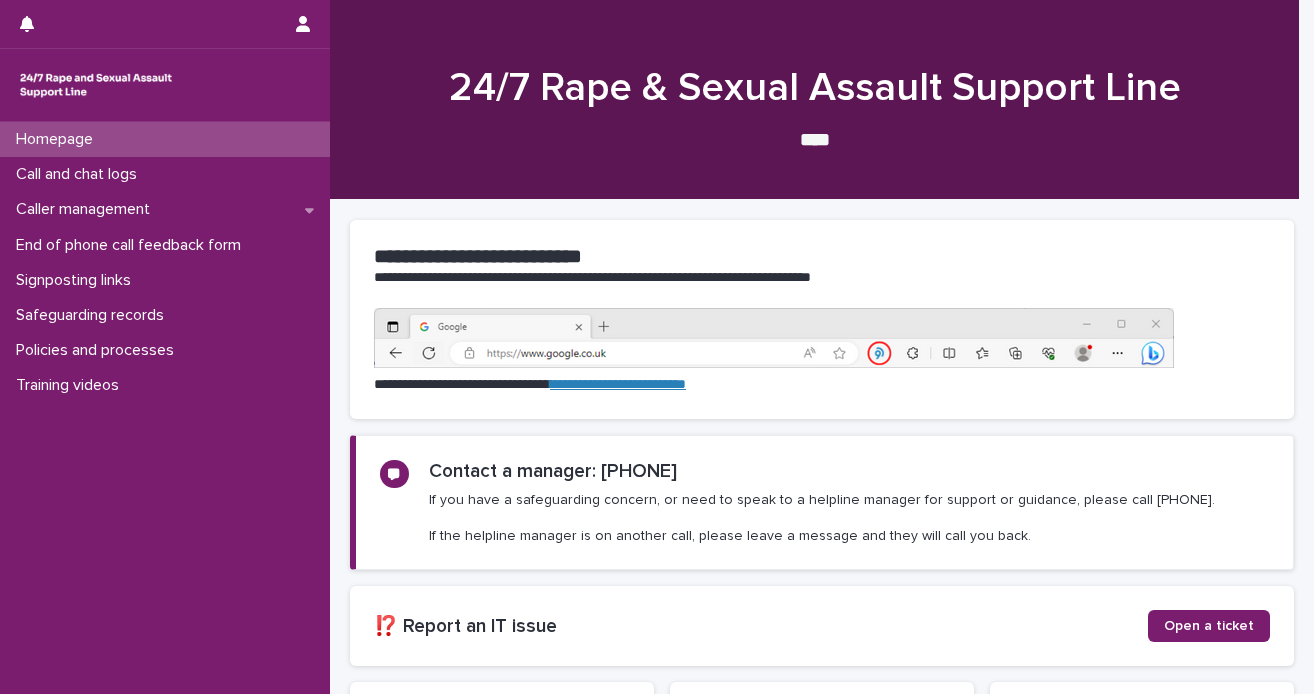 scroll, scrollTop: 0, scrollLeft: 0, axis: both 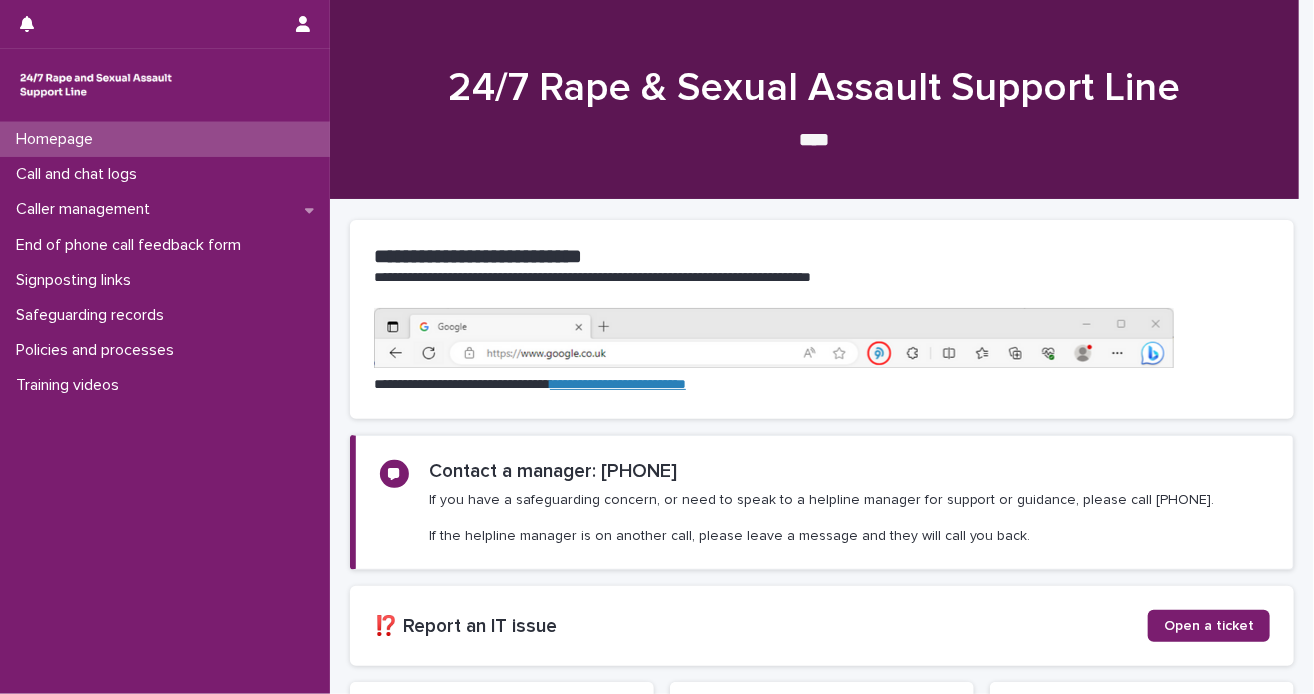 click on "**********" at bounding box center [814, 278] 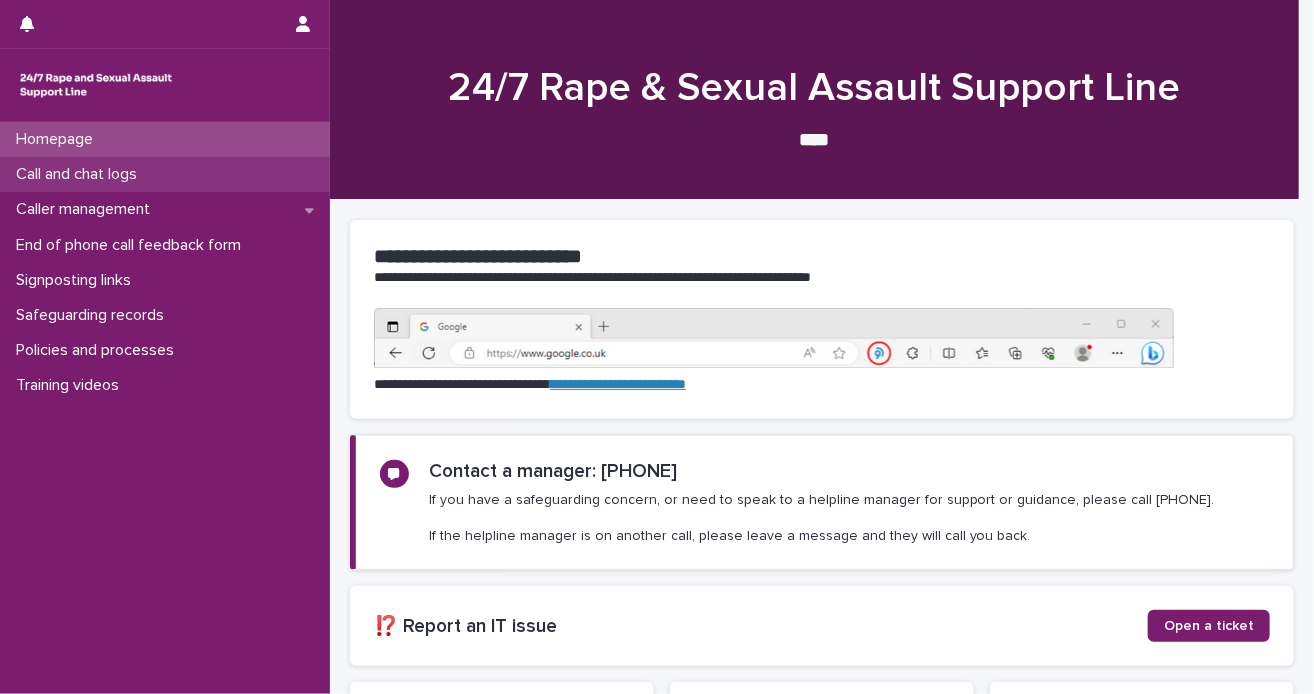 click on "Call and chat logs" at bounding box center (80, 174) 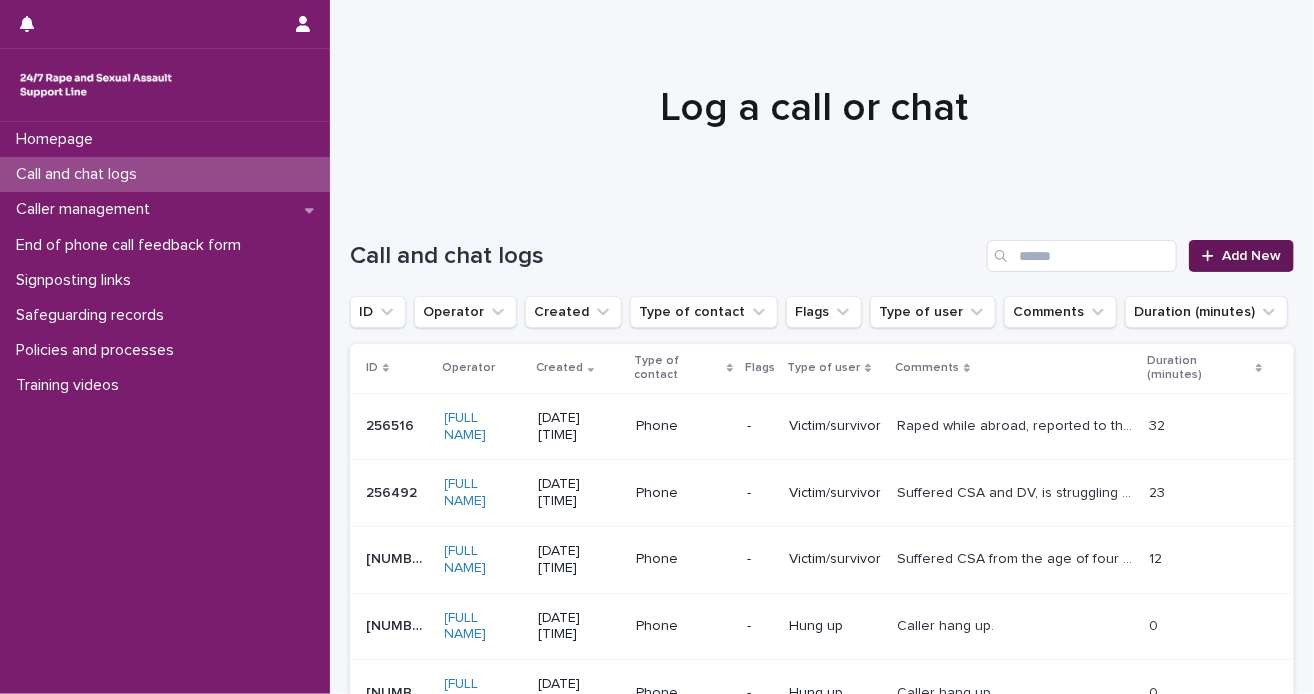drag, startPoint x: 1233, startPoint y: 249, endPoint x: 1204, endPoint y: 241, distance: 30.083218 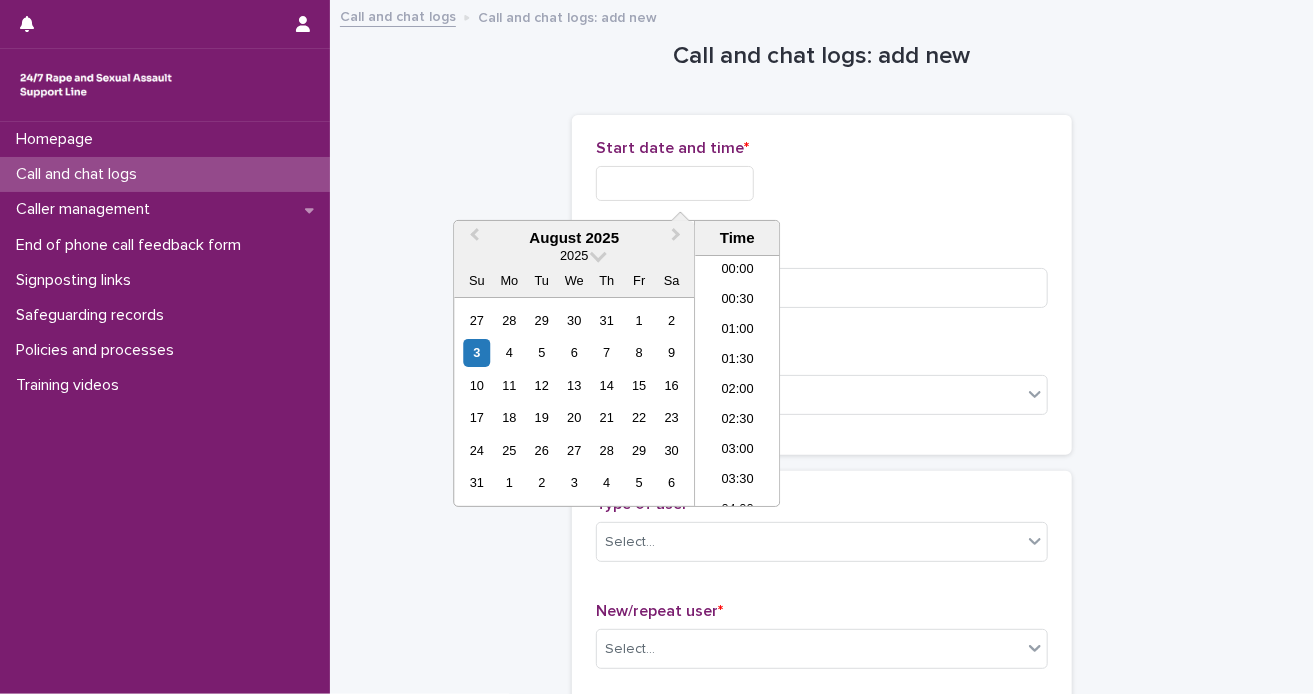 click at bounding box center [675, 183] 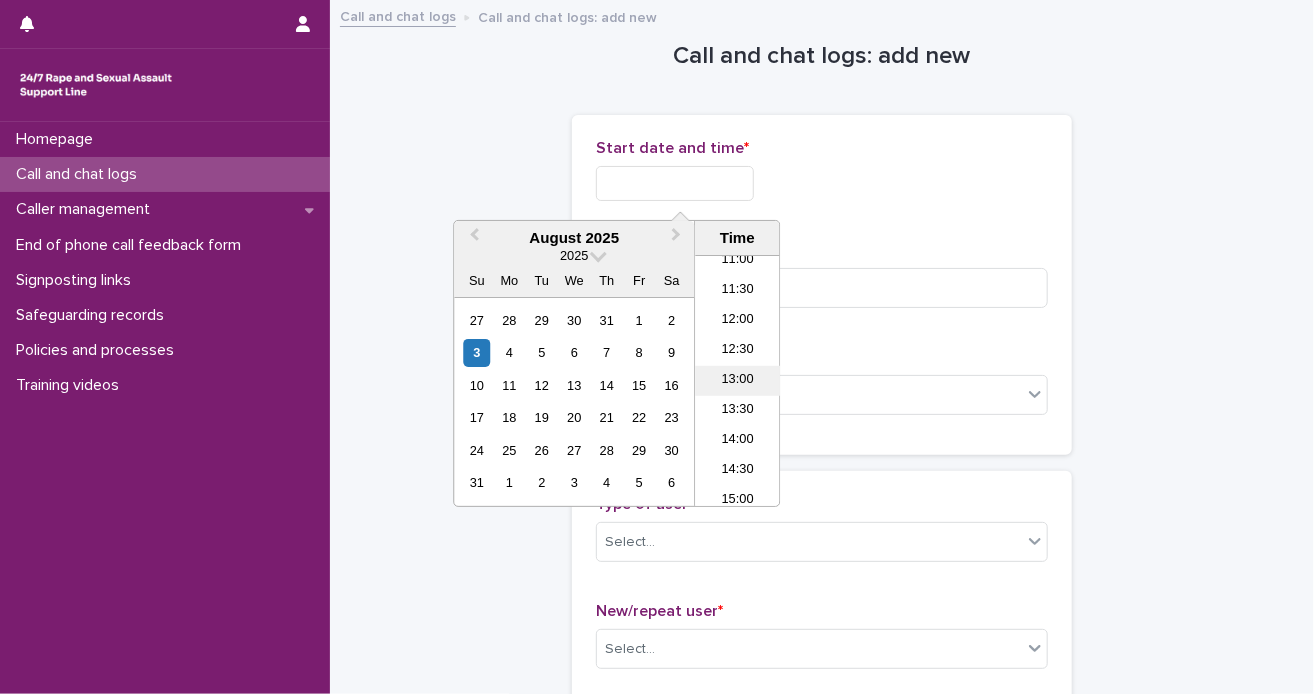 click on "13:00" at bounding box center (737, 381) 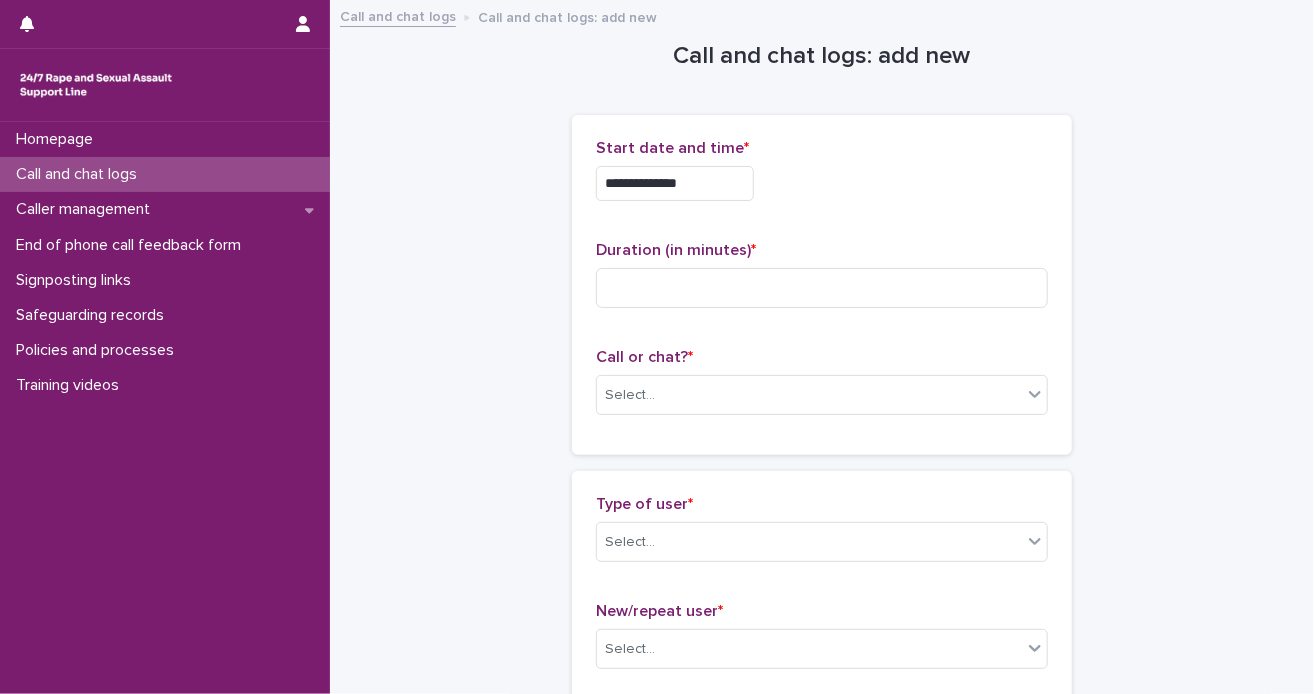 click on "**********" at bounding box center (675, 183) 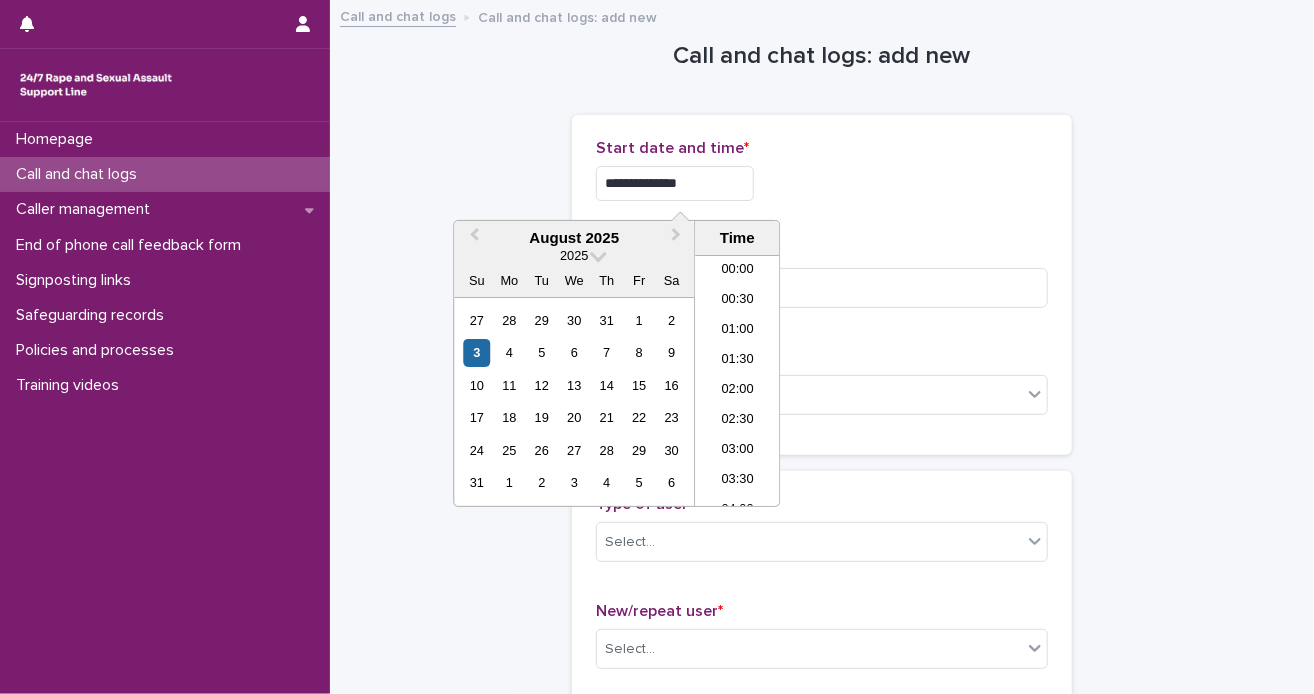 scroll, scrollTop: 670, scrollLeft: 0, axis: vertical 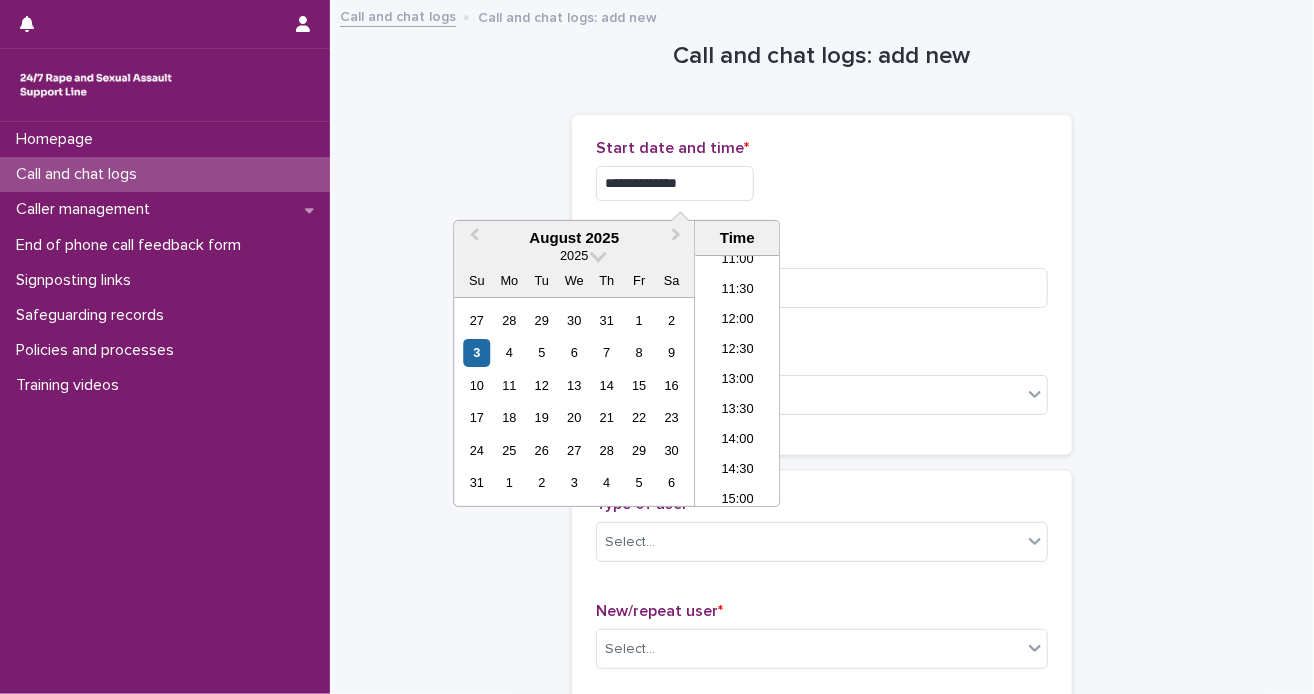 type on "**********" 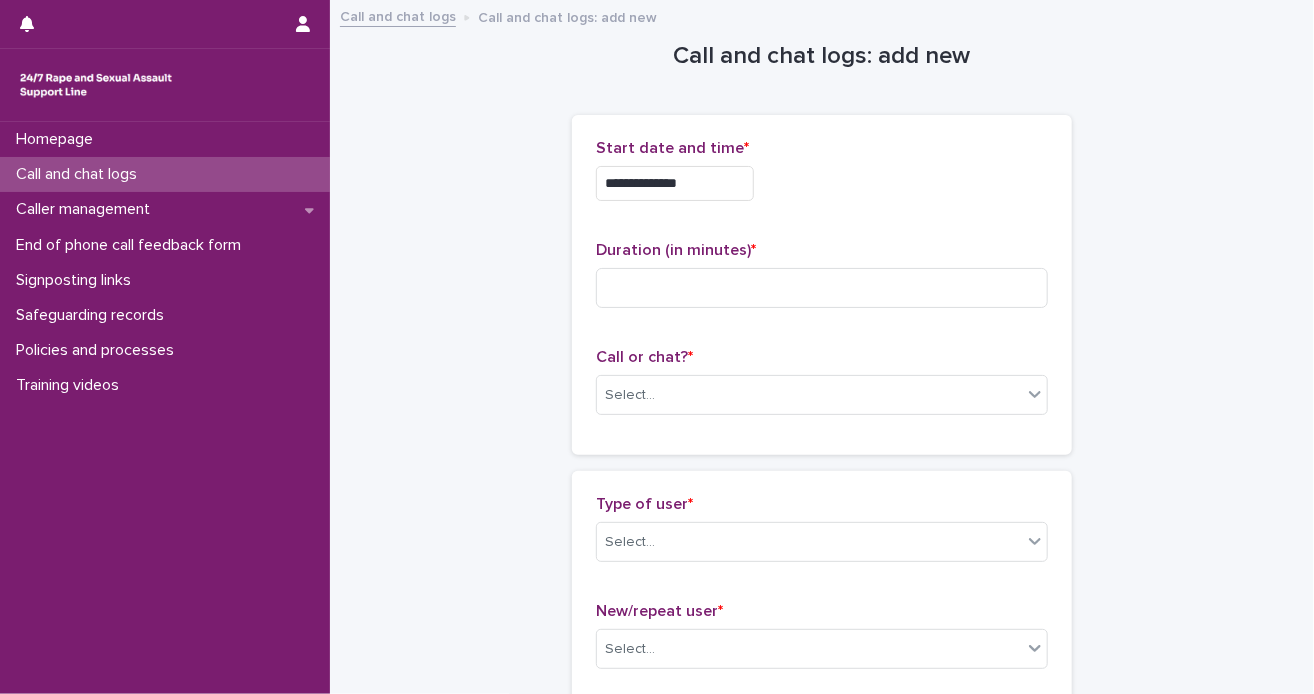 click on "**********" at bounding box center [822, 285] 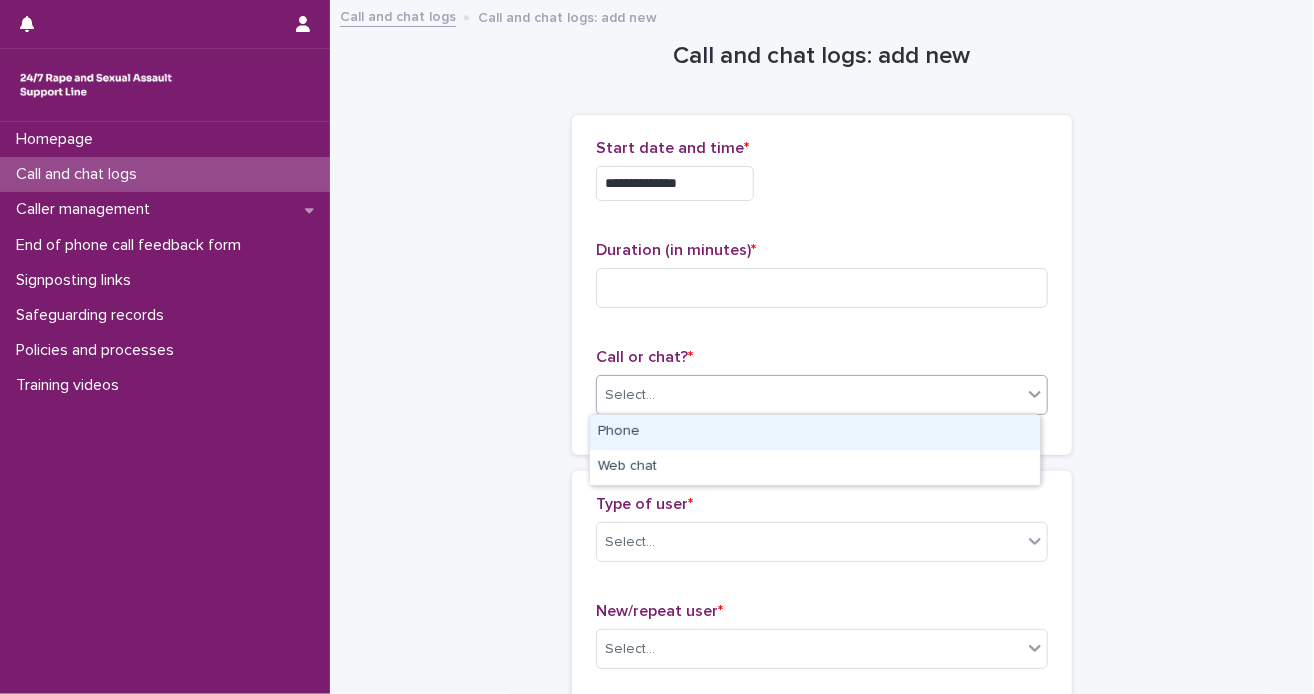 click 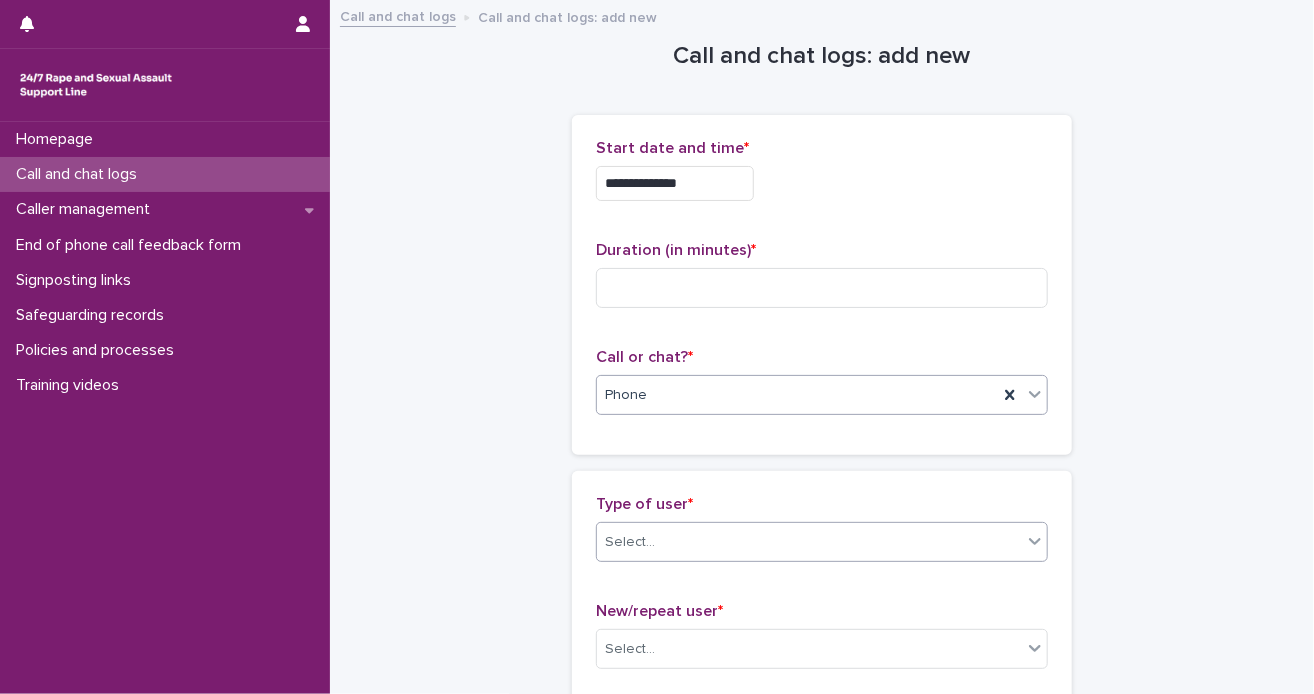 click 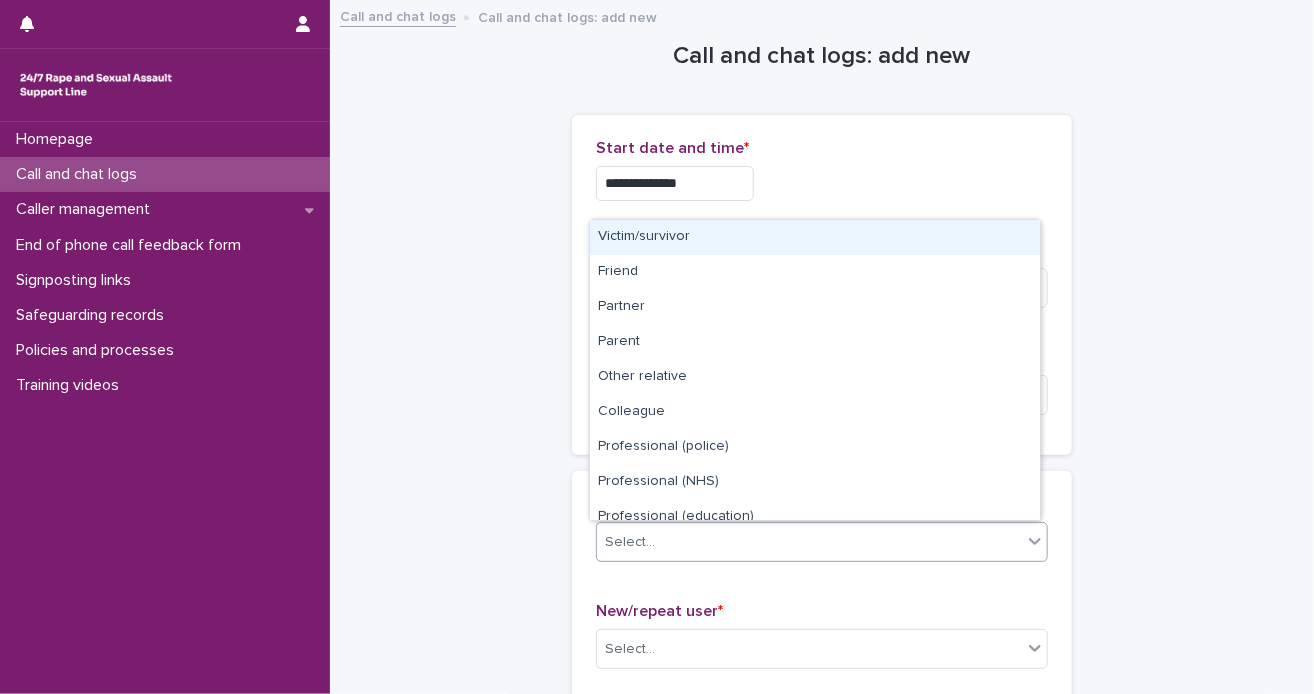 click on "Victim/survivor" at bounding box center (815, 237) 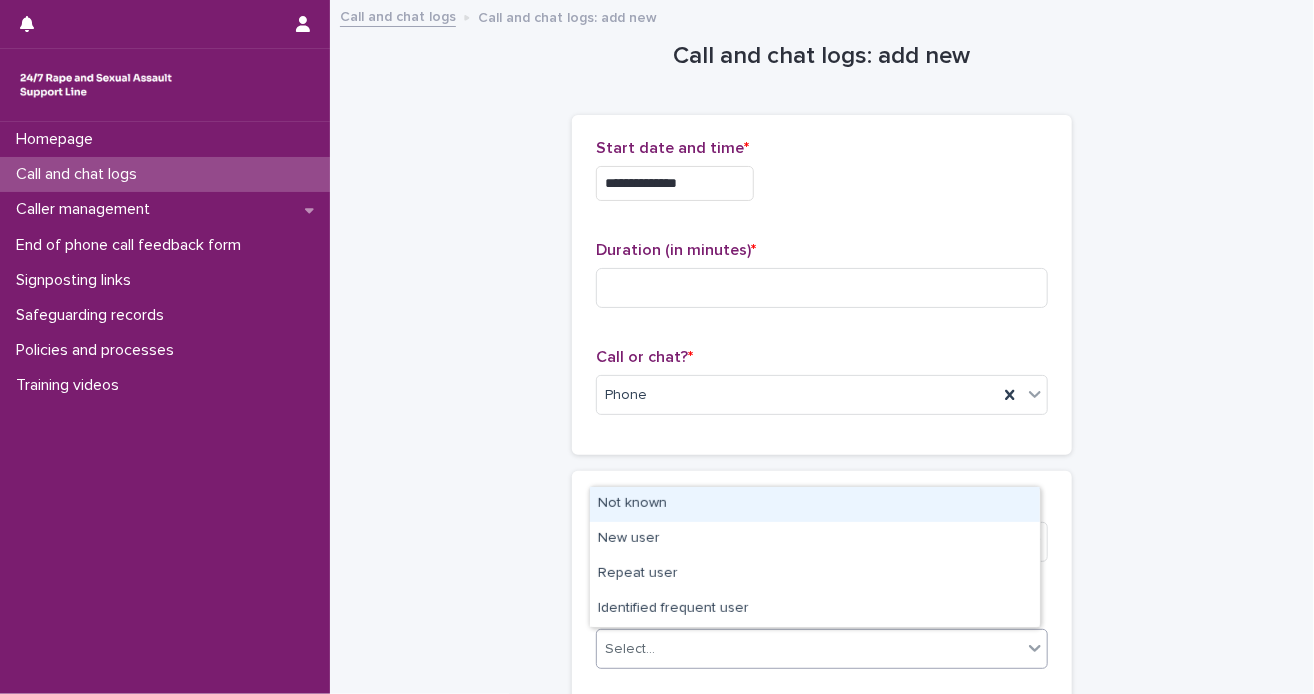 click 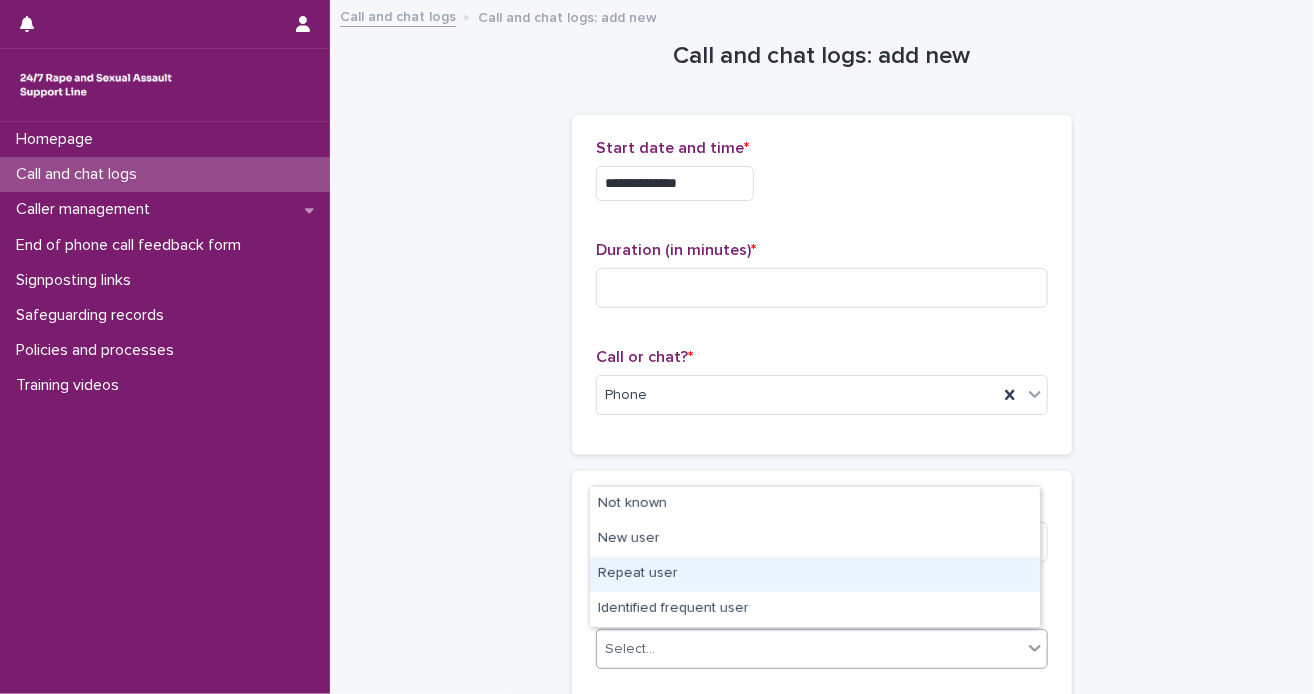 click on "Repeat user" at bounding box center (815, 574) 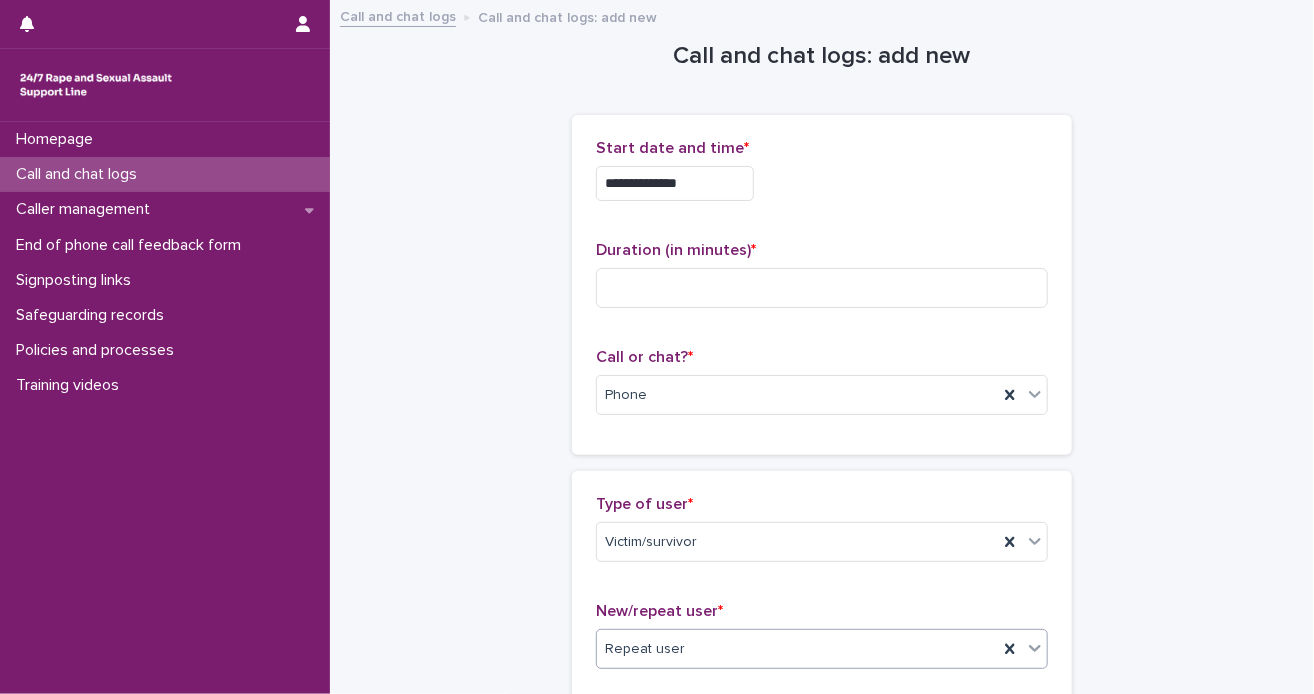 scroll, scrollTop: 607, scrollLeft: 0, axis: vertical 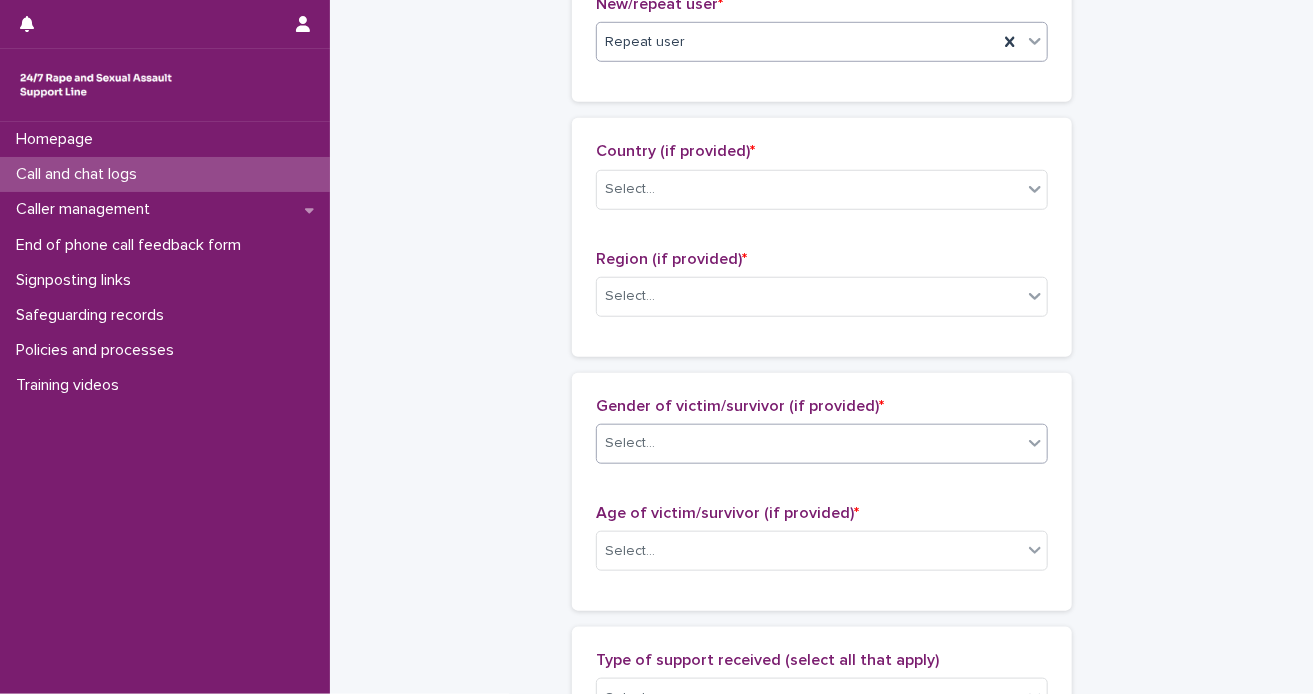 click 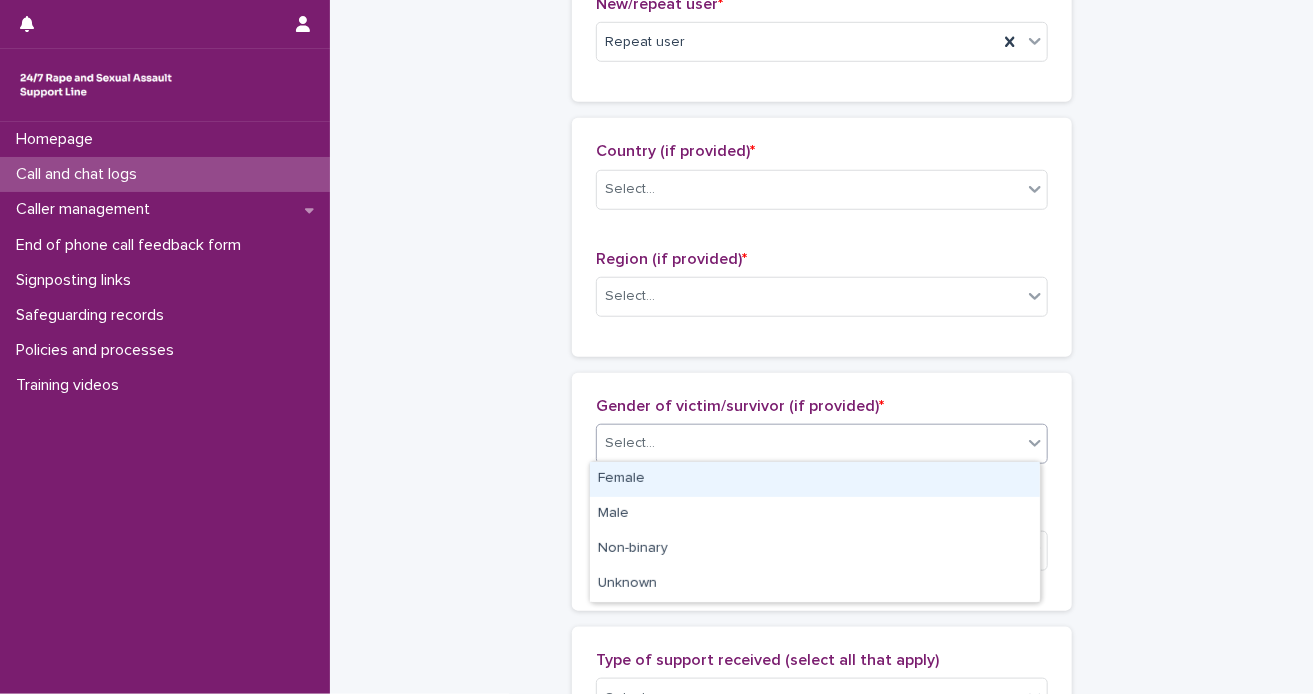 click on "Female" at bounding box center (815, 479) 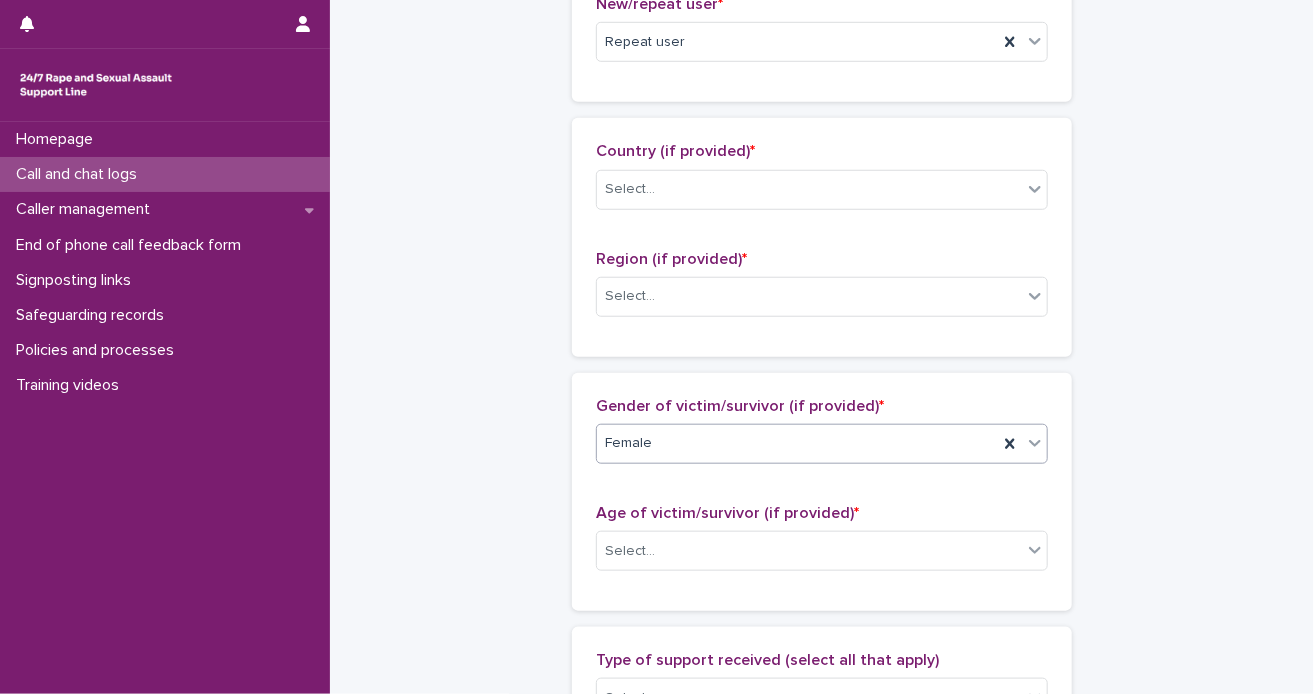 scroll, scrollTop: 1214, scrollLeft: 0, axis: vertical 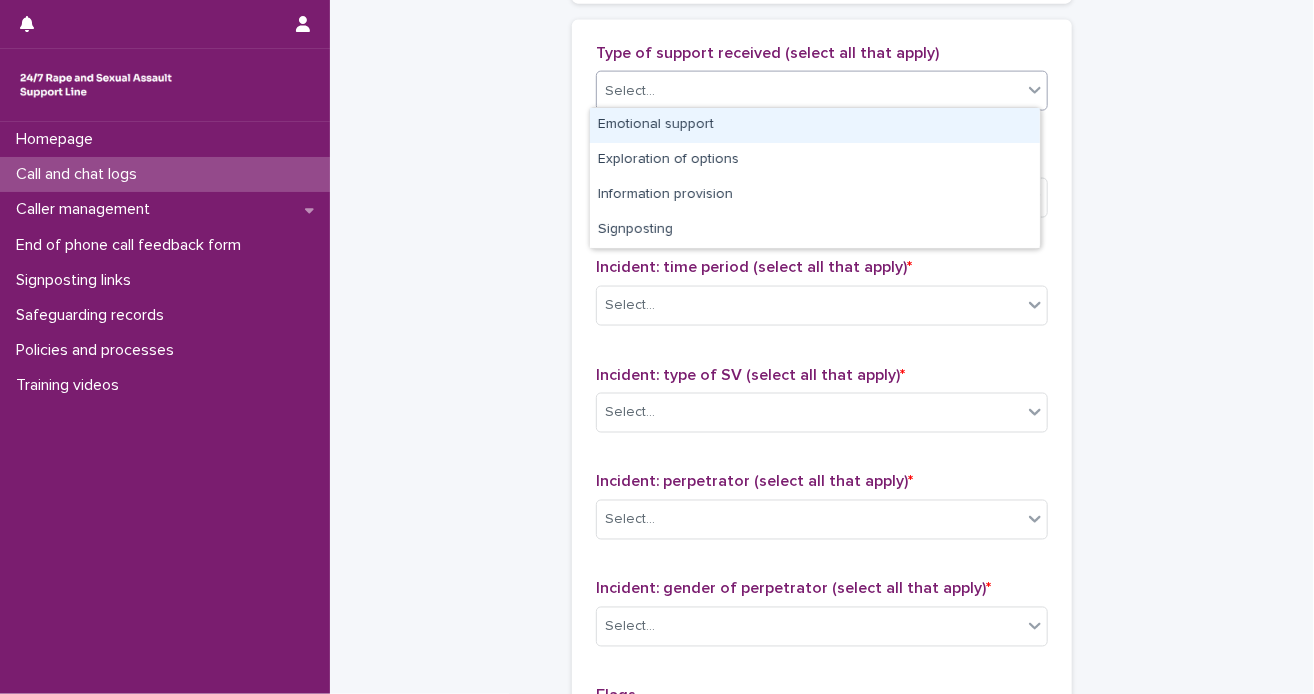 click 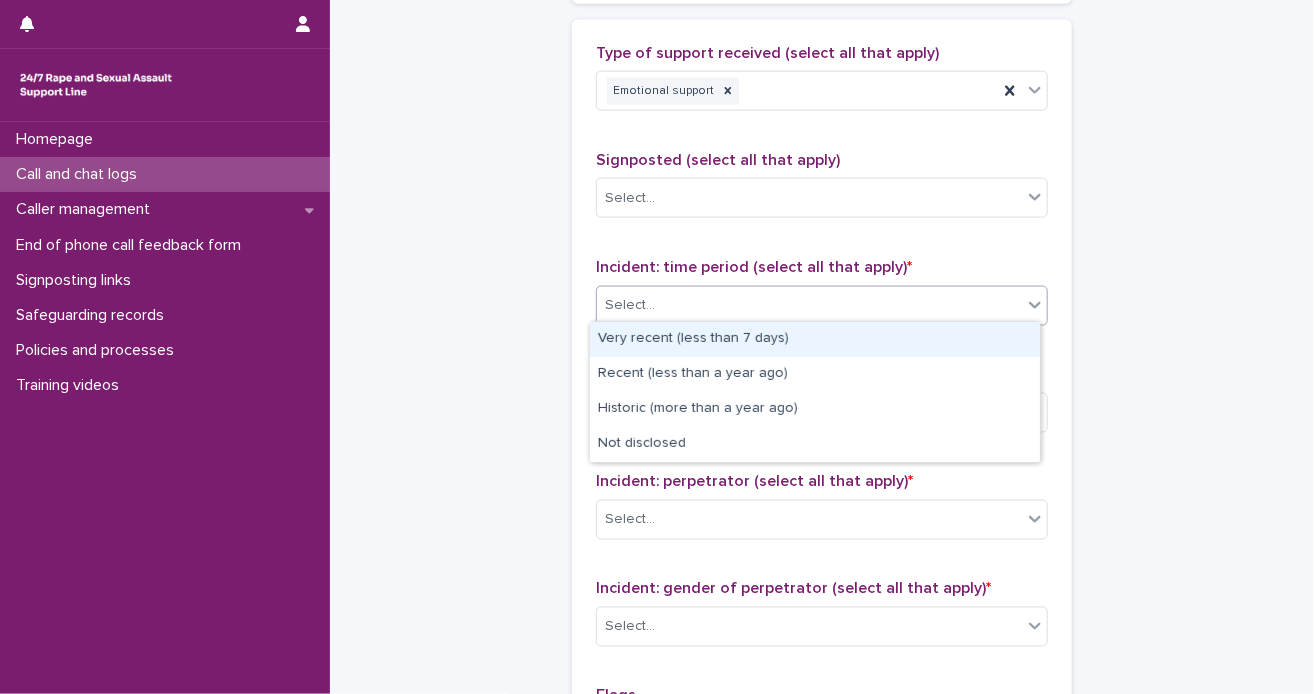 click 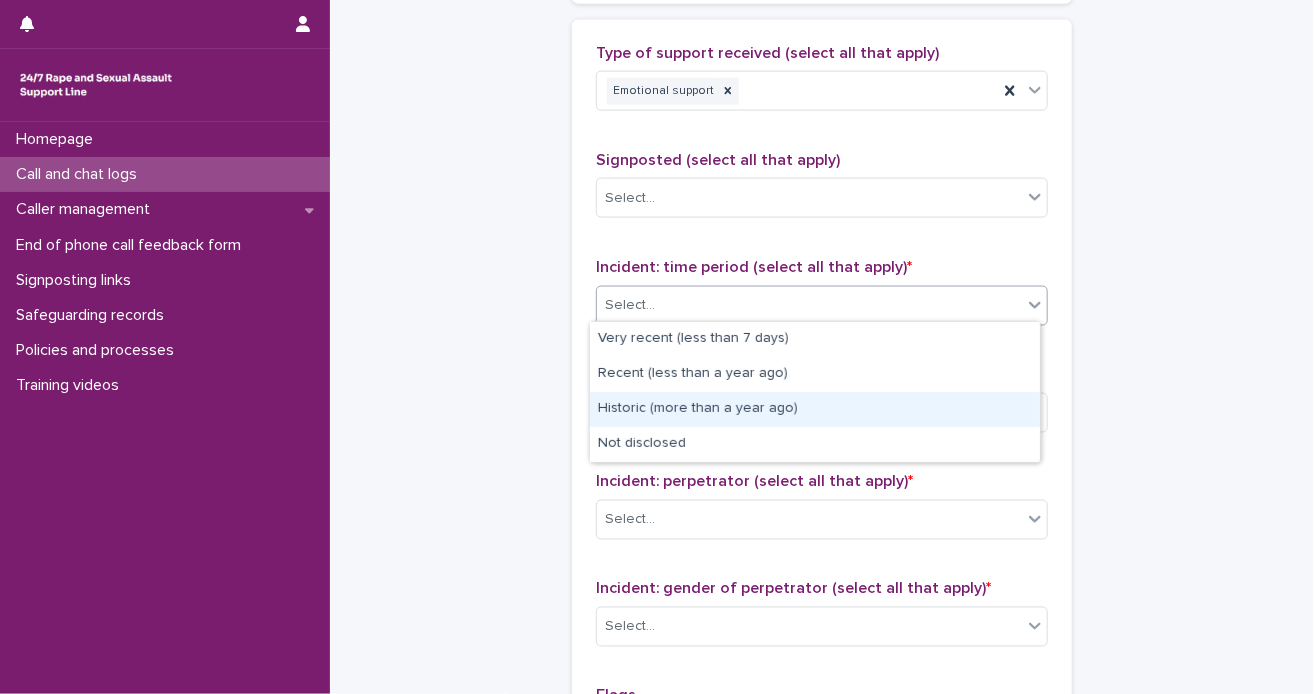 click on "Historic (more than a year ago)" at bounding box center (815, 409) 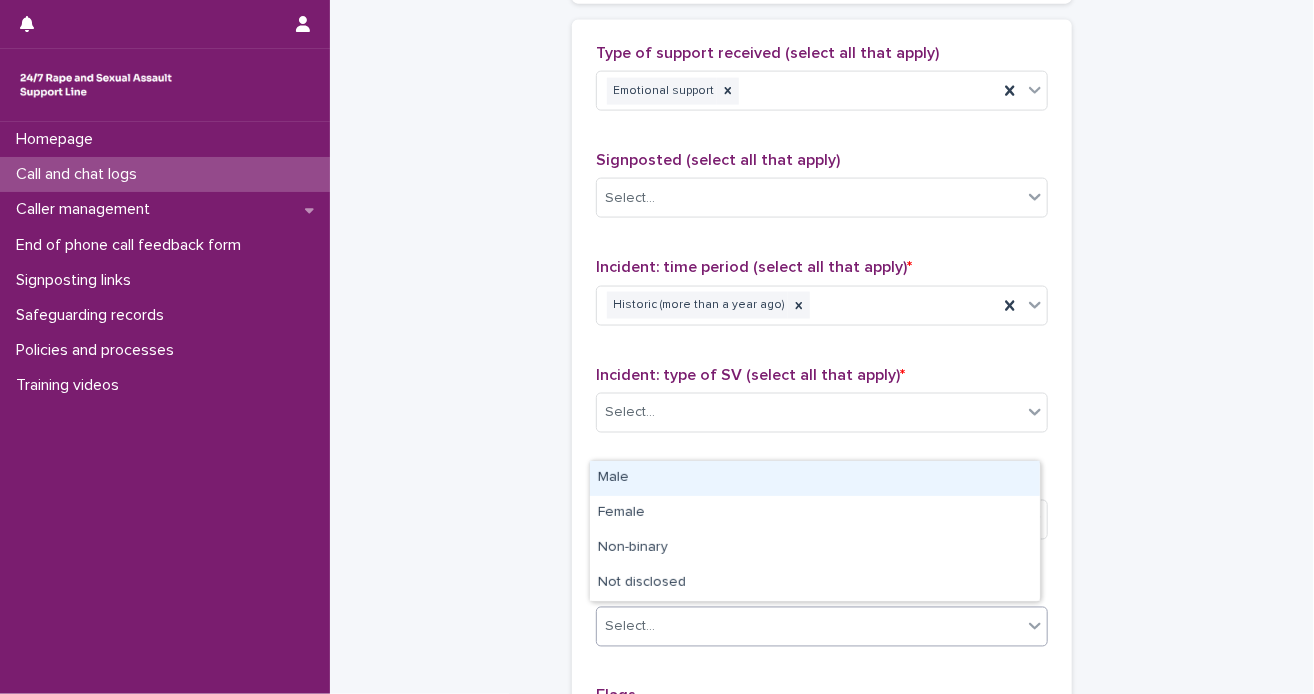 click 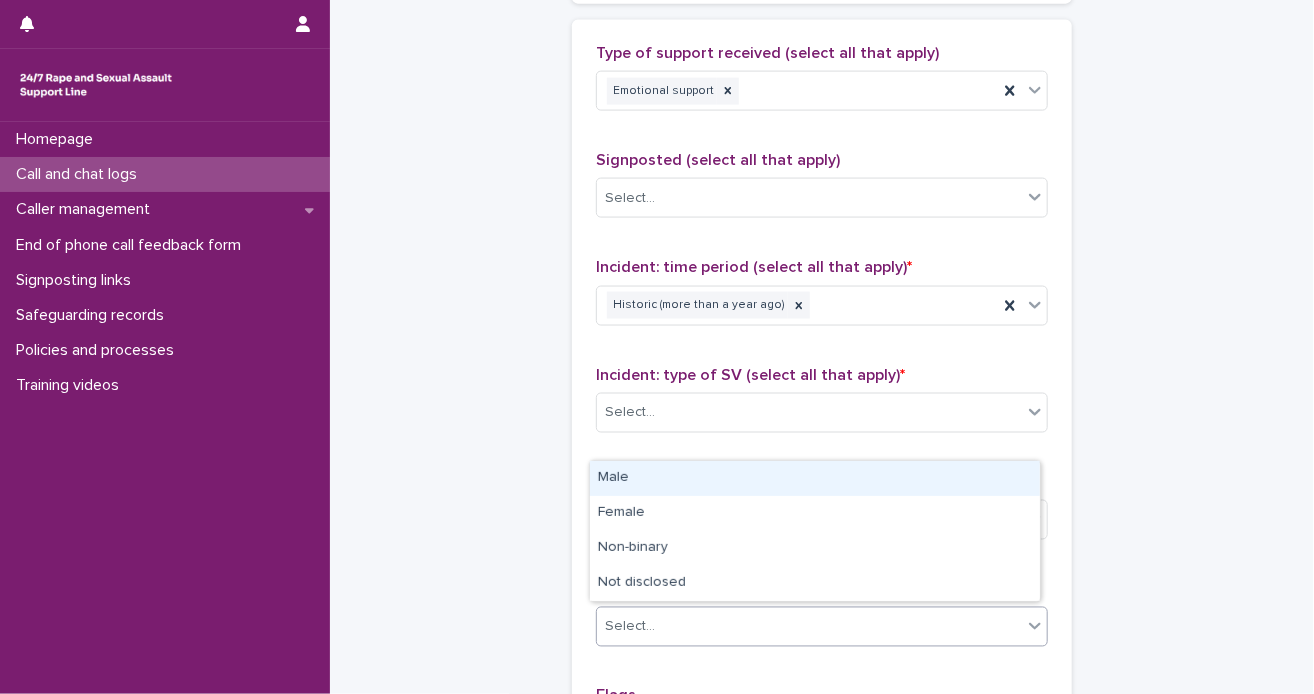 click on "Male" at bounding box center [815, 478] 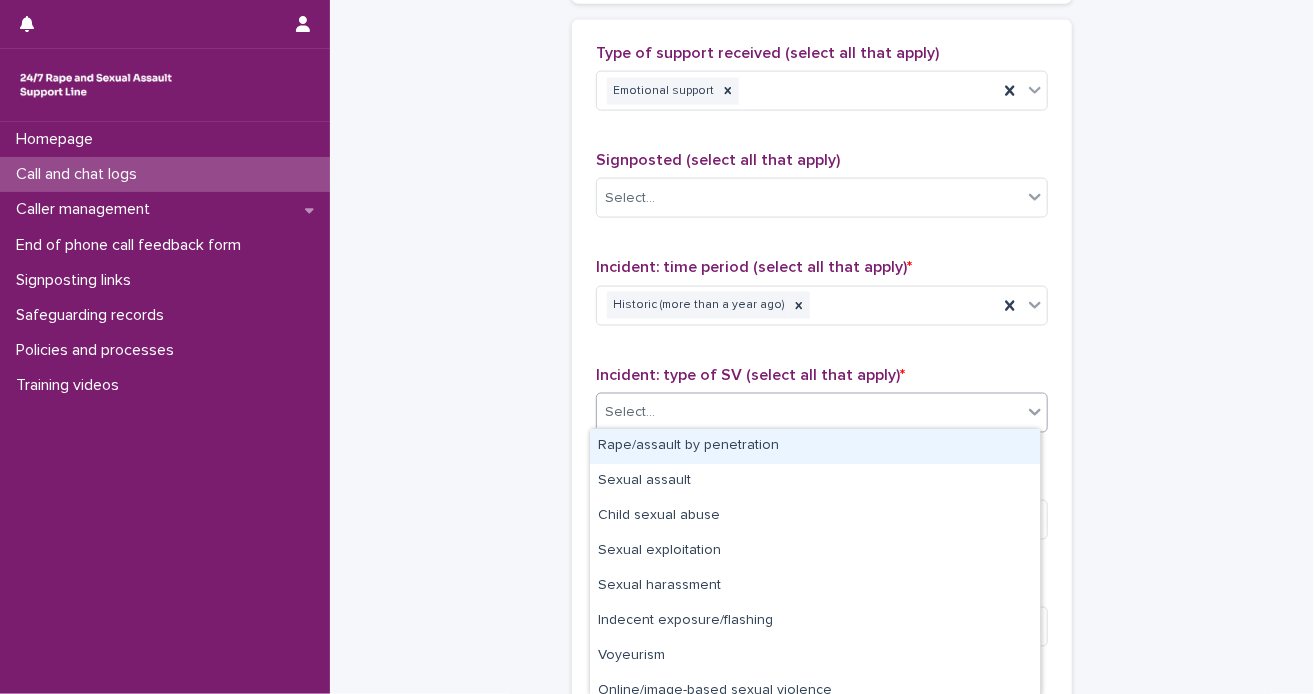 click 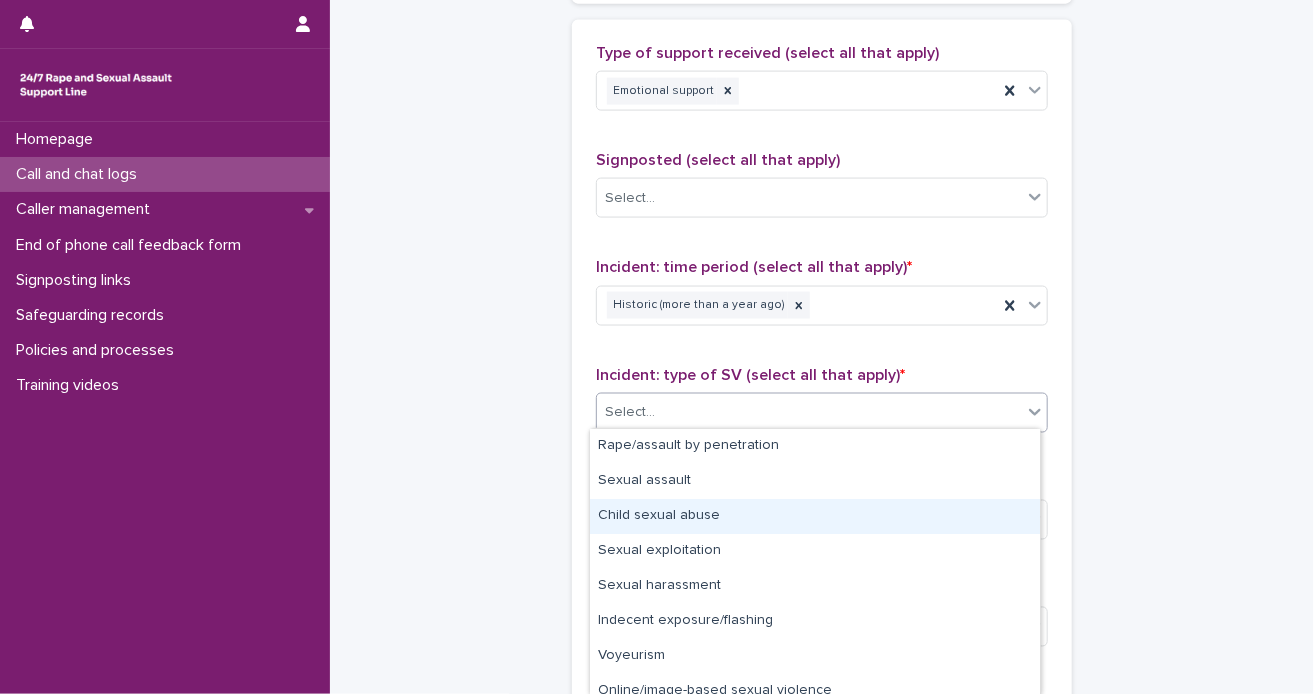 click on "Child sexual abuse" at bounding box center [815, 516] 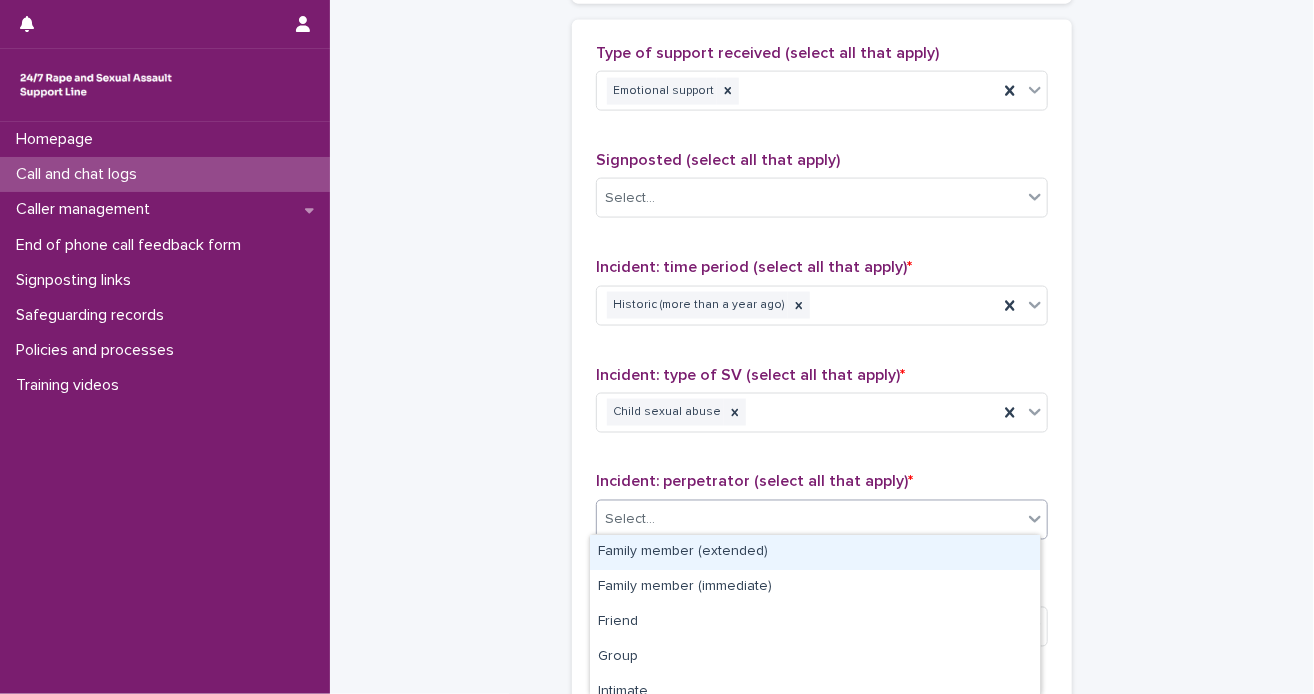 click on "Select..." at bounding box center (809, 520) 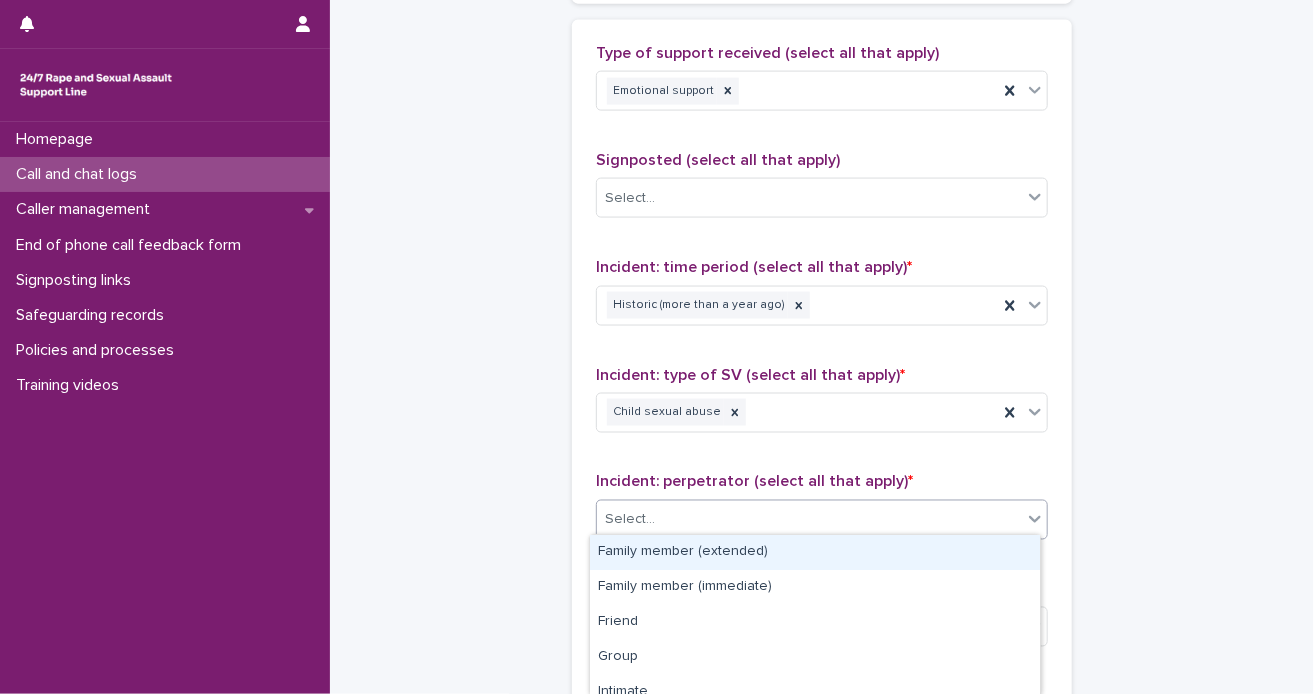 click on "Select..." at bounding box center [809, 520] 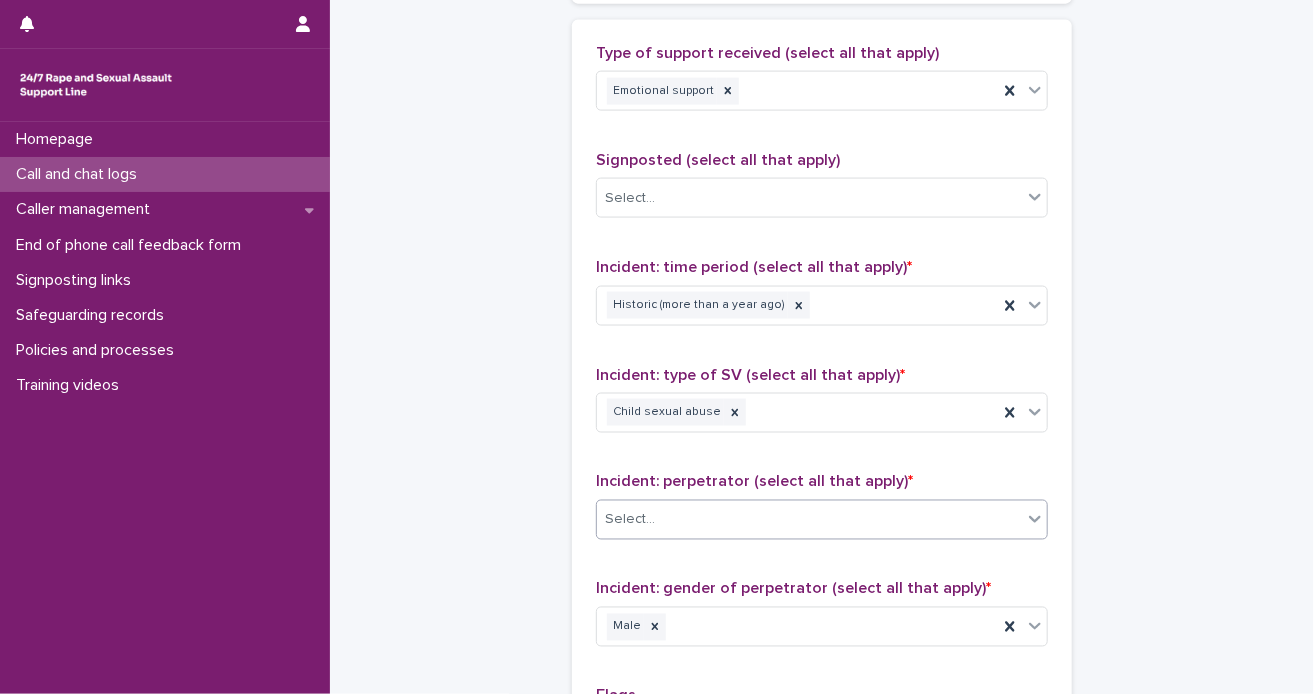 scroll, scrollTop: 1622, scrollLeft: 0, axis: vertical 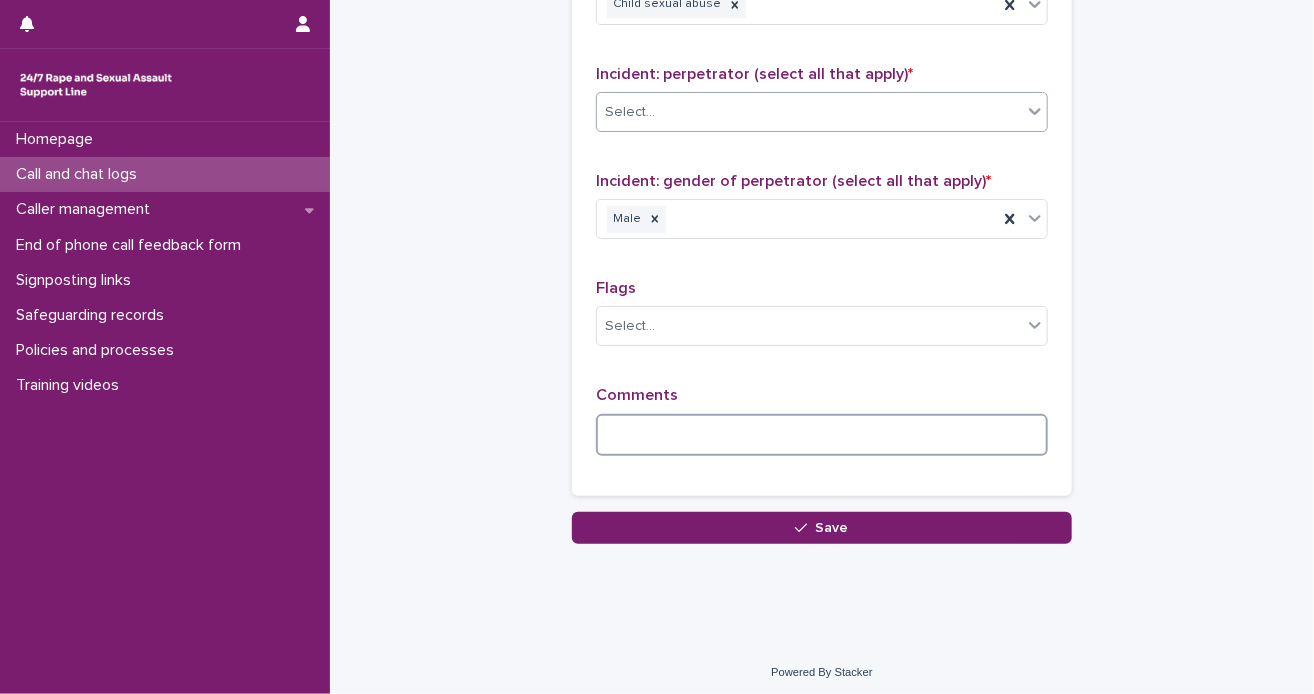 click at bounding box center [822, 435] 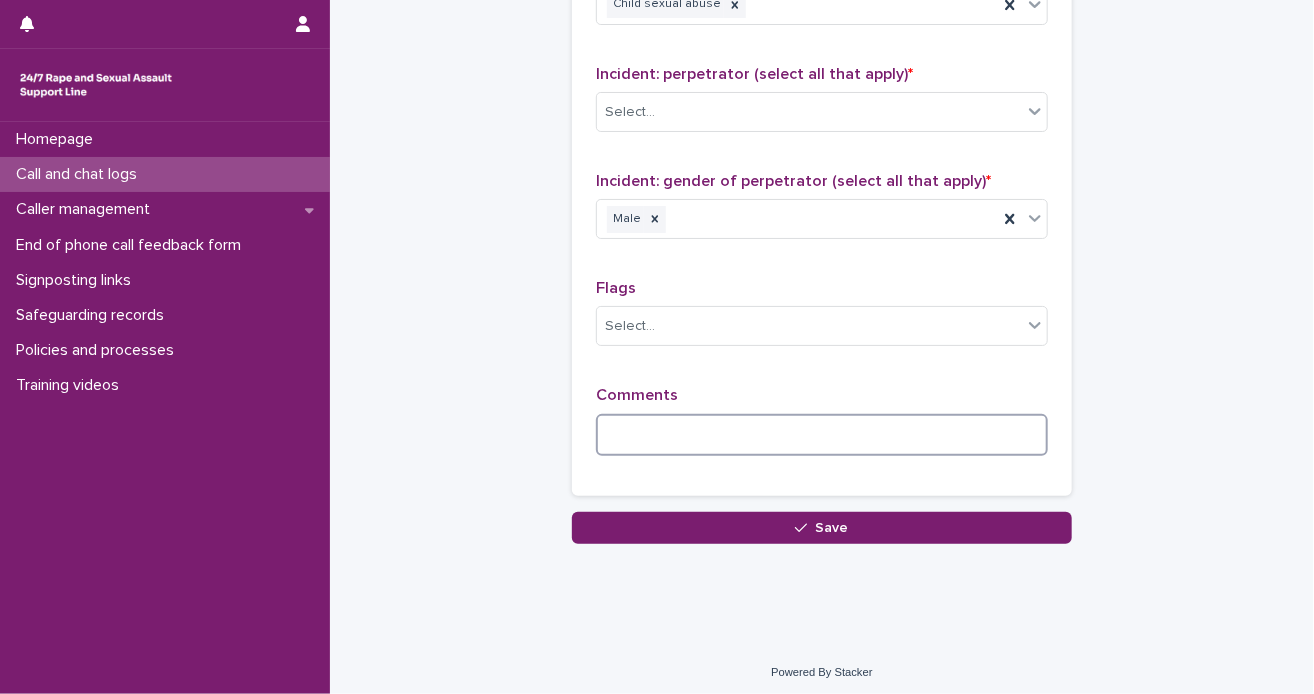 click at bounding box center [822, 435] 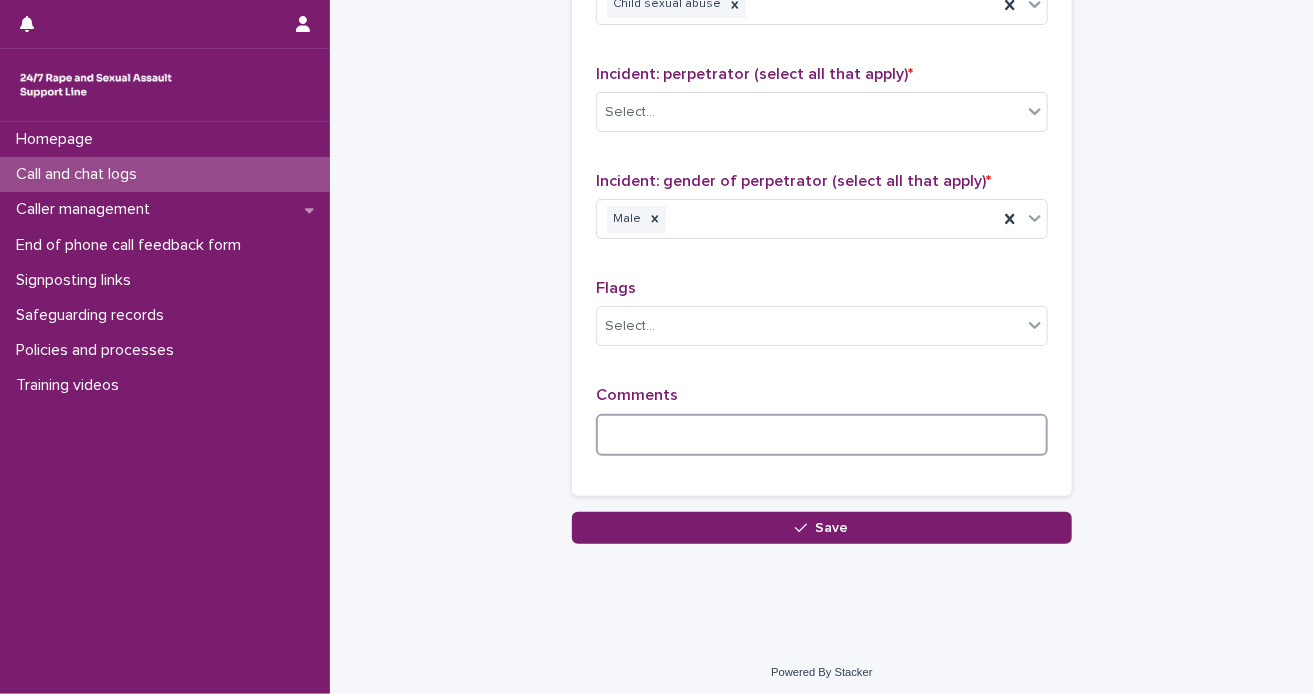 type on "*" 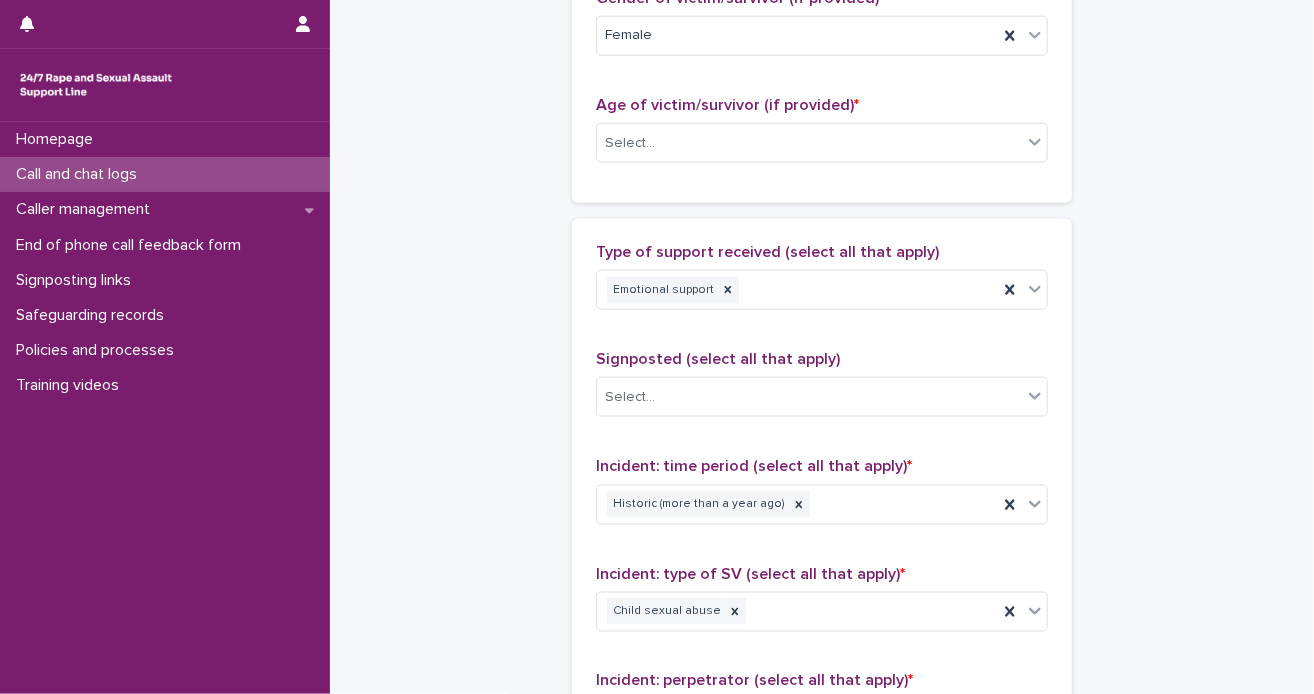 scroll, scrollTop: 6, scrollLeft: 0, axis: vertical 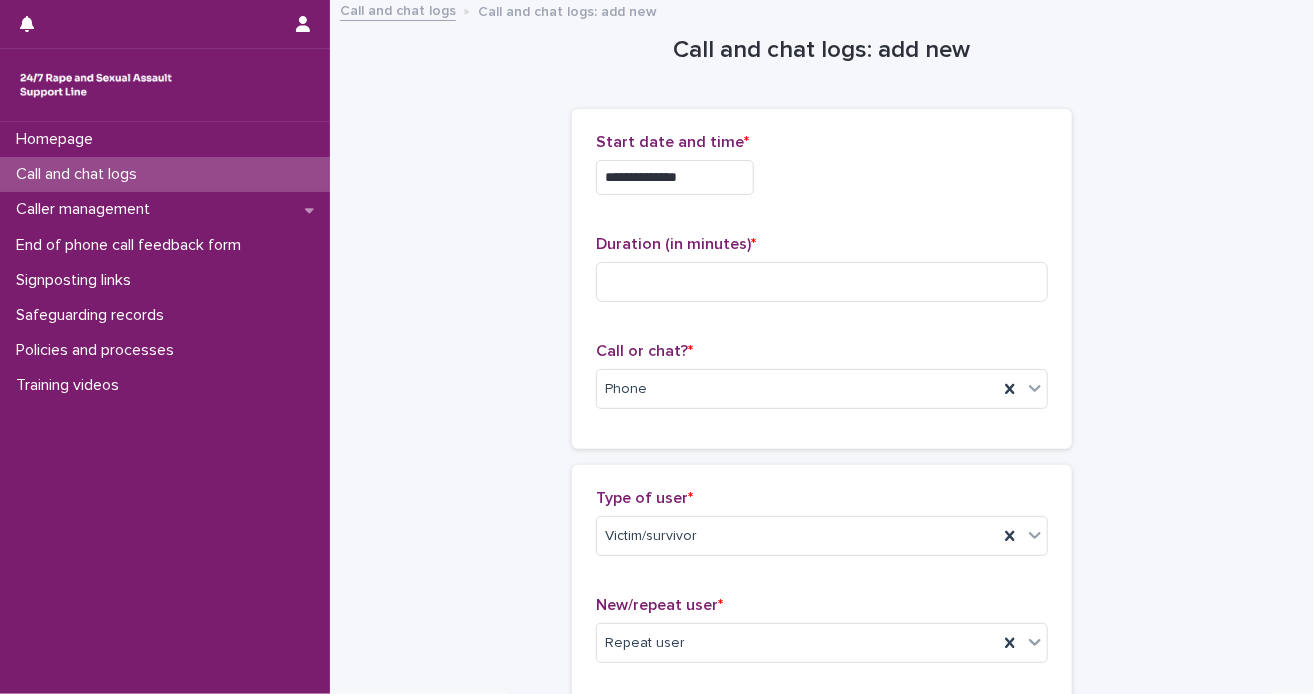 type on "***" 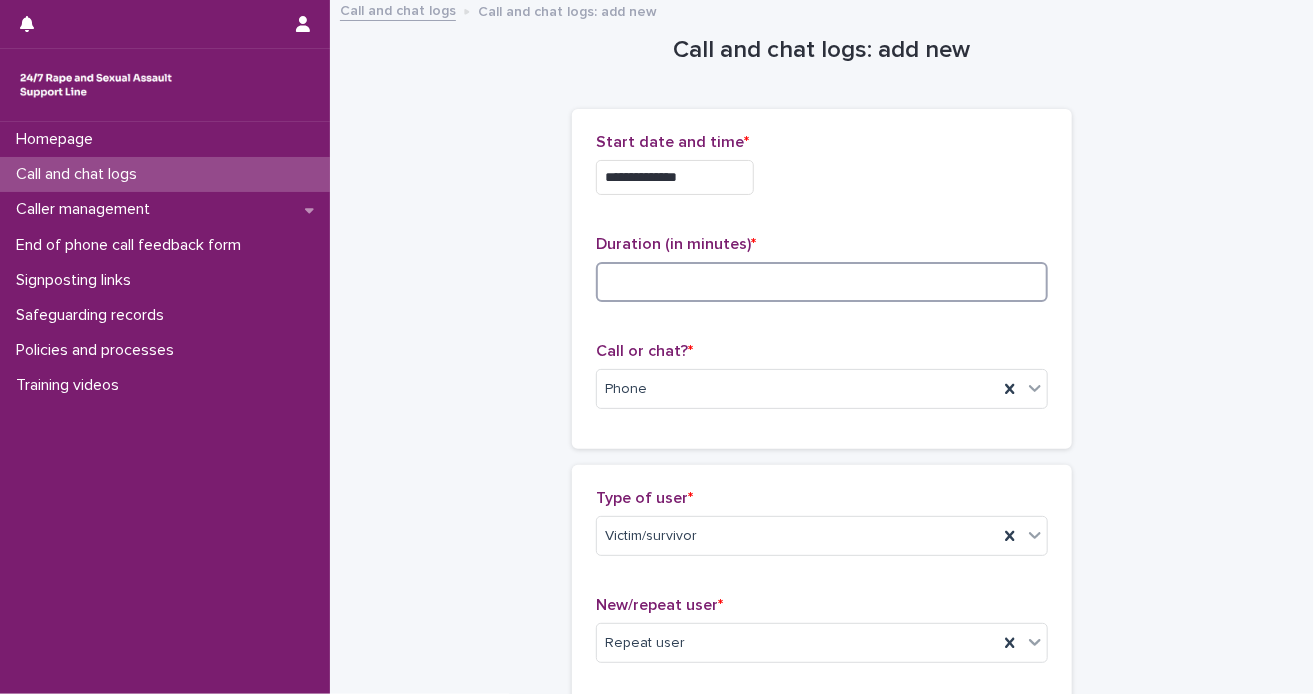 click at bounding box center [822, 282] 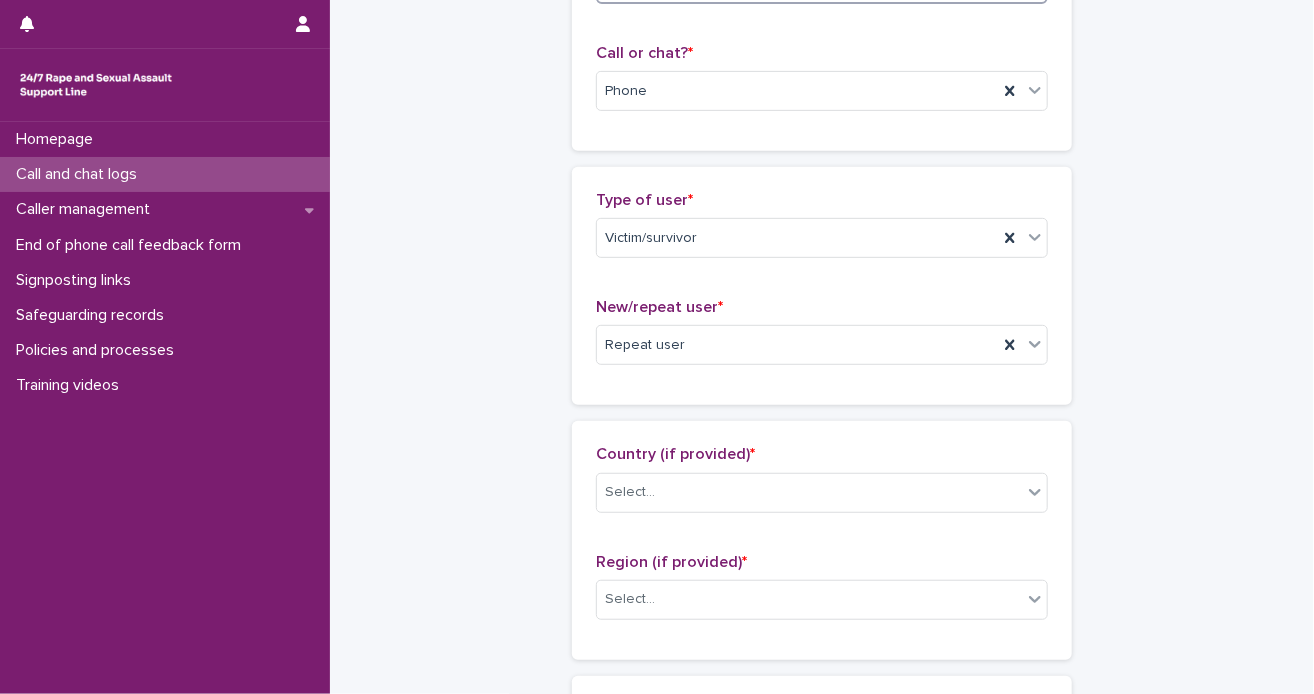 scroll, scrollTop: 306, scrollLeft: 0, axis: vertical 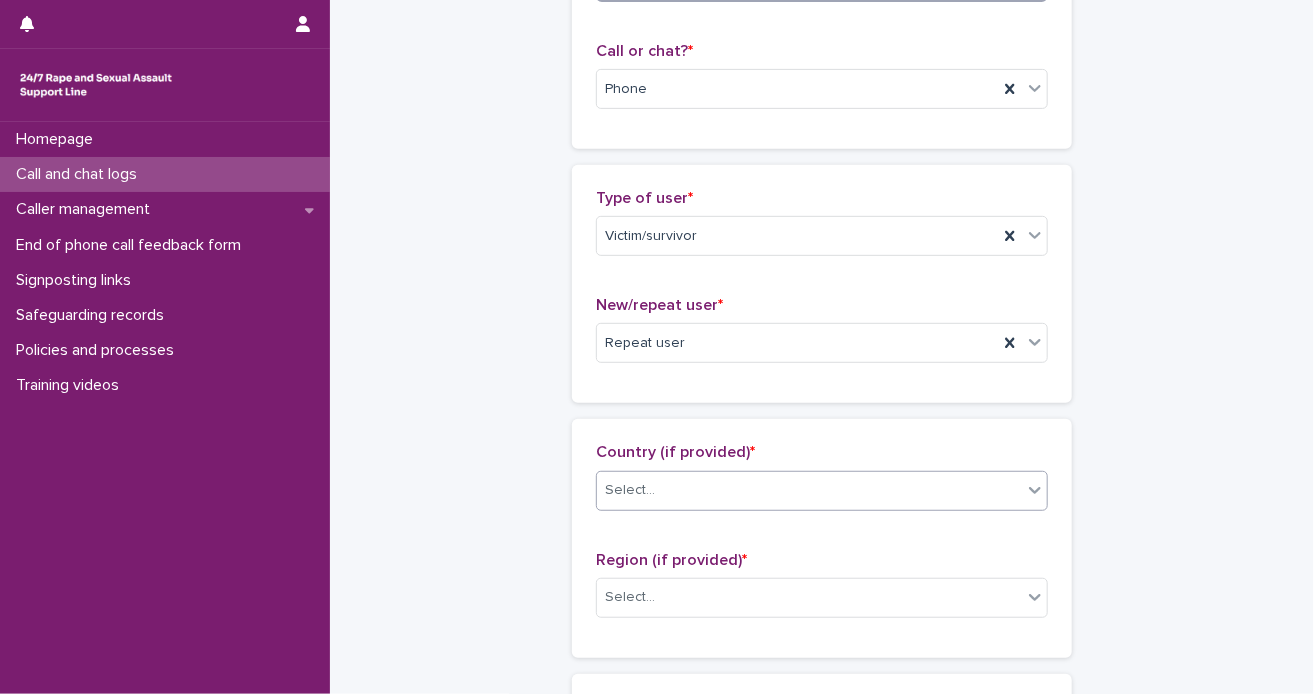 type on "**" 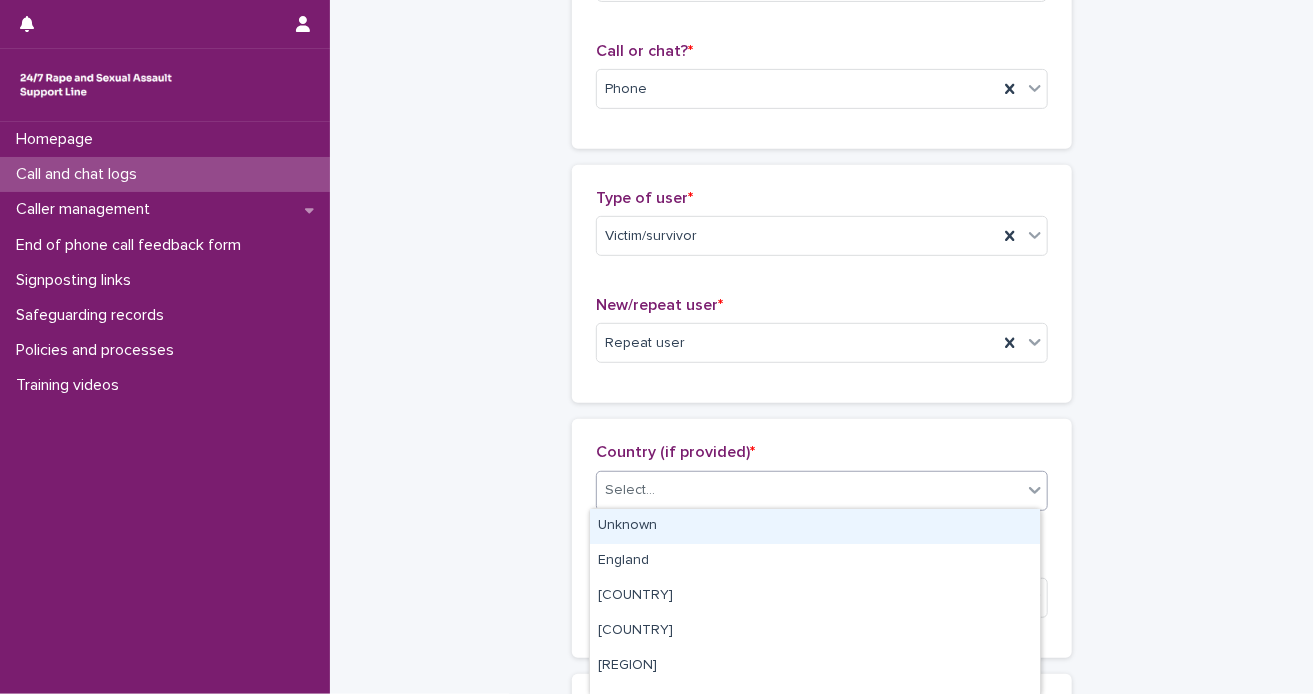 click 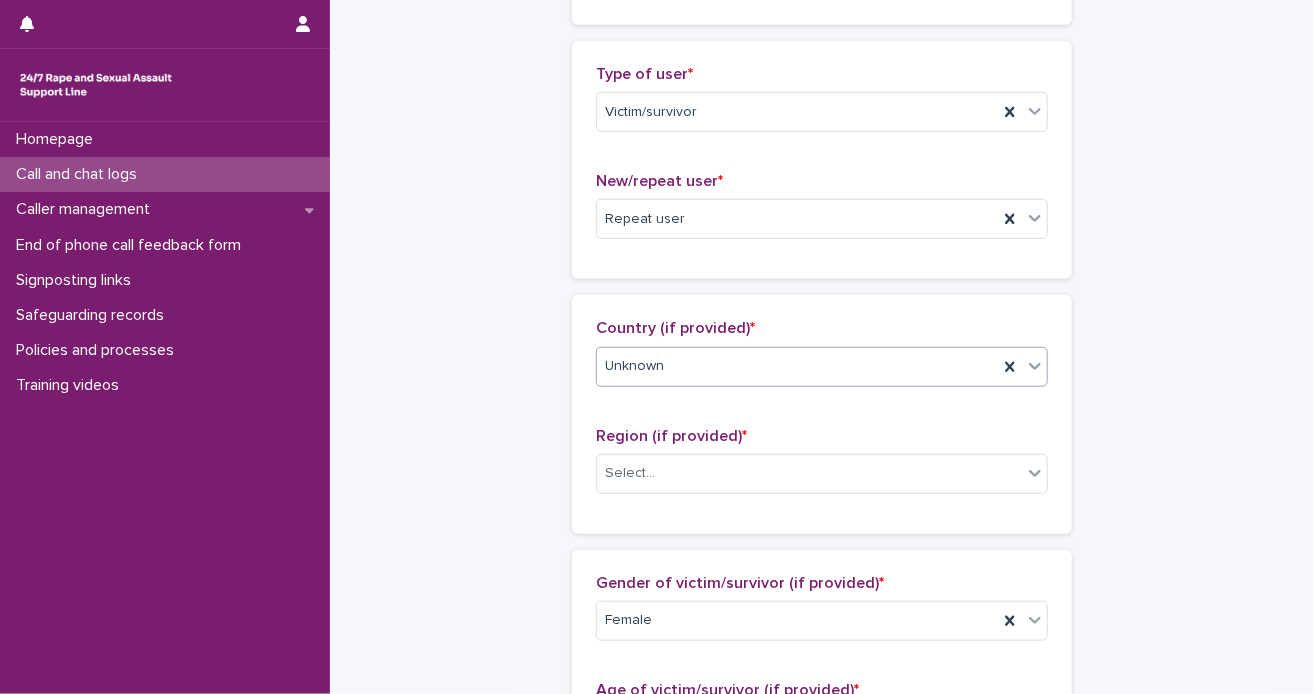 scroll, scrollTop: 606, scrollLeft: 0, axis: vertical 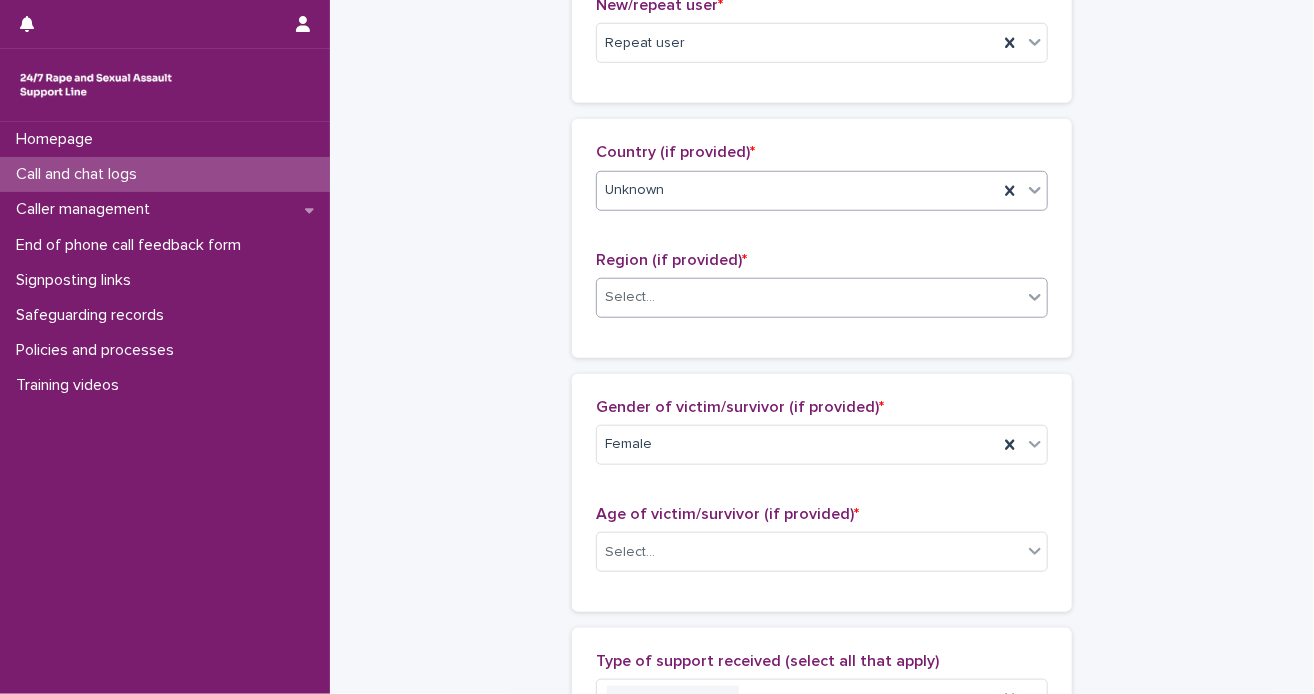 click 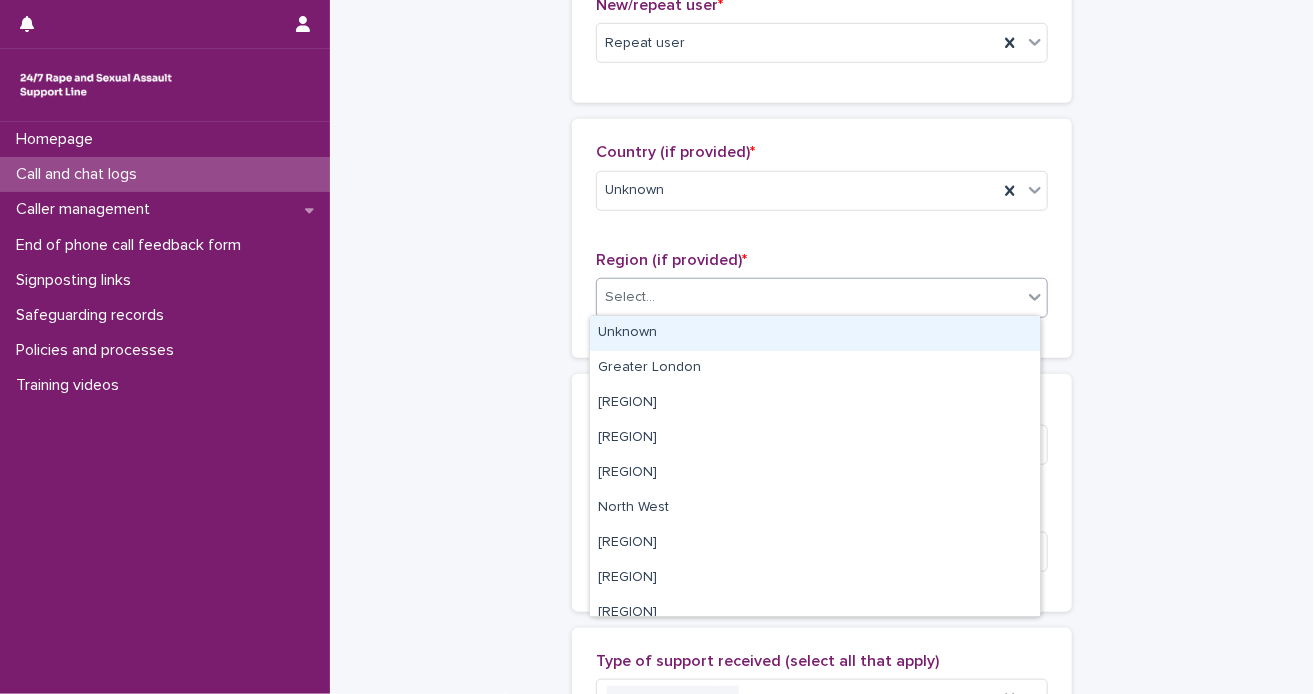 click on "Unknown" at bounding box center [815, 333] 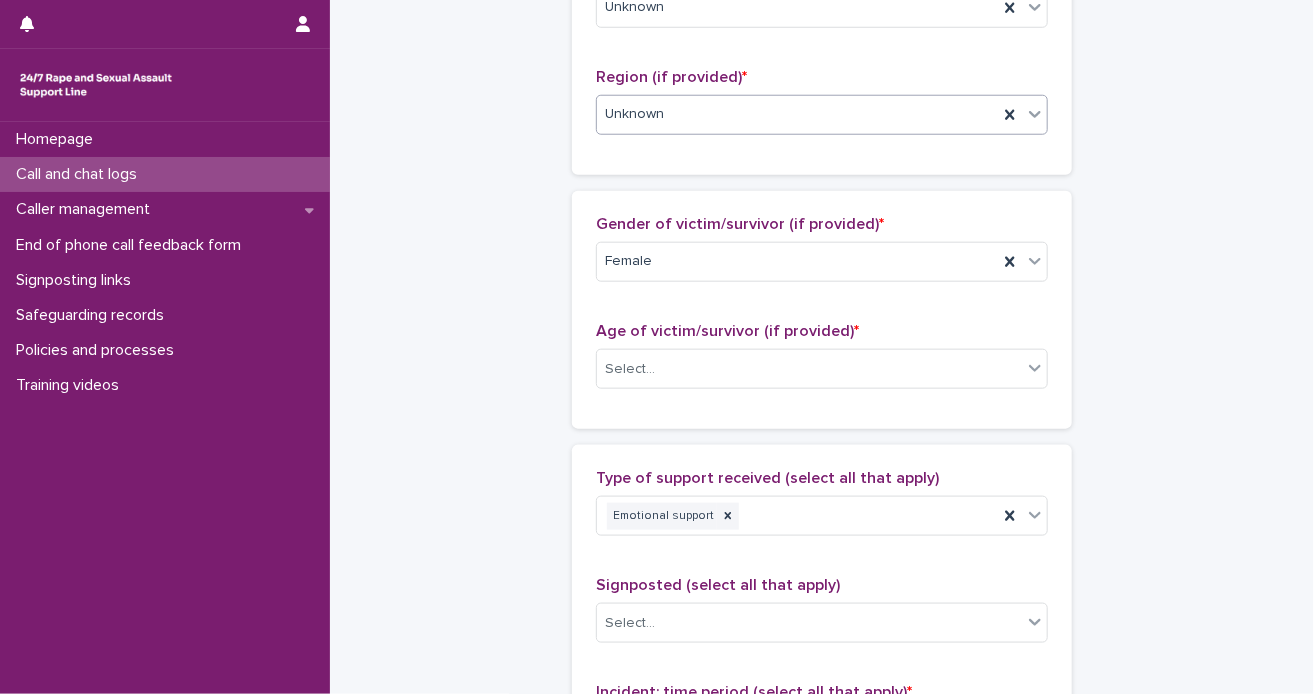 scroll, scrollTop: 806, scrollLeft: 0, axis: vertical 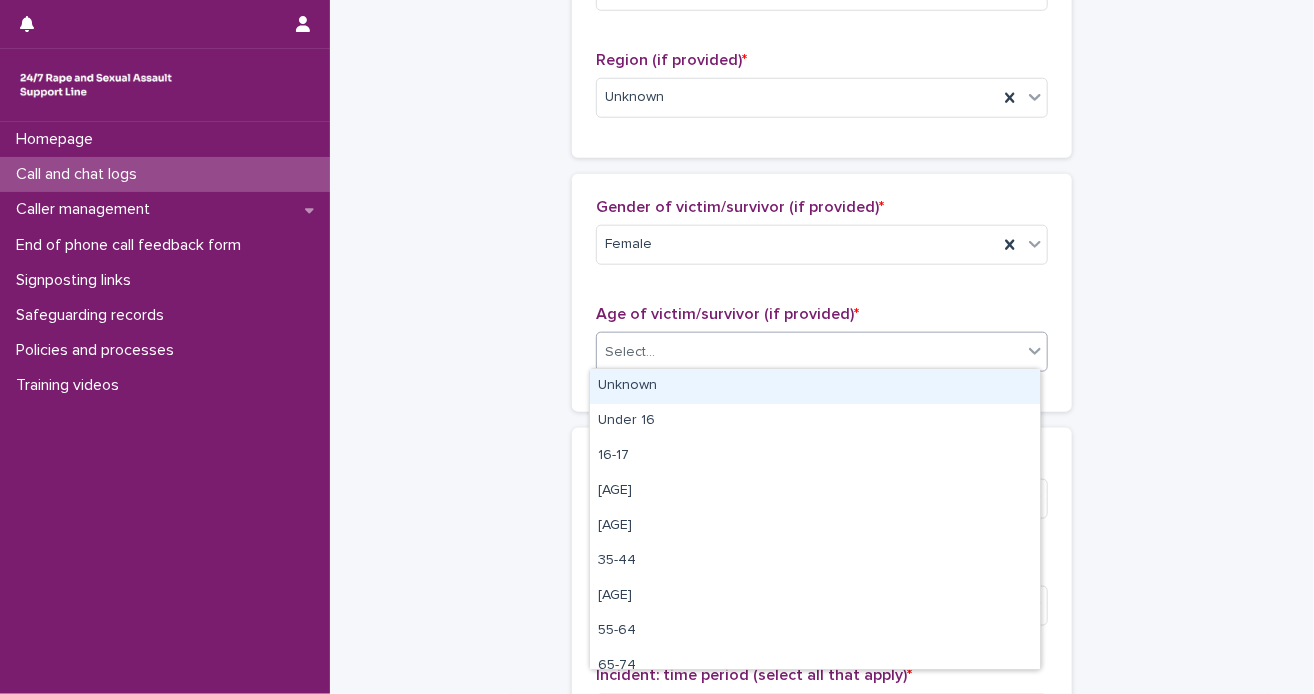 click 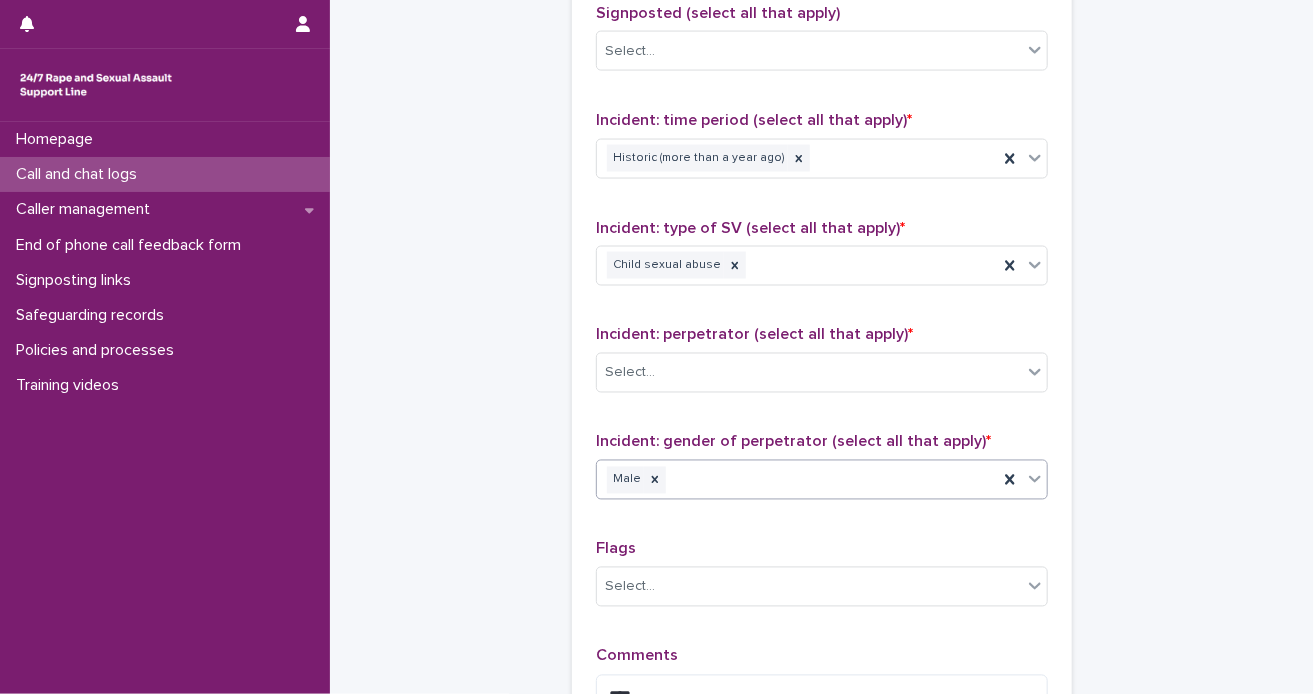 scroll, scrollTop: 1406, scrollLeft: 0, axis: vertical 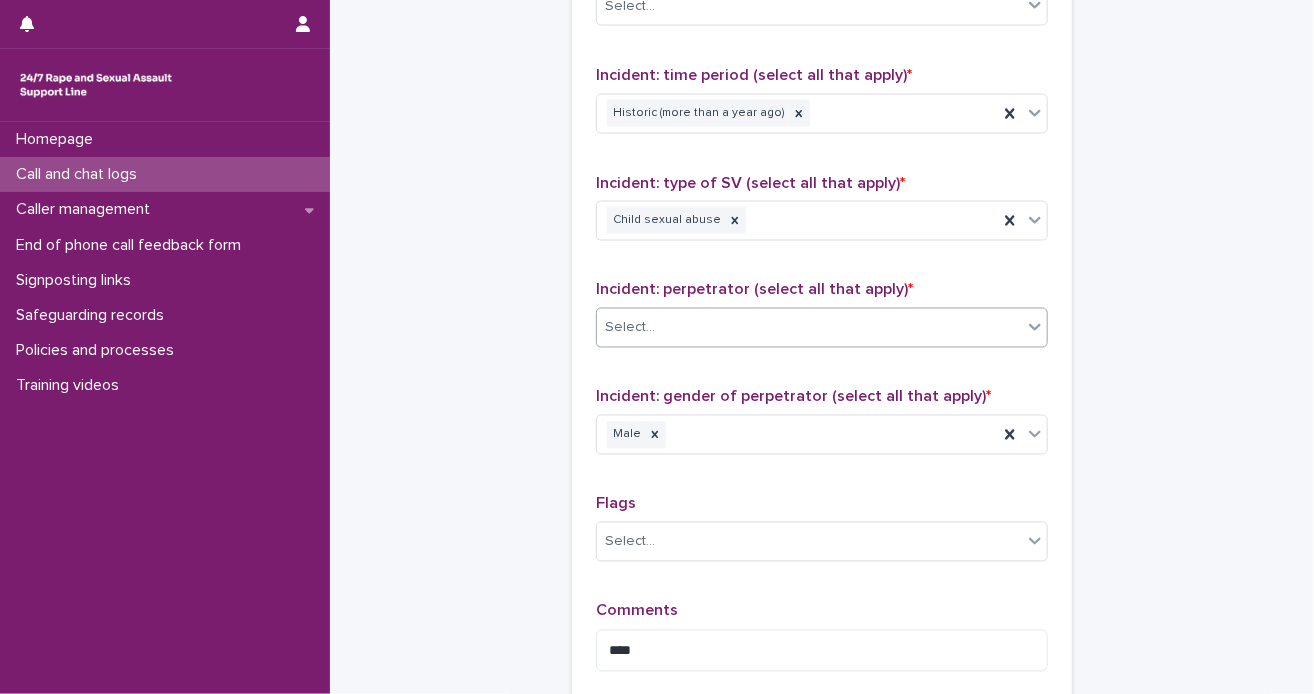 click 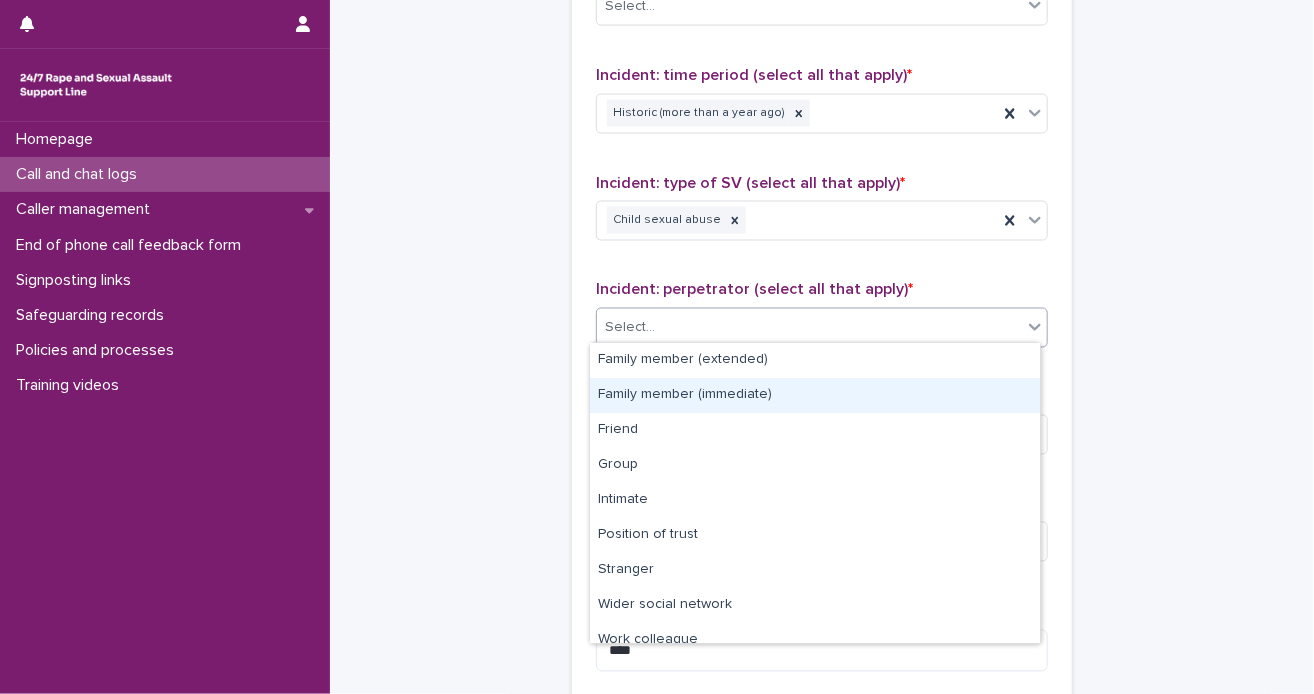 click on "Family member (immediate)" at bounding box center [815, 395] 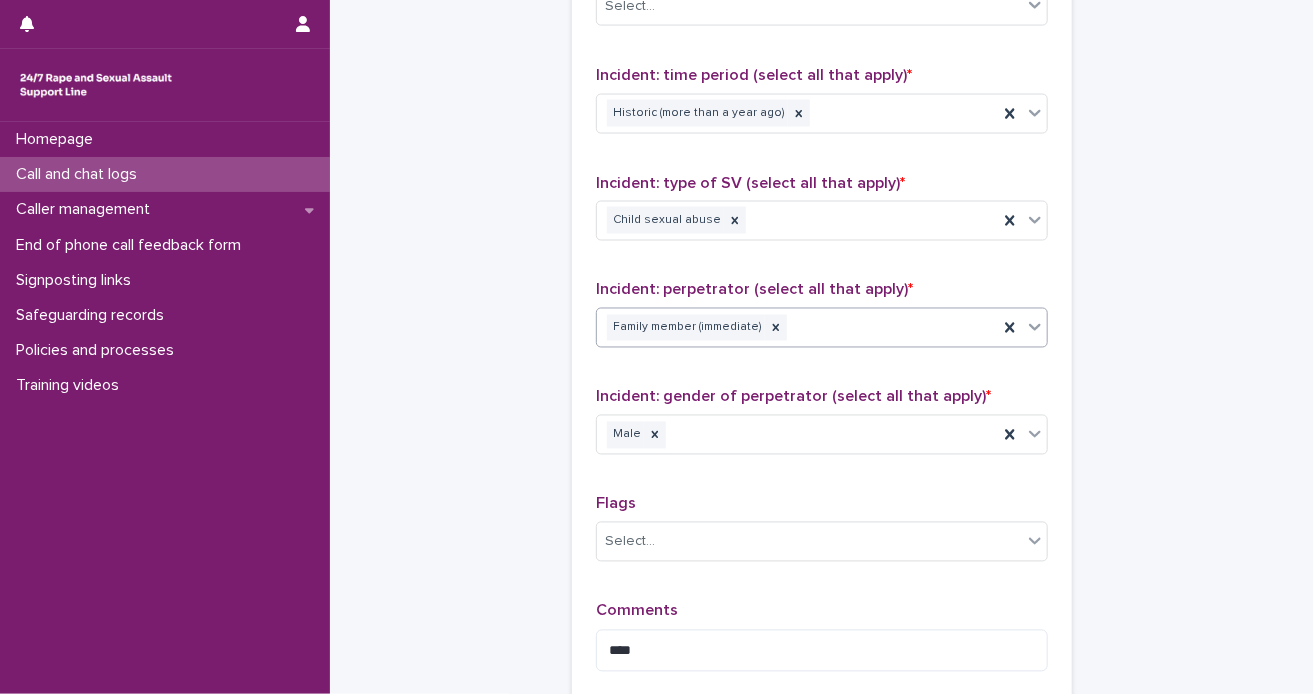 click 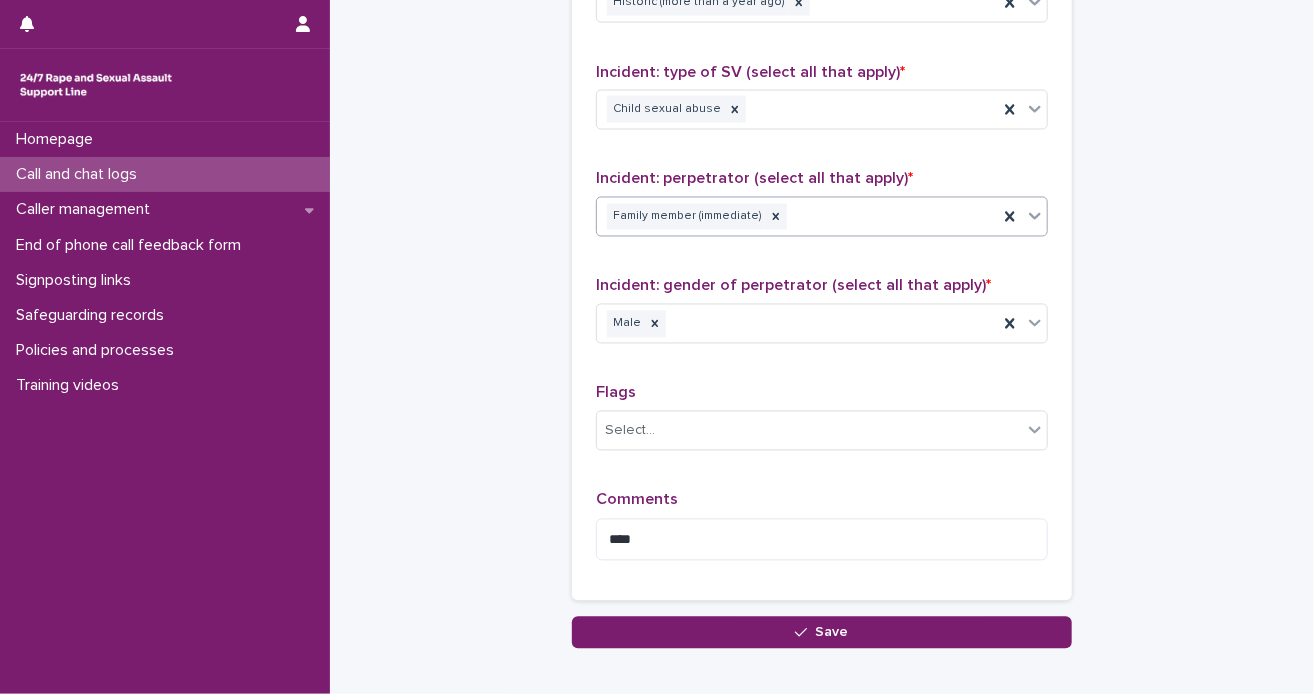 scroll, scrollTop: 1622, scrollLeft: 0, axis: vertical 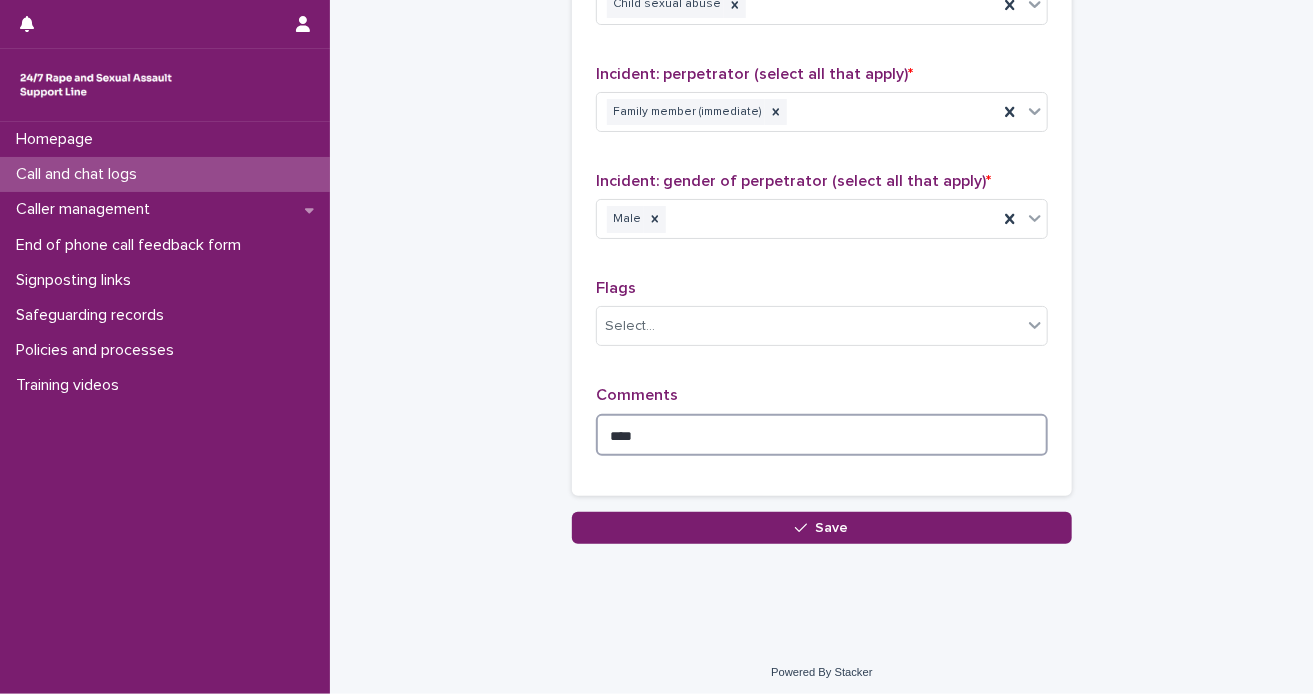 click on "***" at bounding box center [822, 435] 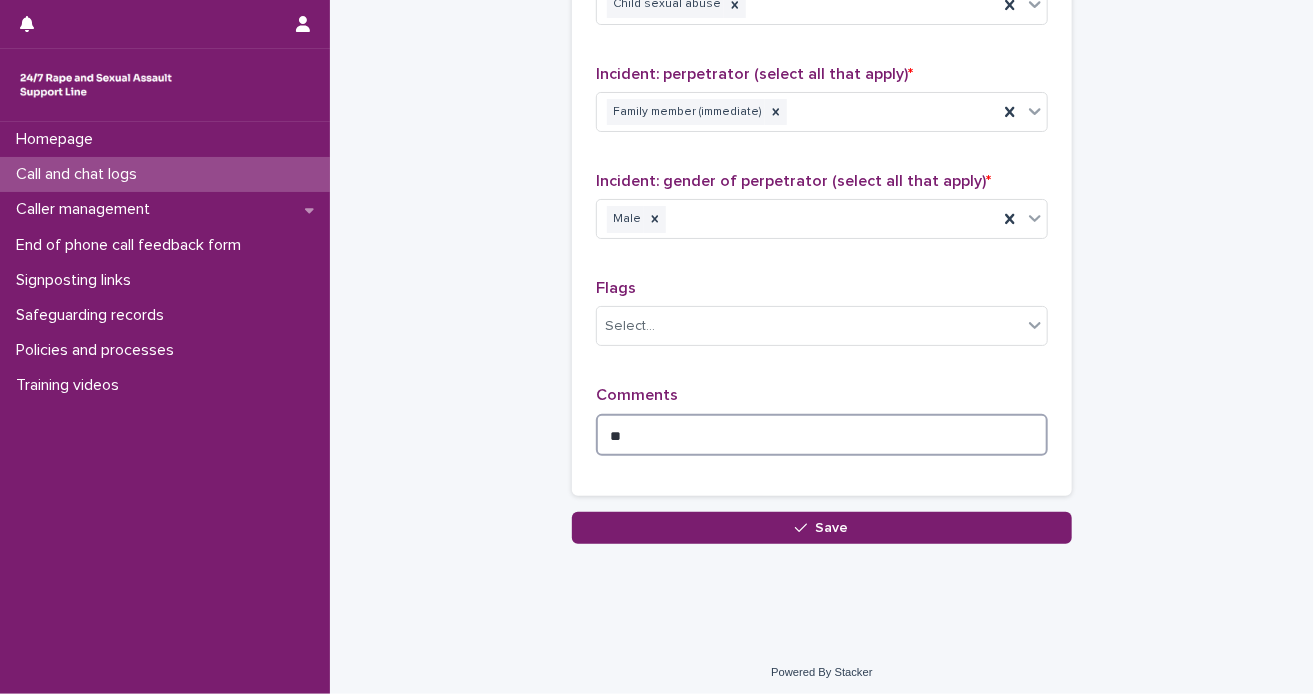 type on "*" 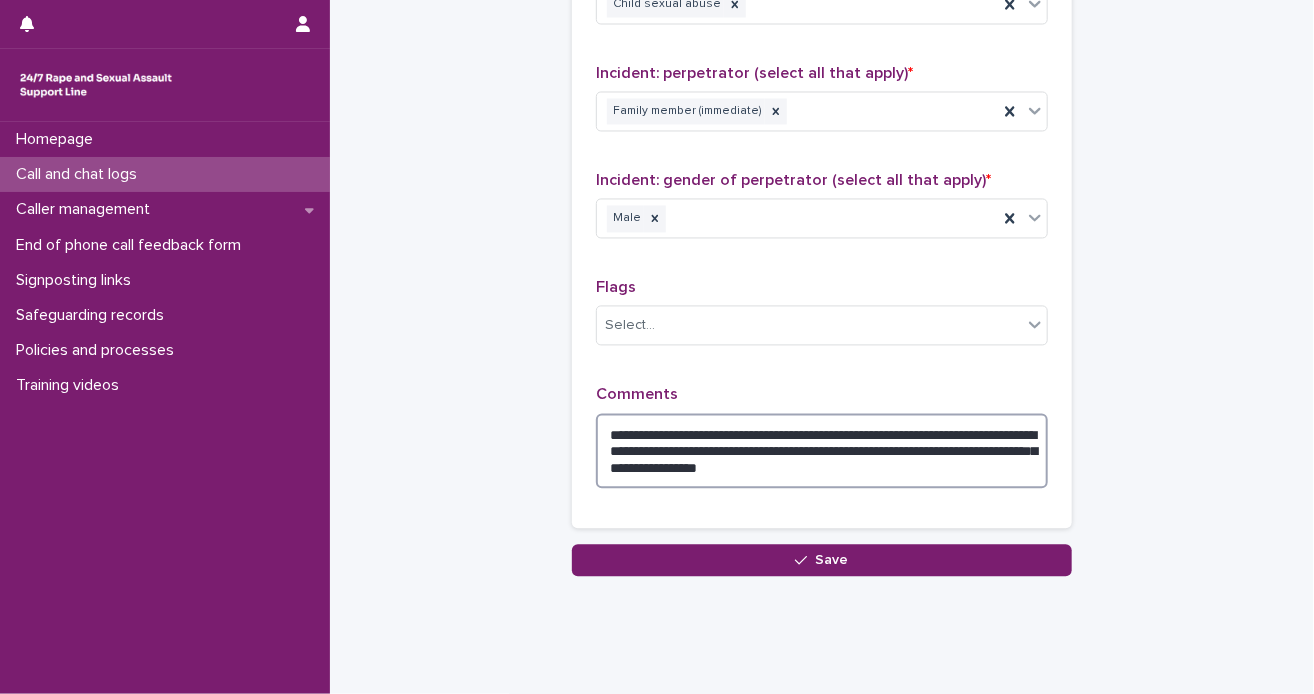 click on "**********" at bounding box center [822, 452] 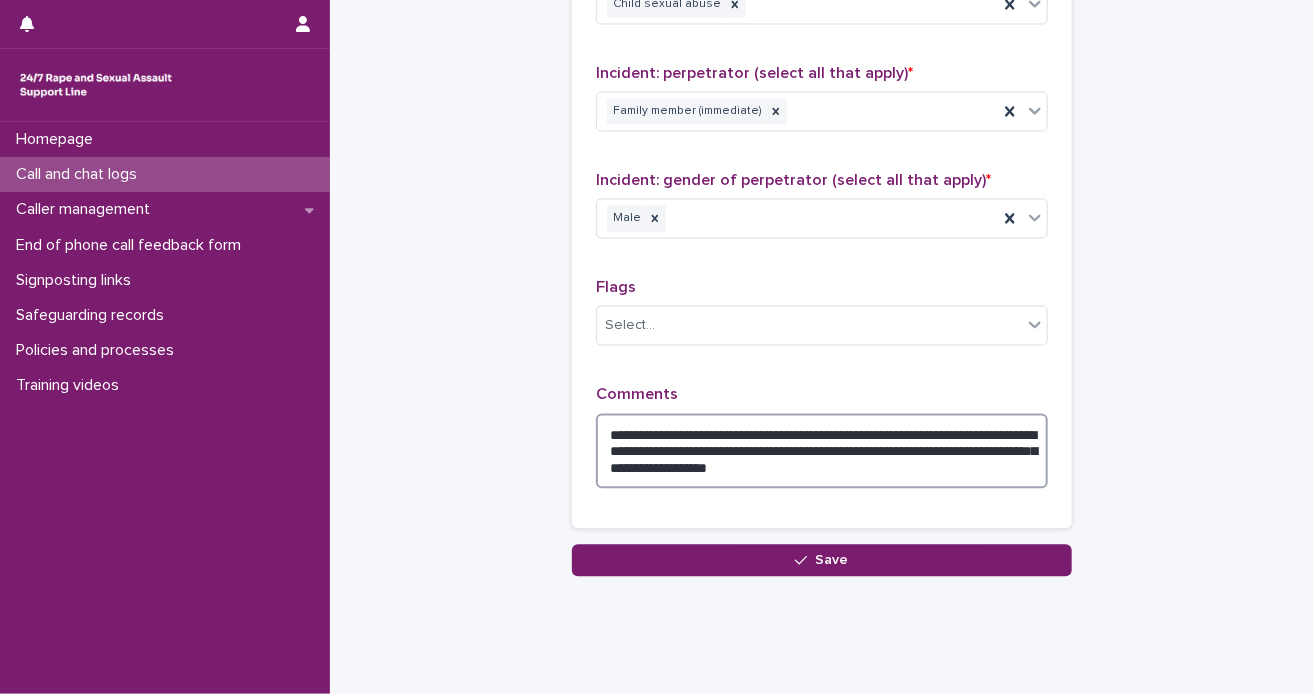 click on "**********" at bounding box center [822, 452] 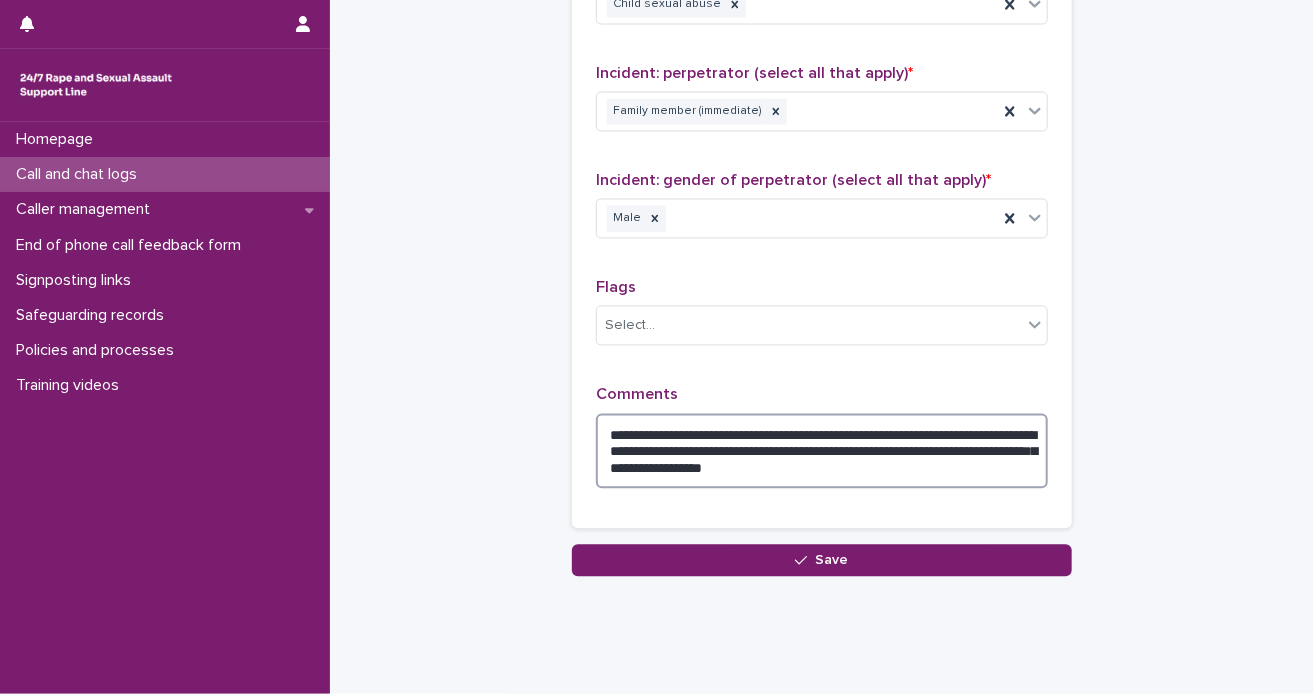 click on "**********" at bounding box center (822, 452) 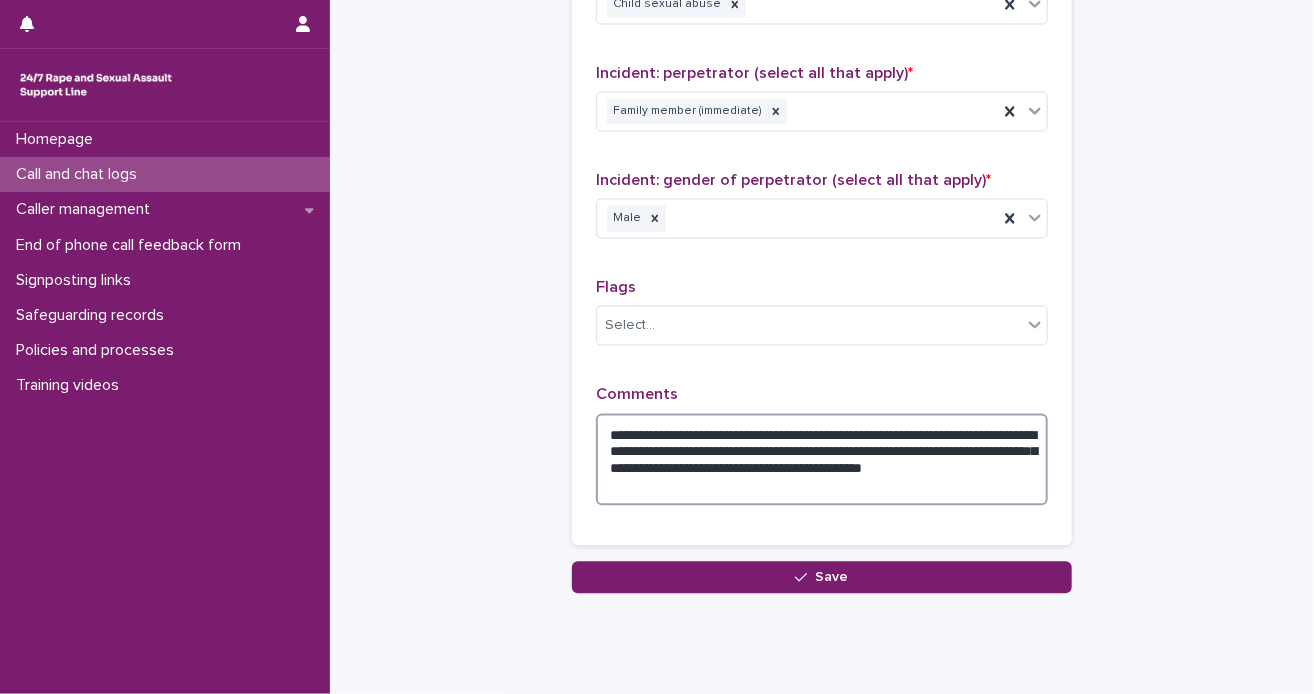 click on "**********" at bounding box center [822, 460] 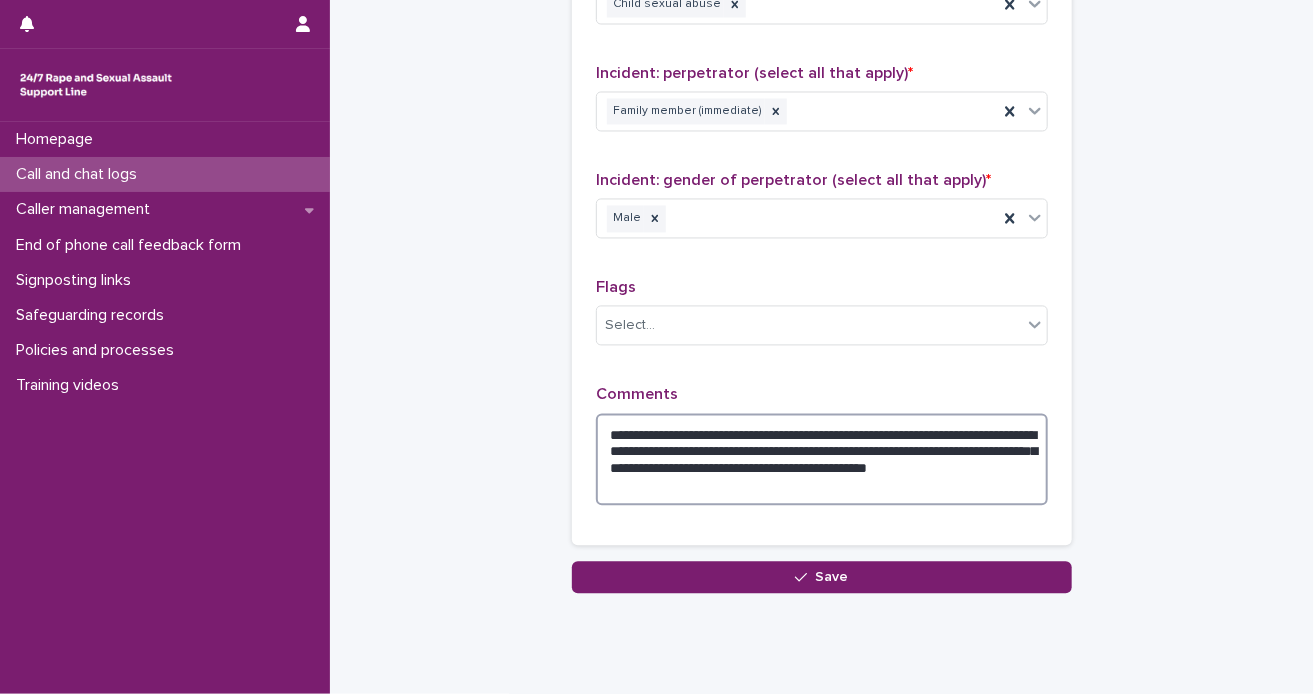 click on "**********" at bounding box center [822, 460] 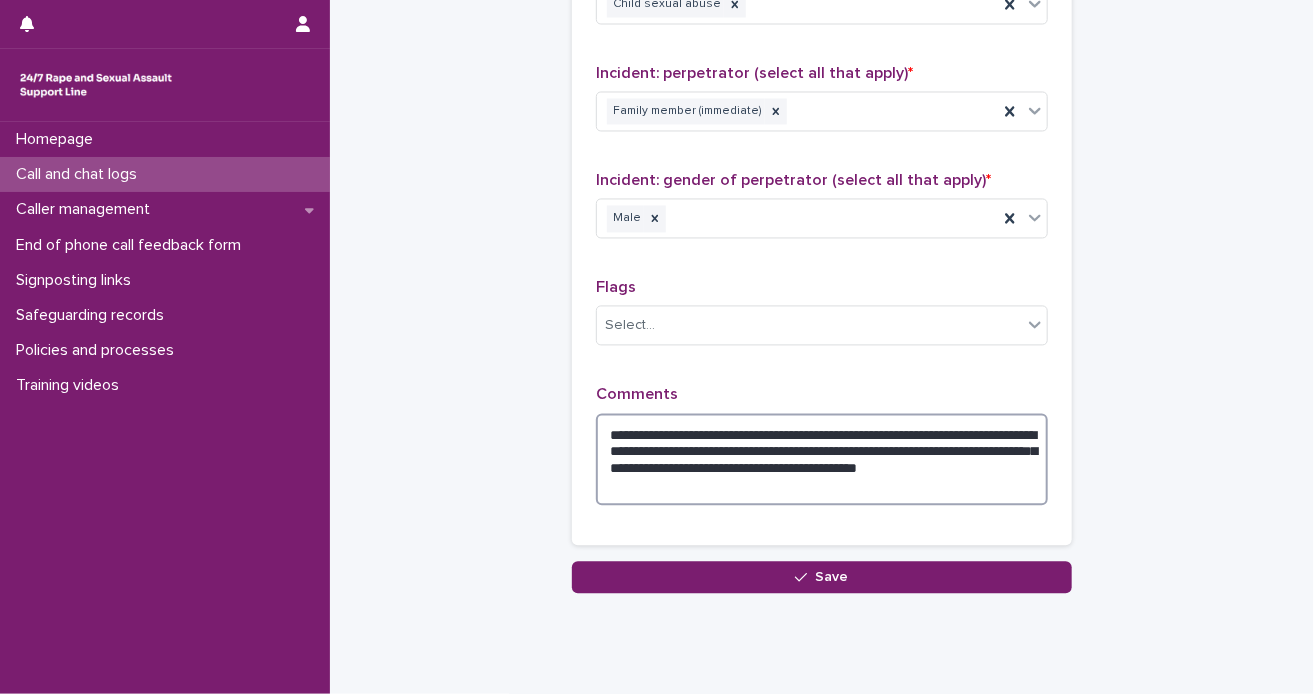 click on "**********" at bounding box center [822, 460] 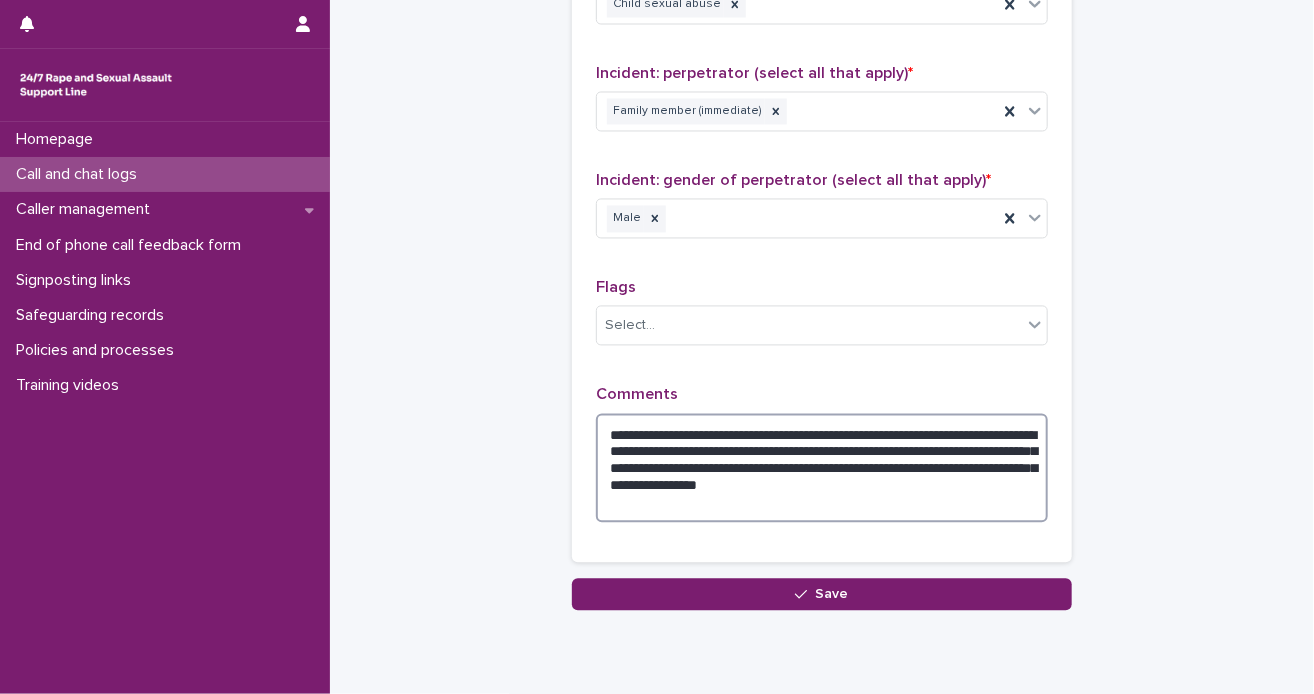 click on "**********" at bounding box center [822, 469] 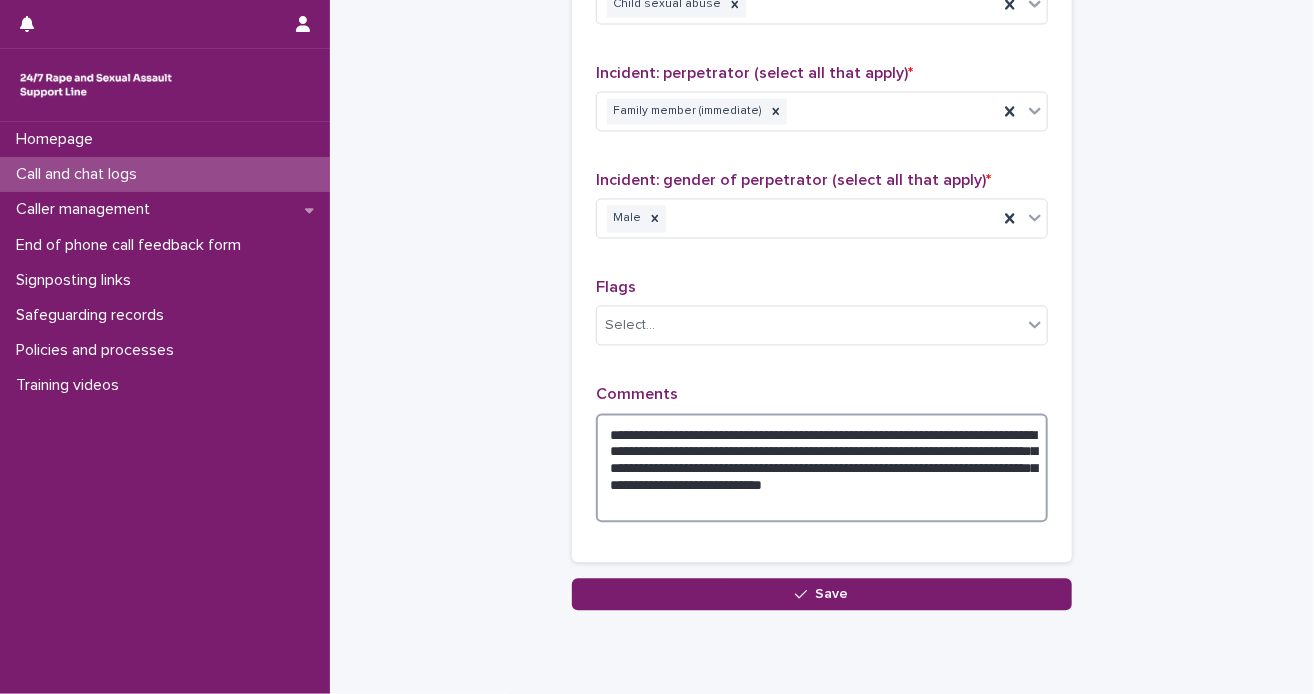 click on "**********" at bounding box center (822, 469) 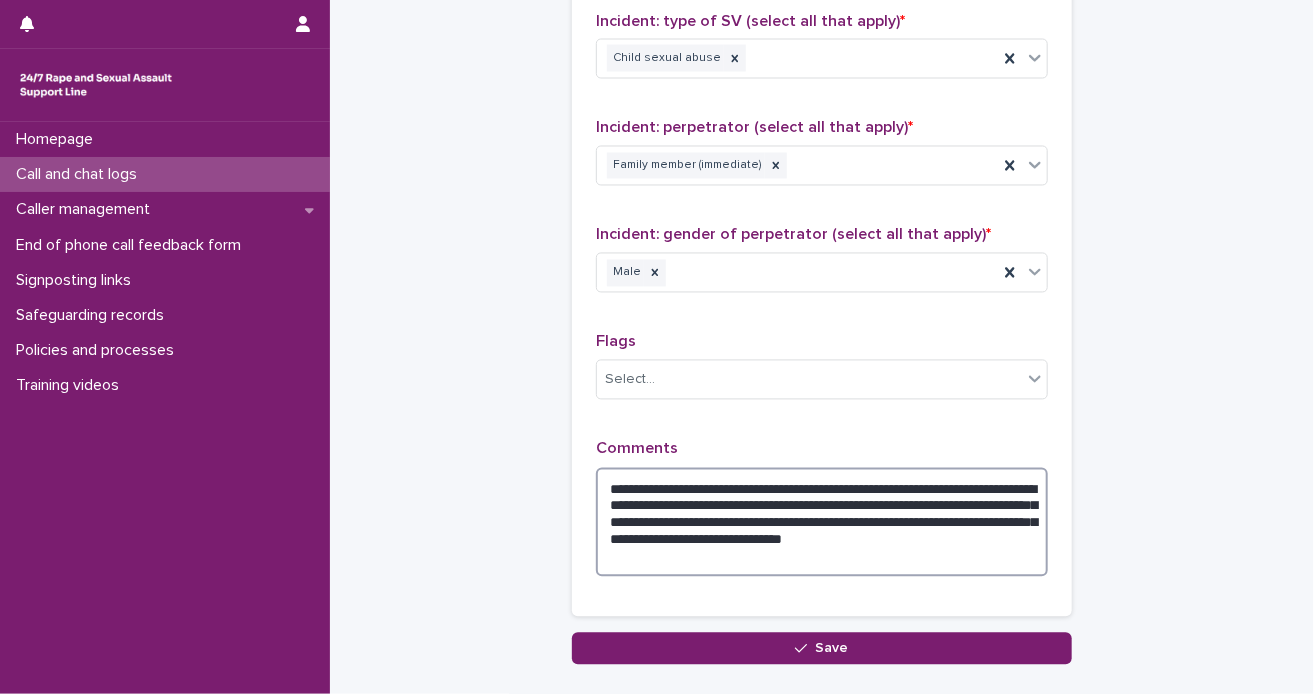 scroll, scrollTop: 1522, scrollLeft: 0, axis: vertical 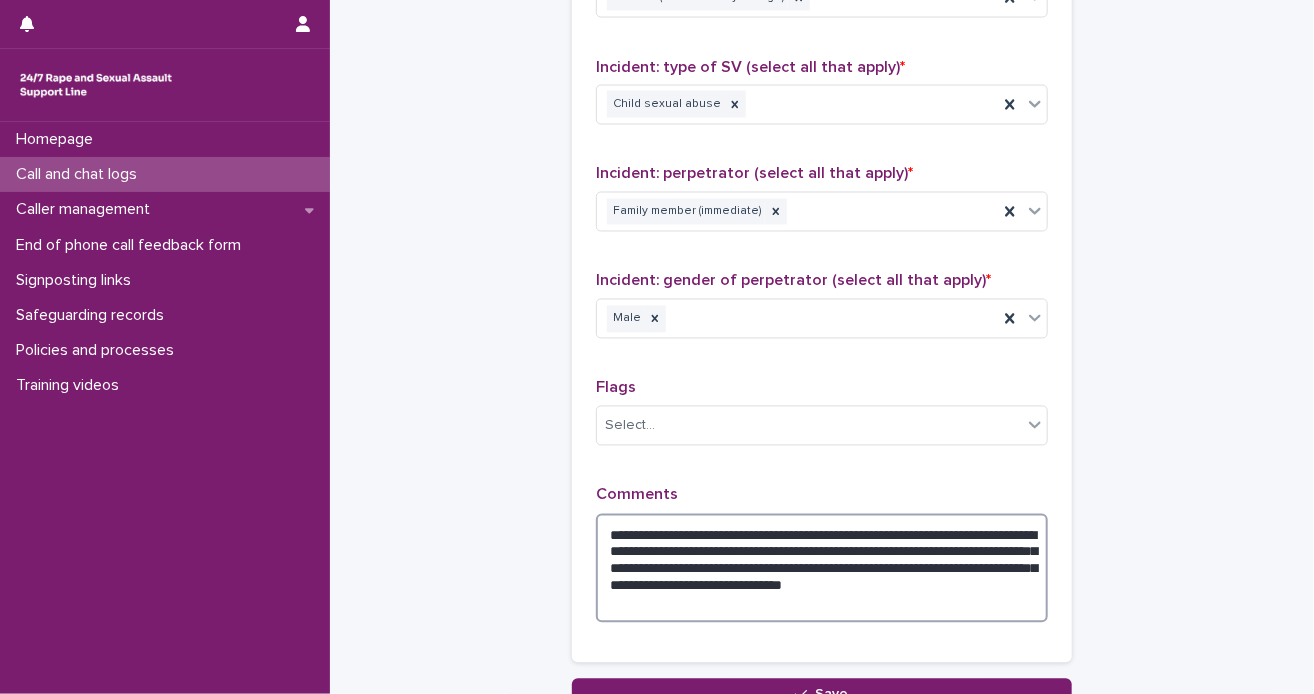 click on "**********" at bounding box center [822, 569] 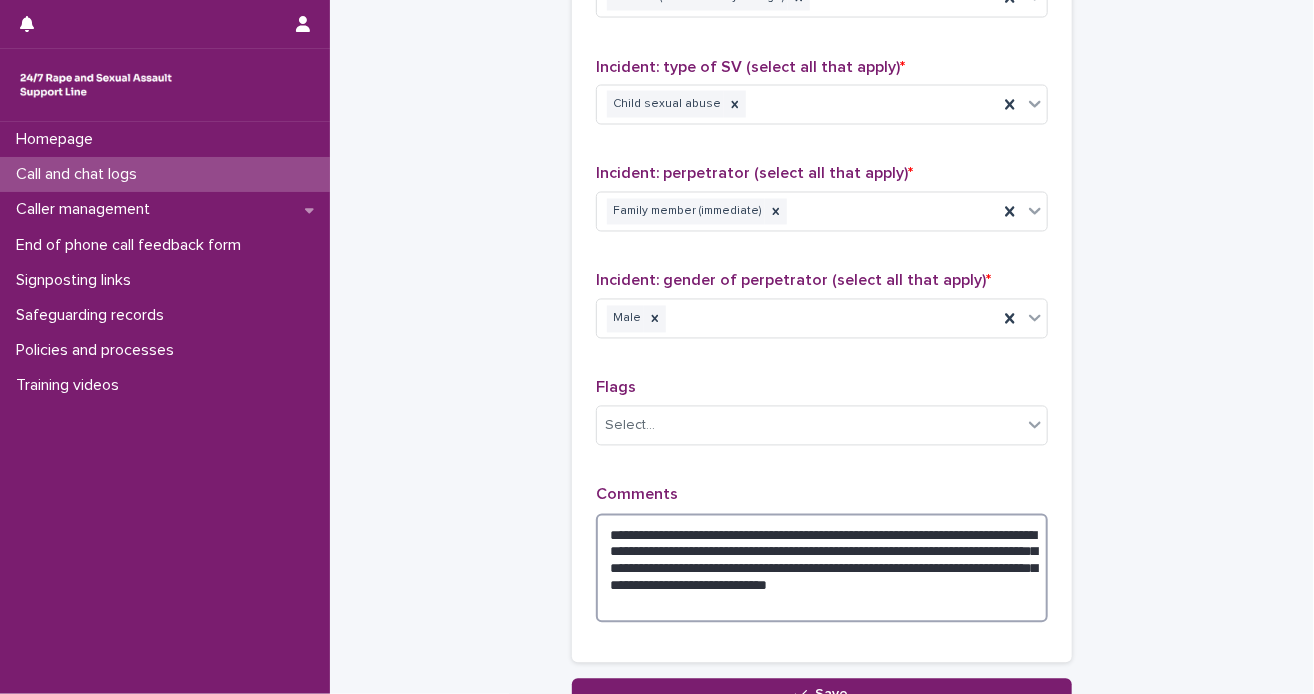 click on "**********" at bounding box center (822, 569) 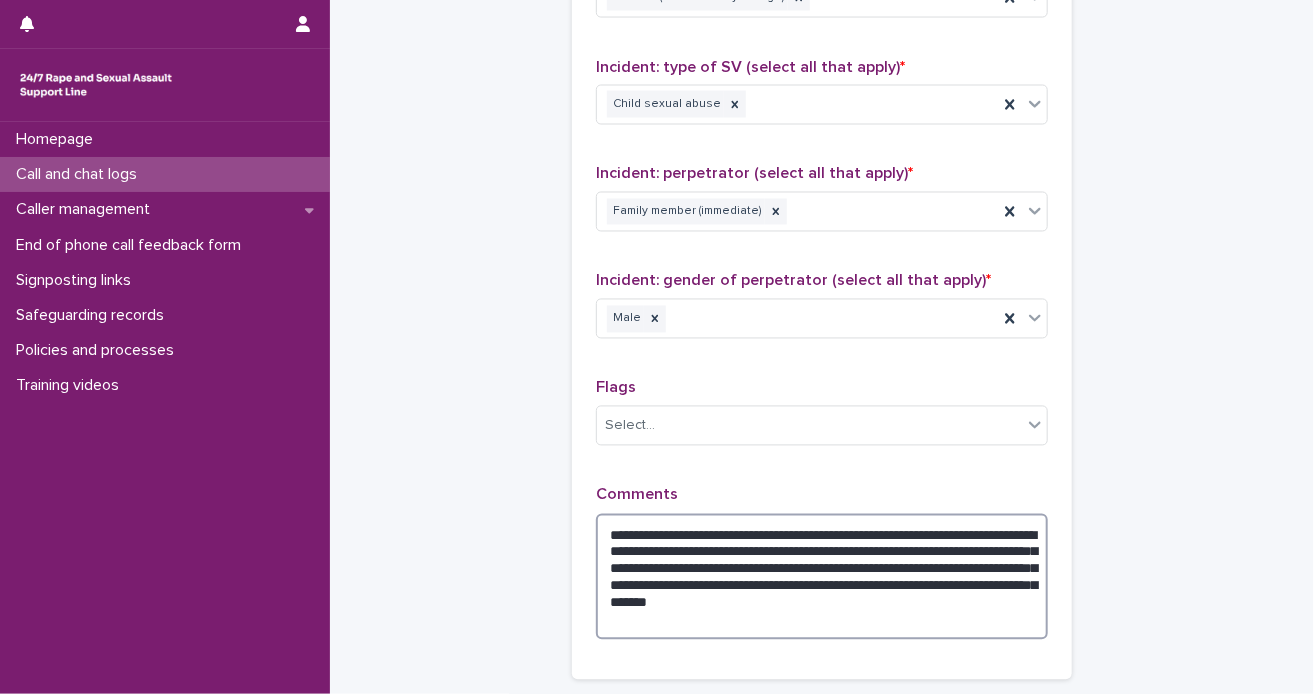 click on "**********" at bounding box center (822, 577) 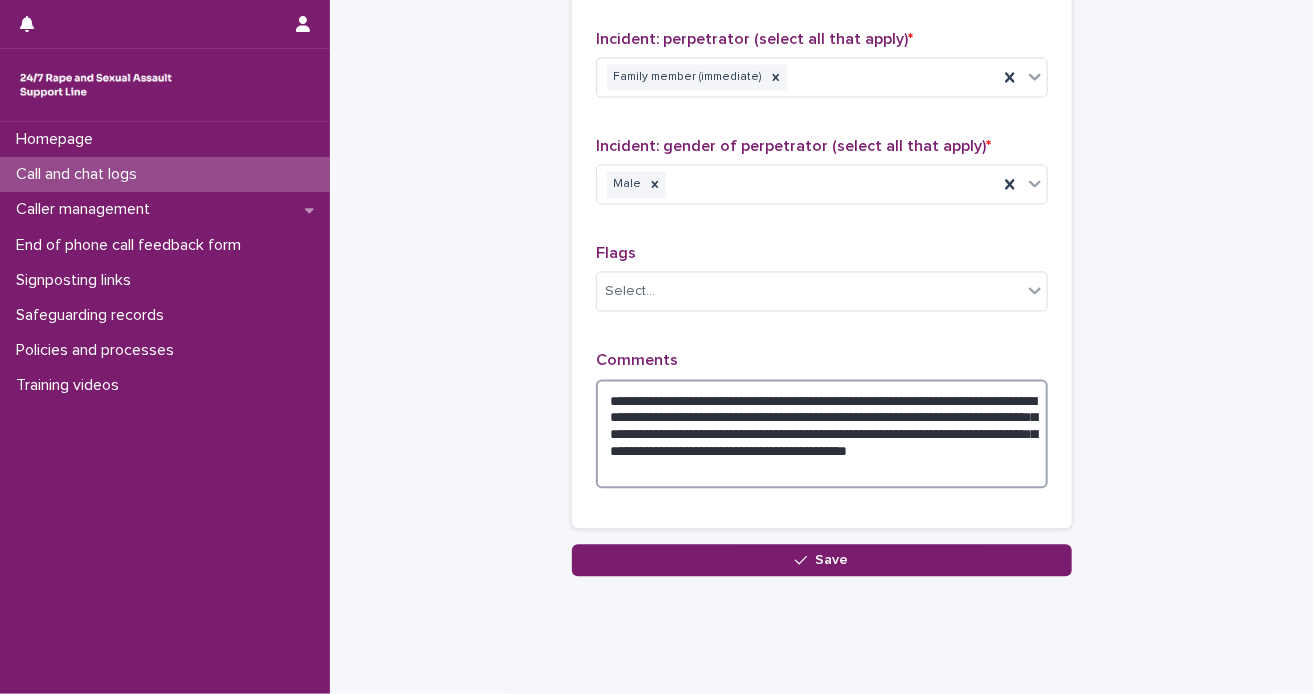 scroll, scrollTop: 1689, scrollLeft: 0, axis: vertical 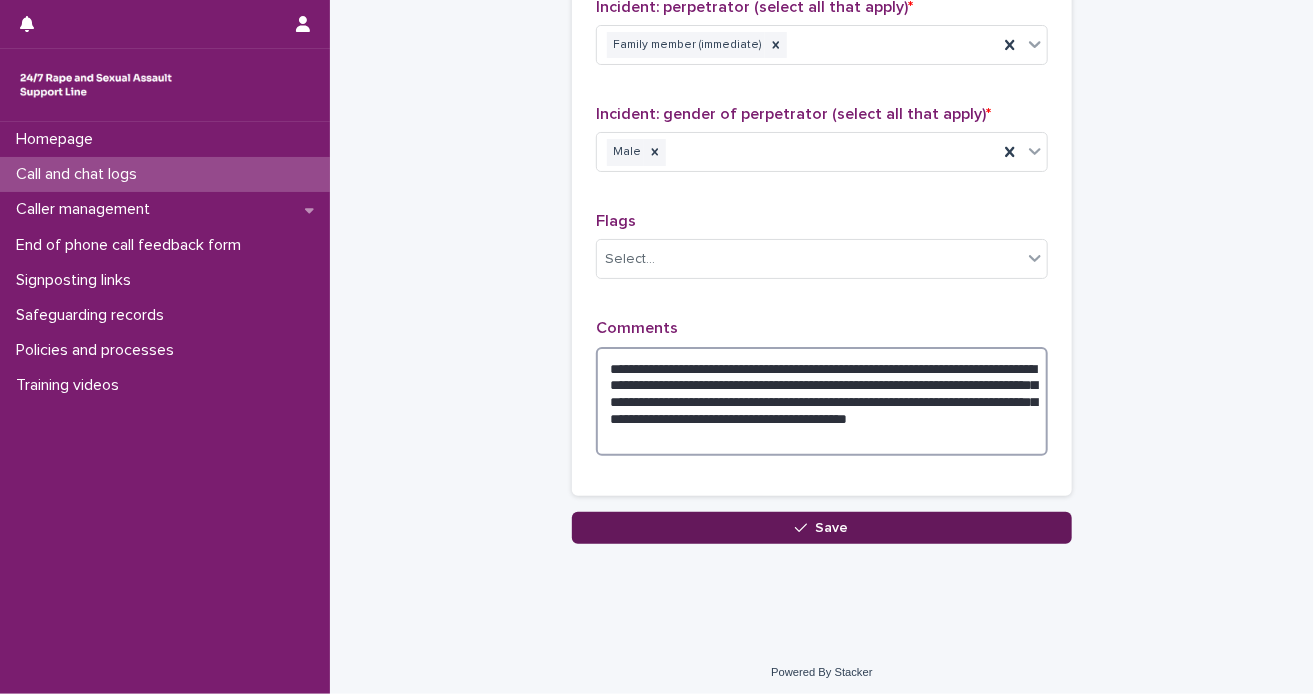 type on "**********" 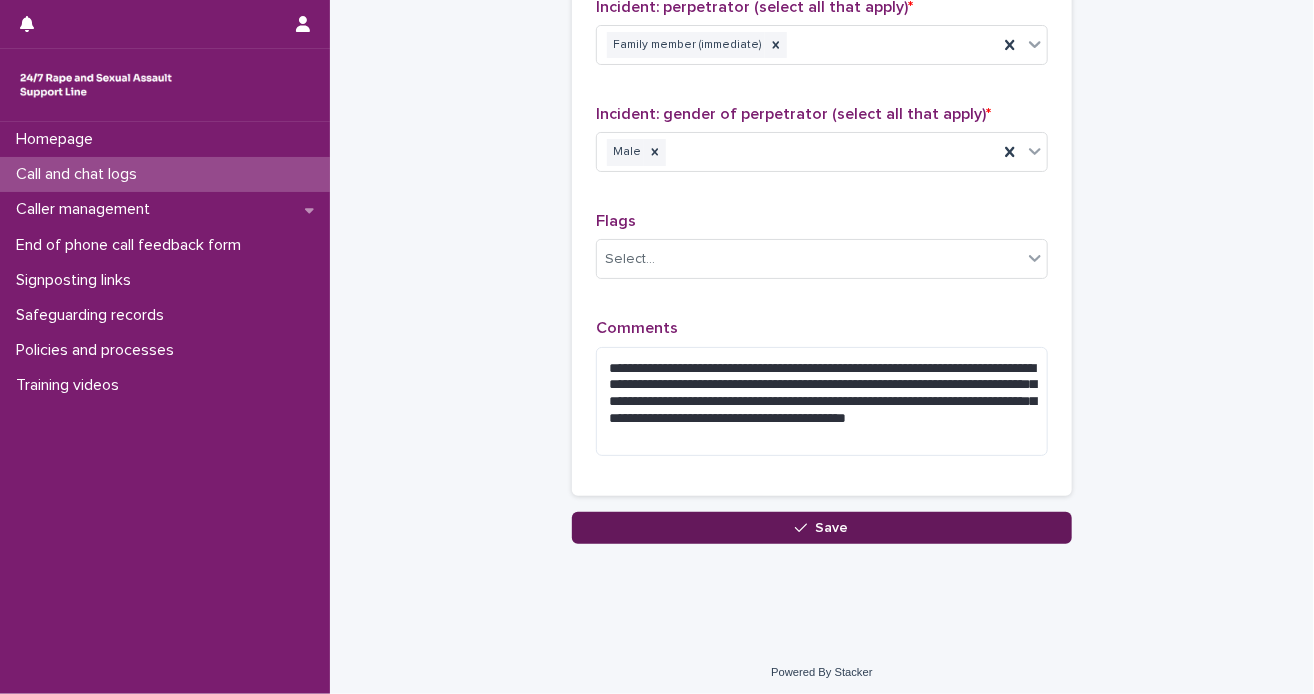 click on "Save" at bounding box center [832, 528] 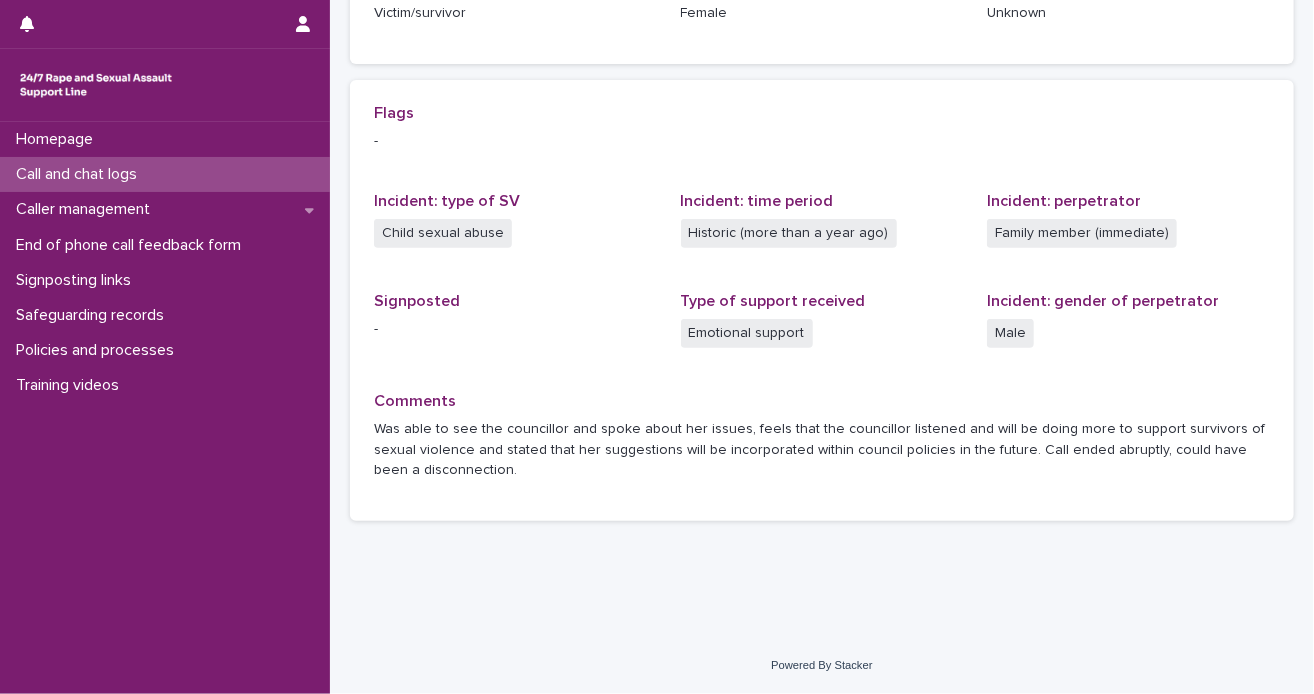 scroll, scrollTop: 0, scrollLeft: 0, axis: both 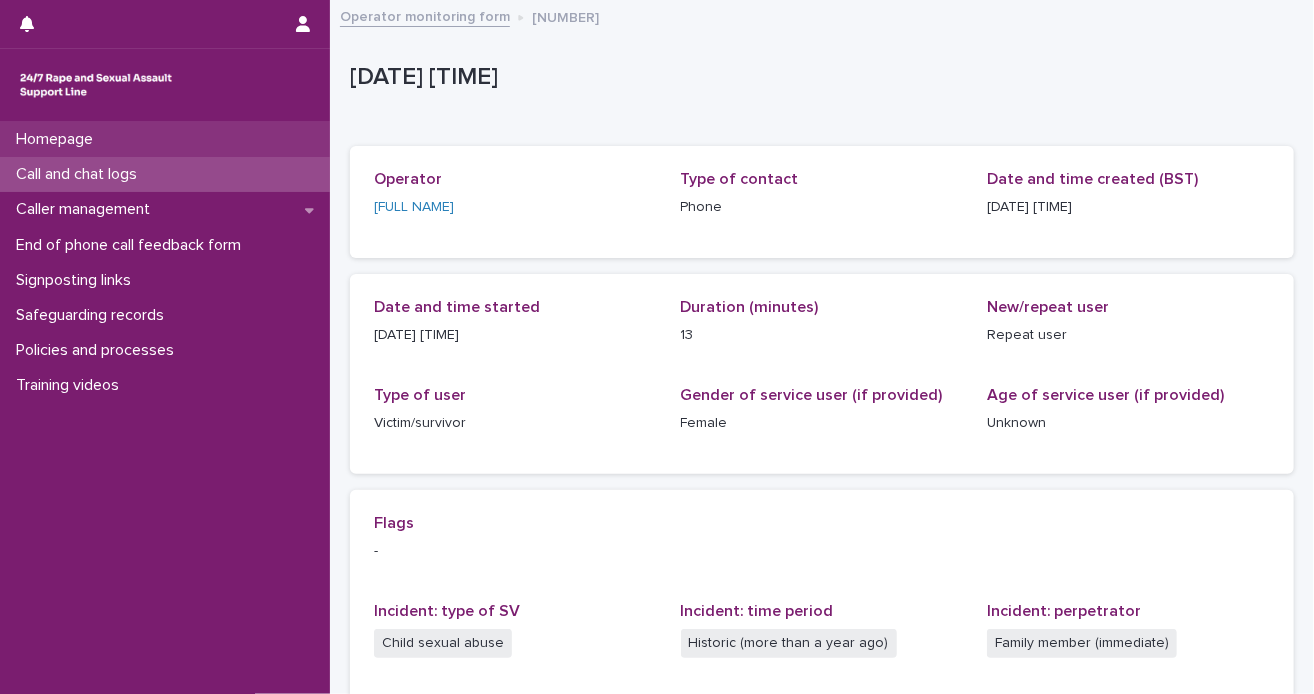 click on "Homepage" at bounding box center [165, 139] 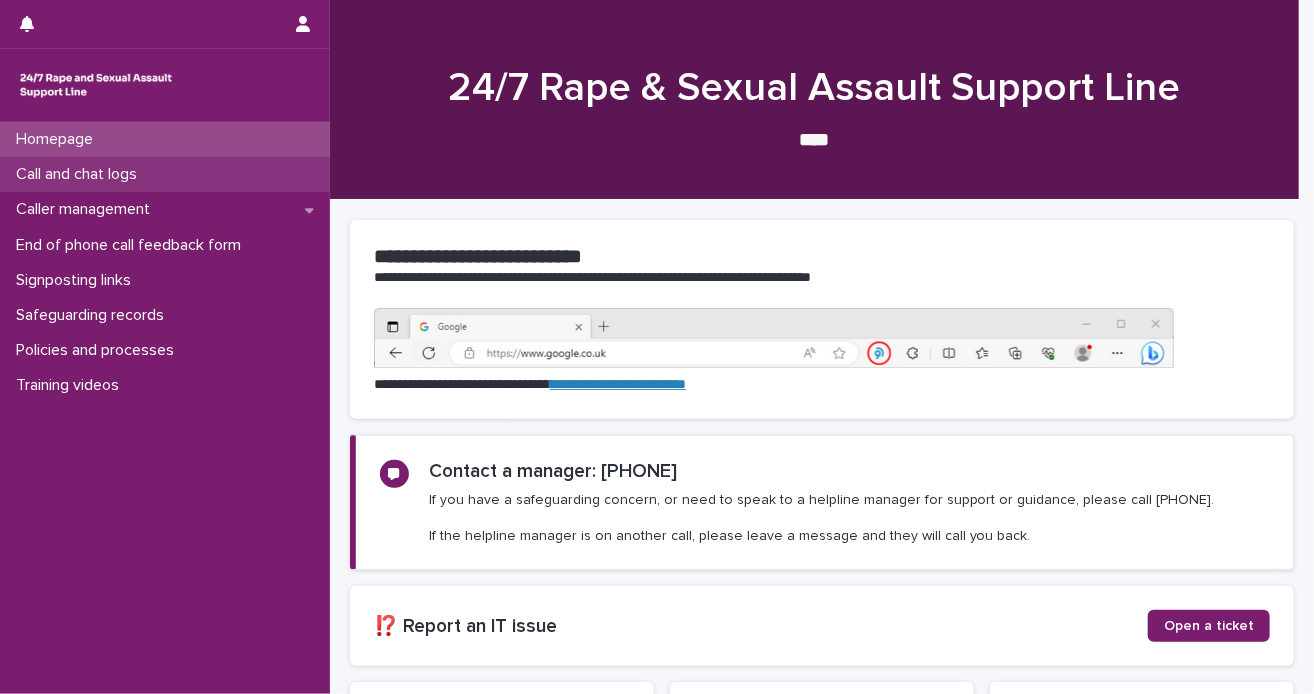 click on "Call and chat logs" at bounding box center (80, 174) 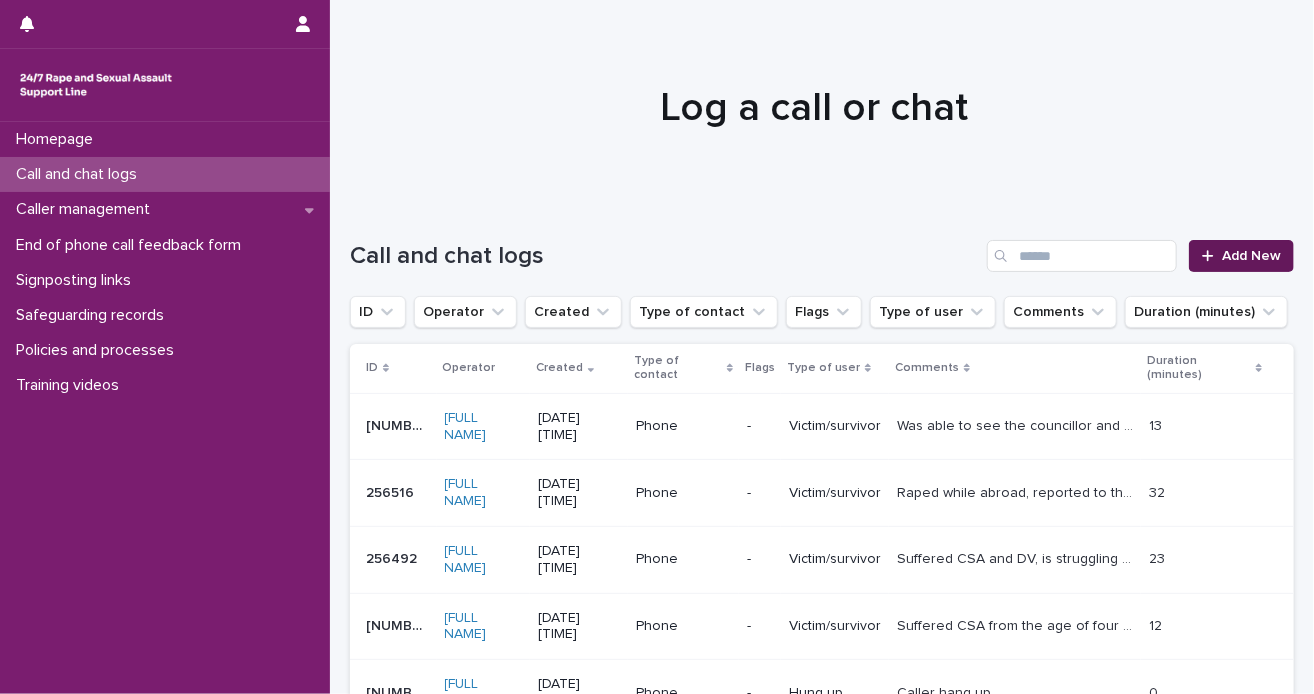 click on "Add New" at bounding box center (1251, 256) 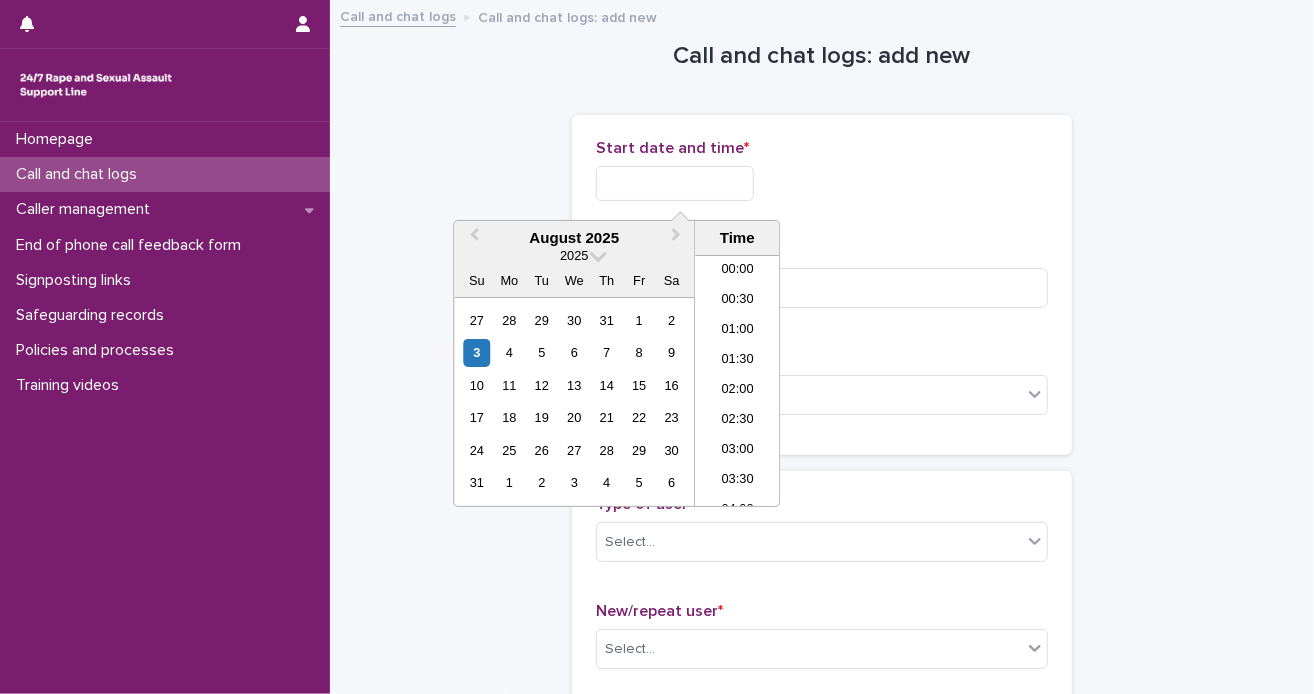click at bounding box center [675, 183] 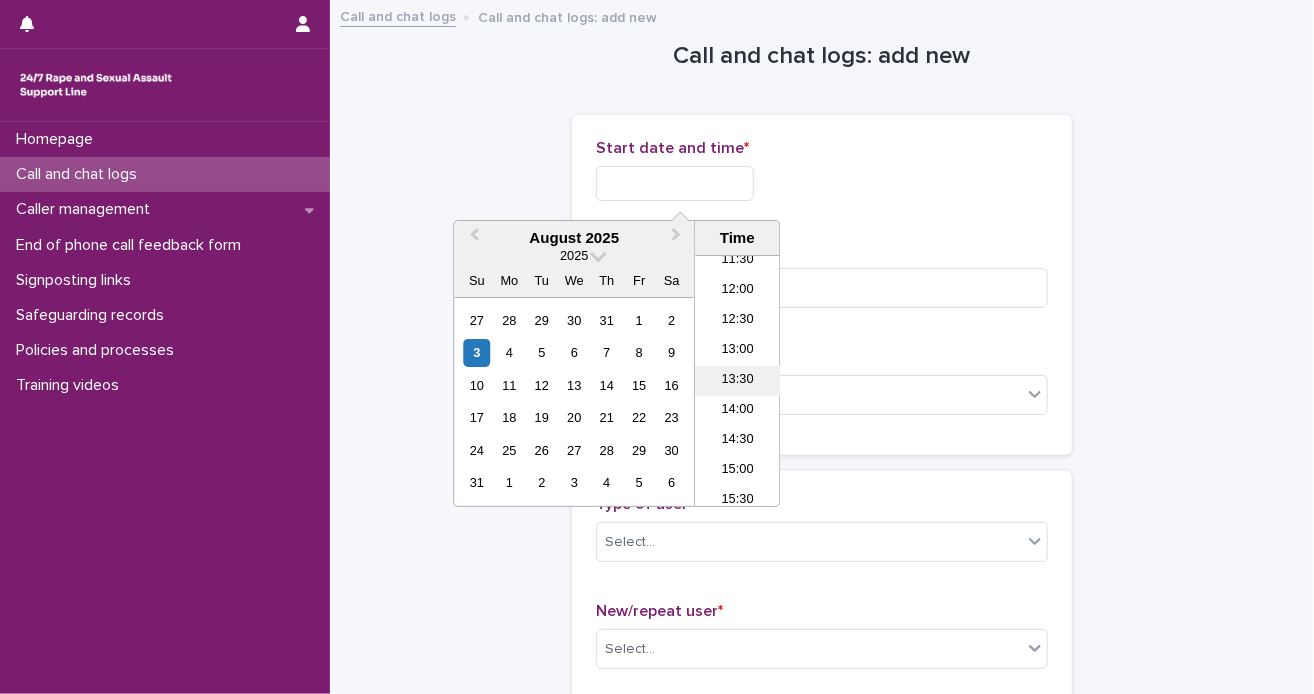 click on "13:30" at bounding box center [737, 381] 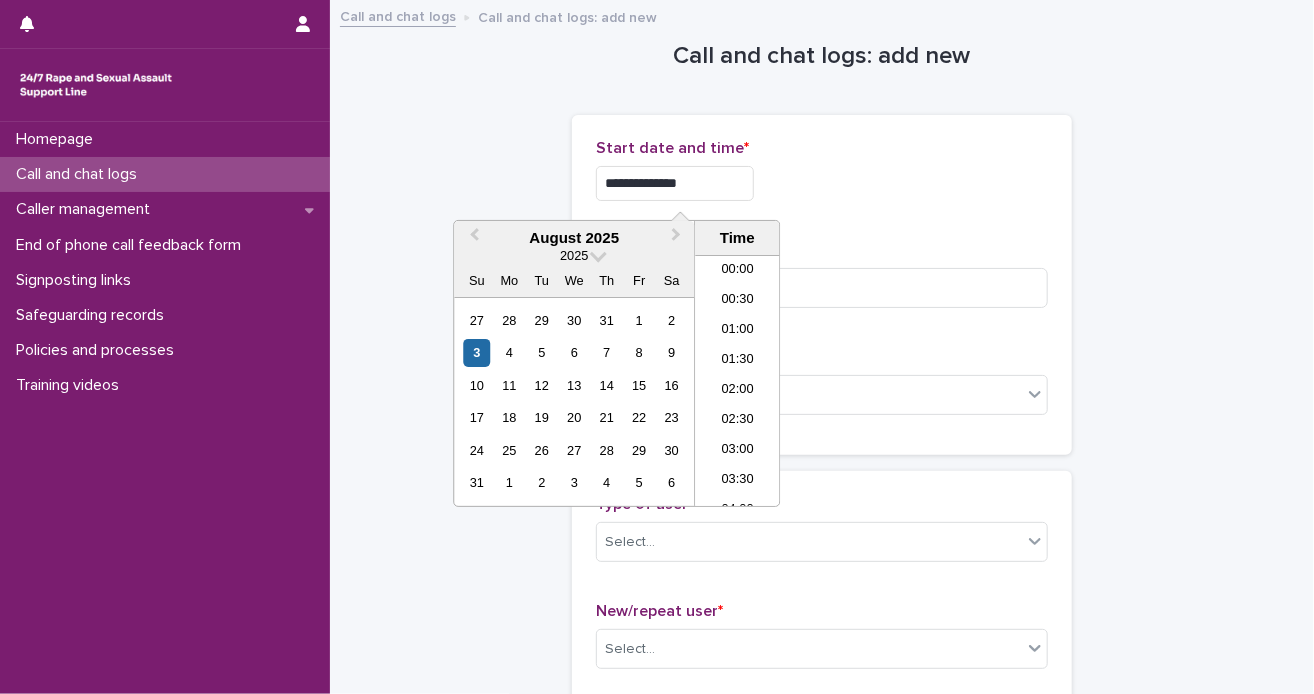 click on "**********" at bounding box center [675, 183] 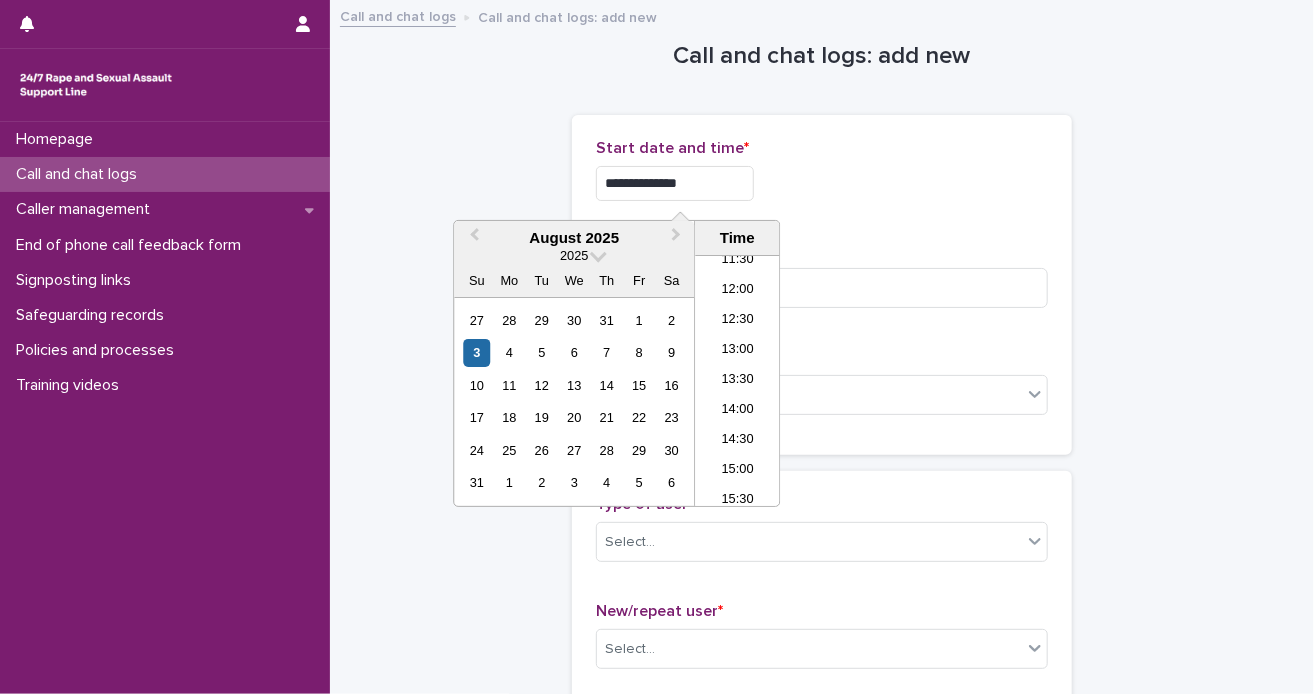 type on "**********" 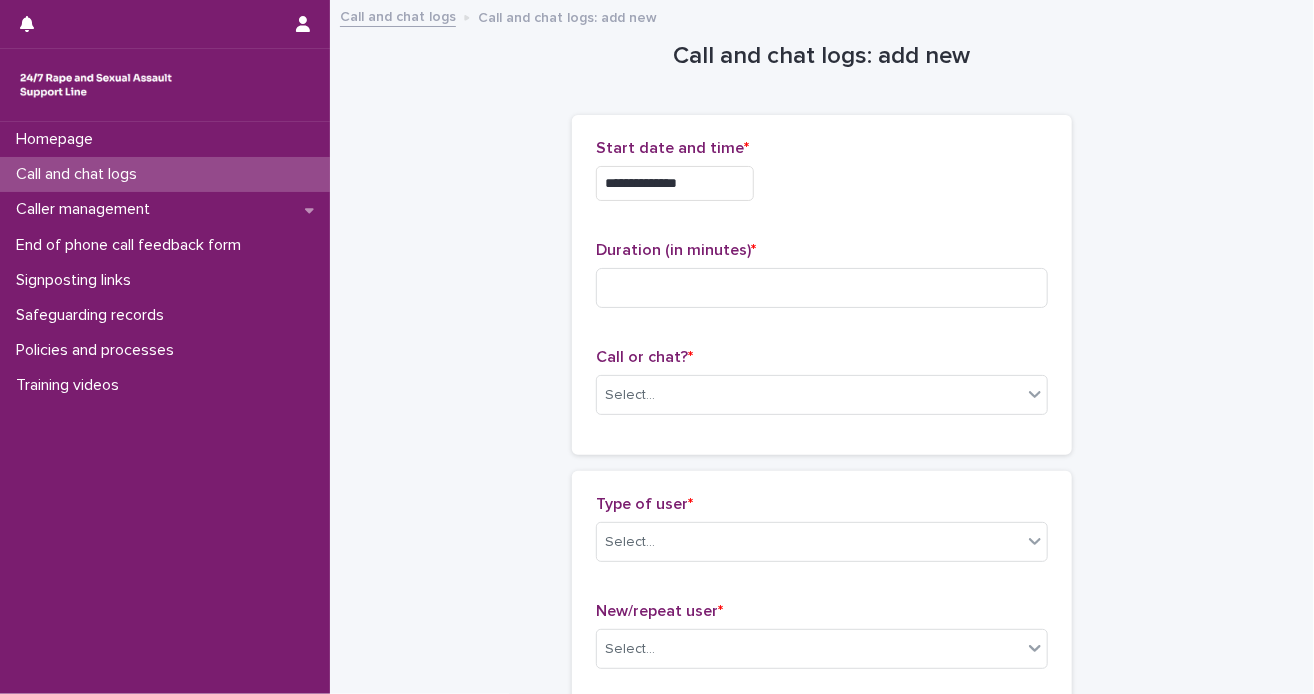 click on "**********" at bounding box center [822, 178] 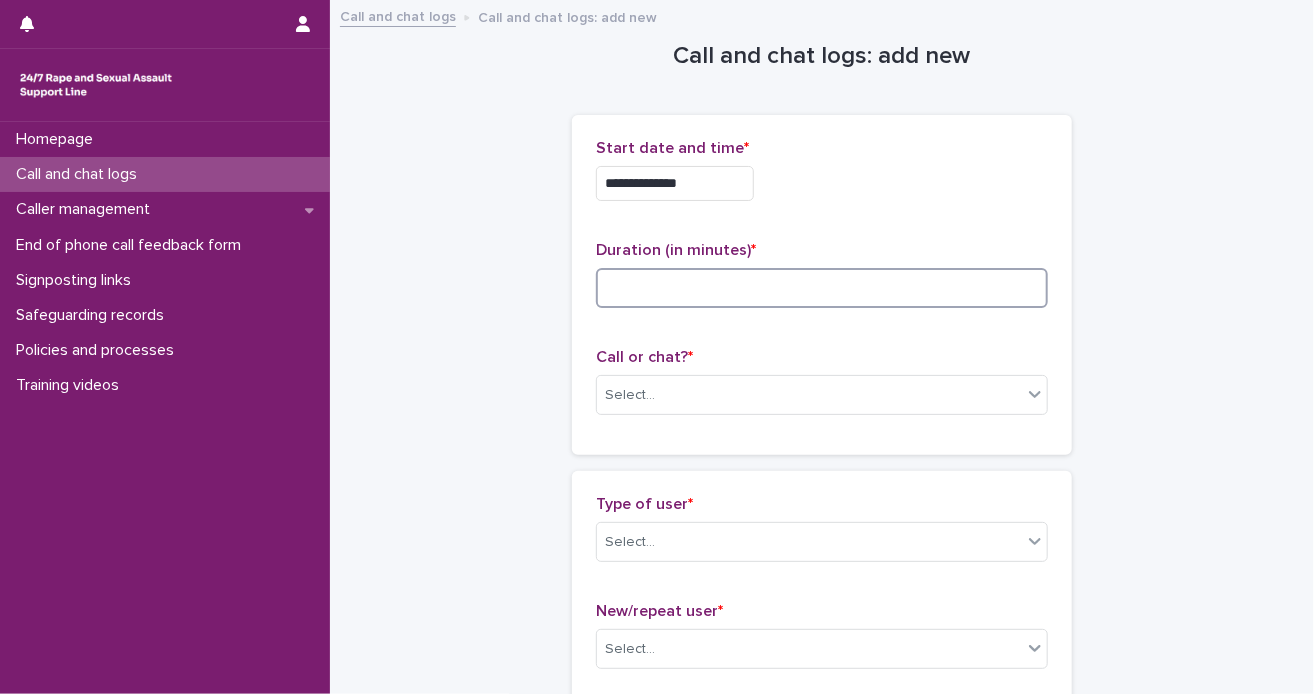 click at bounding box center (822, 288) 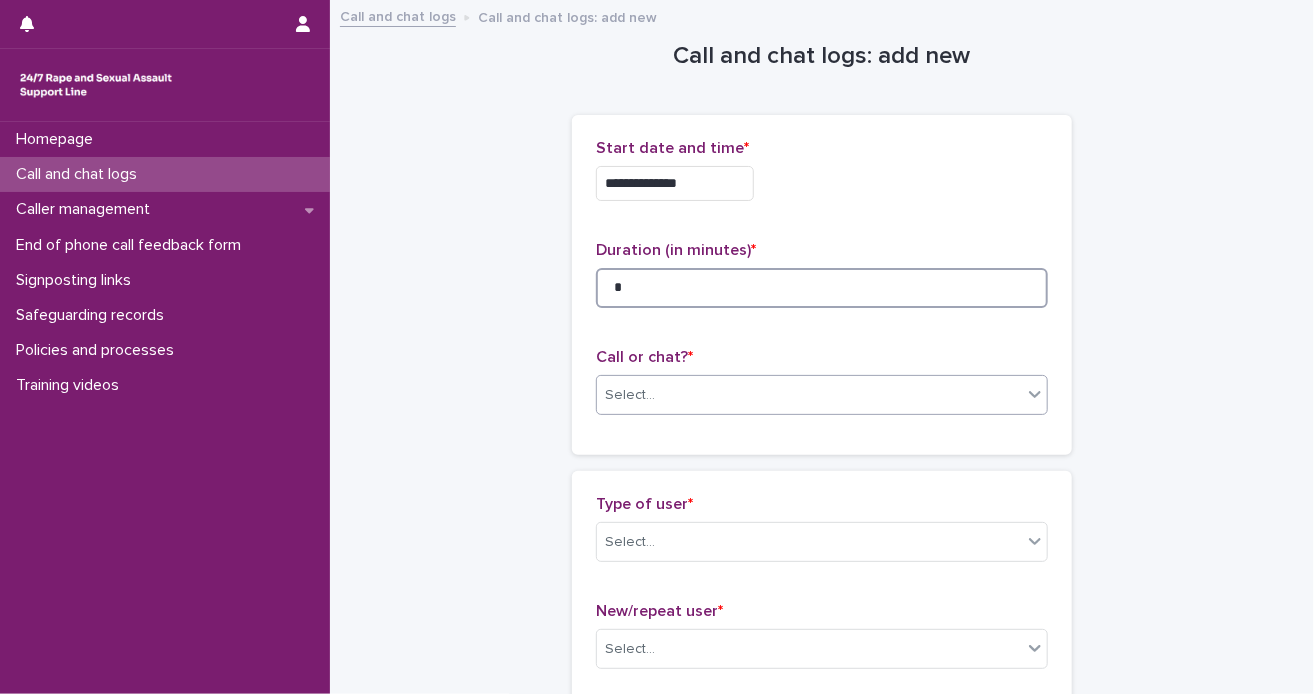 type on "*" 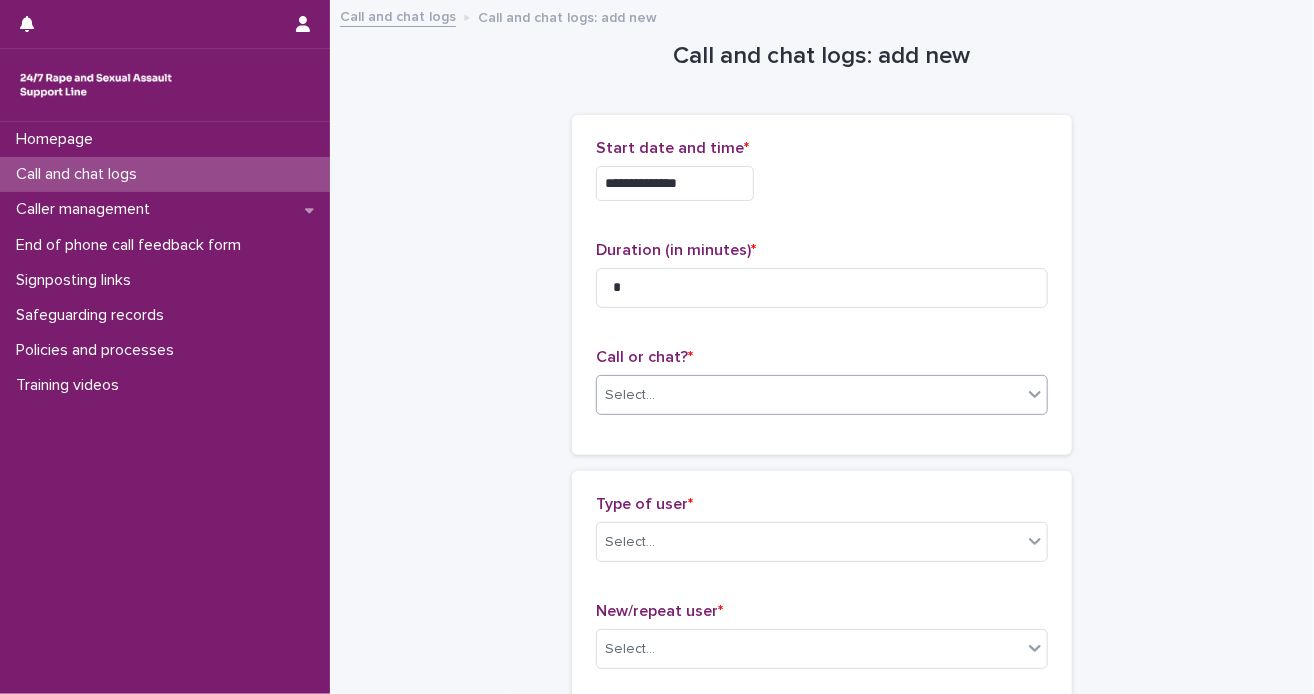 click 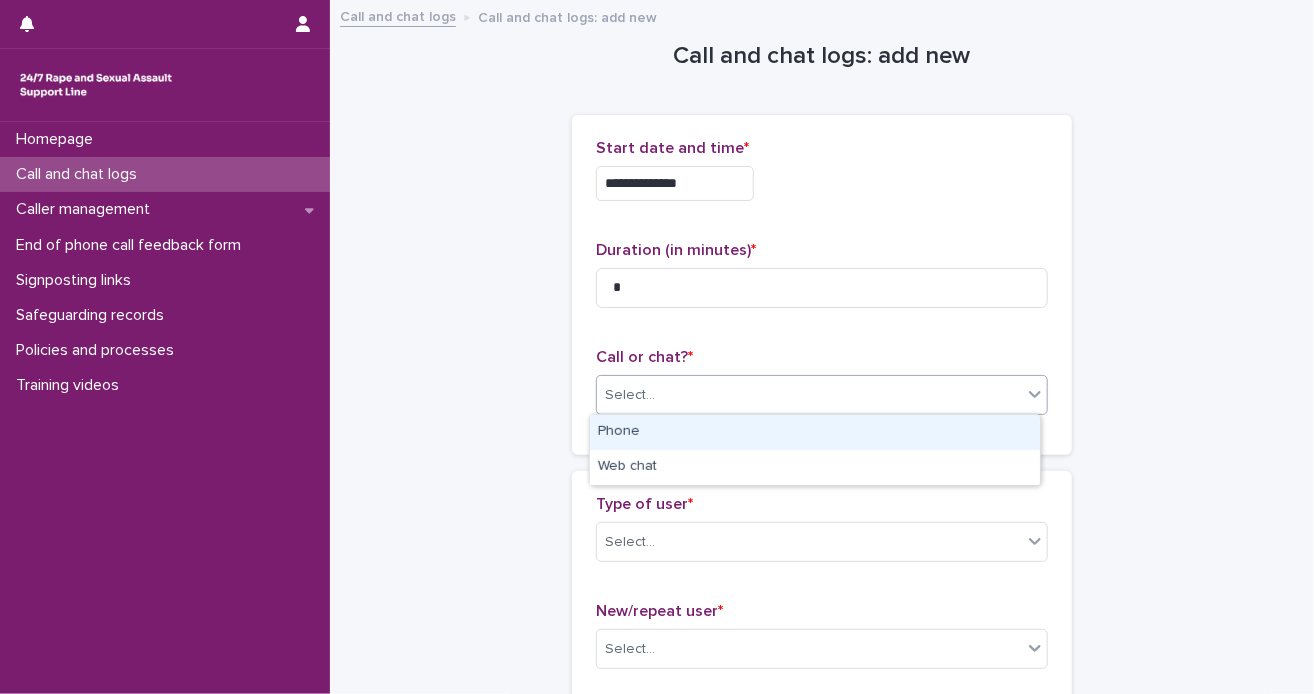 click on "Phone" at bounding box center [815, 432] 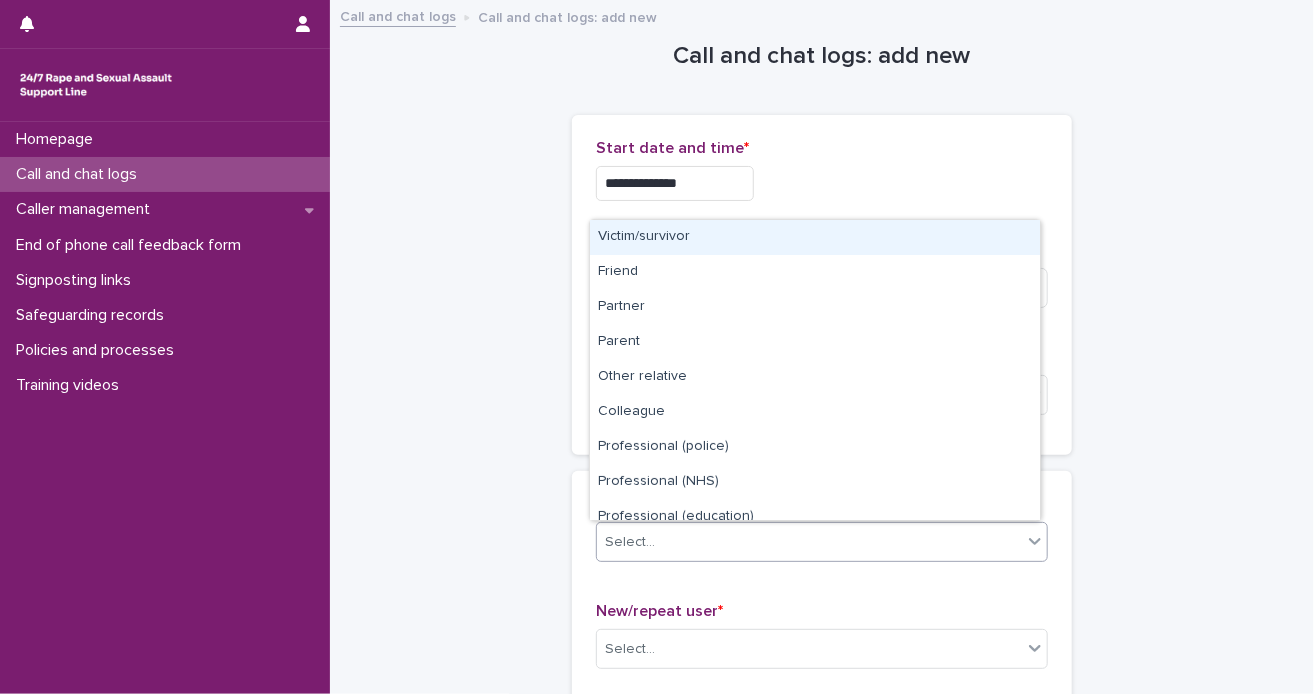 click 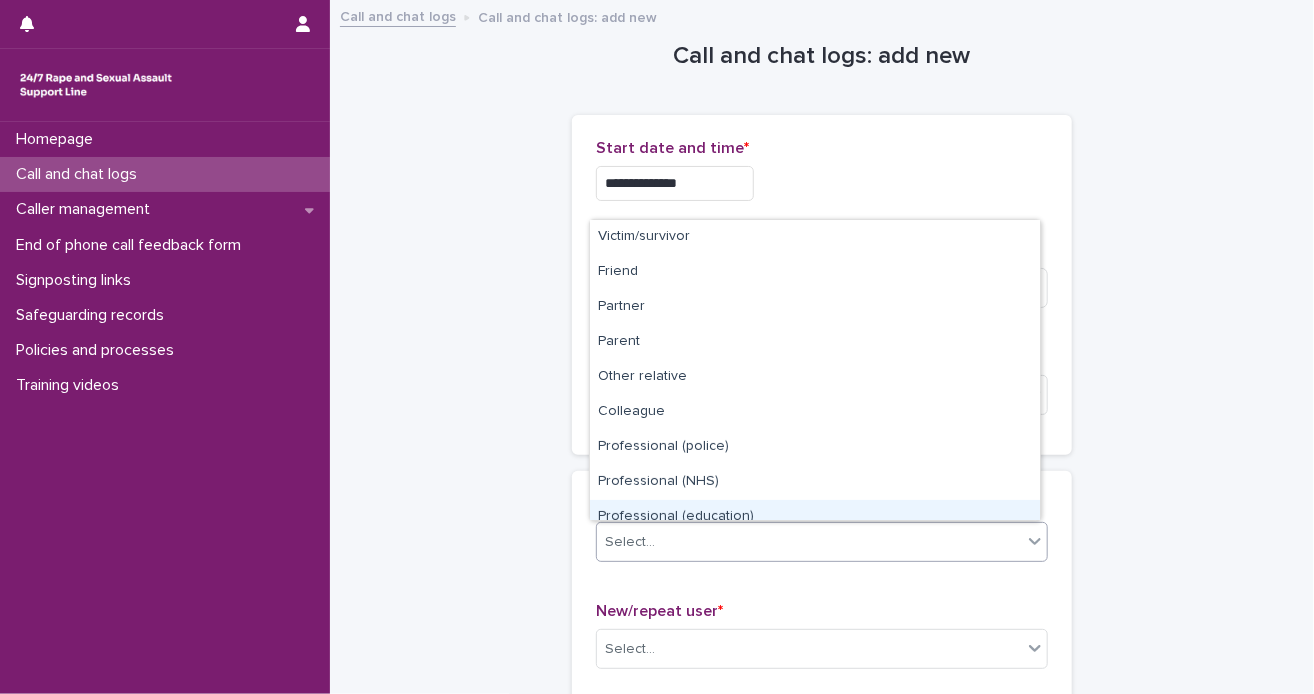 scroll, scrollTop: 224, scrollLeft: 0, axis: vertical 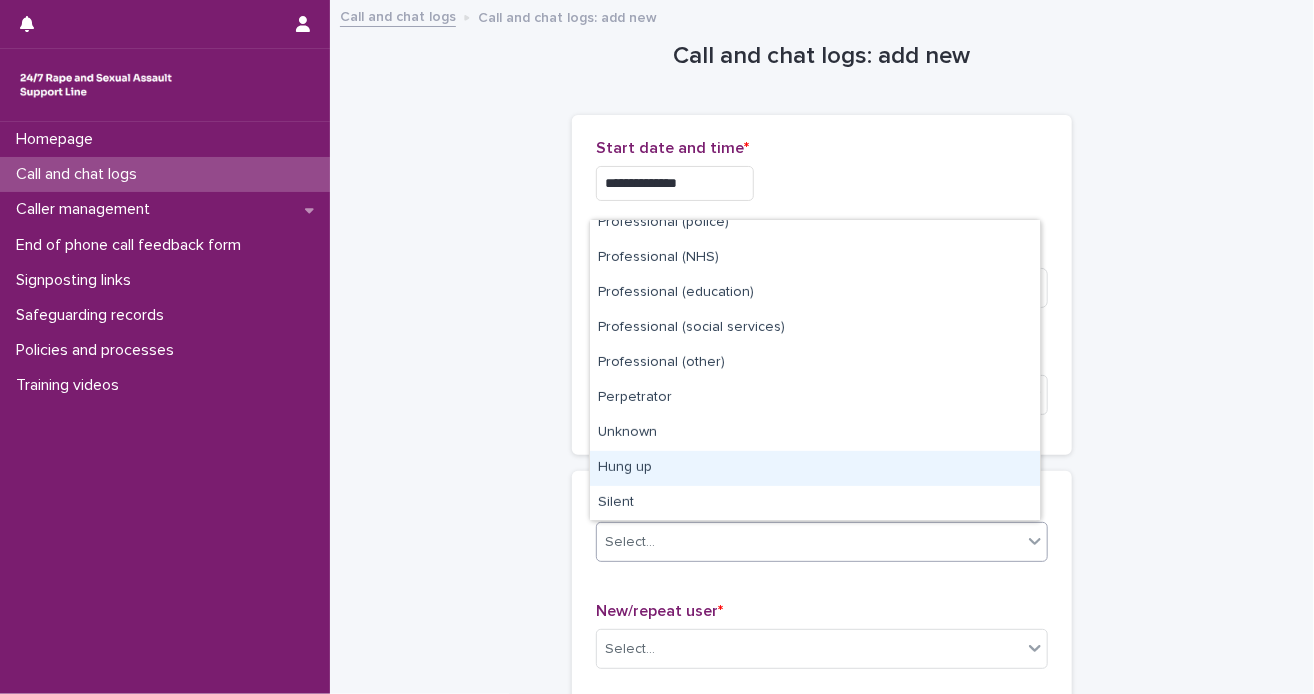click on "Hung up" at bounding box center [815, 468] 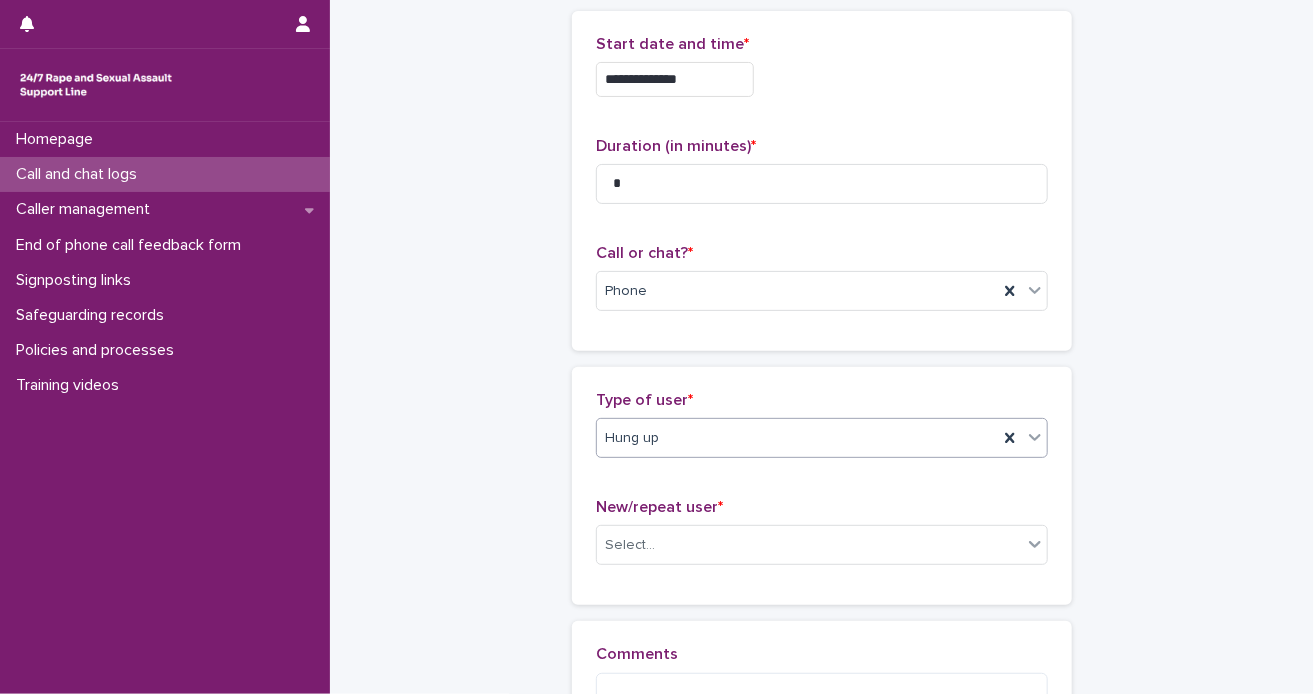 scroll, scrollTop: 200, scrollLeft: 0, axis: vertical 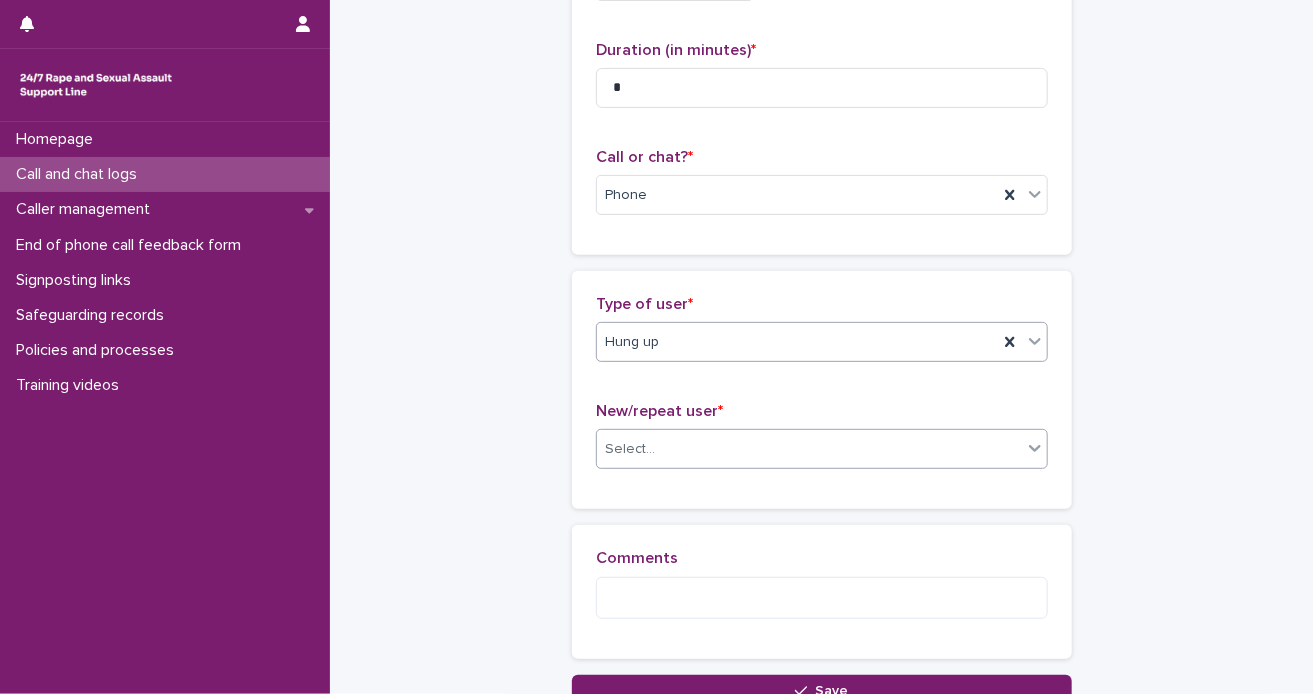 click 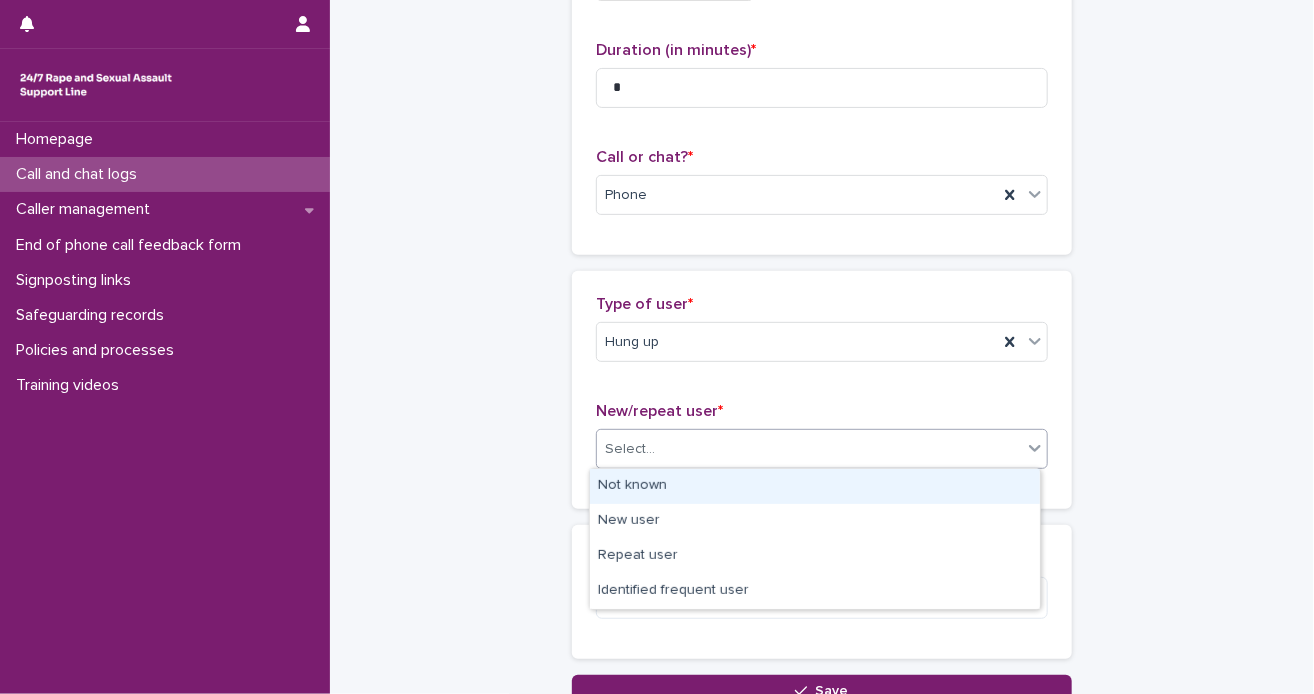 click on "Not known" at bounding box center [815, 486] 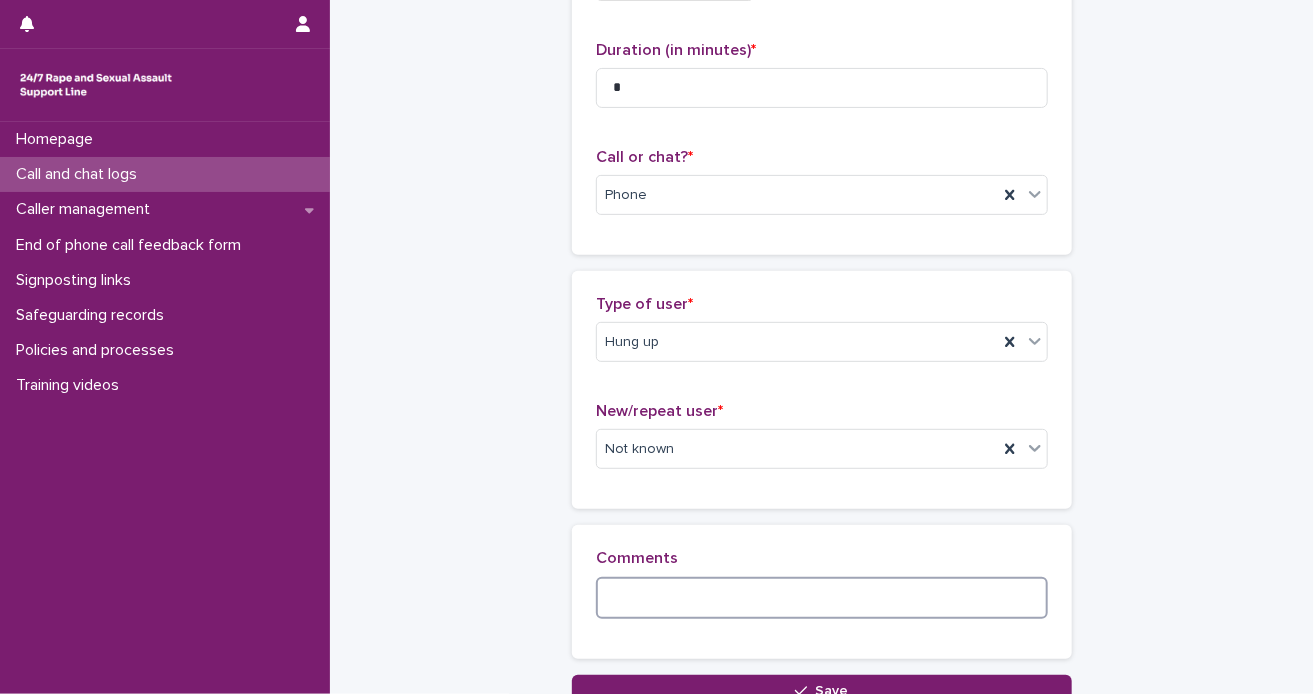 drag, startPoint x: 608, startPoint y: 593, endPoint x: 629, endPoint y: 593, distance: 21 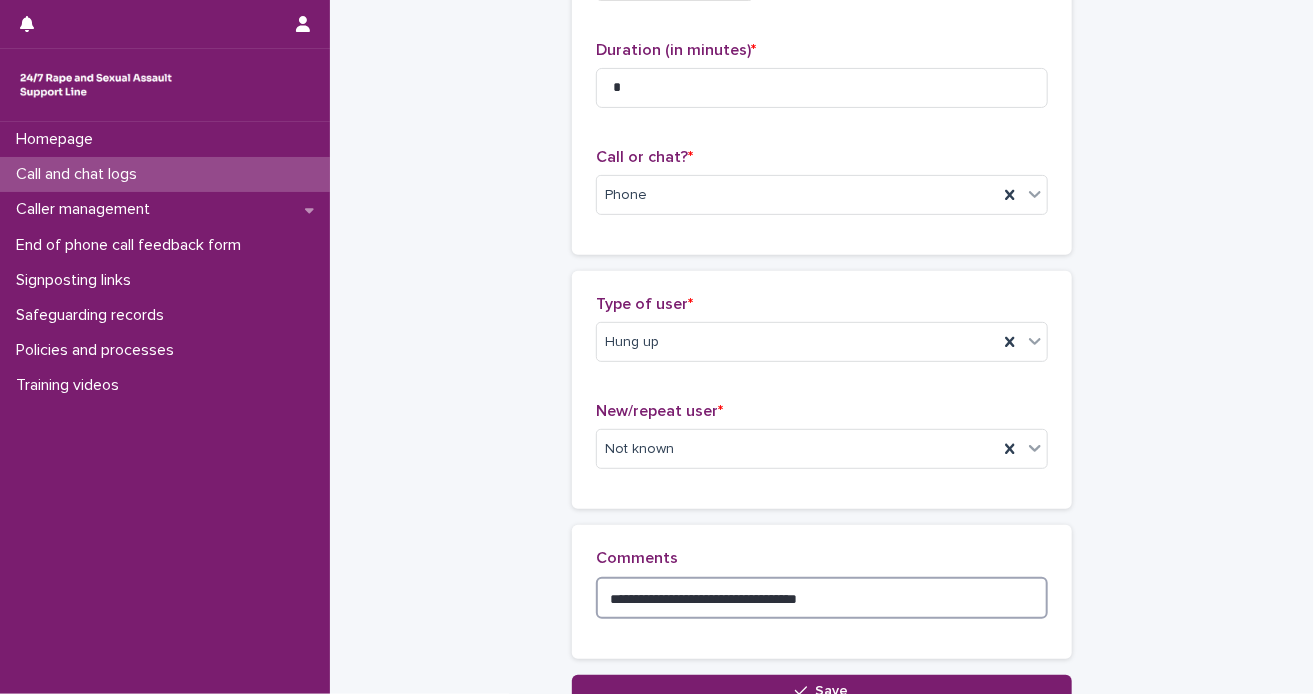 click on "**********" at bounding box center (822, 598) 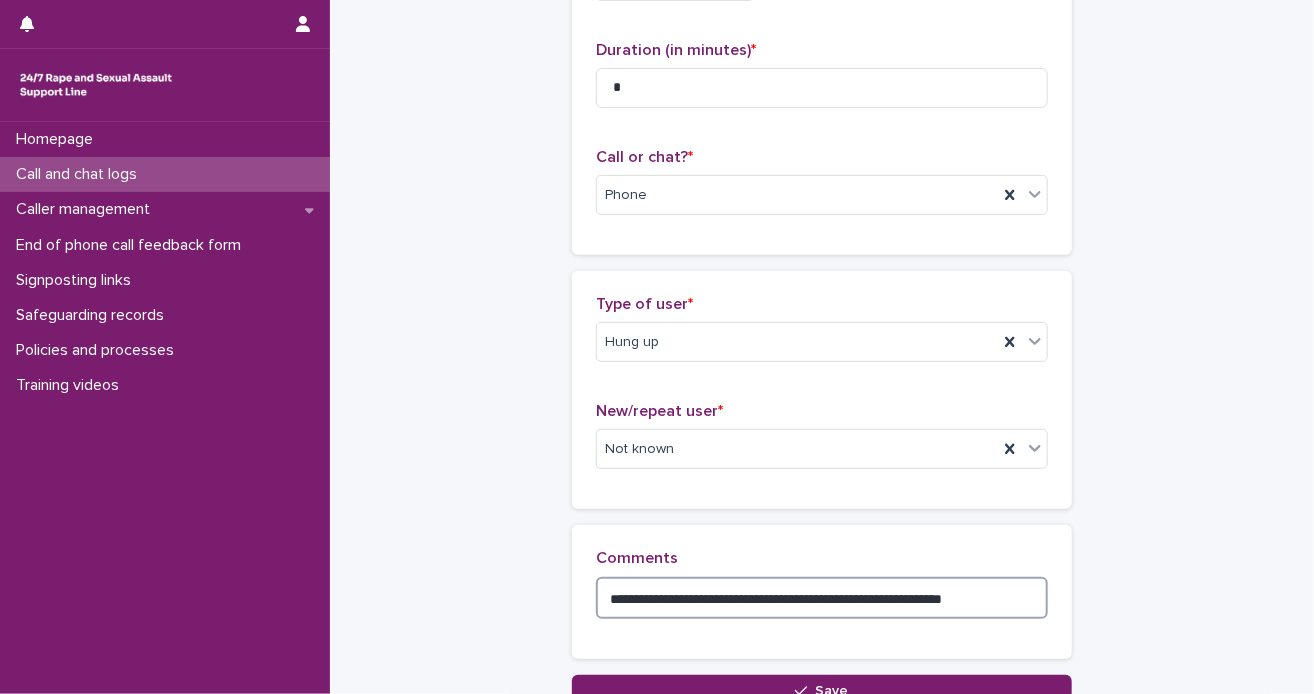 click on "**********" at bounding box center [822, 598] 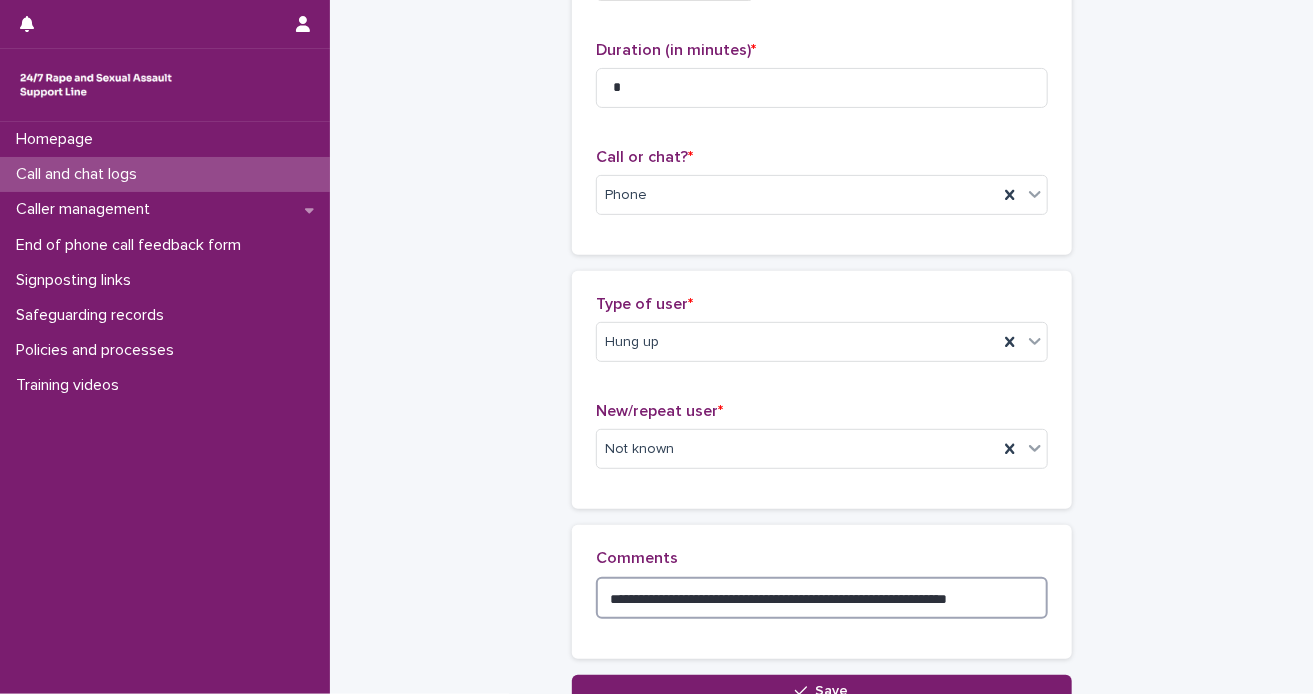 click on "**********" at bounding box center [822, 598] 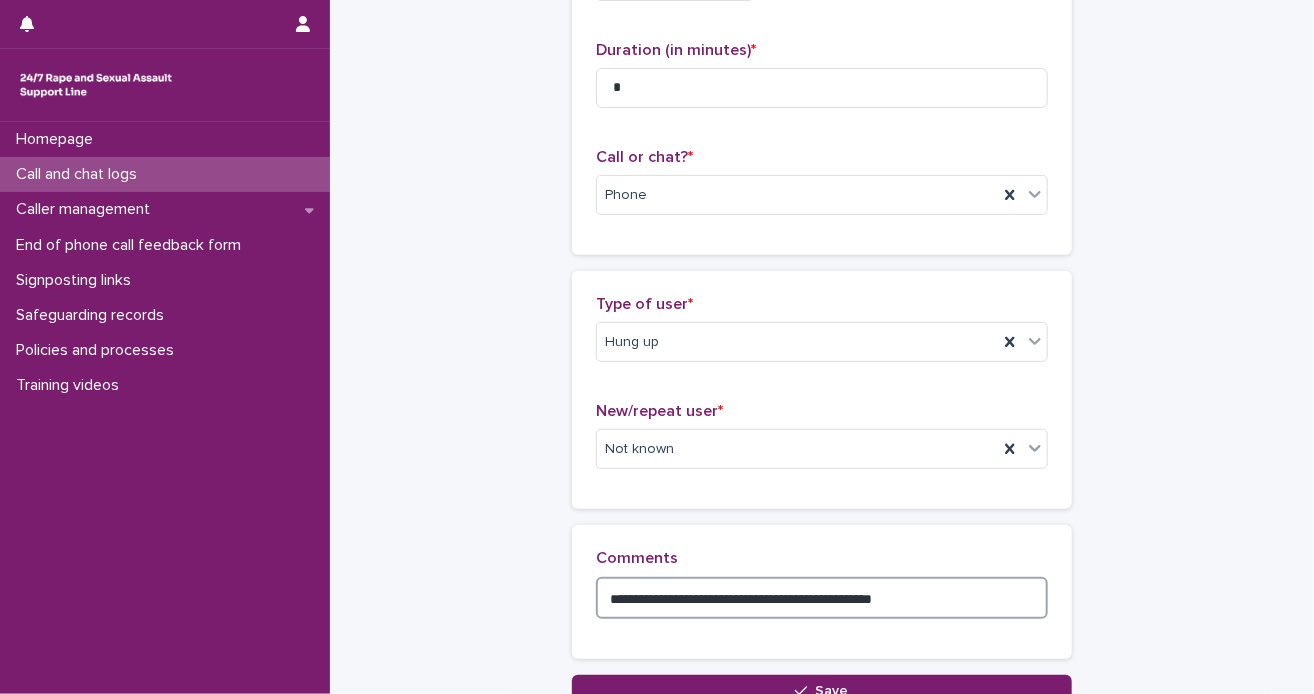 click on "**********" at bounding box center (822, 598) 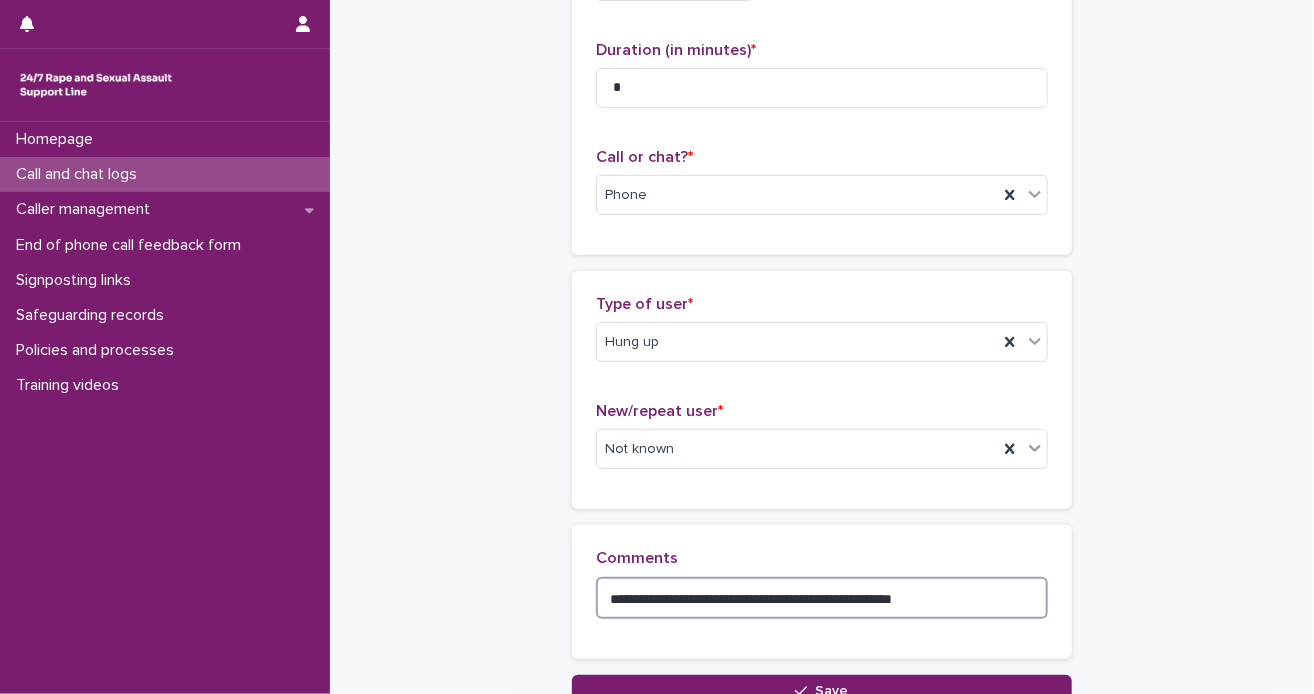 click on "**********" at bounding box center (822, 598) 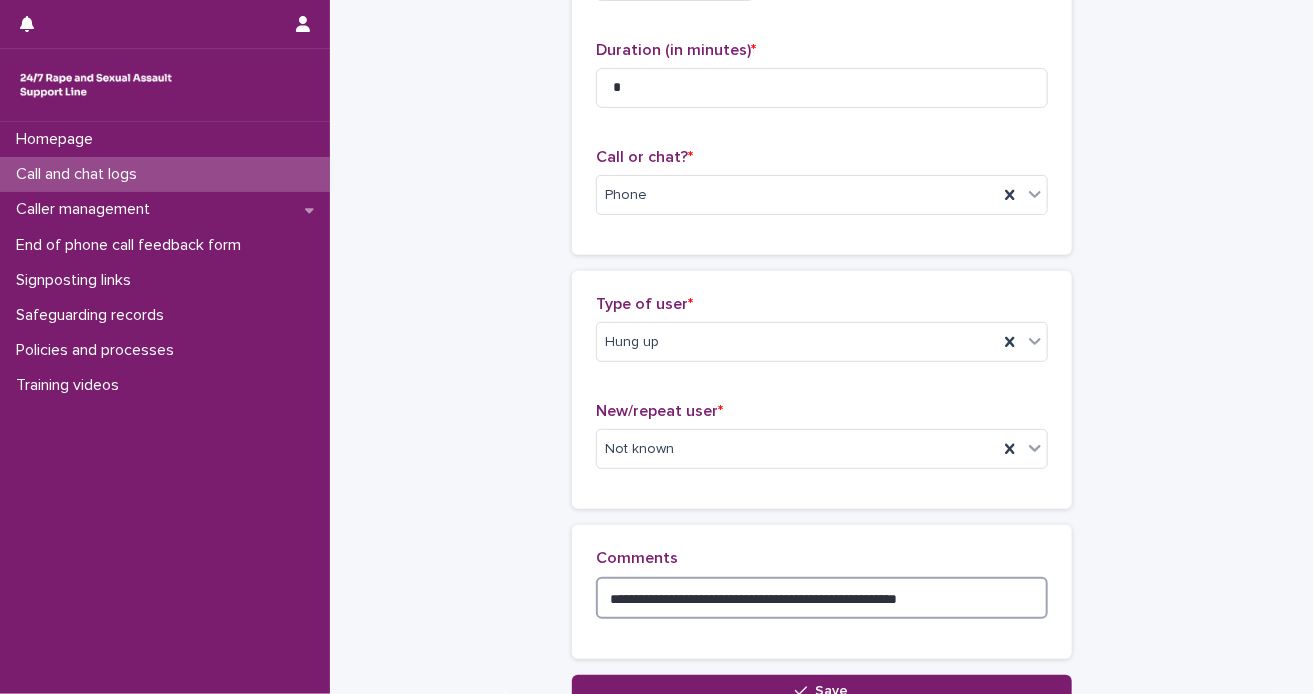 click on "**********" at bounding box center [822, 598] 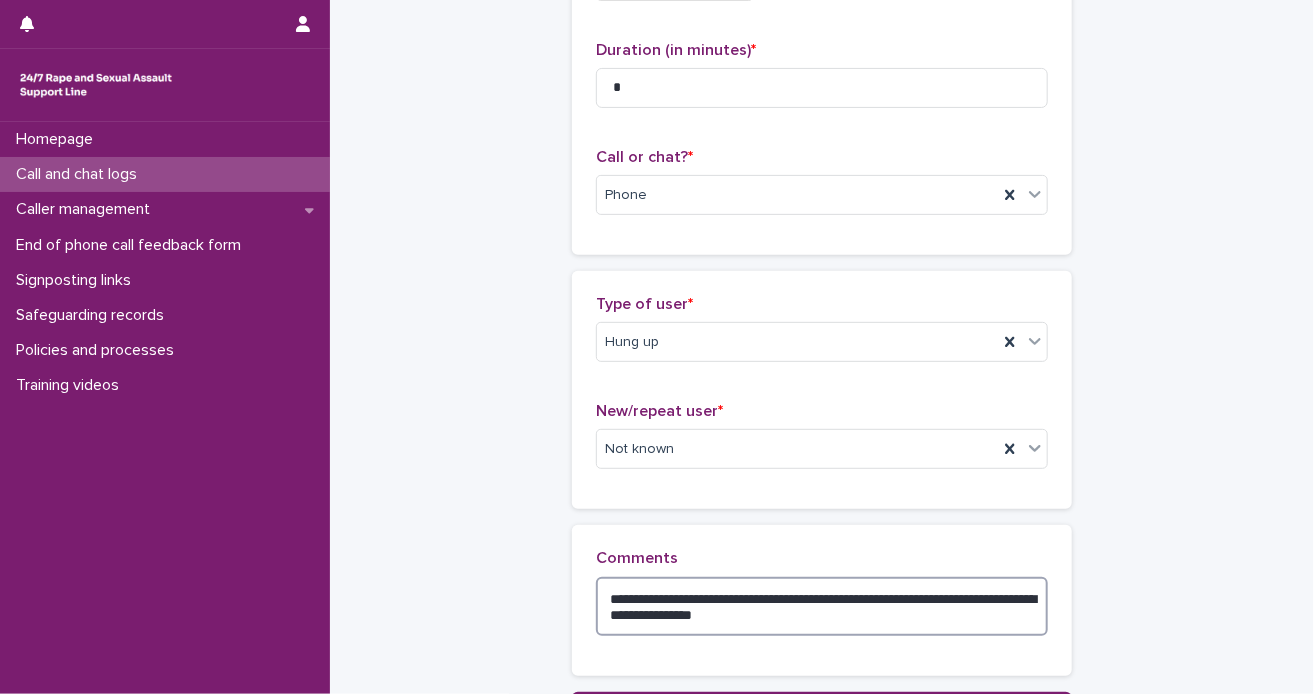 click on "**********" at bounding box center (822, 607) 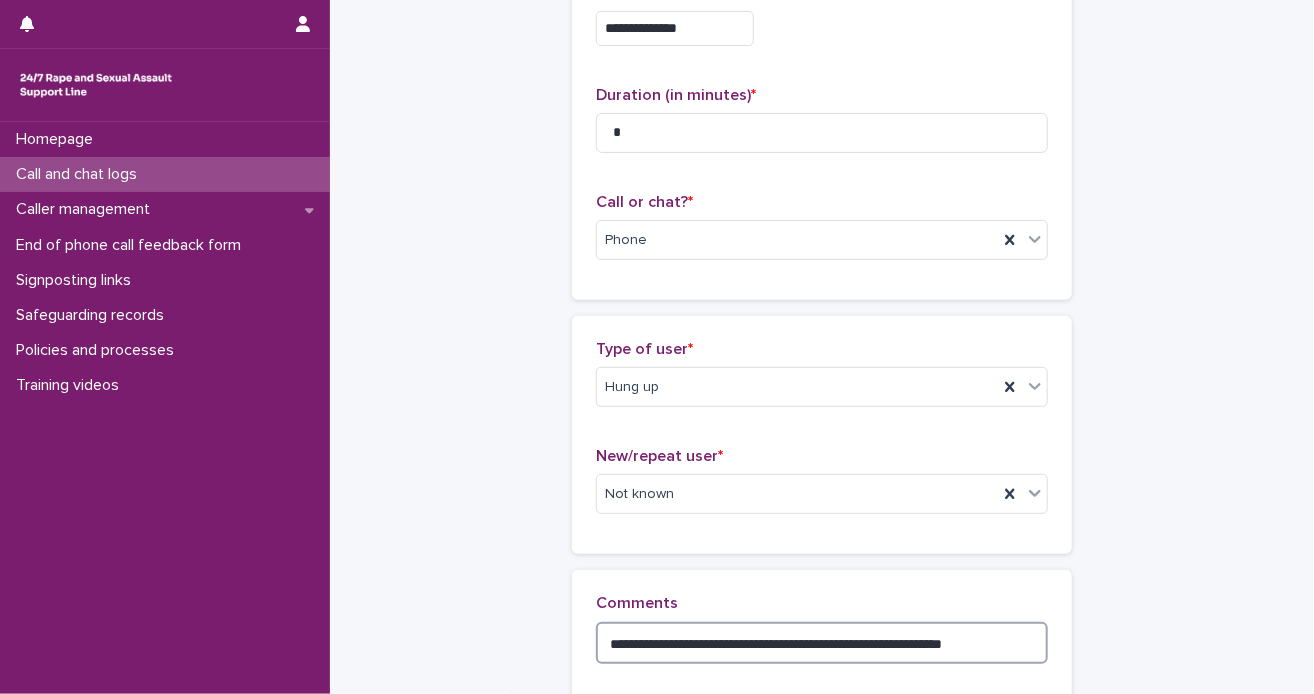 scroll, scrollTop: 368, scrollLeft: 0, axis: vertical 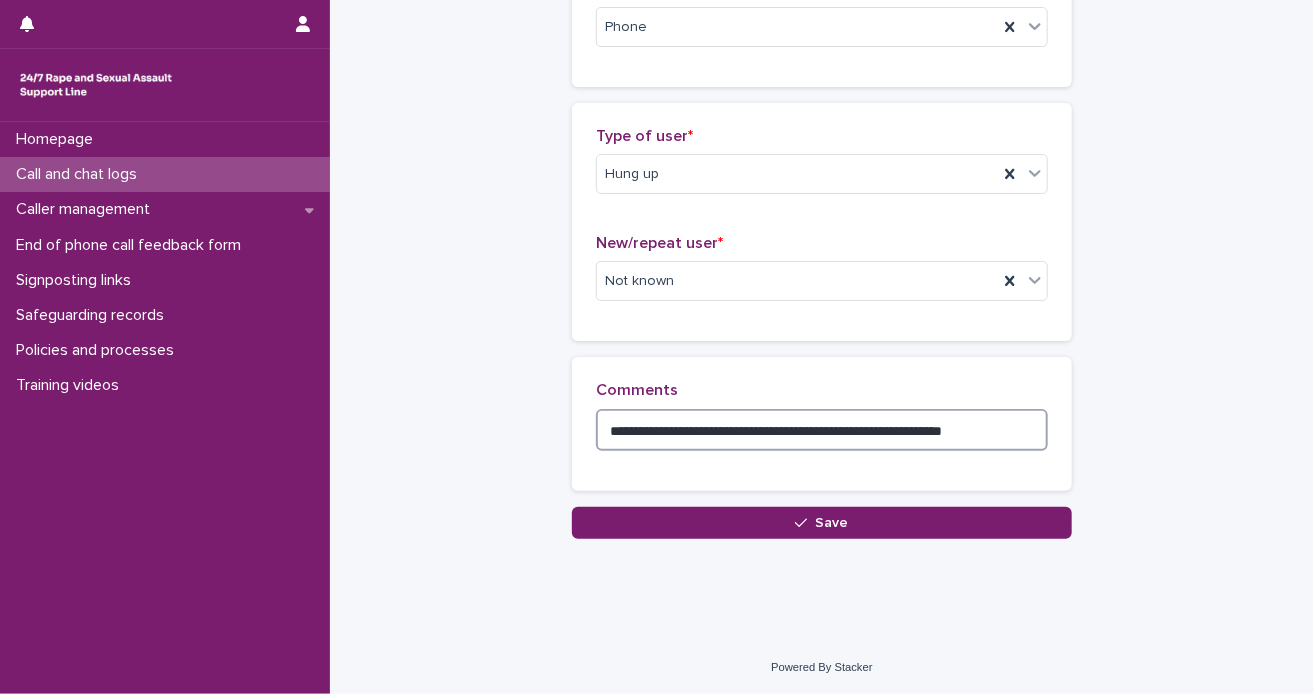 type on "**********" 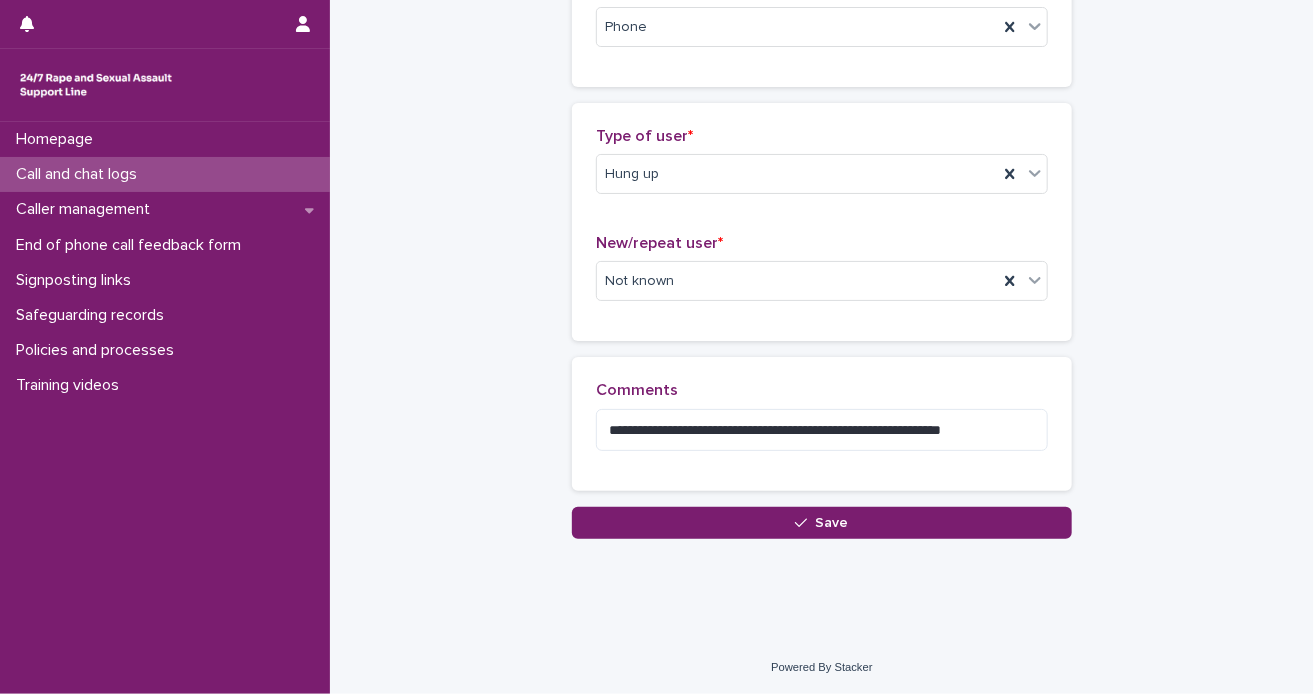 click on "Save" at bounding box center (832, 523) 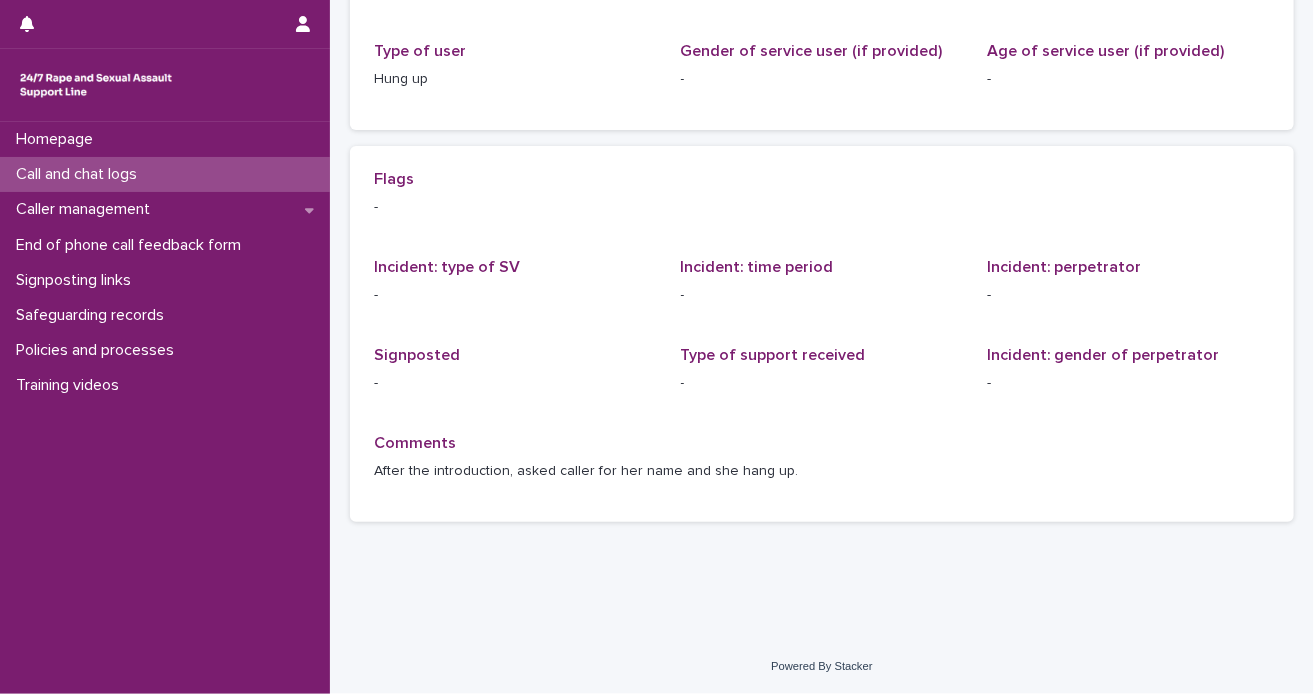 scroll, scrollTop: 0, scrollLeft: 0, axis: both 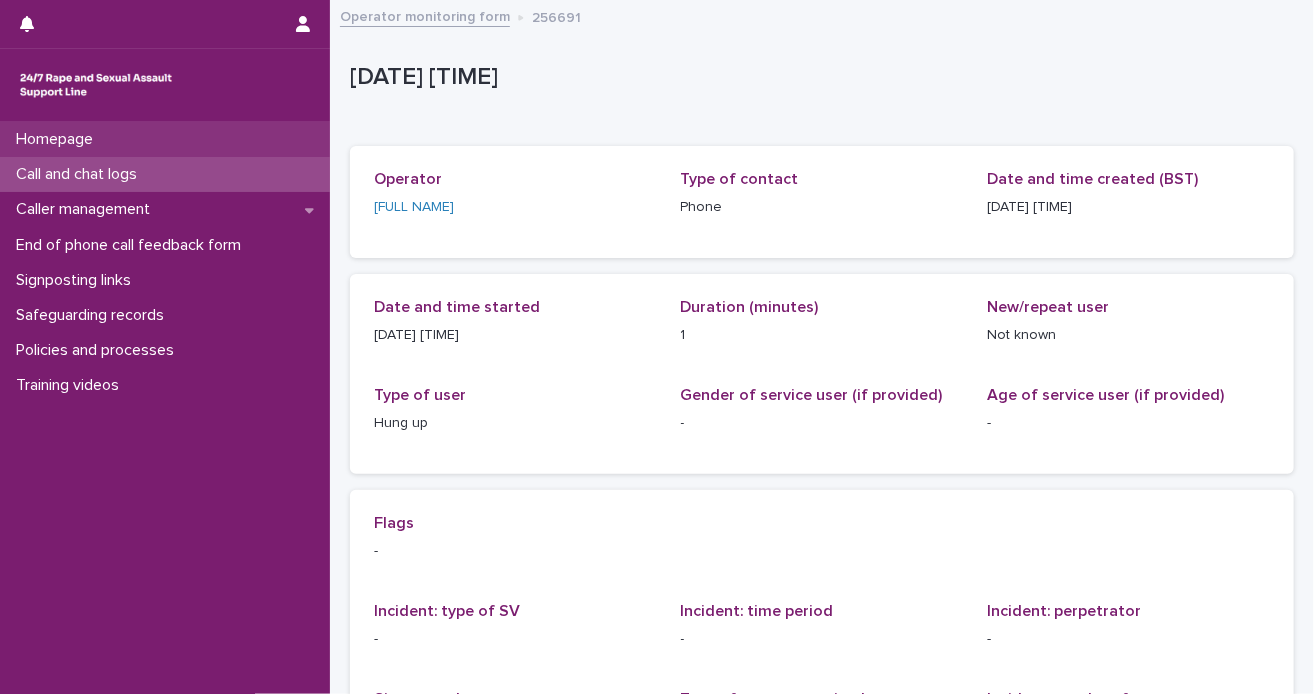 click on "Homepage" at bounding box center [165, 139] 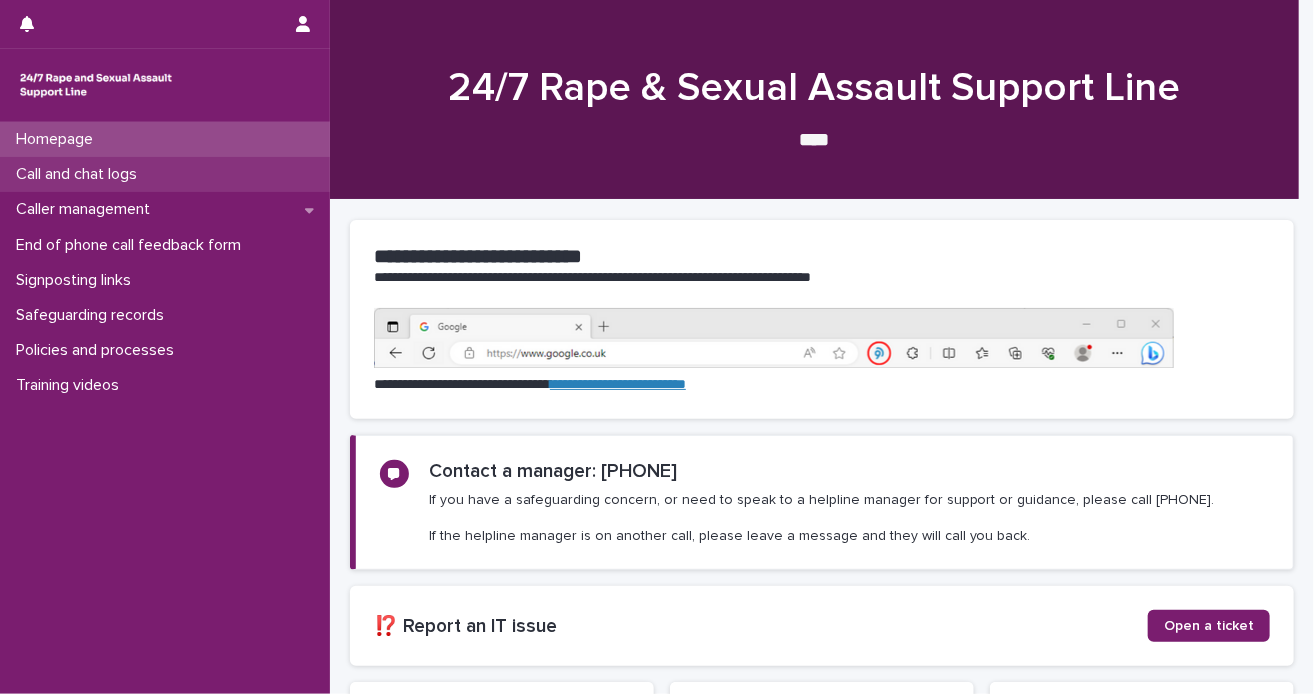 click on "Call and chat logs" at bounding box center [165, 174] 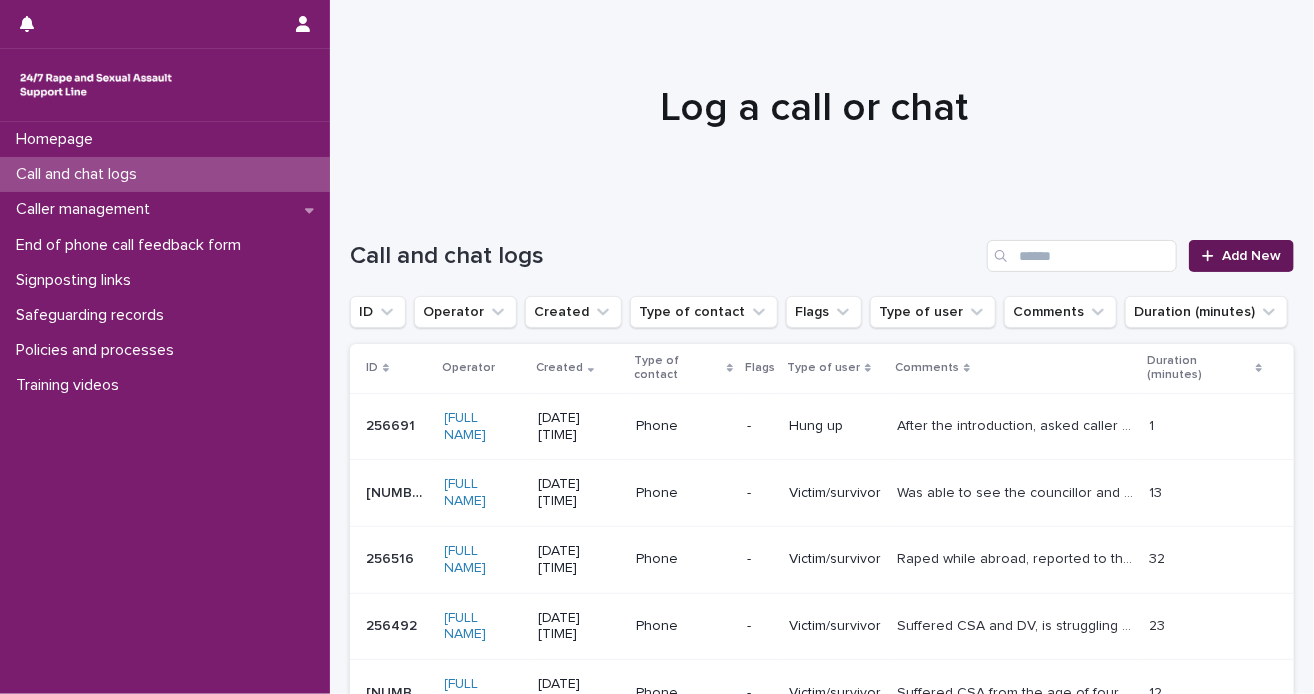 click on "Add New" at bounding box center [1251, 256] 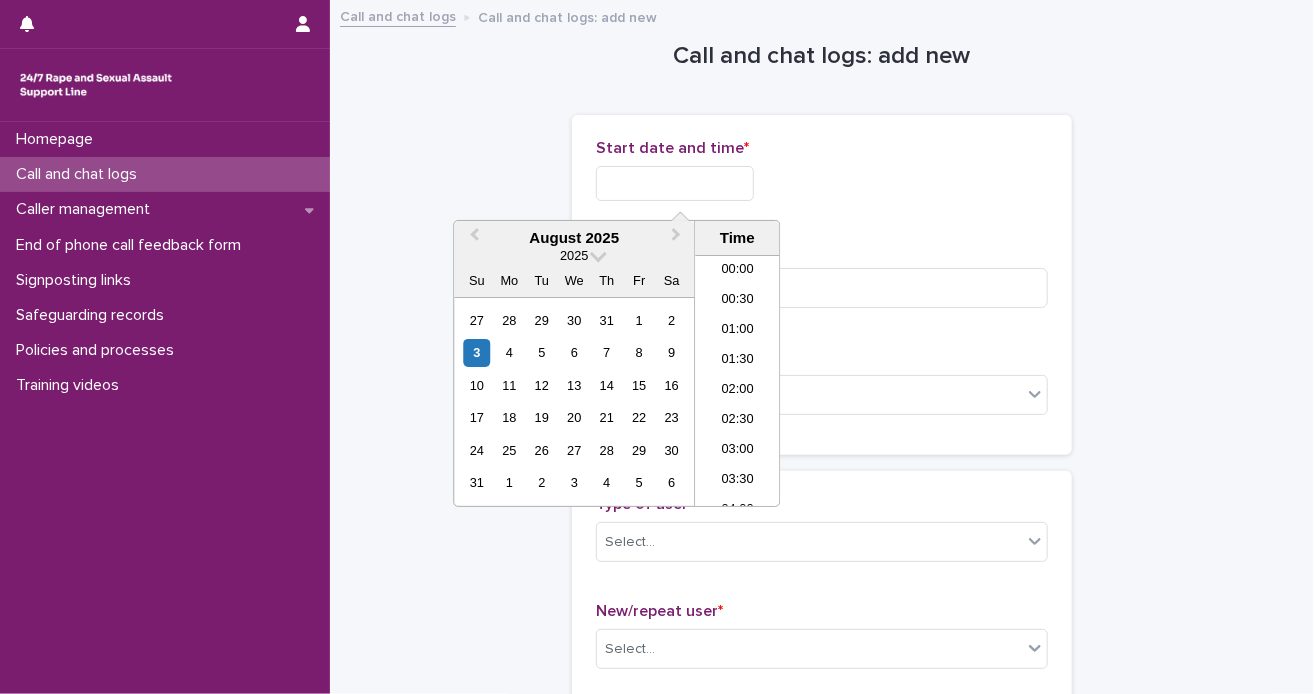 click at bounding box center [675, 183] 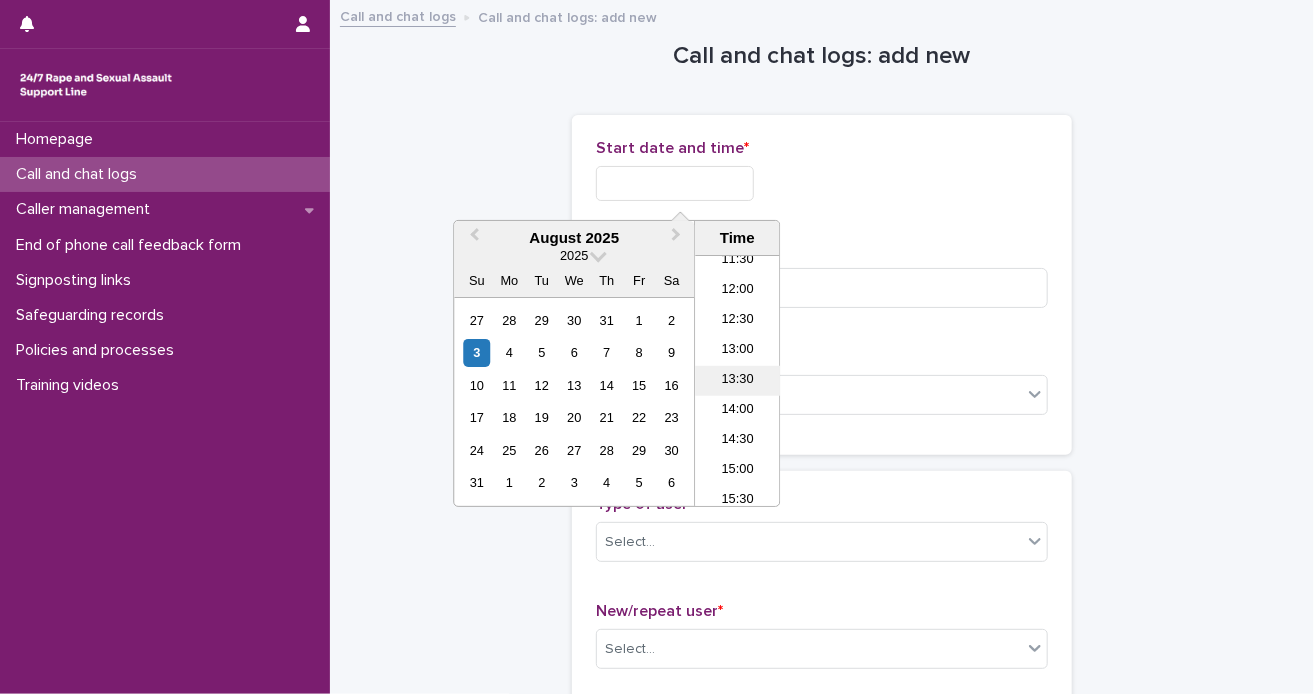 click on "13:30" at bounding box center (737, 381) 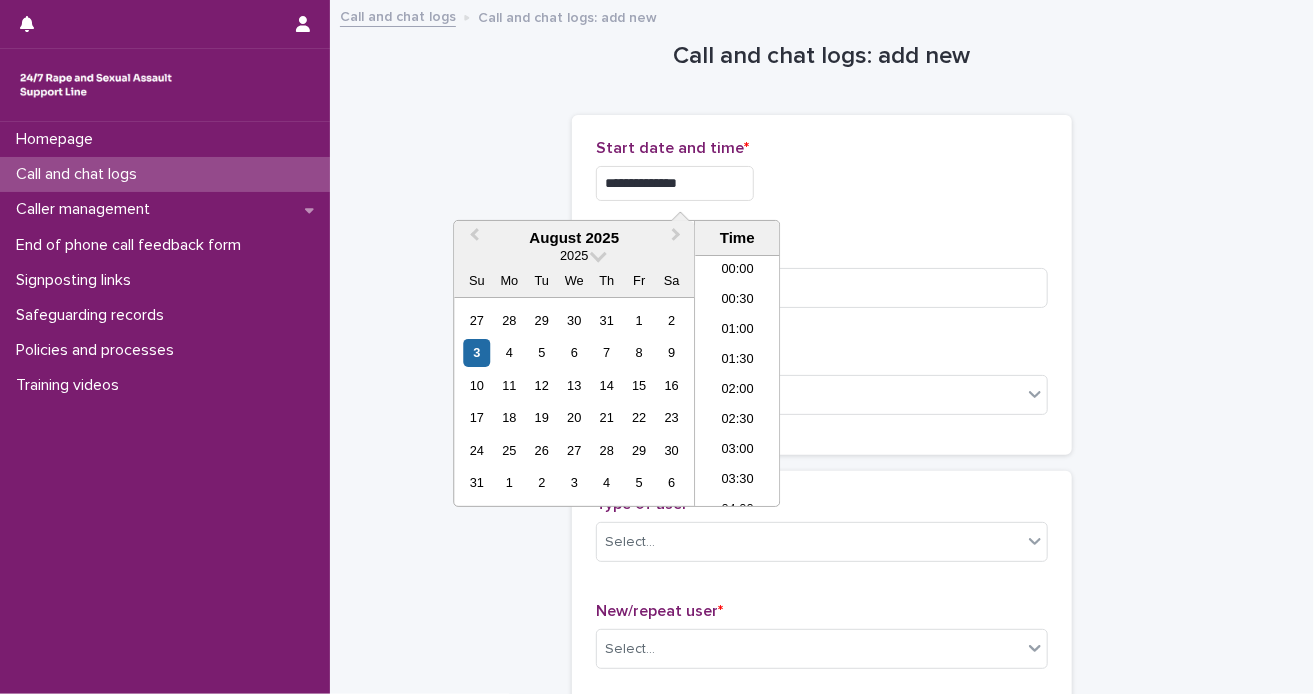 click on "**********" at bounding box center [675, 183] 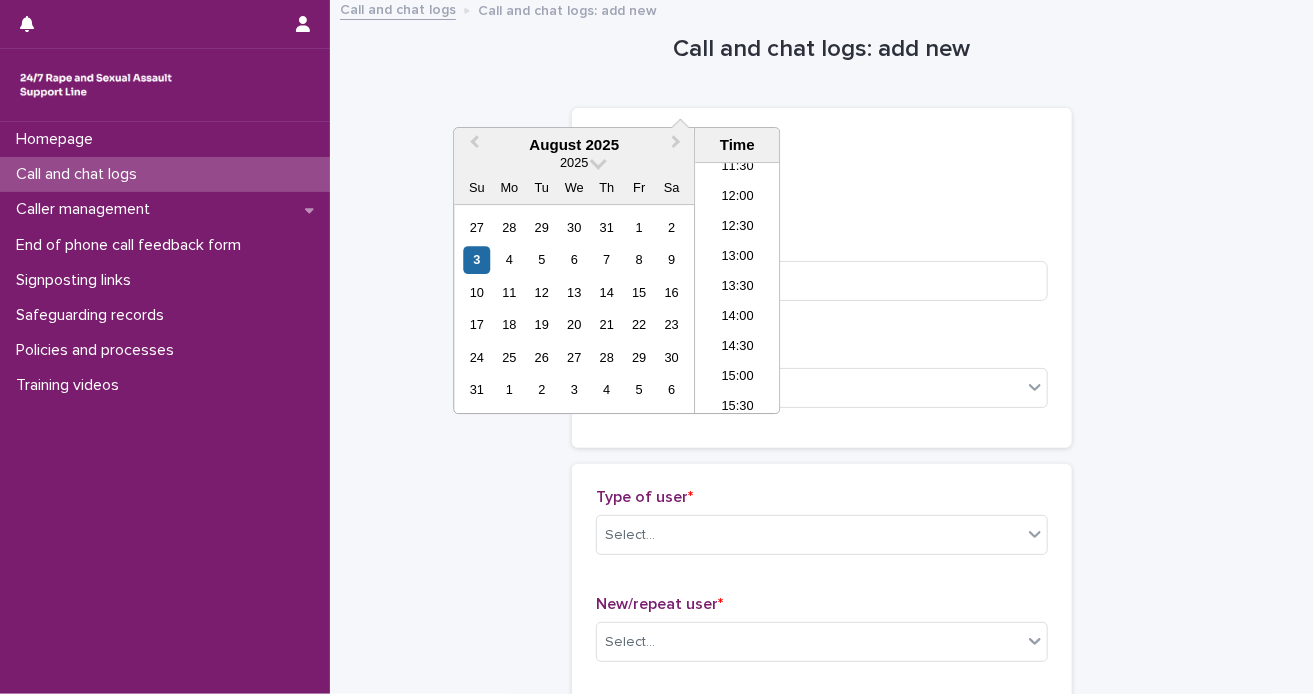 scroll, scrollTop: 0, scrollLeft: 0, axis: both 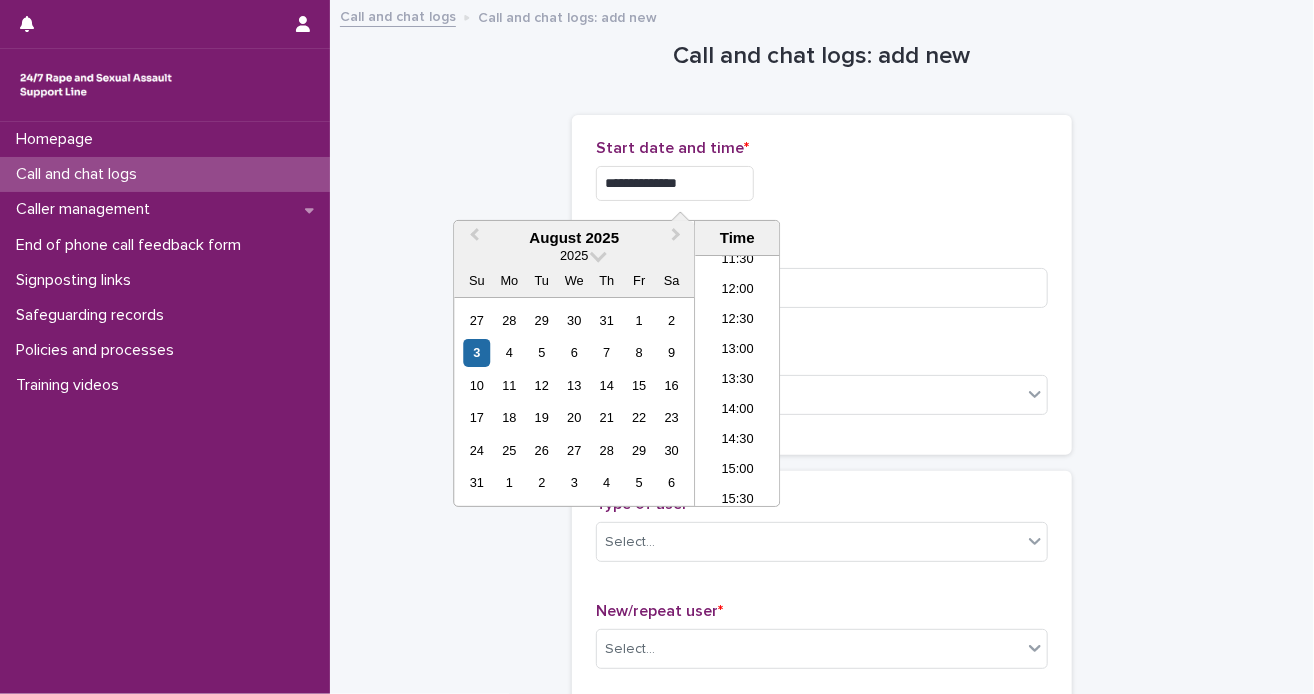 type on "**********" 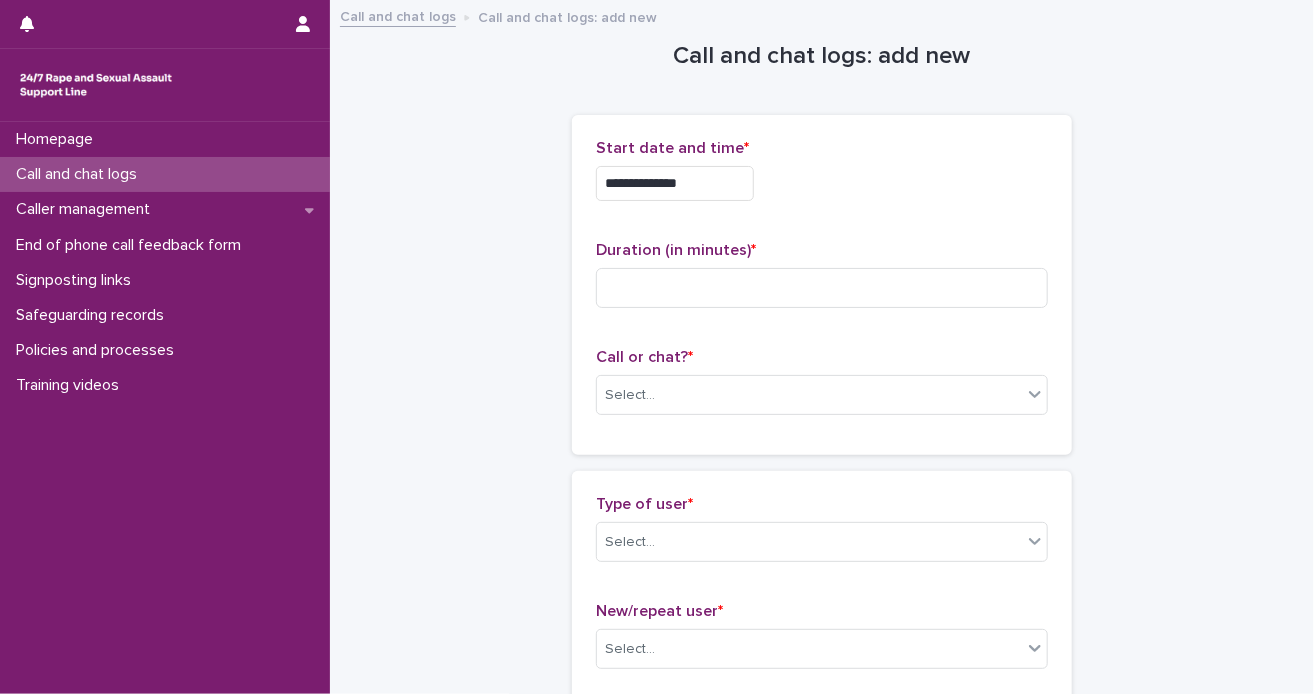 click on "**********" at bounding box center [822, 183] 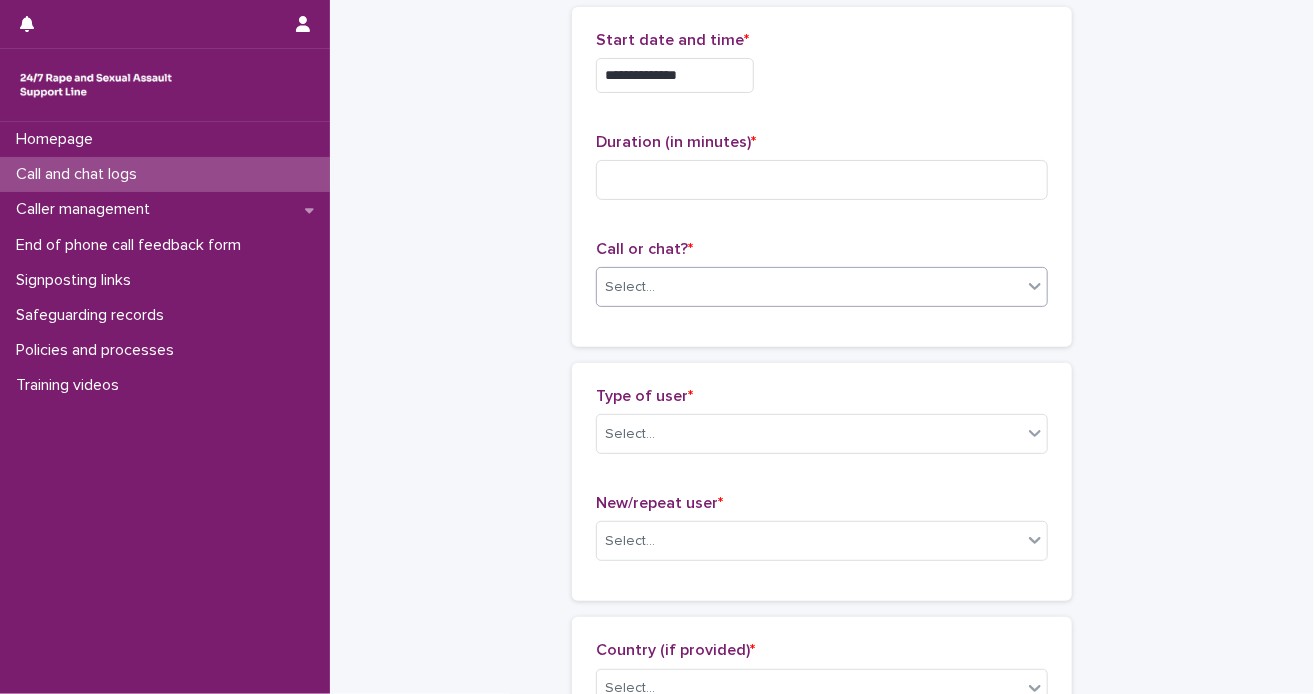 scroll, scrollTop: 0, scrollLeft: 0, axis: both 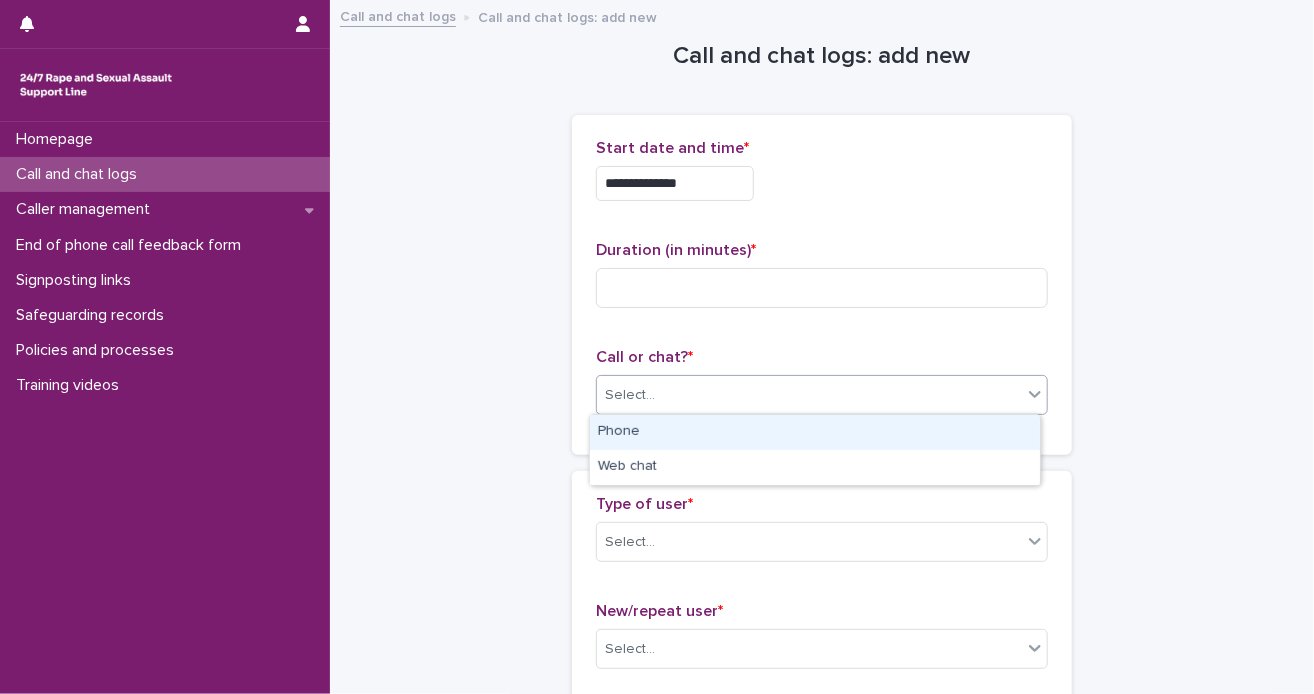 click 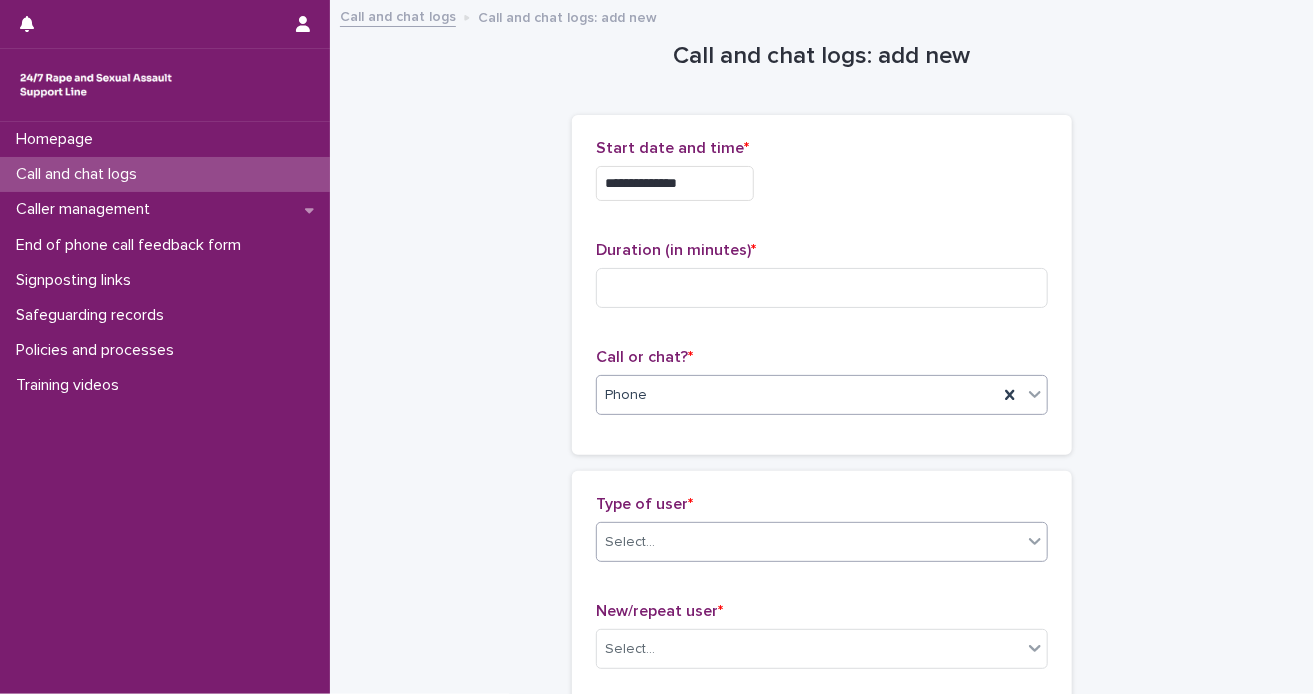 click 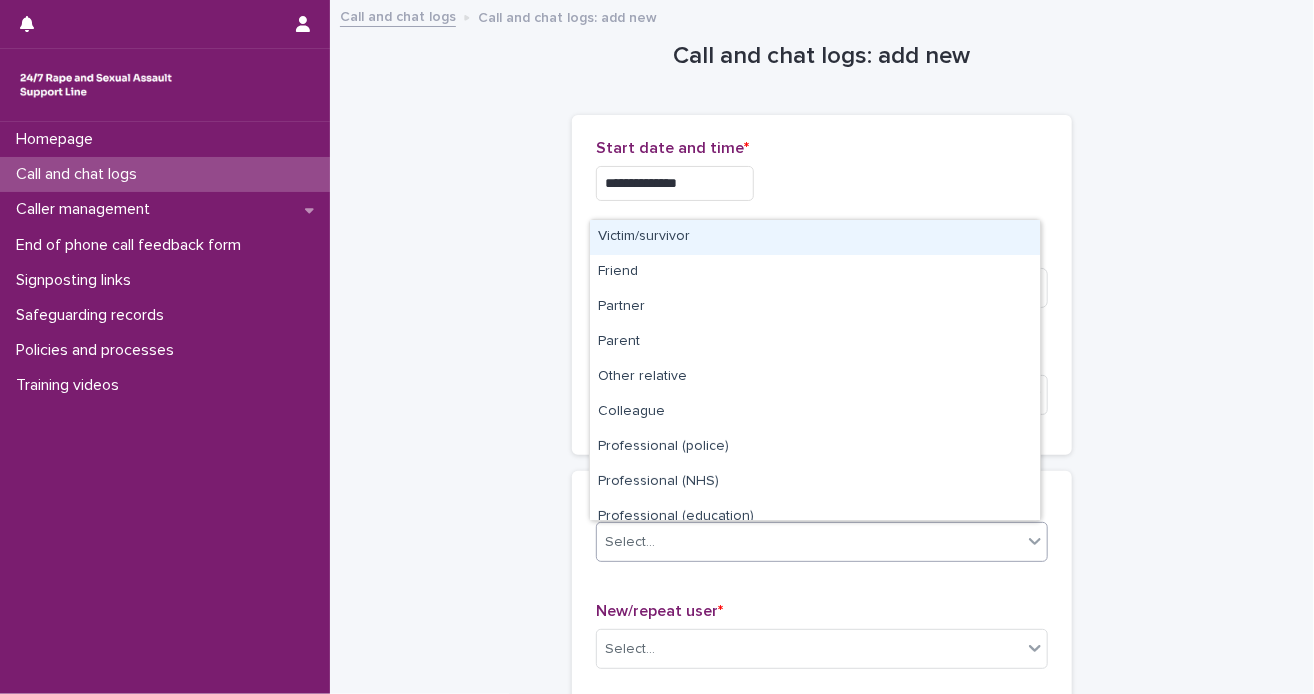 click on "Victim/survivor" at bounding box center [815, 237] 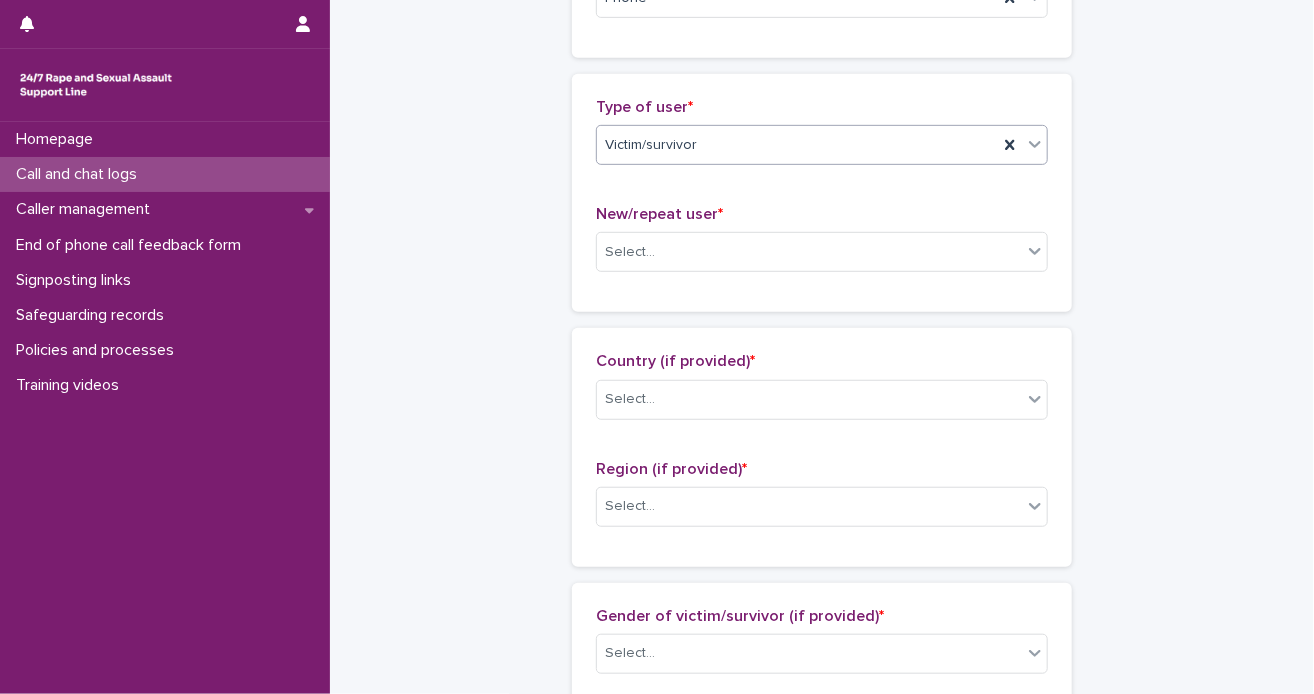 scroll, scrollTop: 400, scrollLeft: 0, axis: vertical 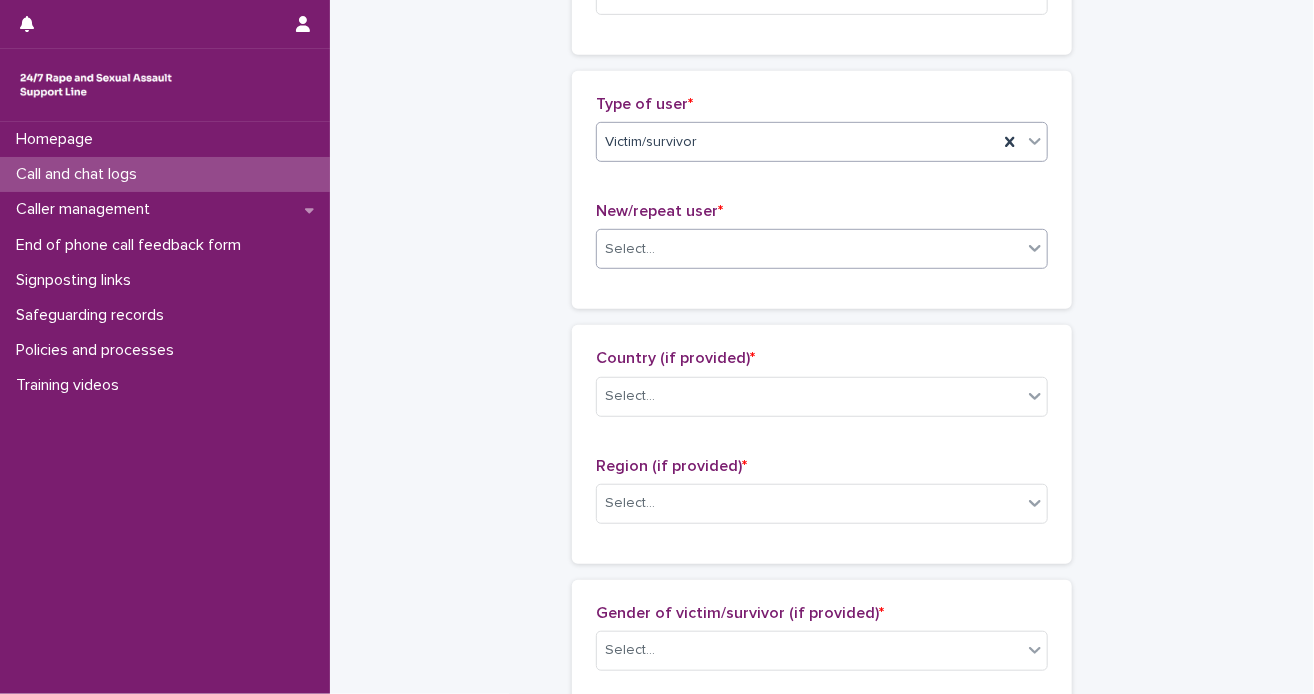 click 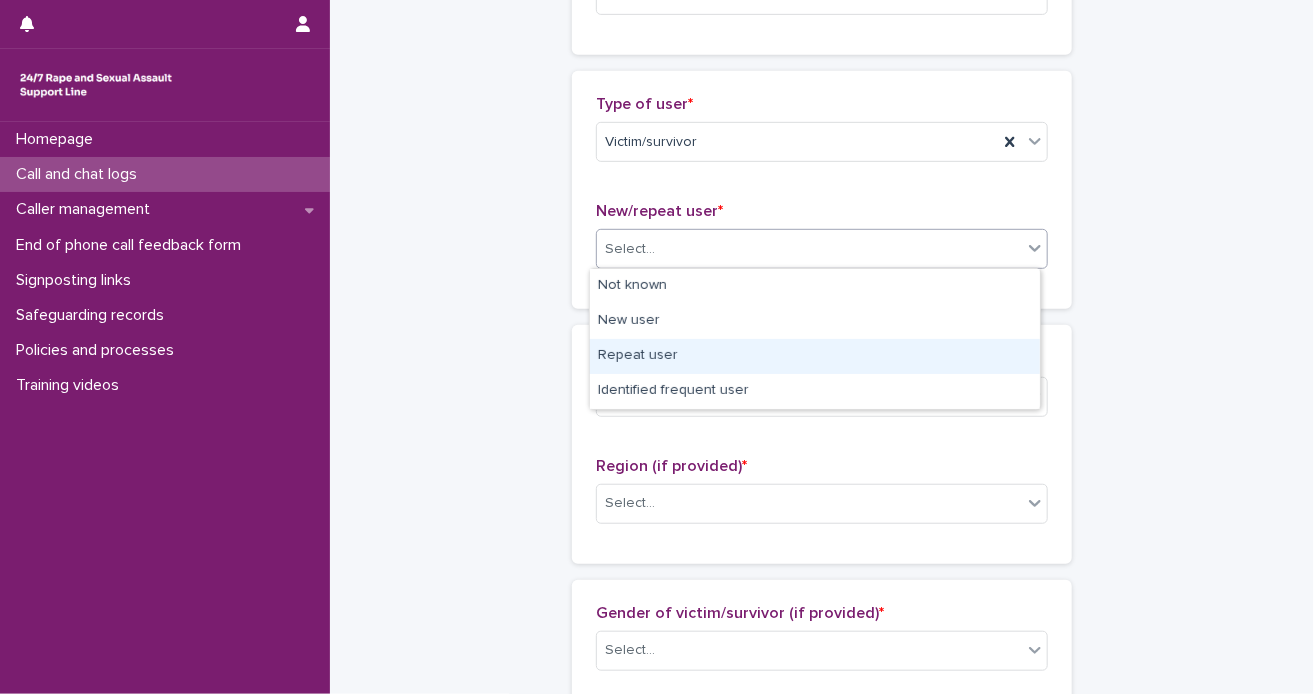 click on "Repeat user" at bounding box center [815, 356] 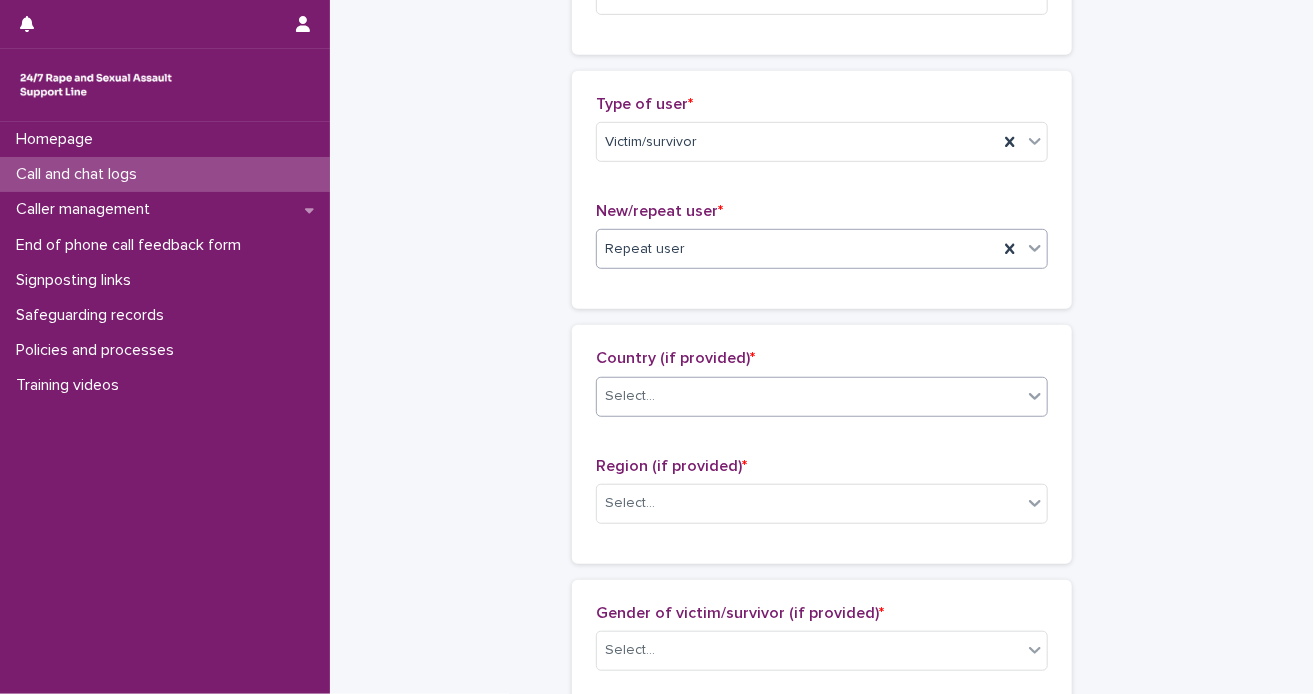 click 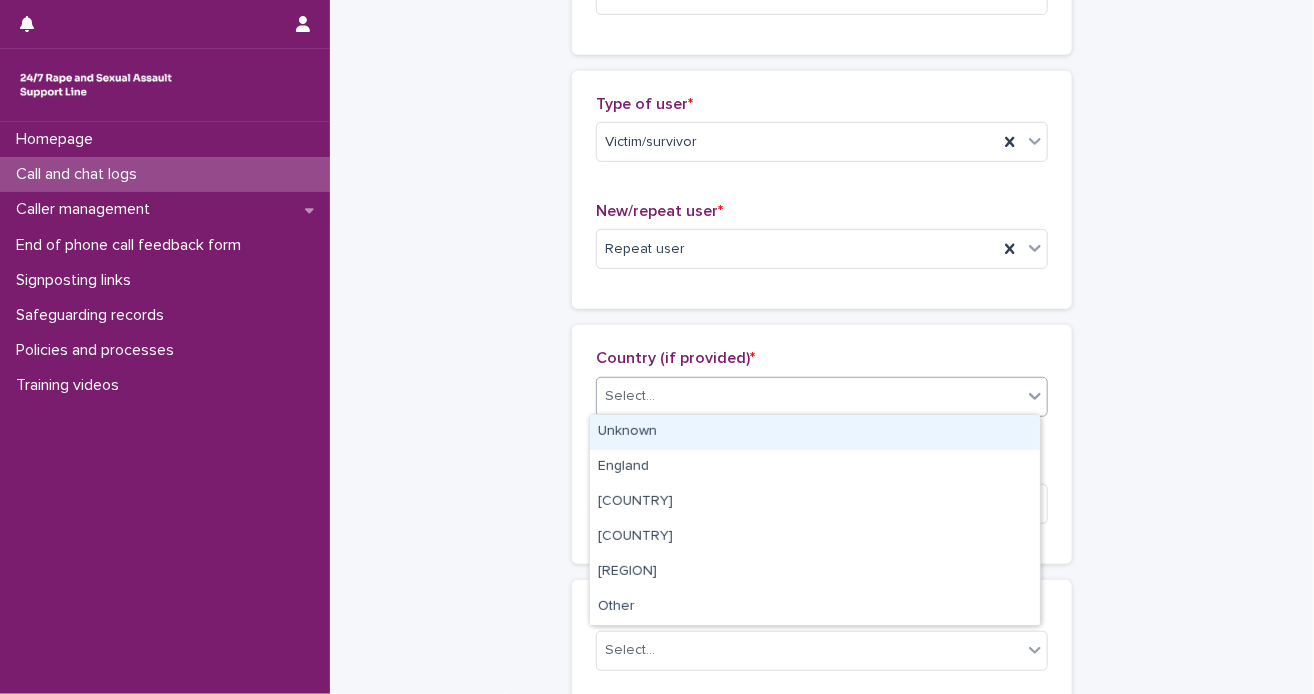 click on "Unknown" at bounding box center [815, 432] 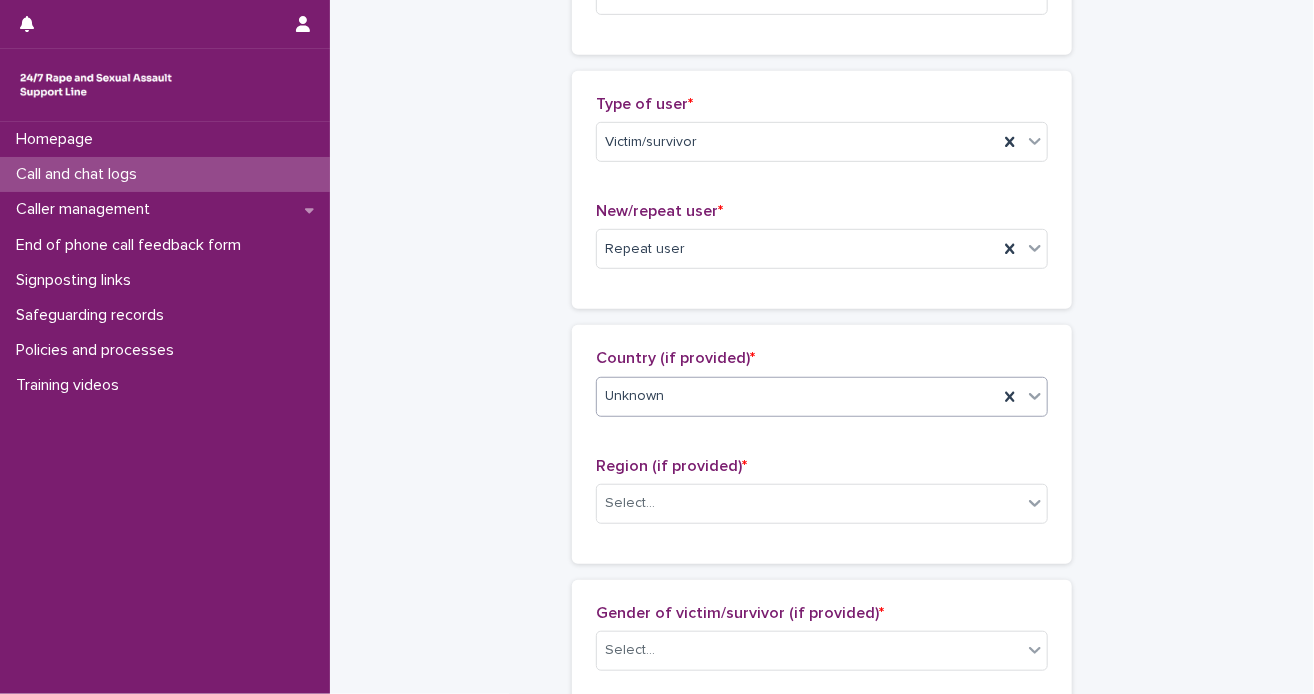 scroll, scrollTop: 600, scrollLeft: 0, axis: vertical 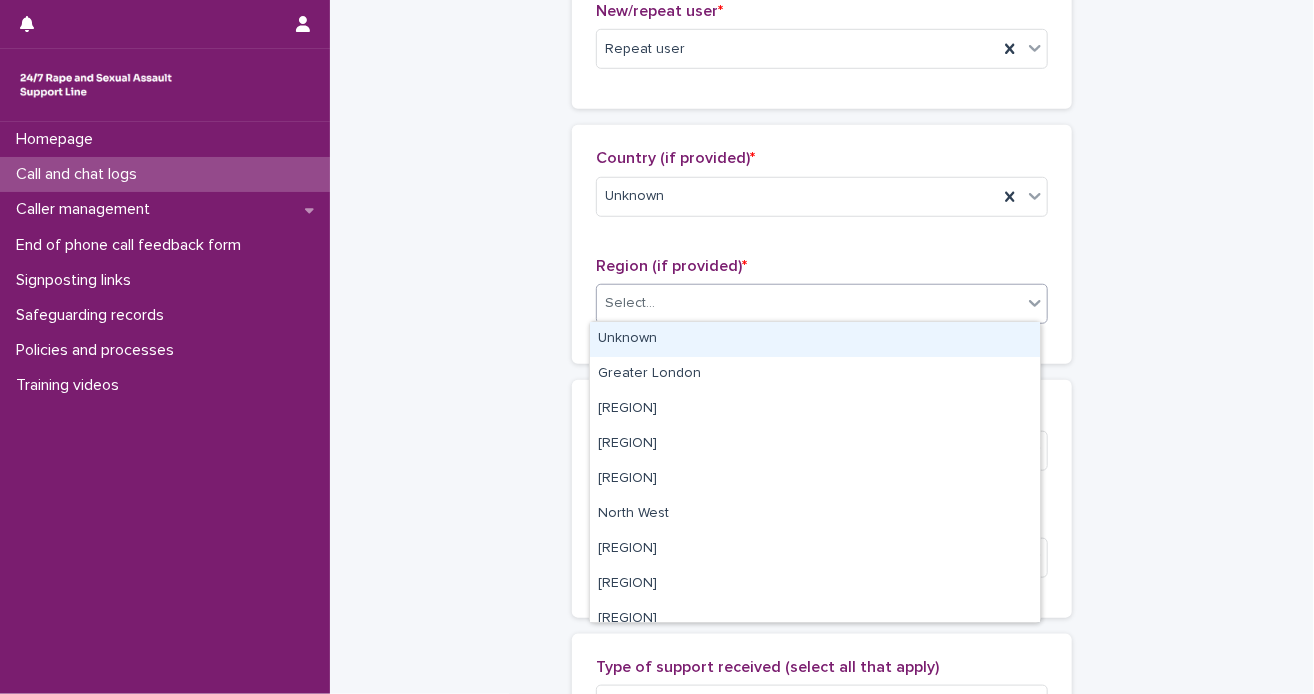 click 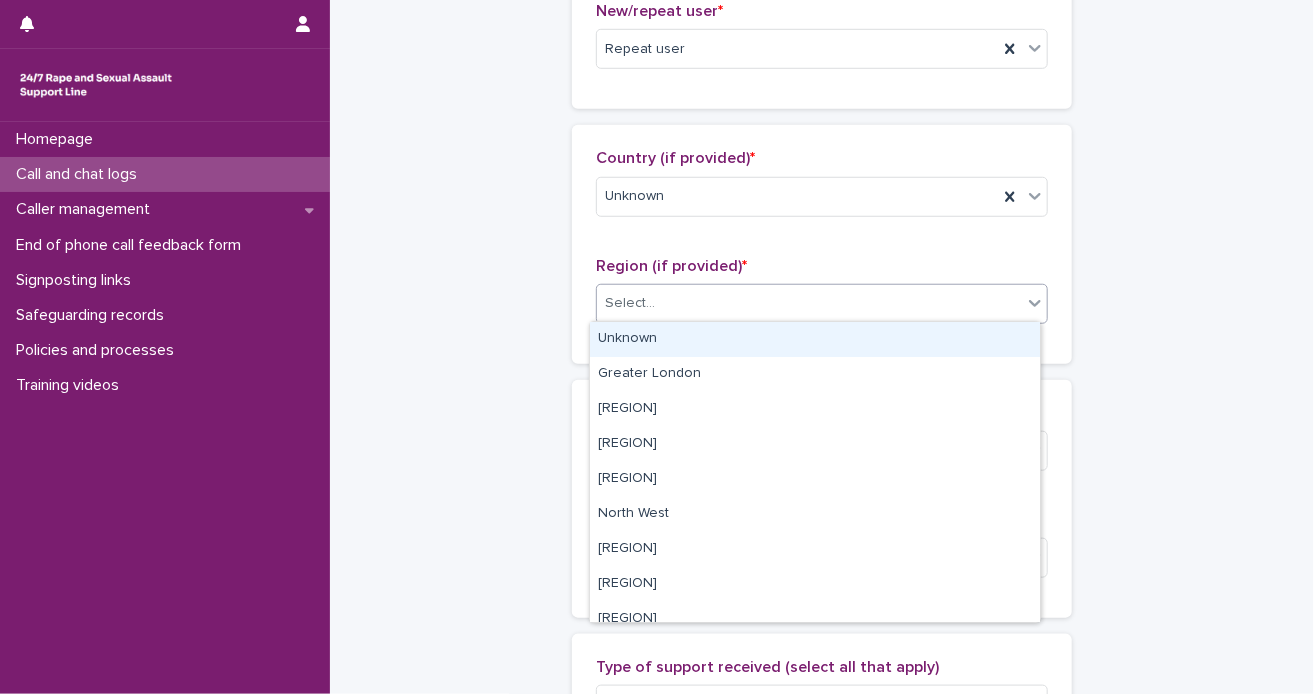 click on "Unknown" at bounding box center [815, 339] 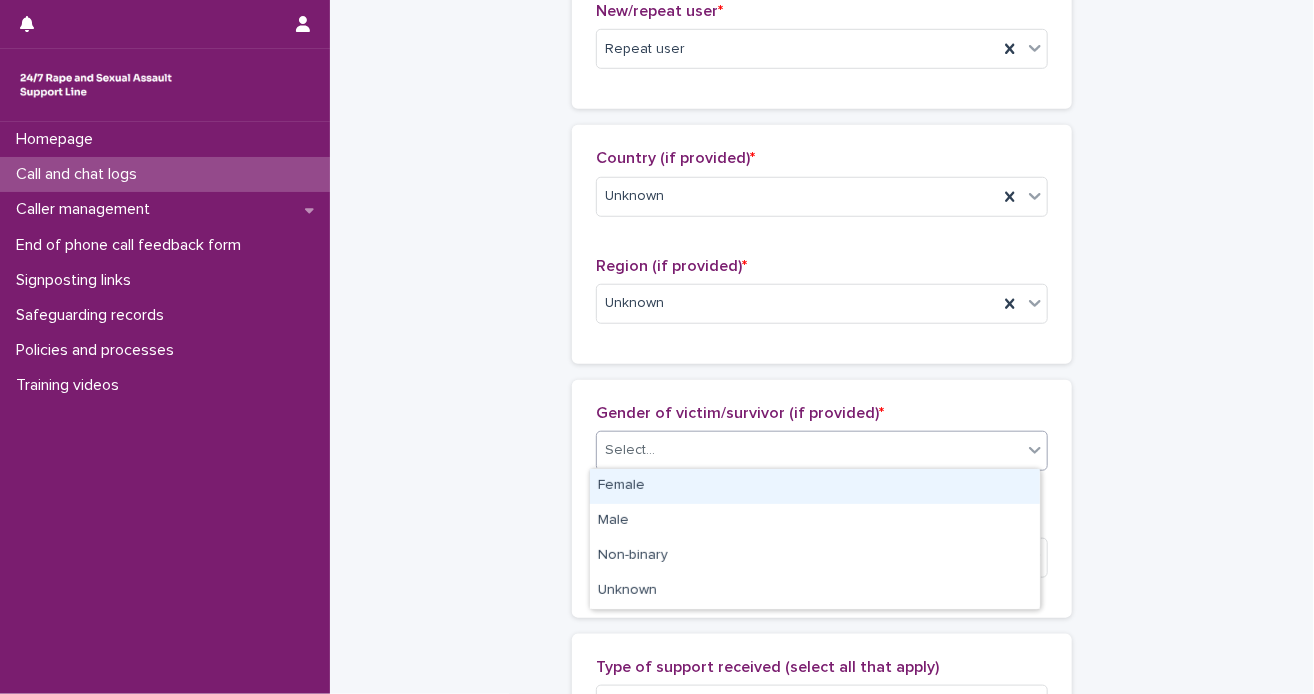 click 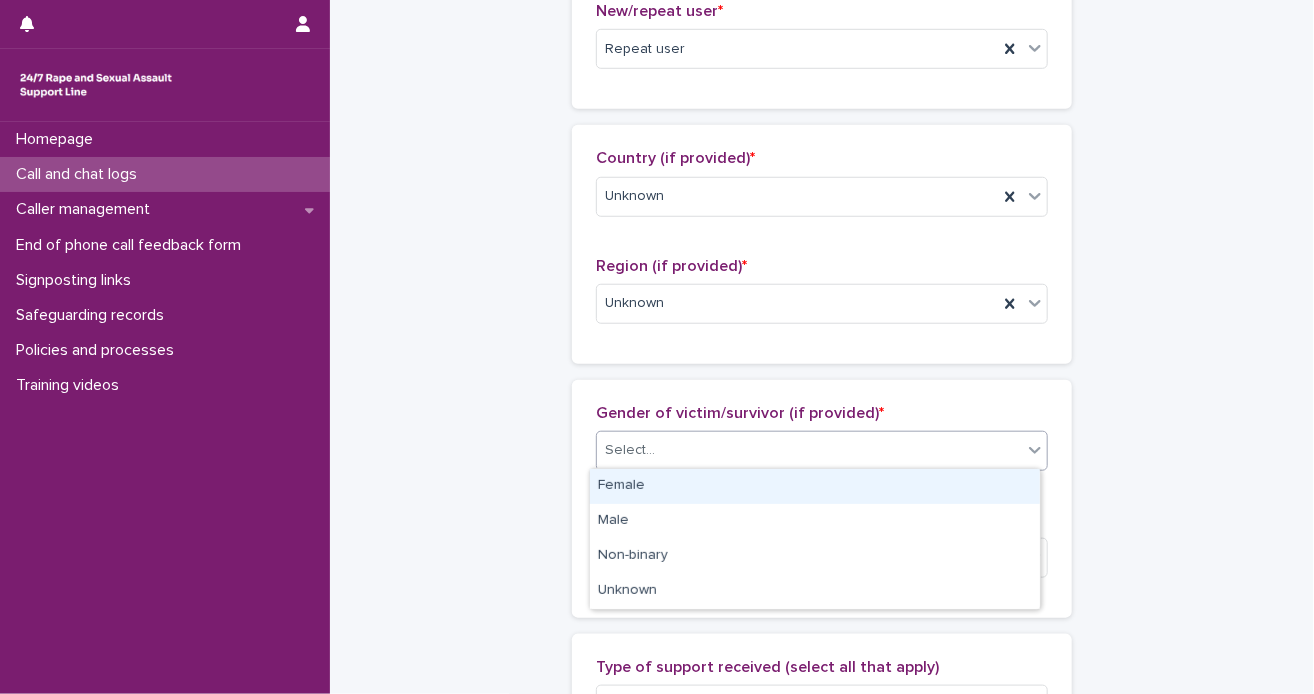 click on "Female" at bounding box center [815, 486] 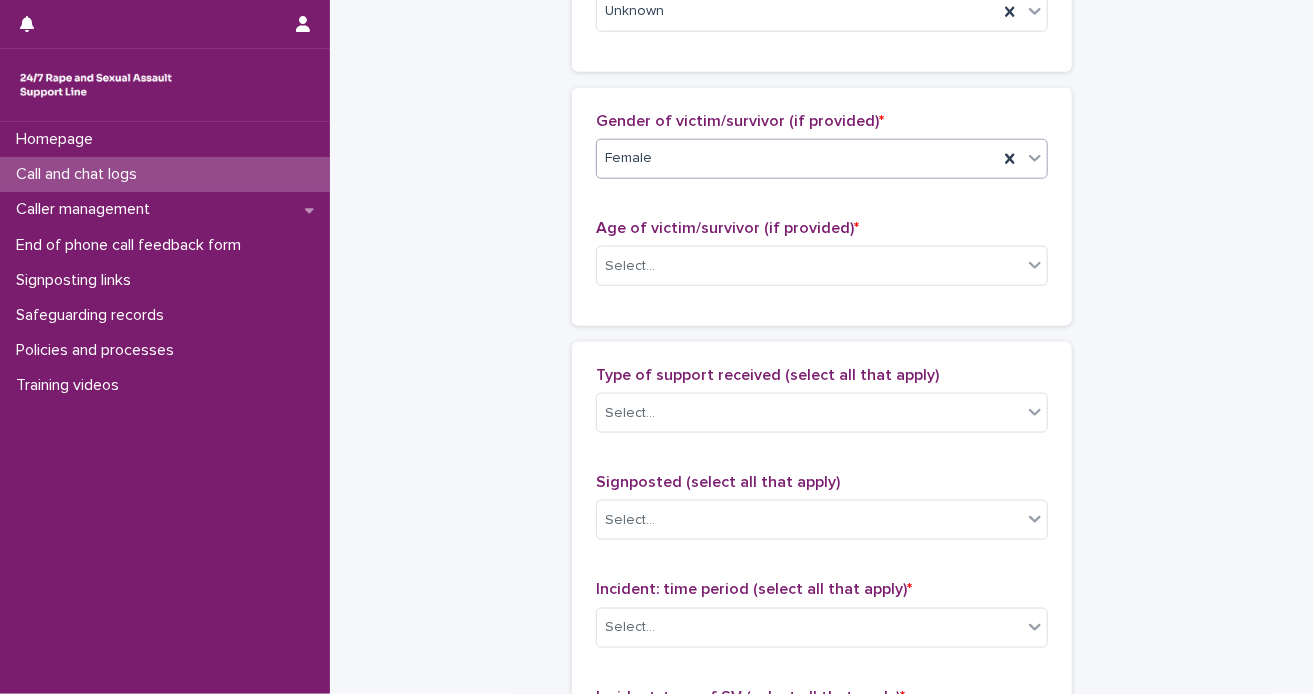 scroll, scrollTop: 900, scrollLeft: 0, axis: vertical 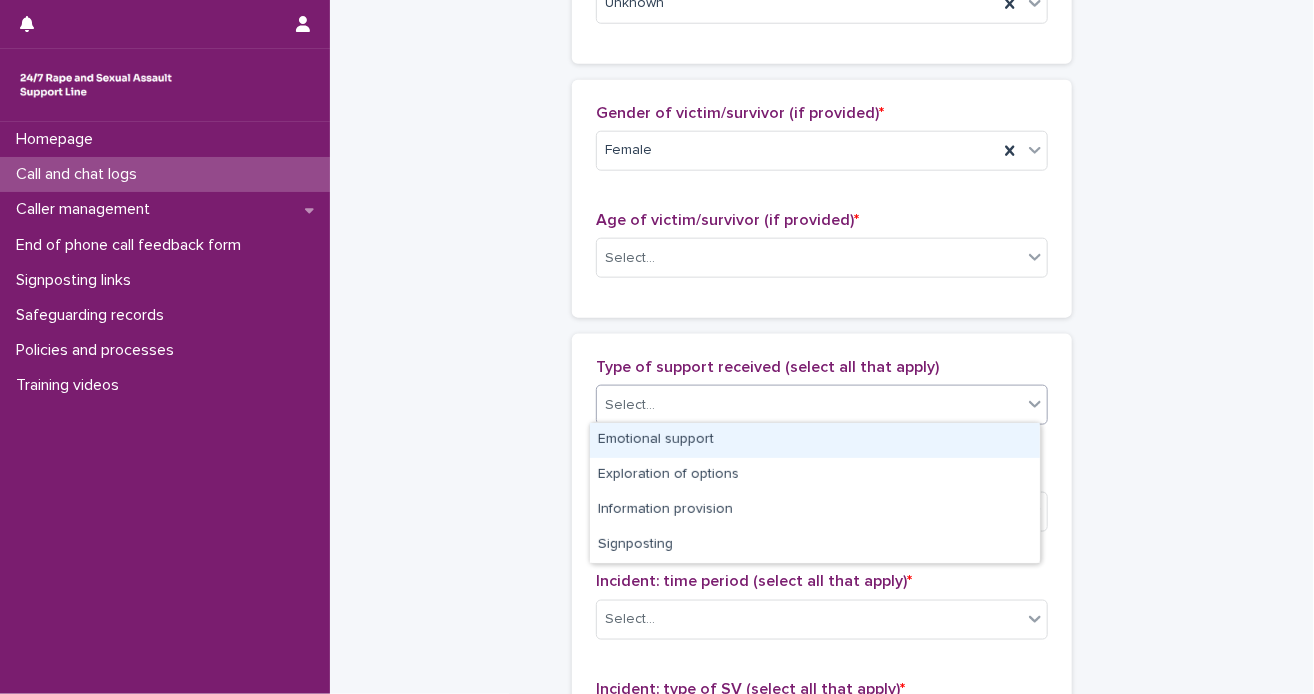 click 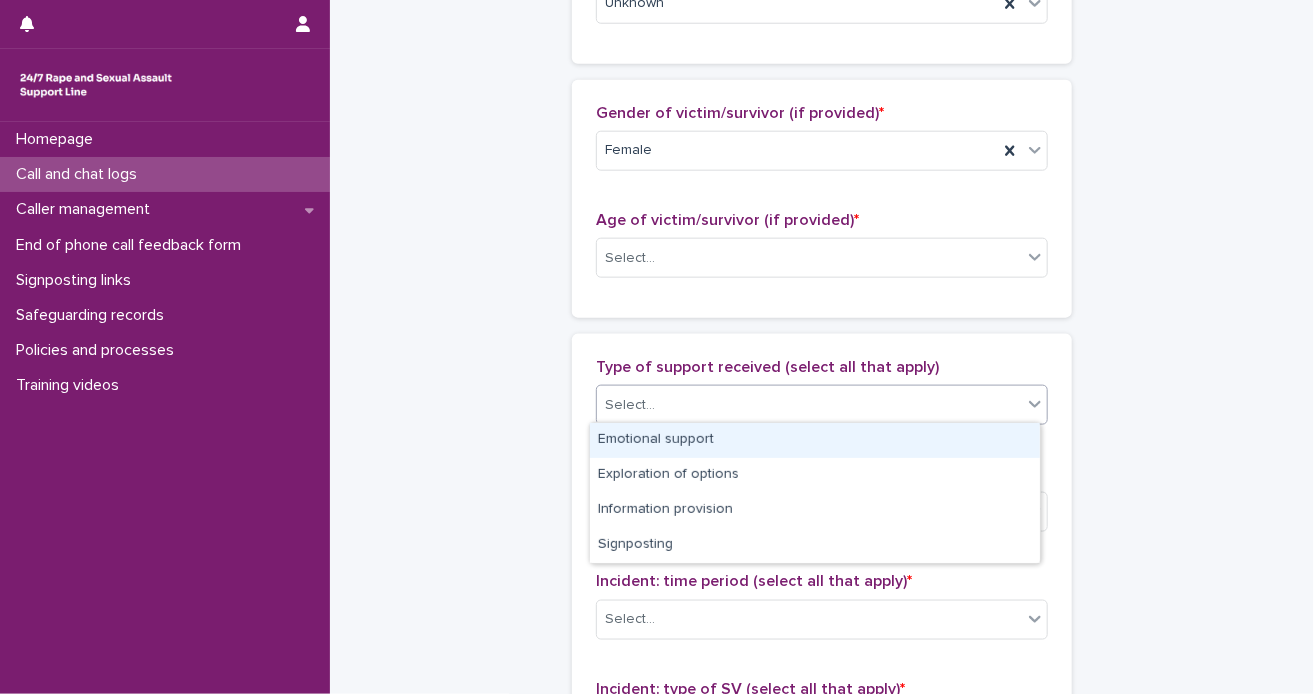 click on "Emotional support" at bounding box center (815, 440) 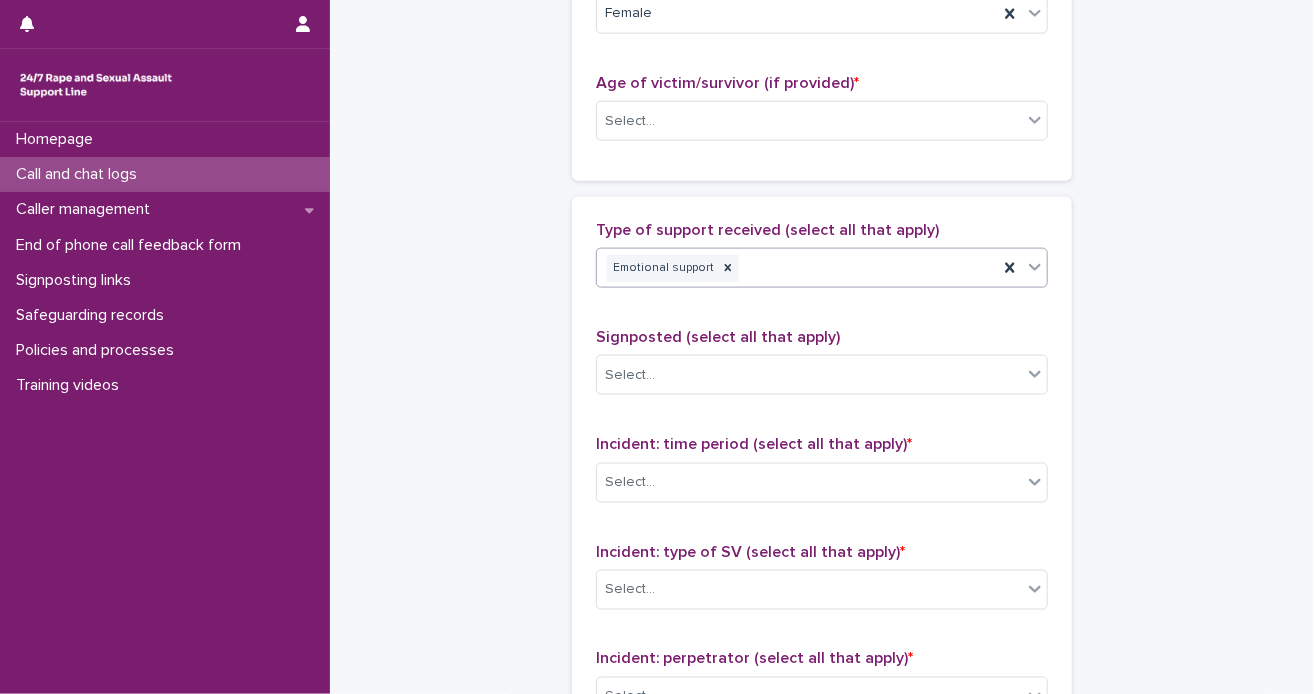 scroll, scrollTop: 1100, scrollLeft: 0, axis: vertical 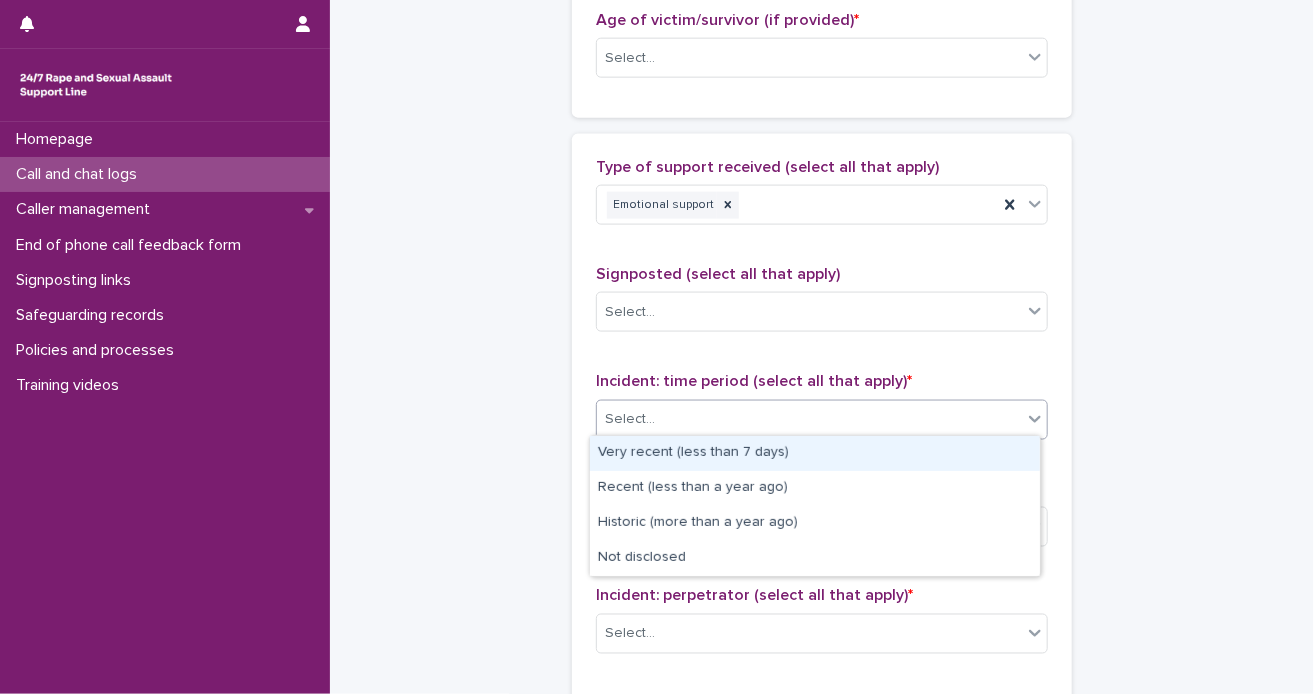 click 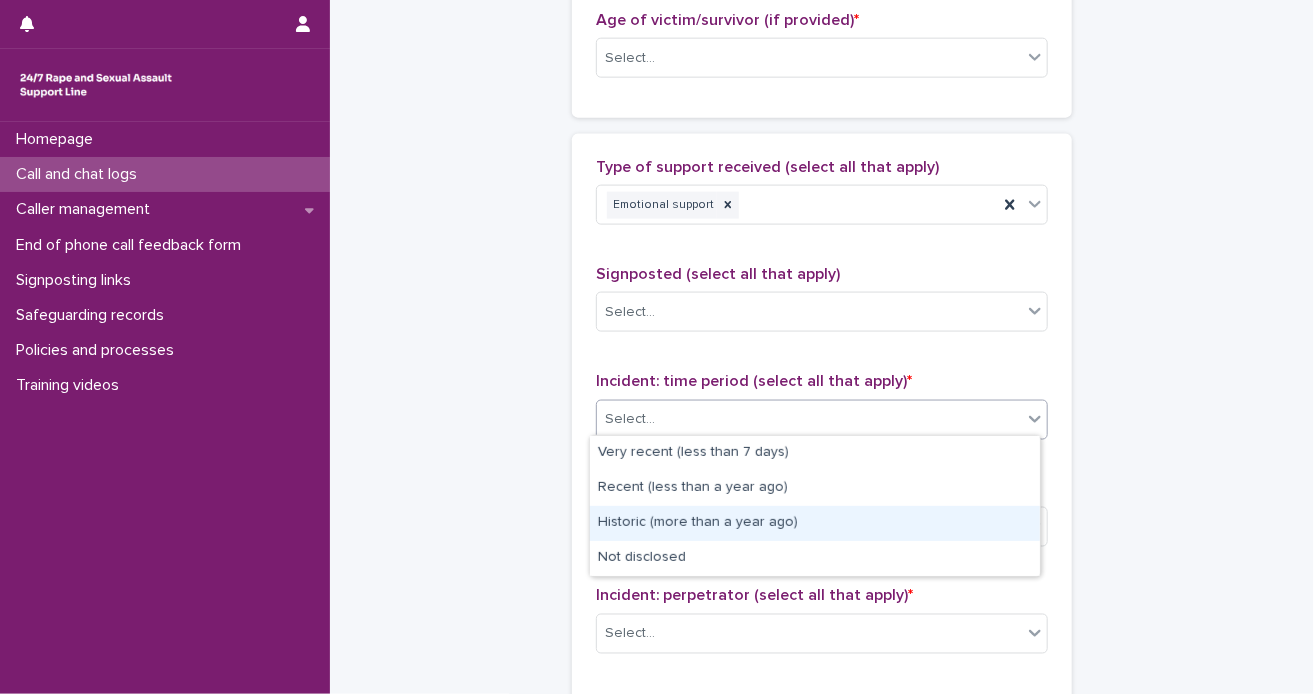 click on "Historic (more than a year ago)" at bounding box center [815, 523] 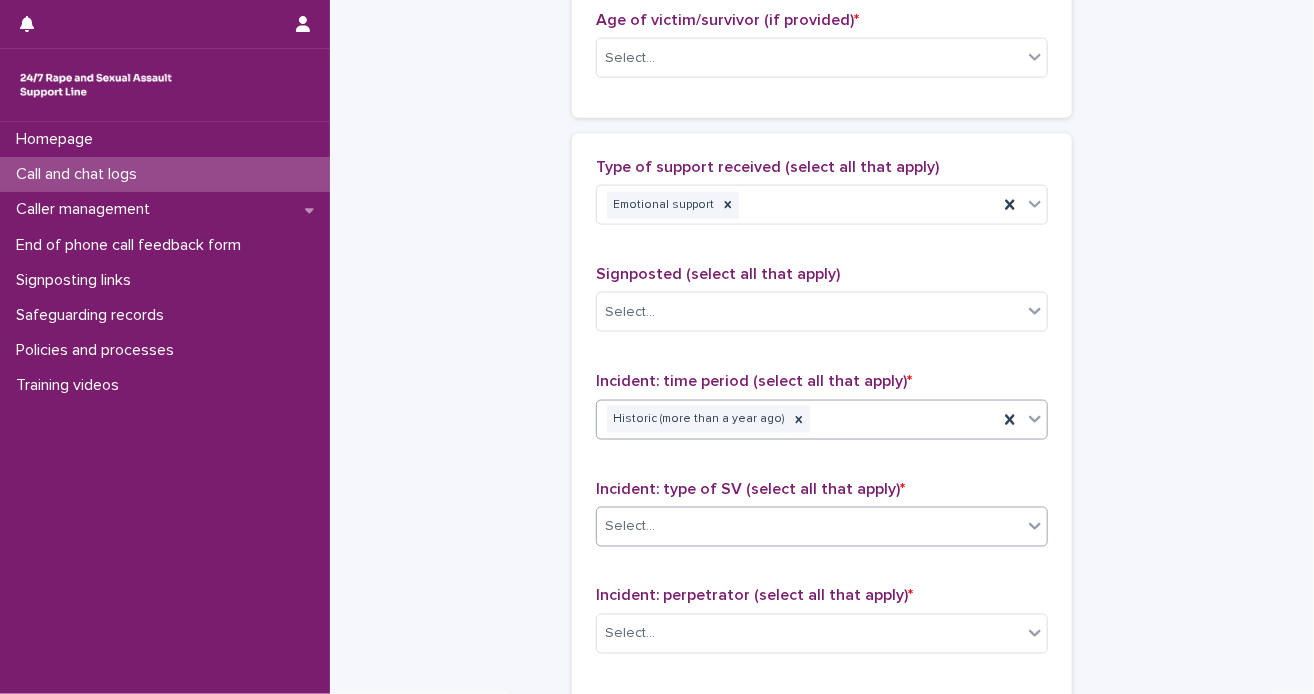 scroll, scrollTop: 1400, scrollLeft: 0, axis: vertical 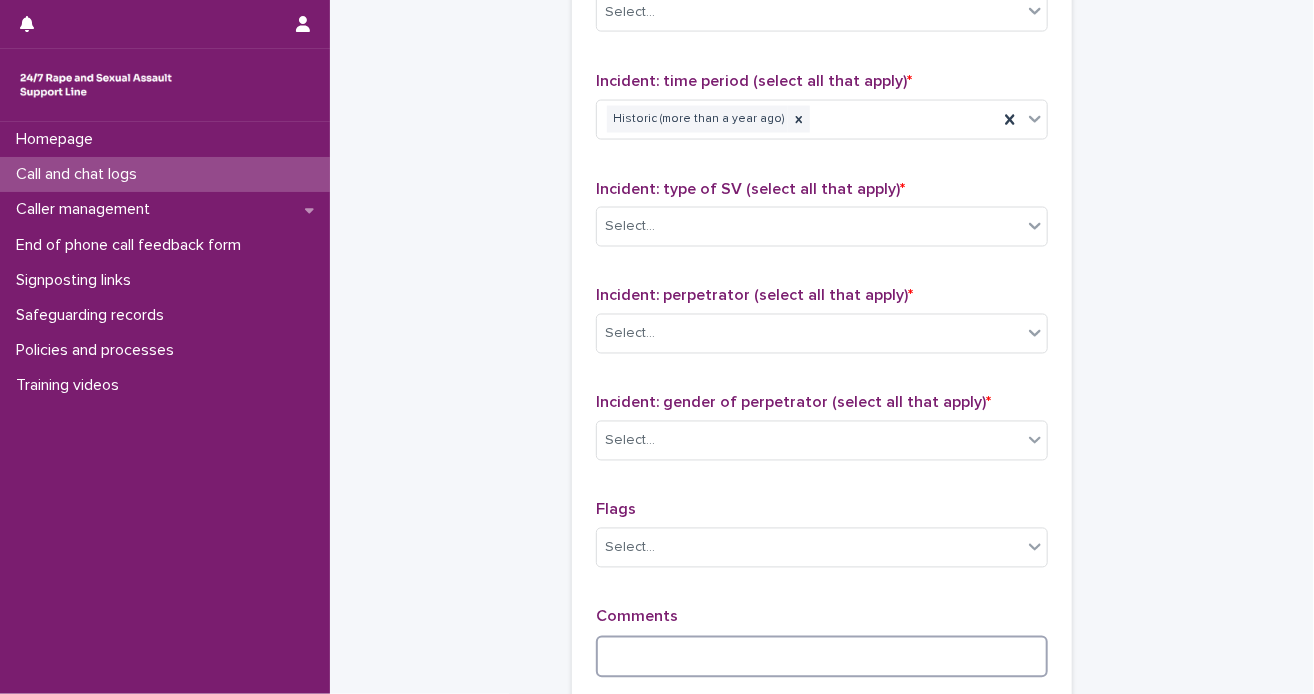 click at bounding box center [822, 657] 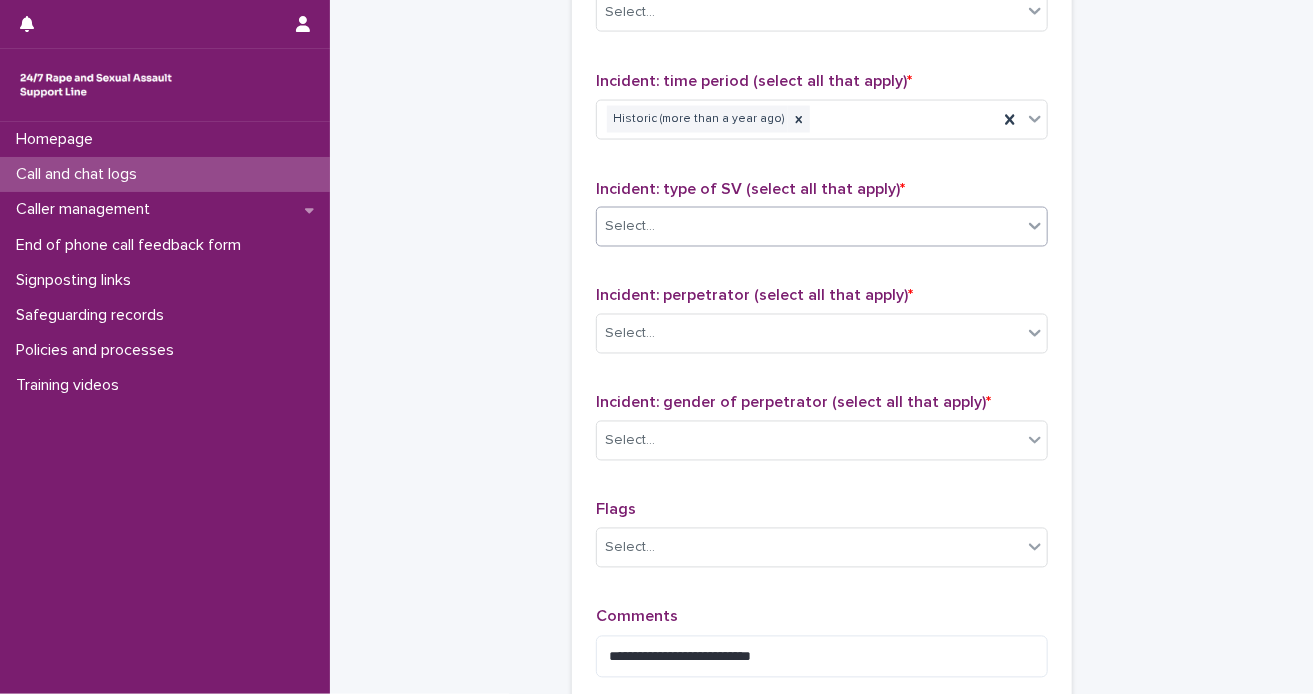 click 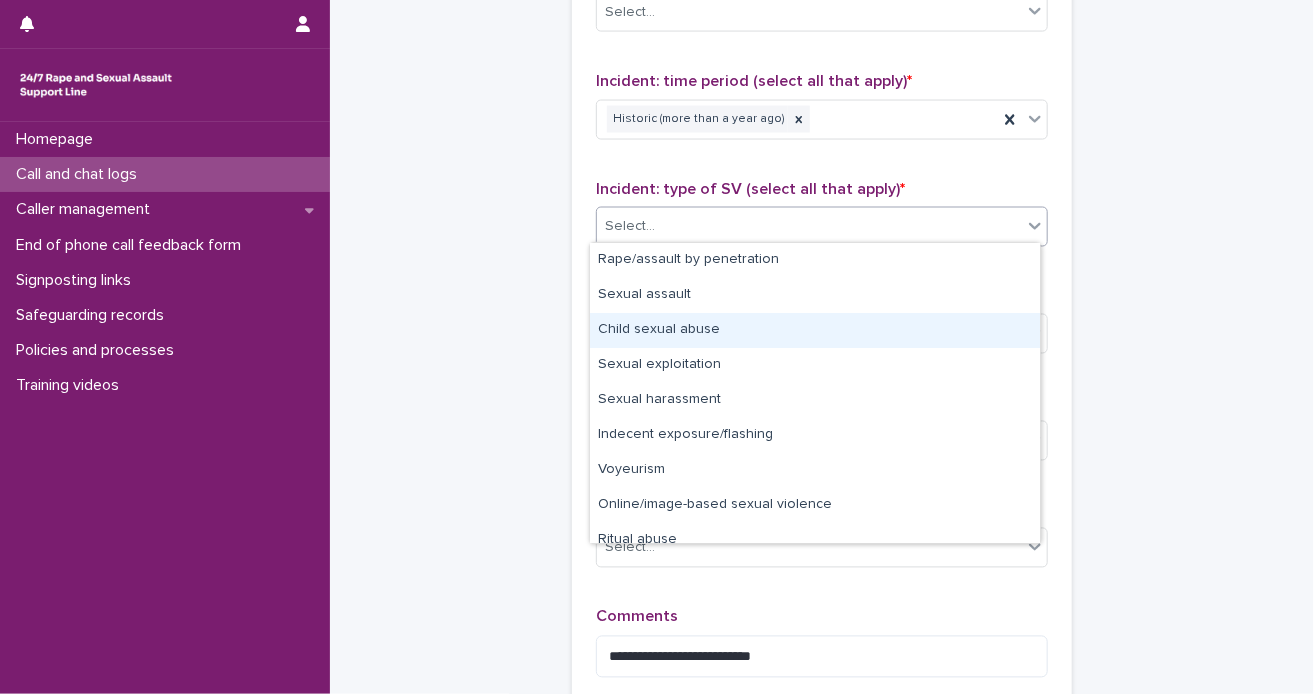 click on "Child sexual abuse" at bounding box center [815, 330] 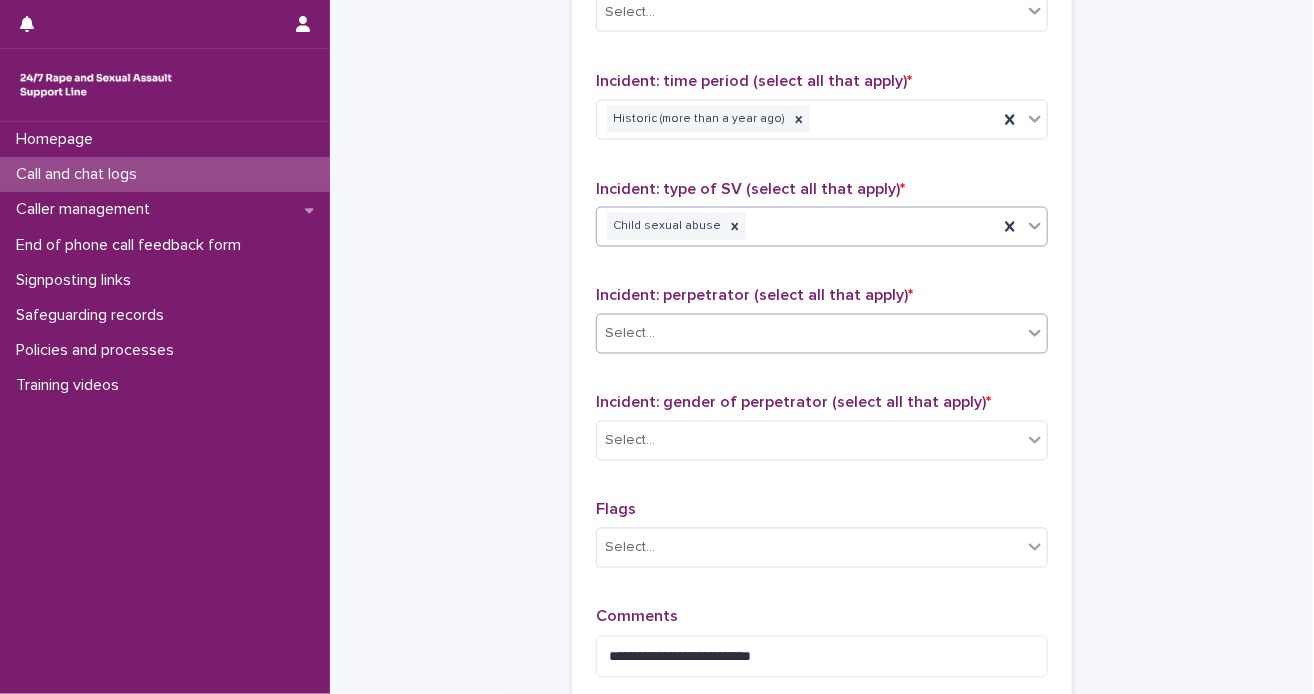 click 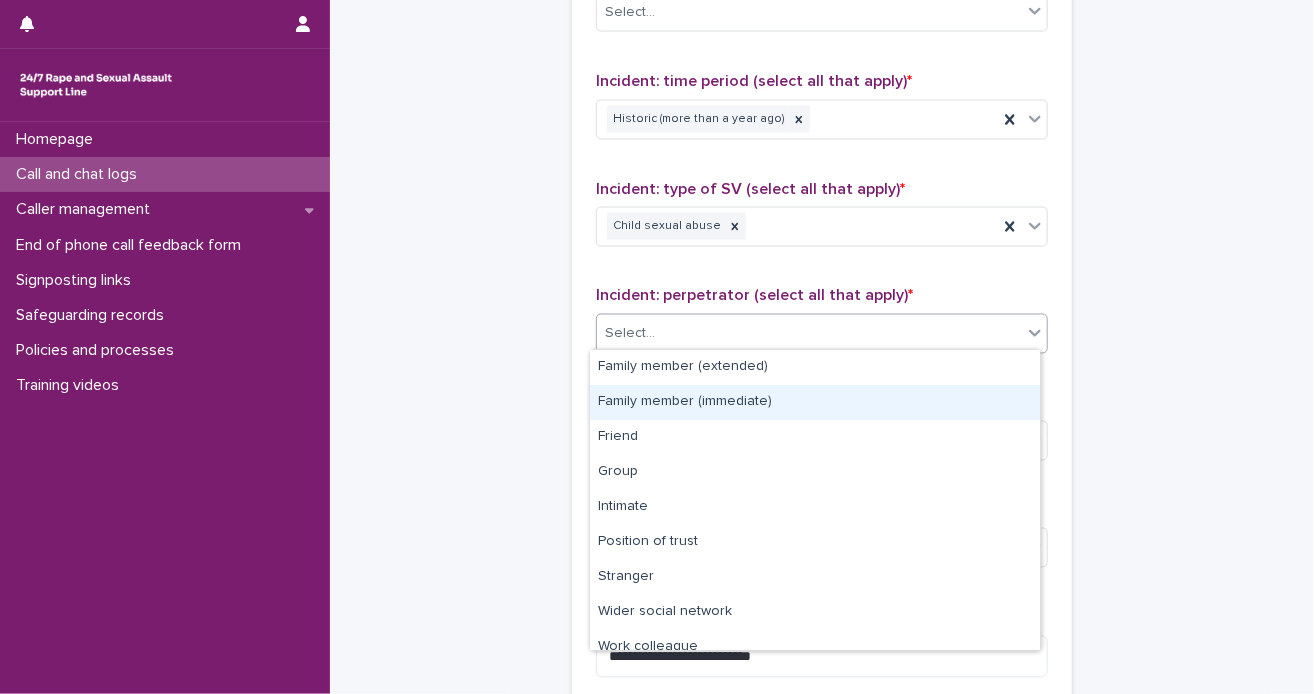 click on "Family member (immediate)" at bounding box center [815, 402] 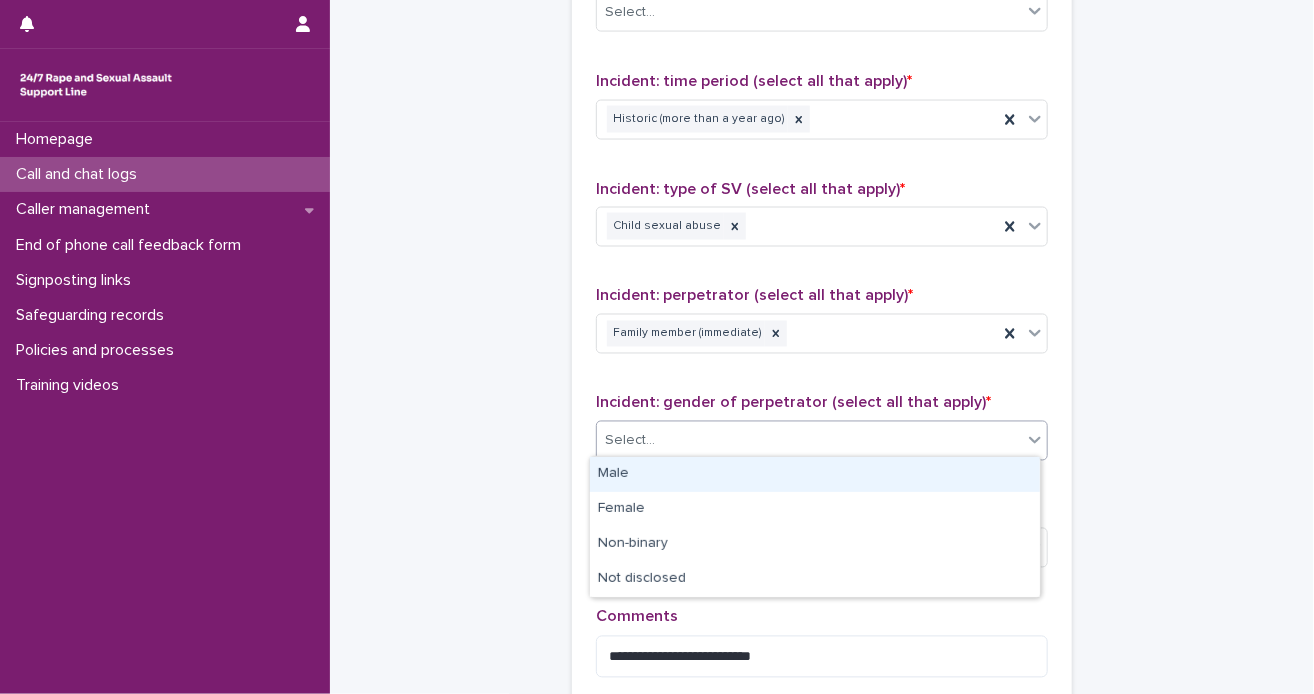 click 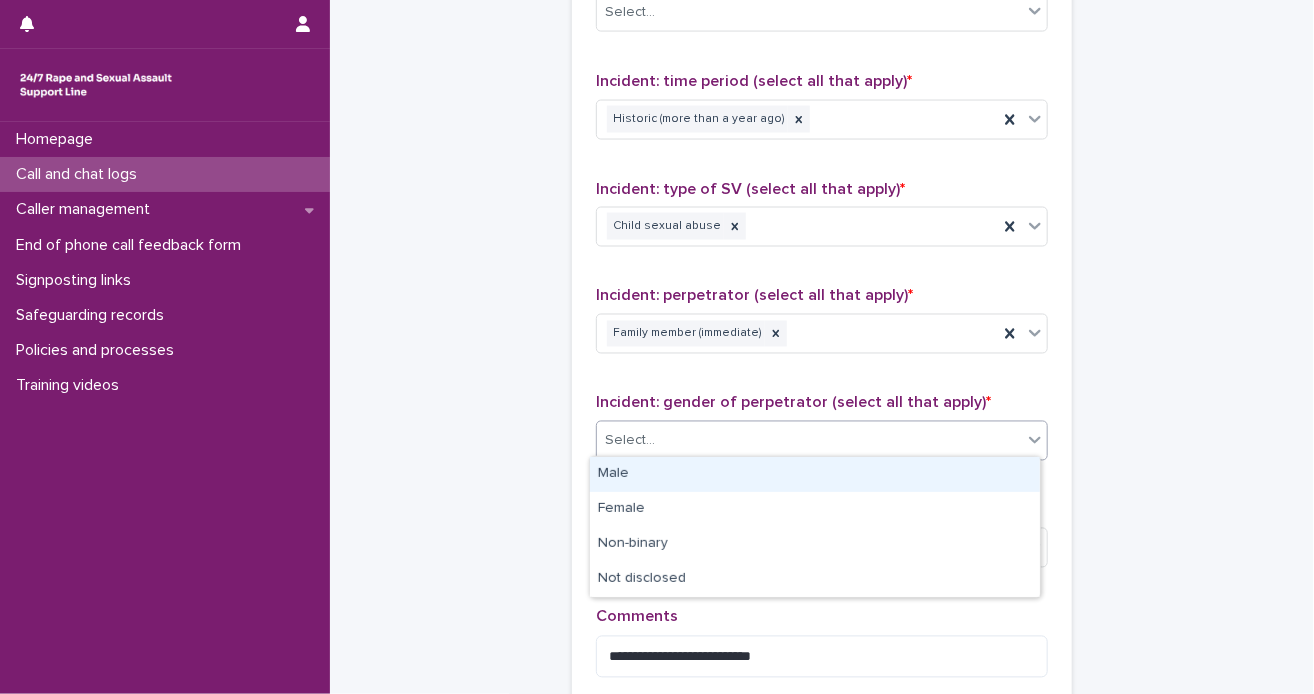 click on "Male" at bounding box center [815, 474] 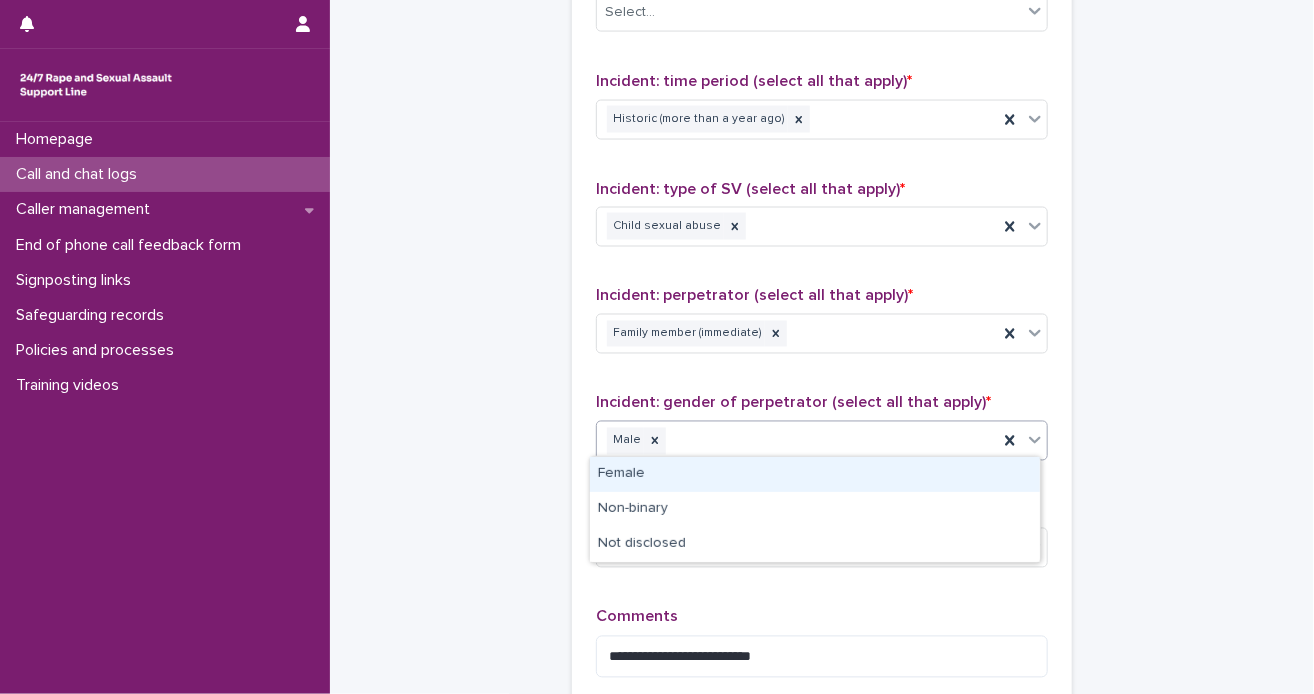 click 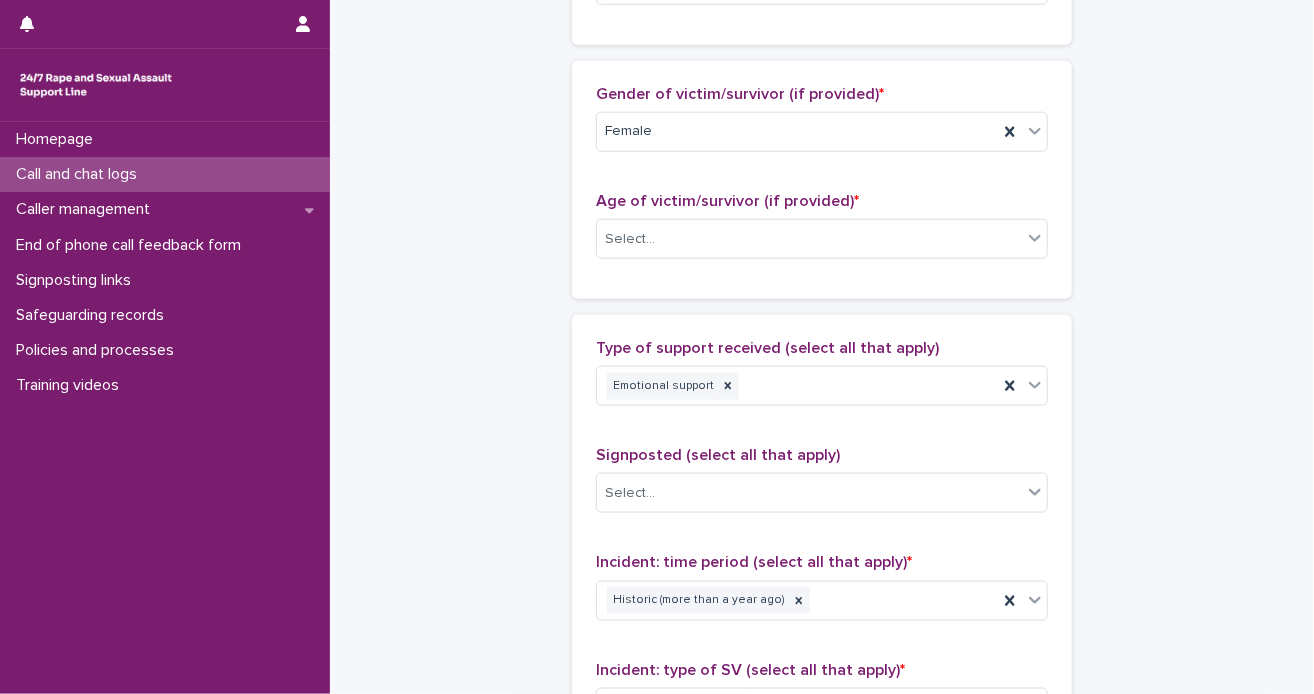 scroll, scrollTop: 822, scrollLeft: 0, axis: vertical 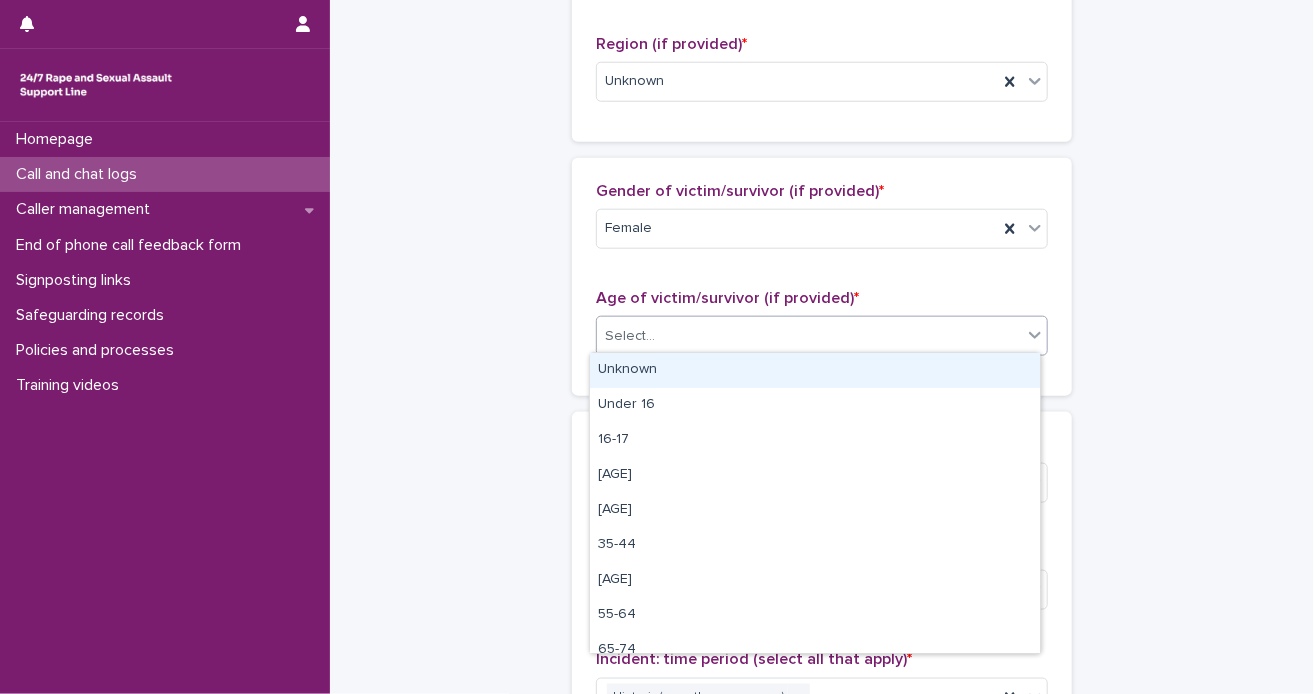 click 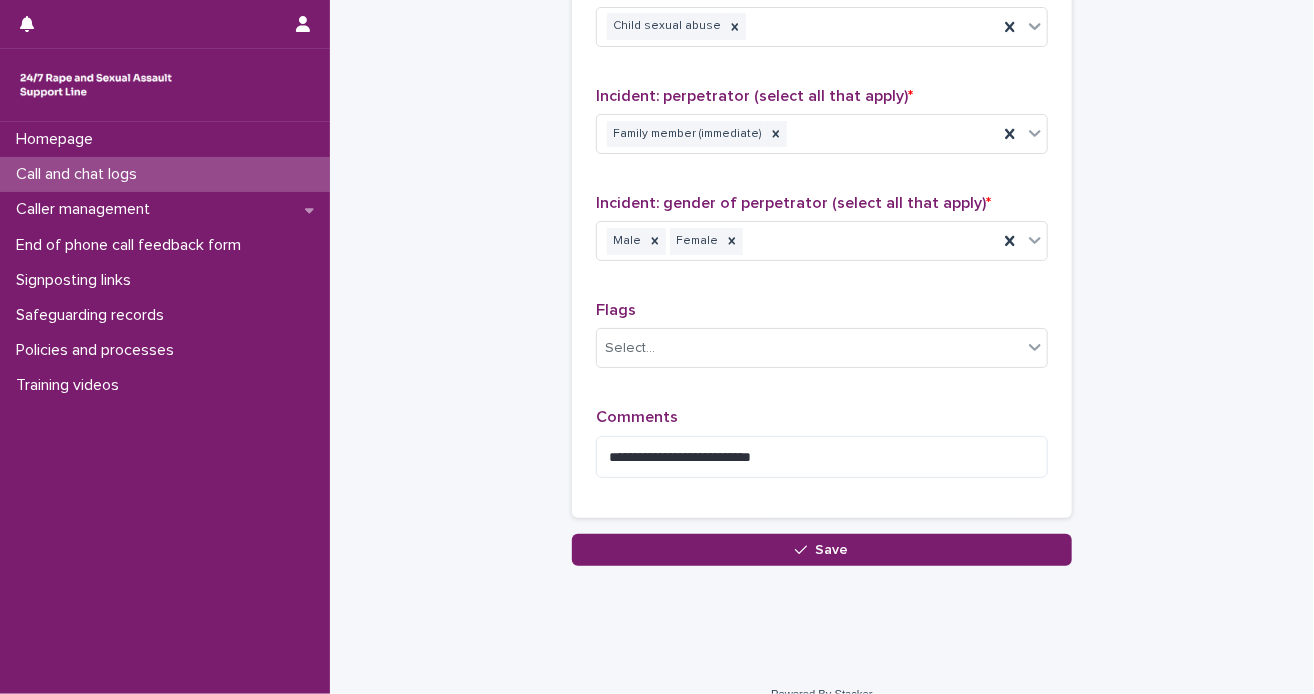 scroll, scrollTop: 1622, scrollLeft: 0, axis: vertical 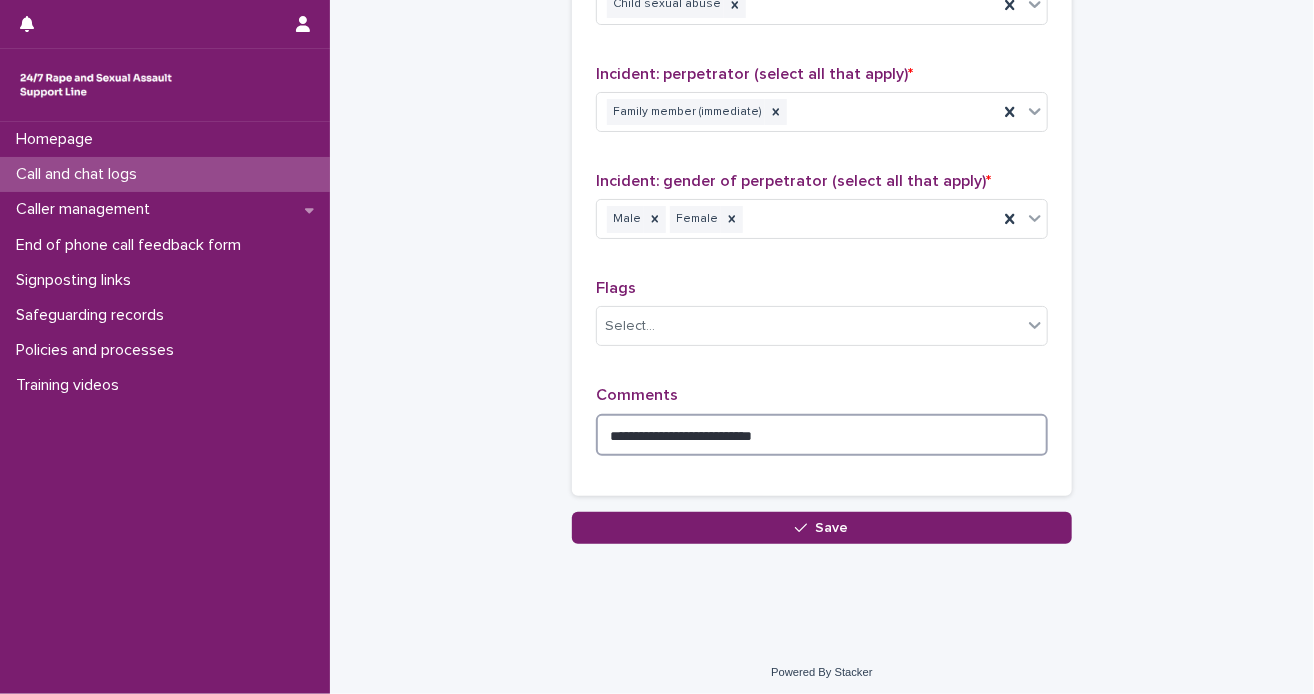click on "**********" at bounding box center (822, 435) 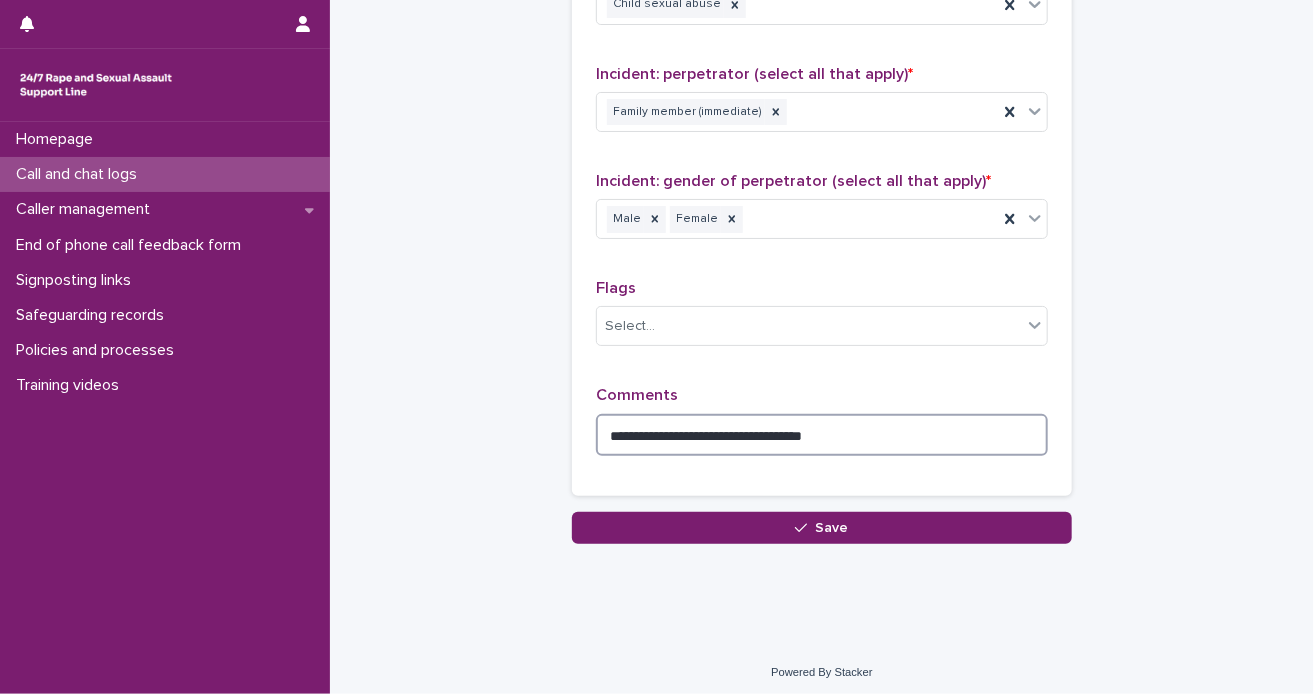 scroll, scrollTop: 1522, scrollLeft: 0, axis: vertical 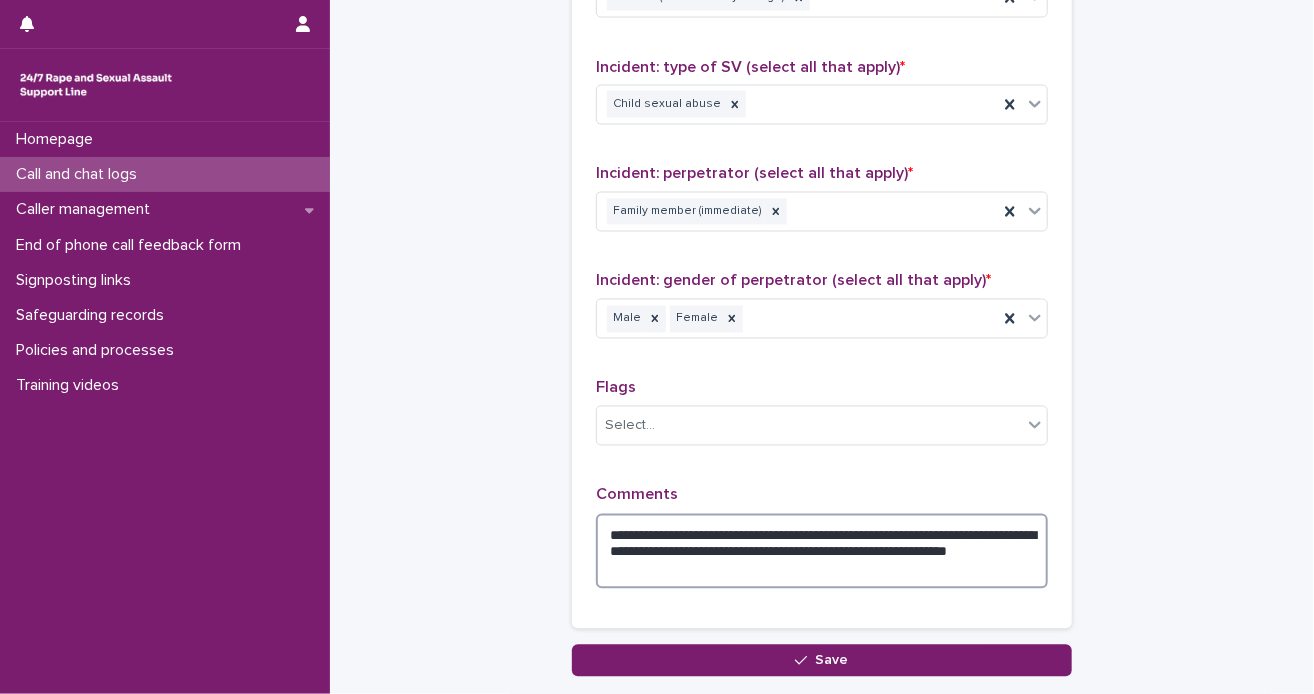 click on "**********" at bounding box center (822, 552) 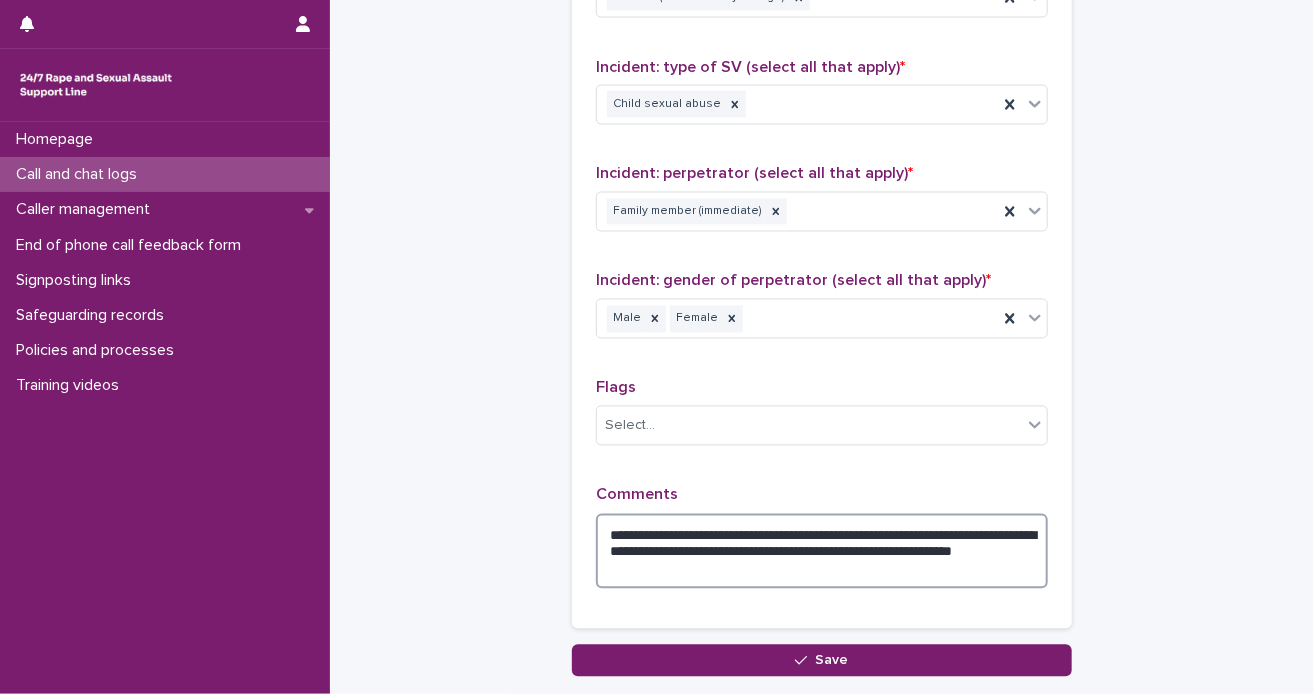 click on "**********" at bounding box center (822, 552) 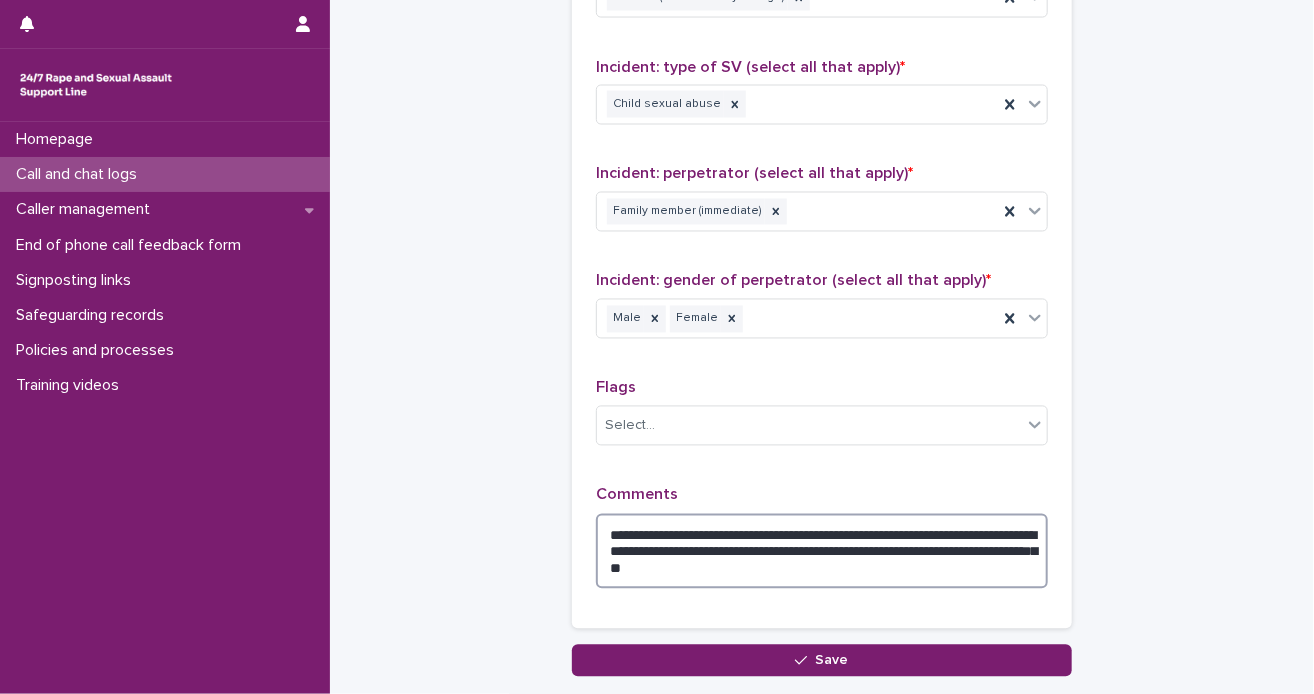 click on "**********" at bounding box center [822, 552] 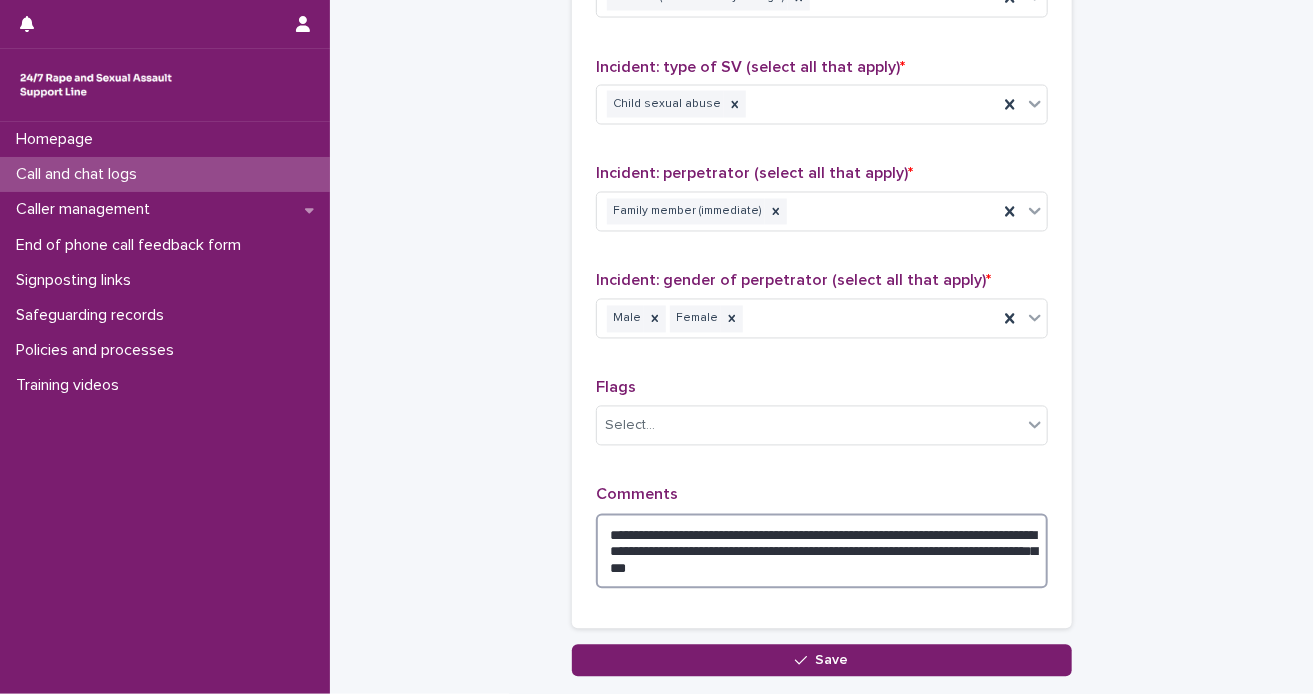 click on "**********" at bounding box center (822, 552) 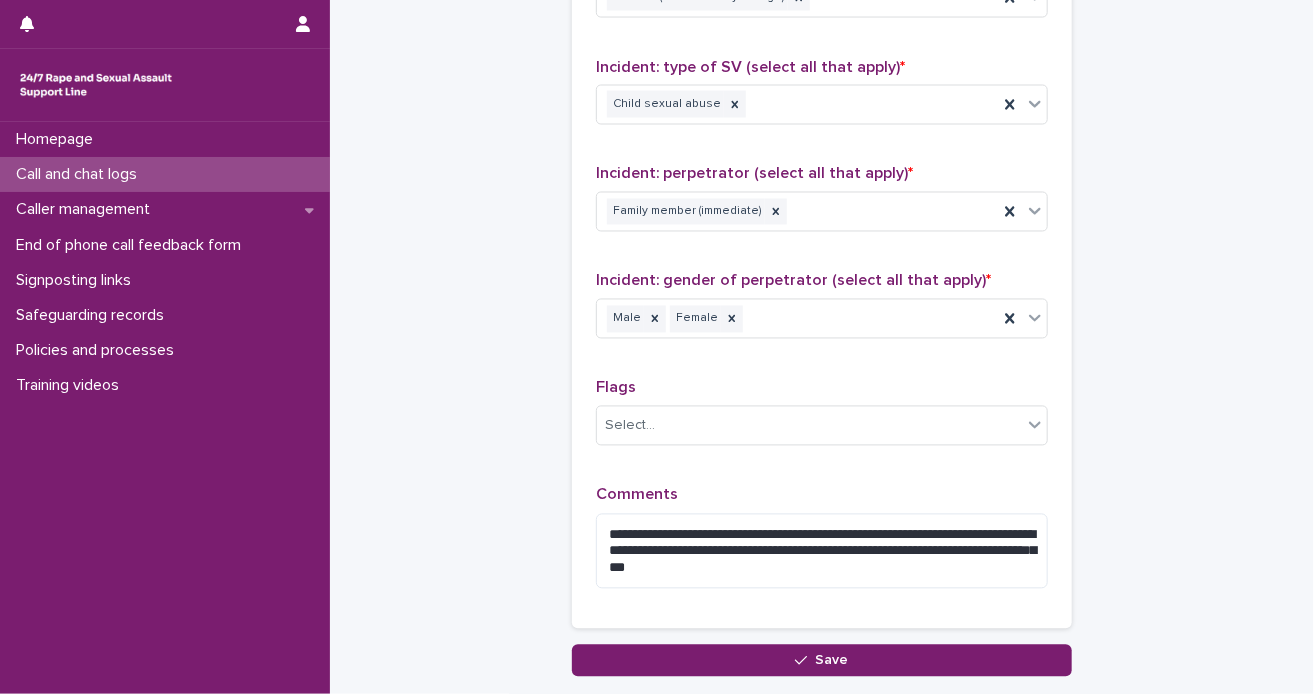 drag, startPoint x: 804, startPoint y: 550, endPoint x: 1159, endPoint y: 563, distance: 355.23795 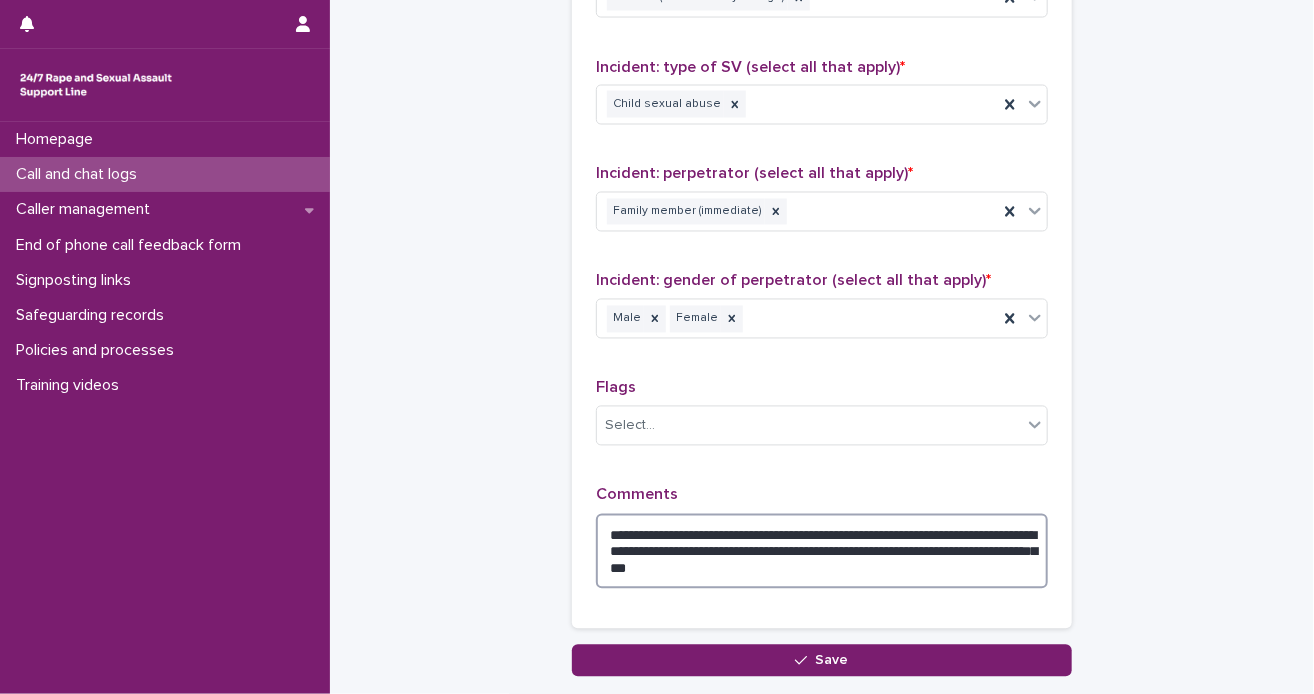 click on "**********" at bounding box center [822, 552] 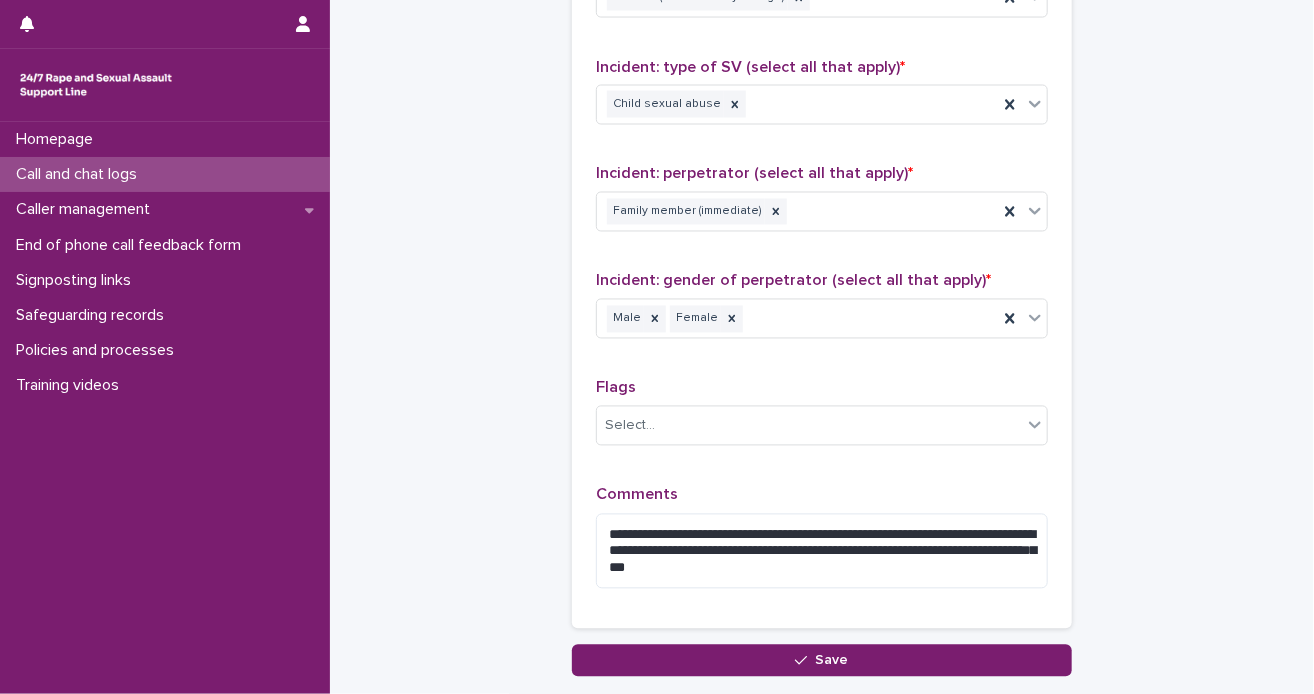 drag, startPoint x: 808, startPoint y: 553, endPoint x: 1182, endPoint y: 499, distance: 377.8783 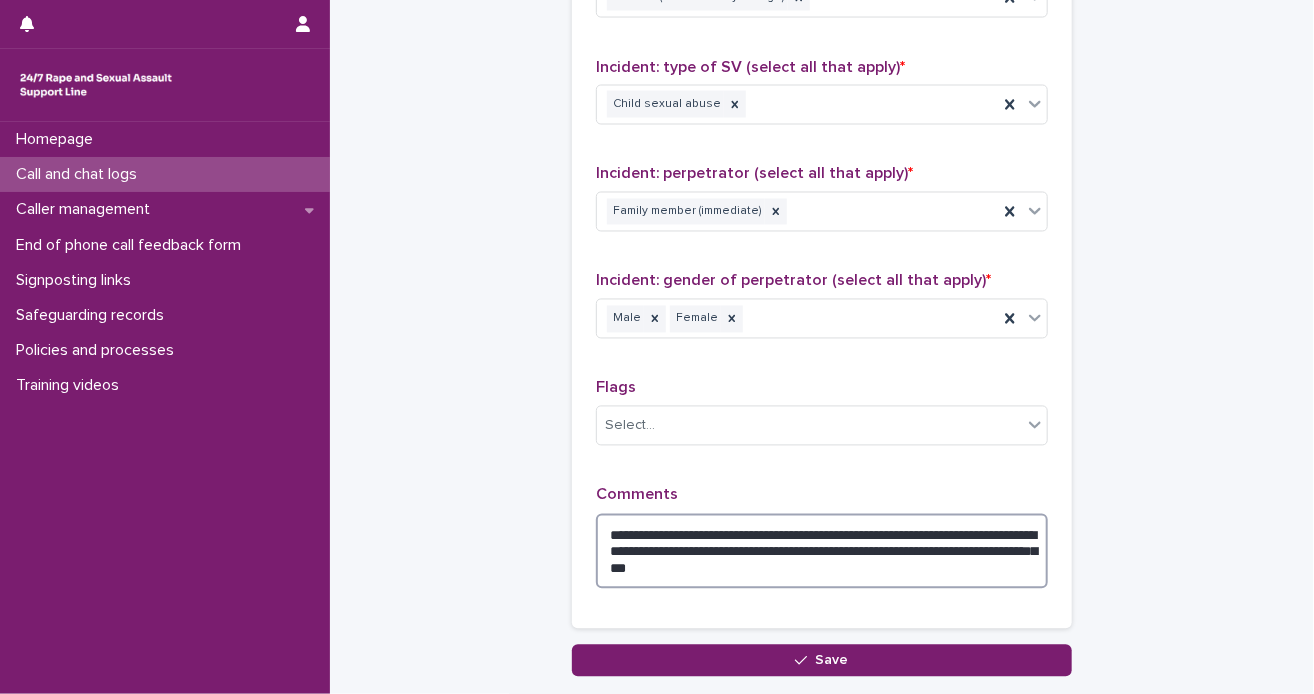 click on "**********" at bounding box center (822, 552) 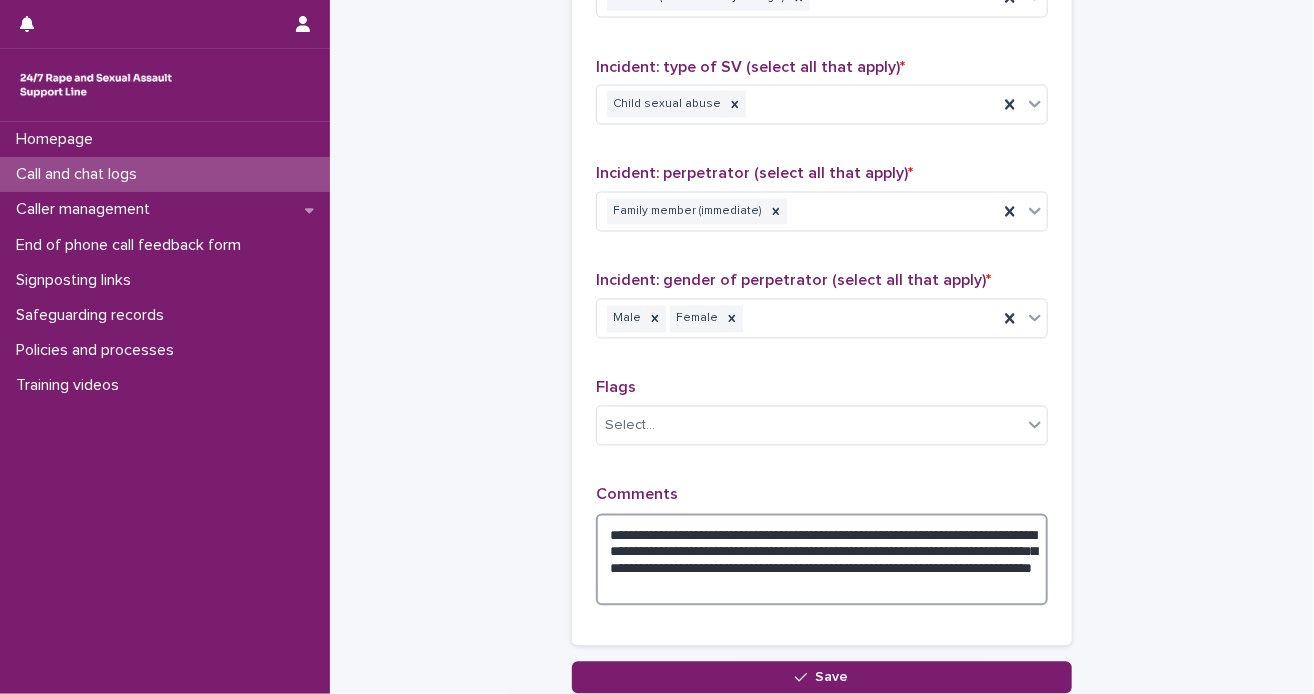 click on "**********" at bounding box center [822, 560] 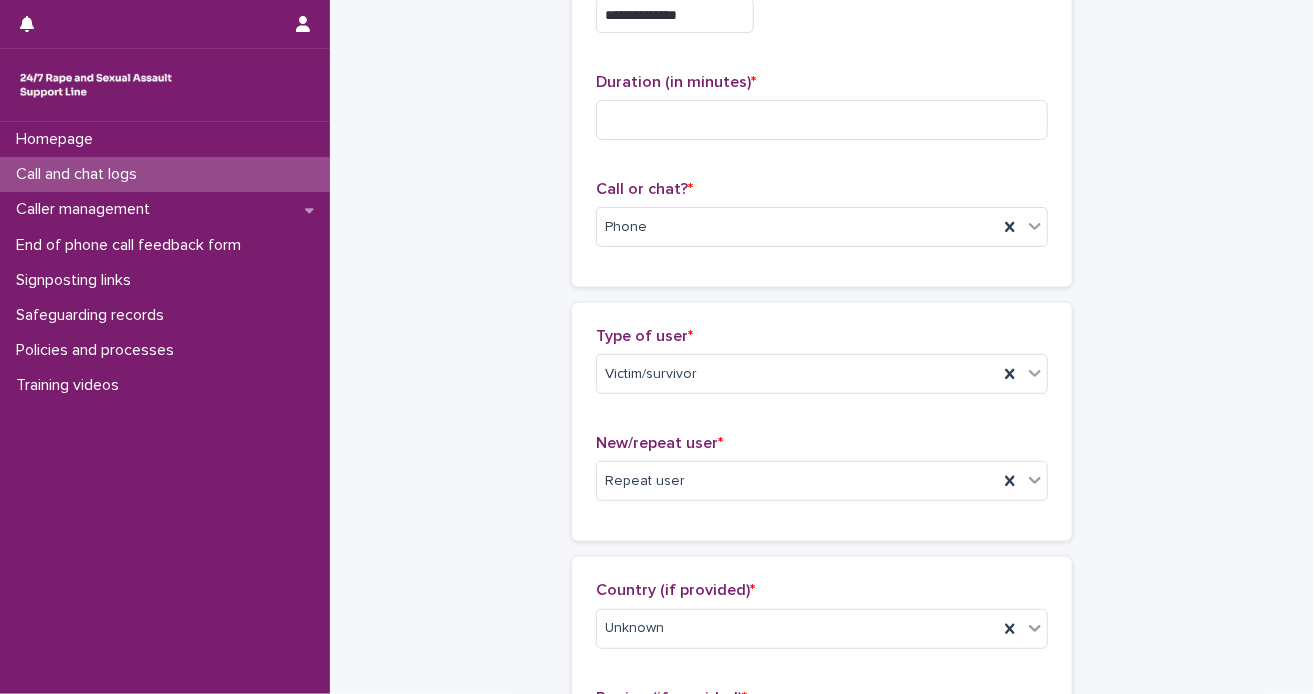 scroll, scrollTop: 122, scrollLeft: 0, axis: vertical 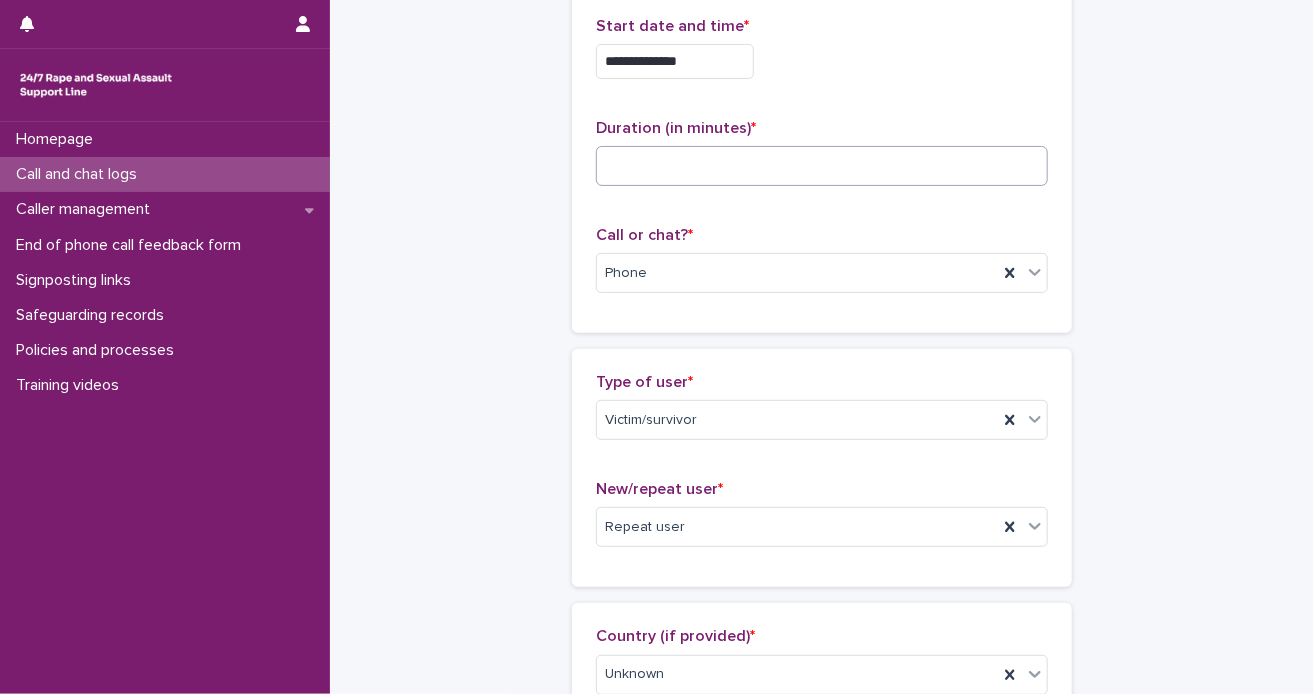 type on "**********" 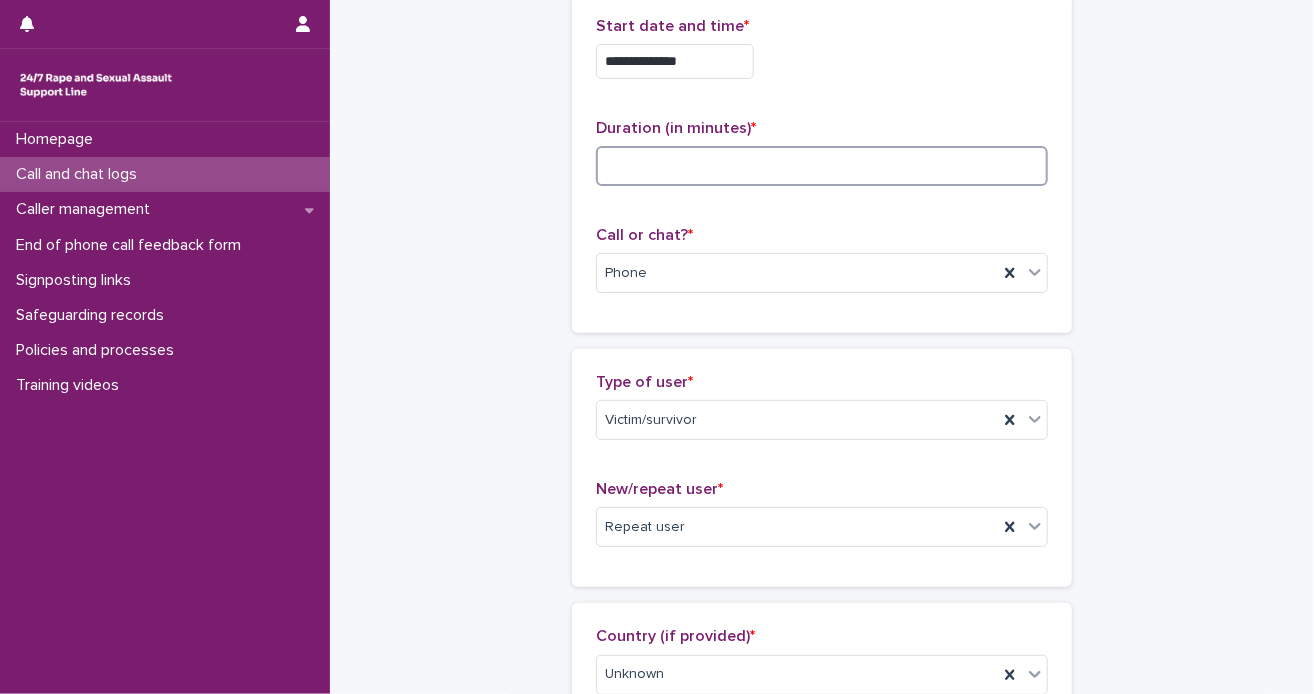 click at bounding box center (822, 166) 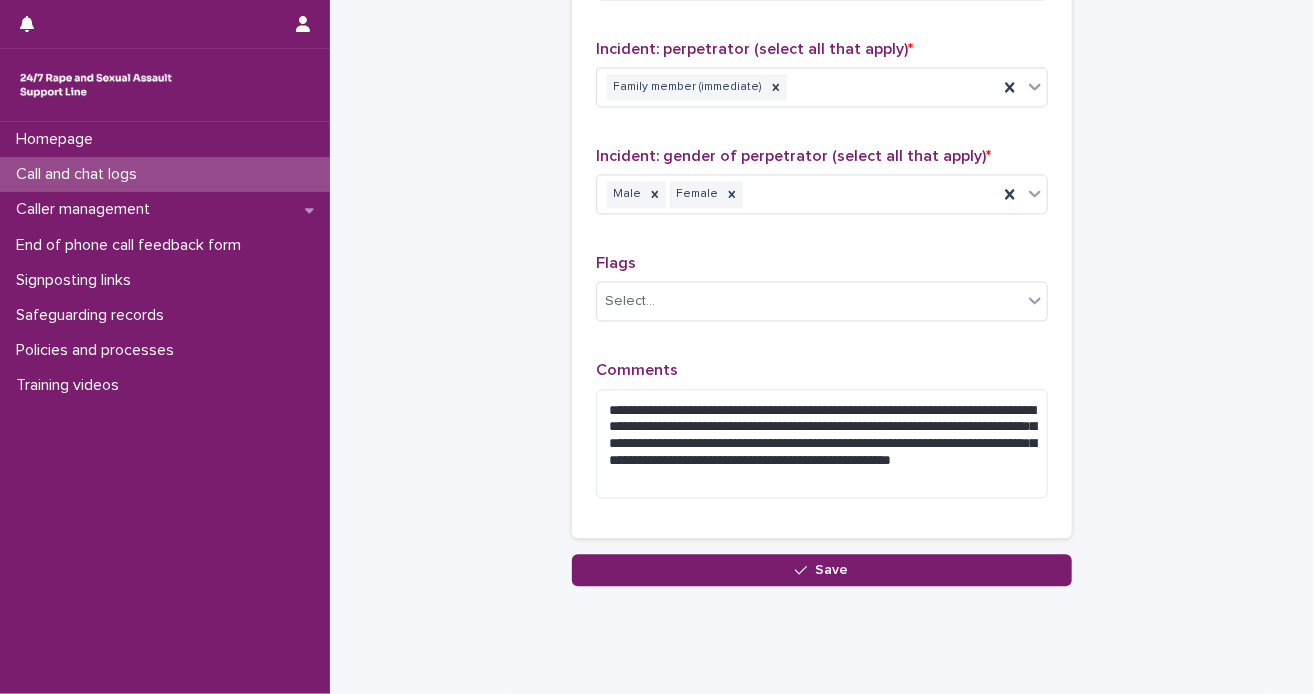 scroll, scrollTop: 1689, scrollLeft: 0, axis: vertical 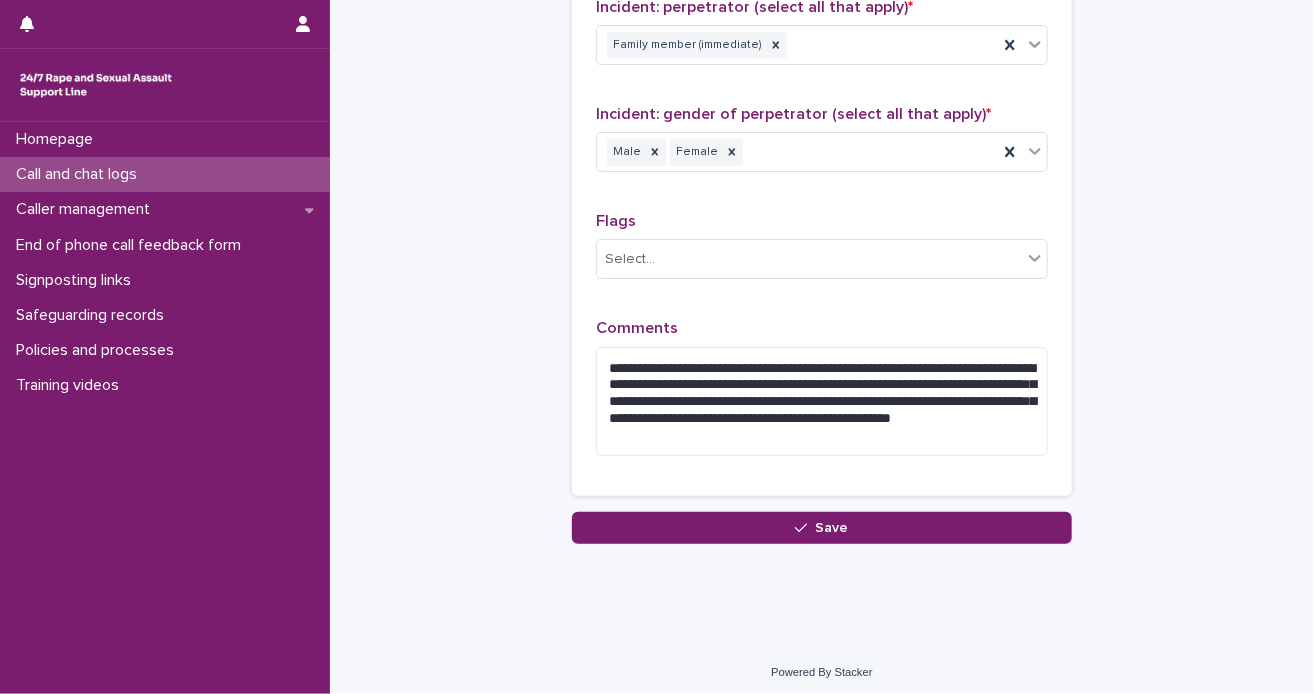 type on "**" 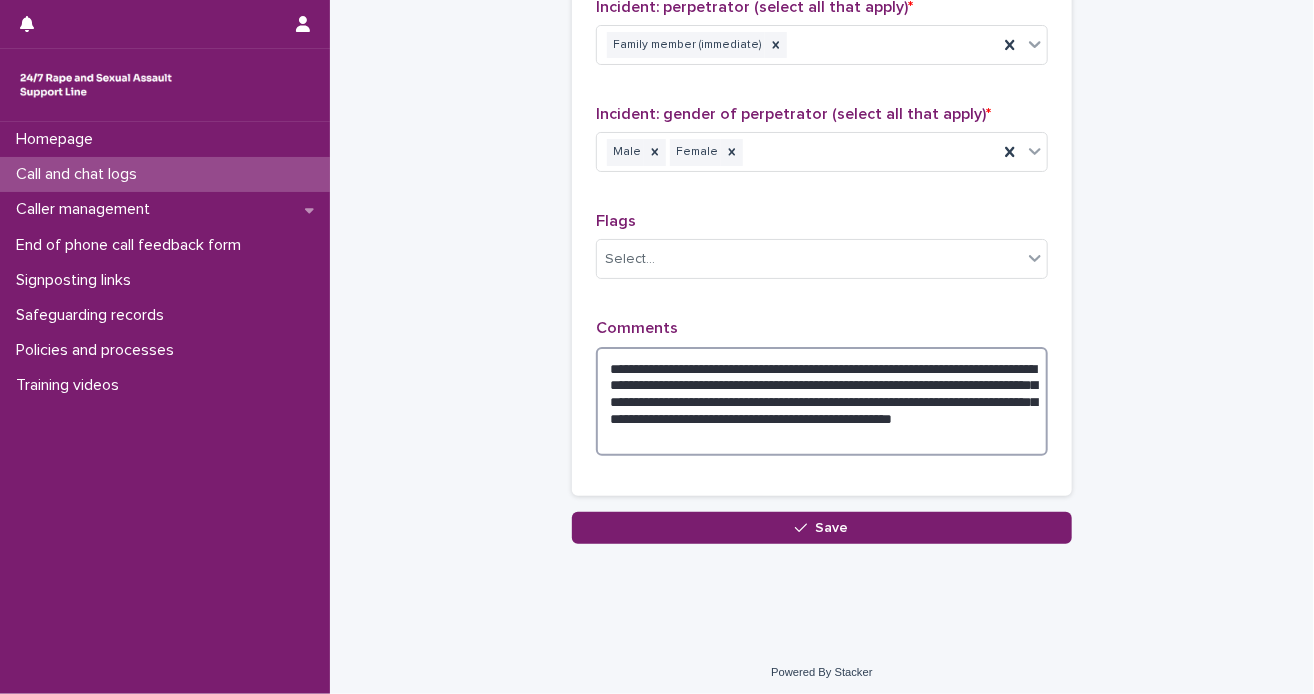 click on "**********" at bounding box center [822, 402] 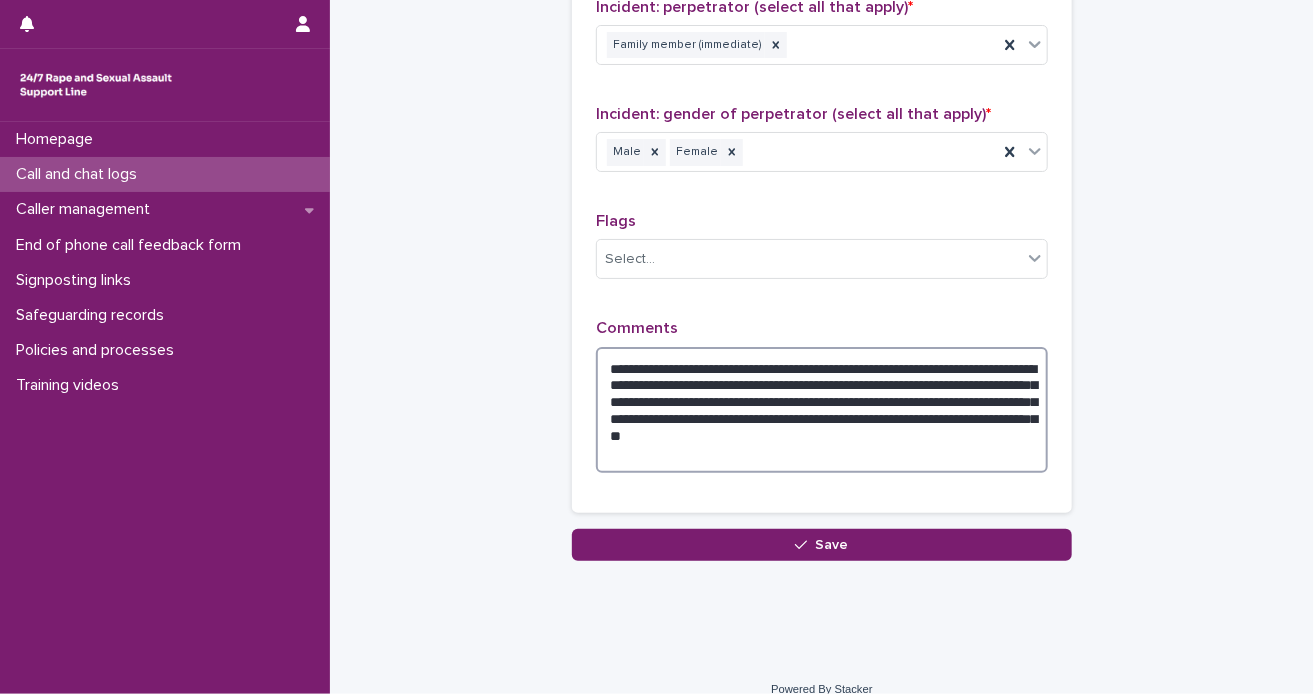 click on "**********" at bounding box center [822, 410] 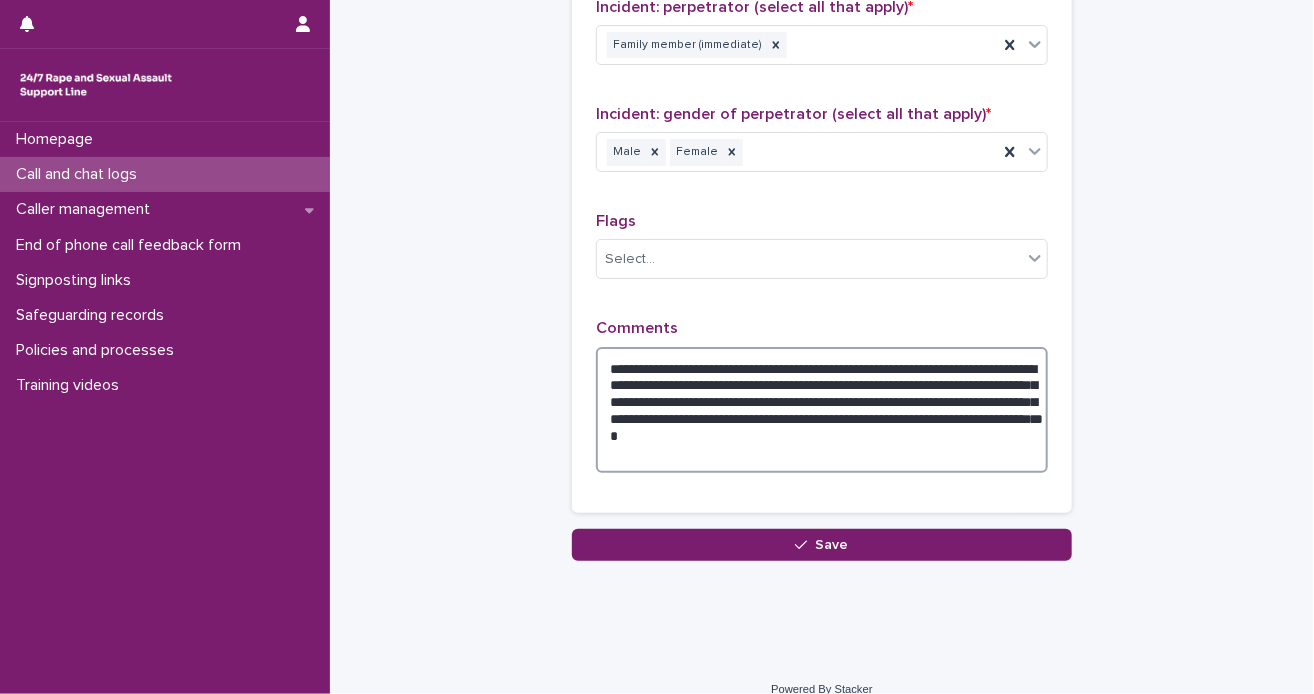 click on "**********" at bounding box center [822, 410] 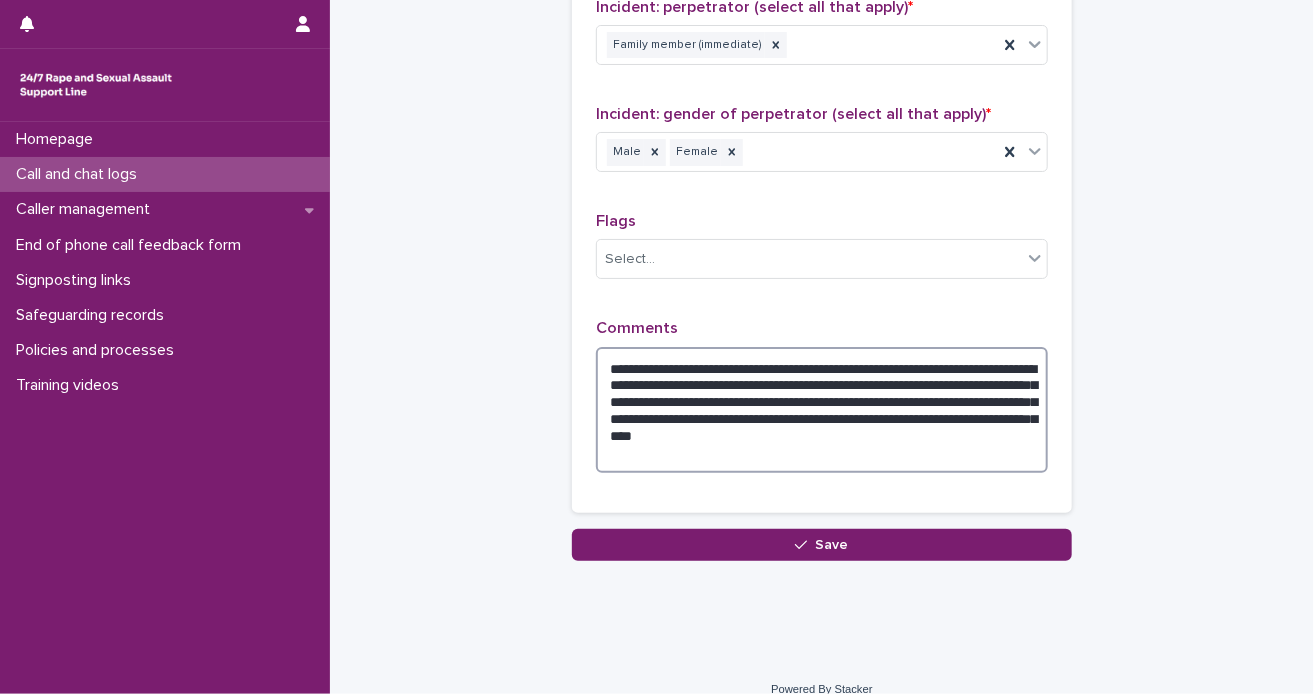 click on "**********" at bounding box center (822, 410) 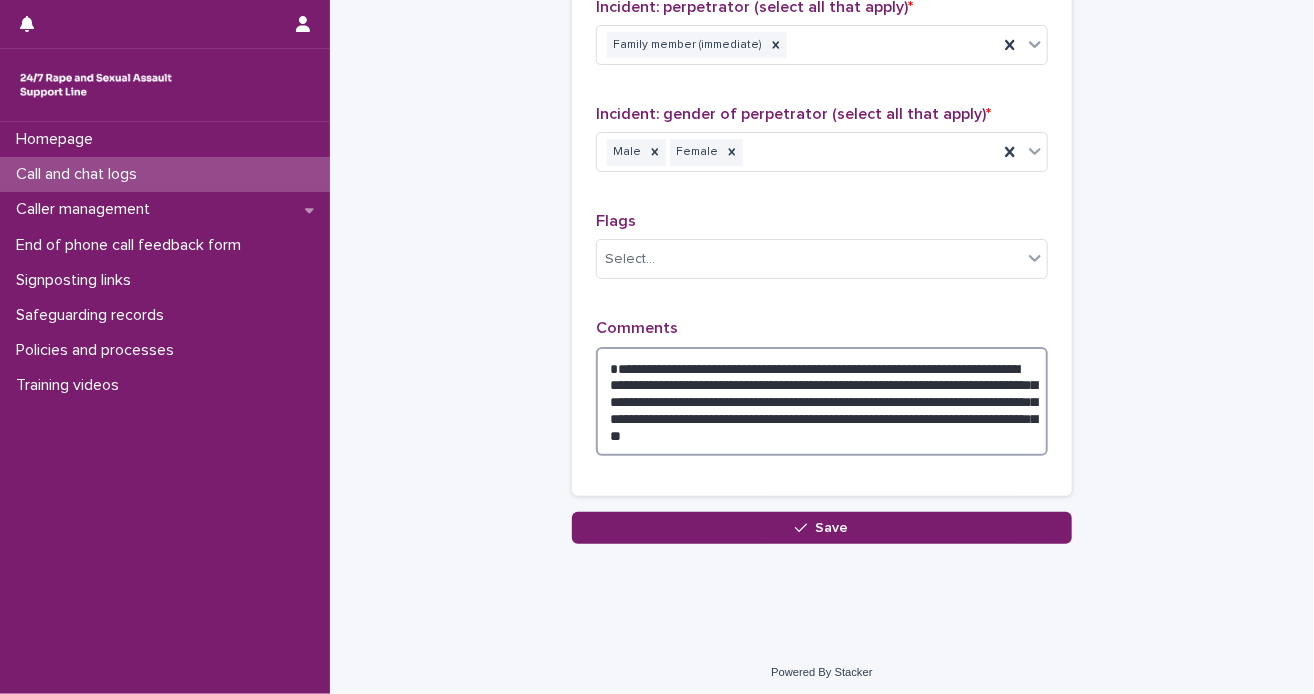 click on "**********" at bounding box center (822, 402) 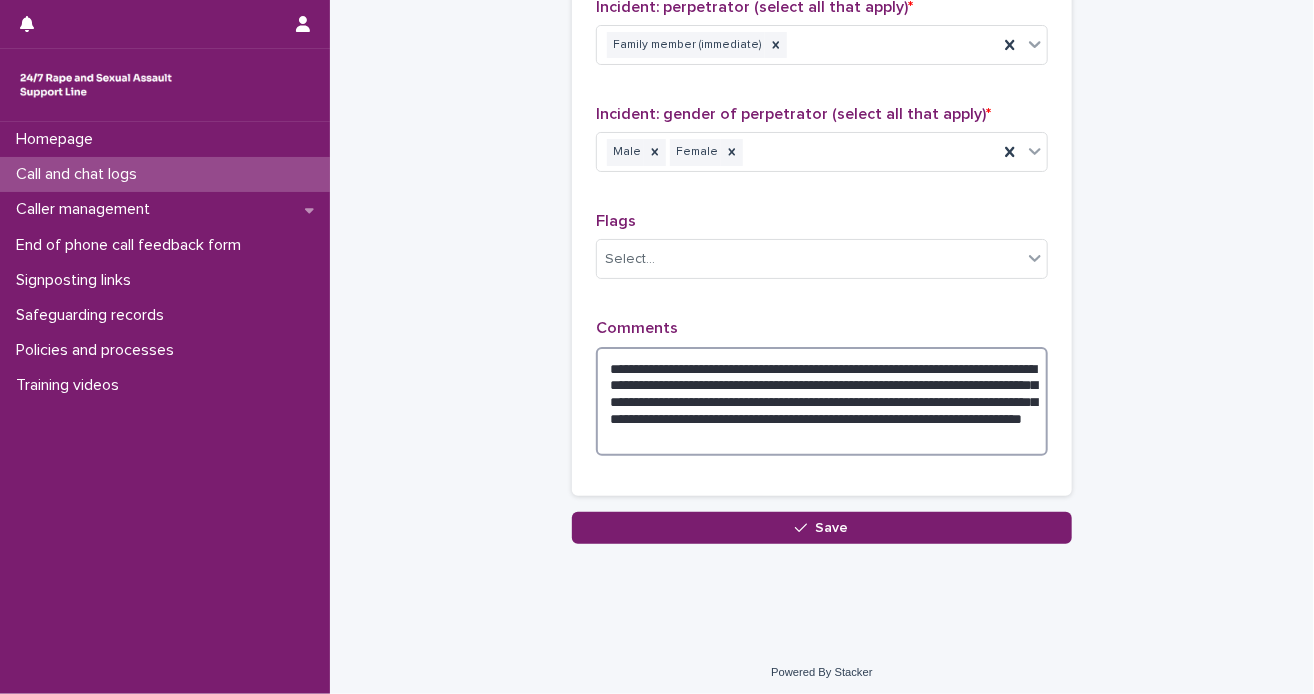 click on "**********" at bounding box center (822, 402) 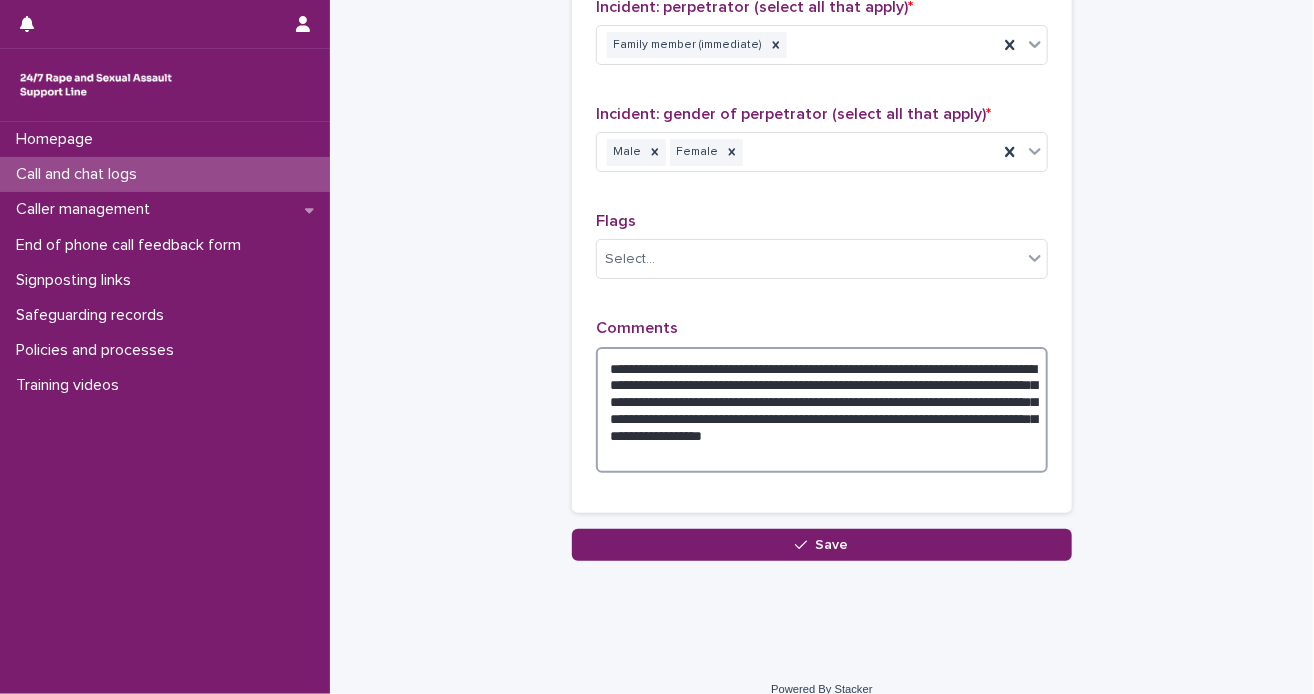 click on "**********" at bounding box center (822, 410) 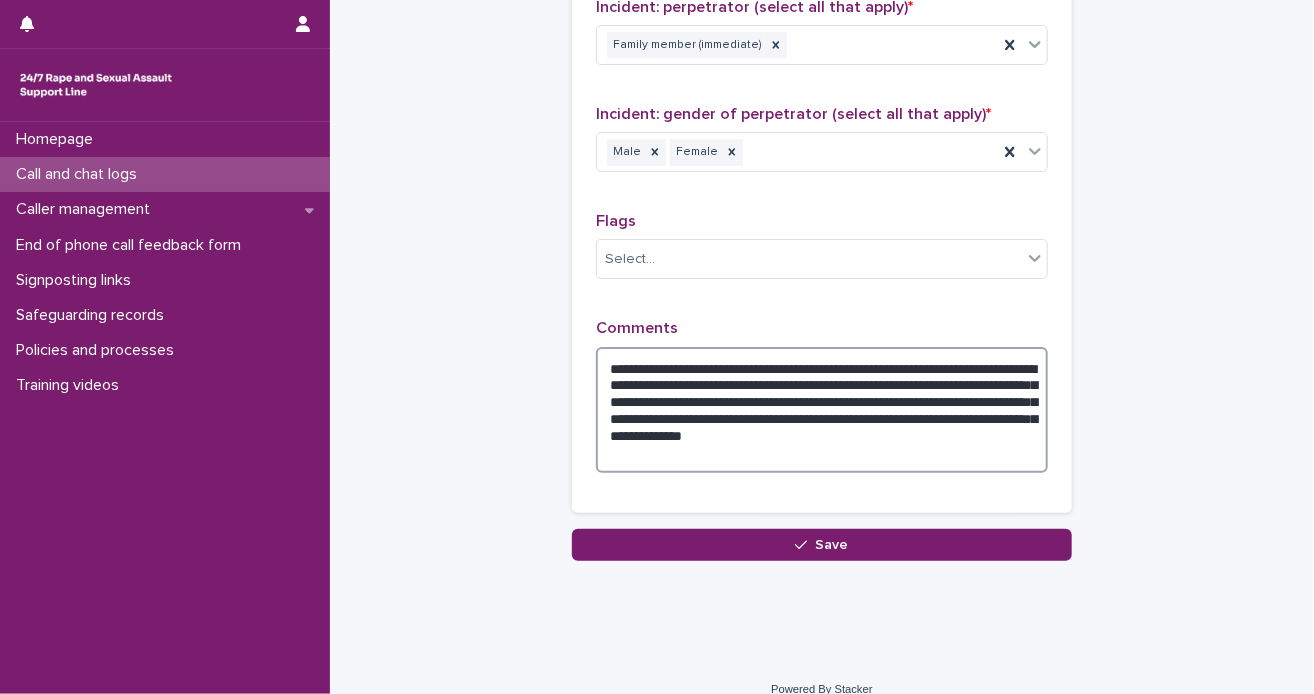 click on "**********" at bounding box center [822, 410] 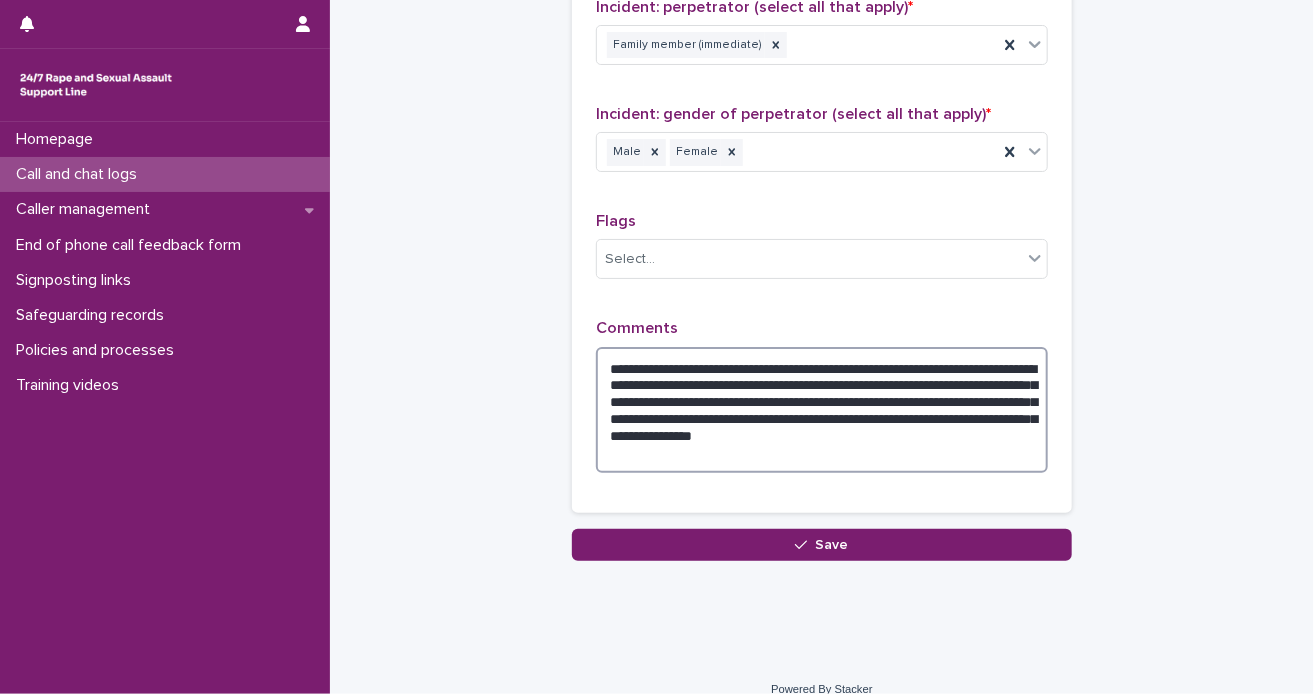 click on "**********" at bounding box center (822, 410) 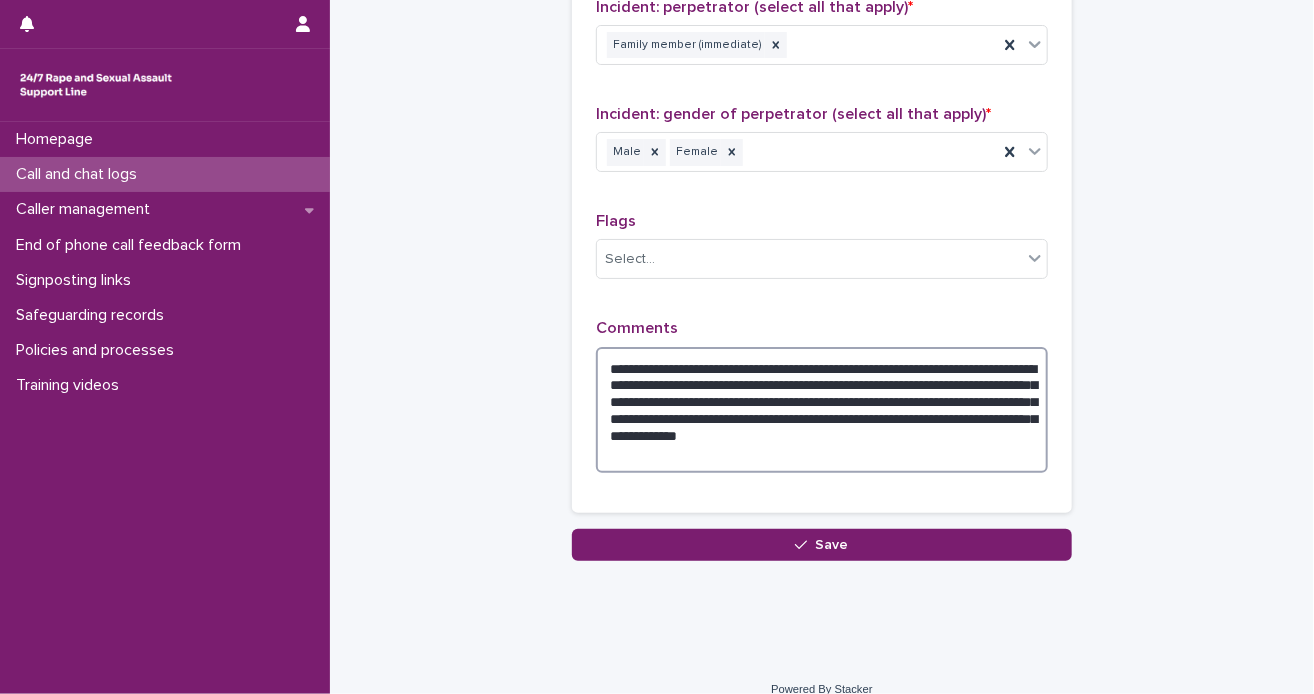 click on "**********" at bounding box center (822, 410) 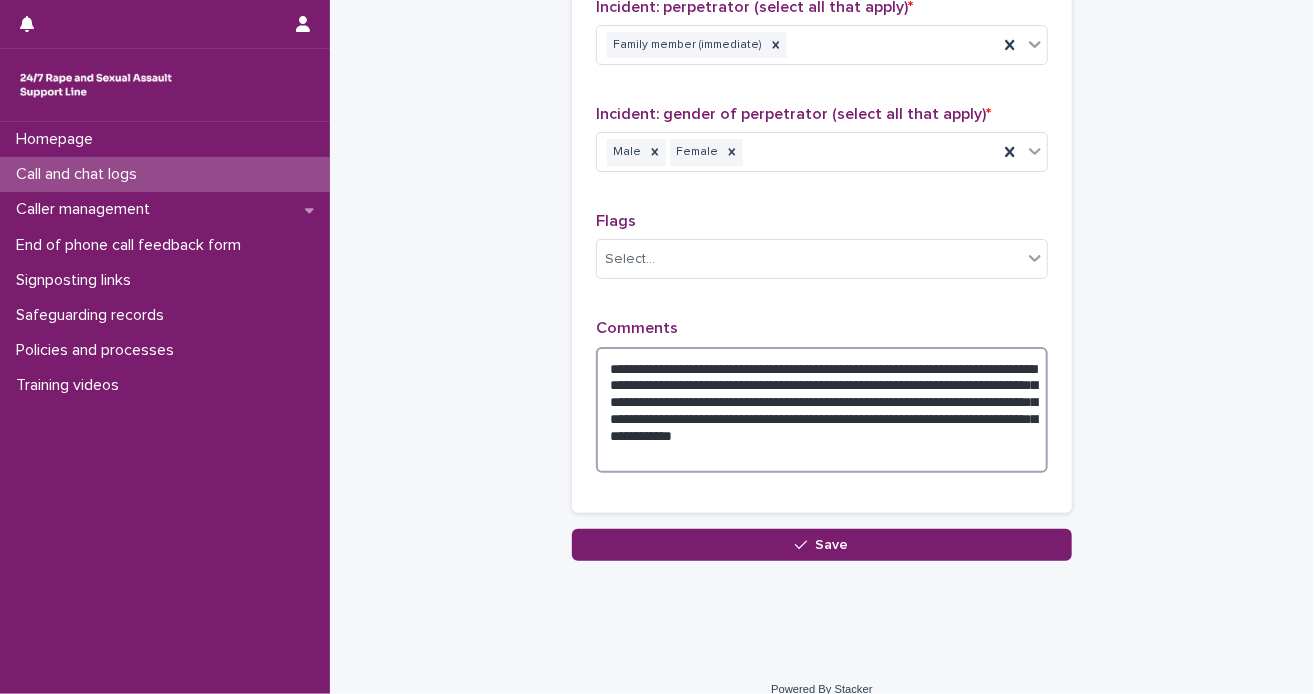 click on "**********" at bounding box center [822, 410] 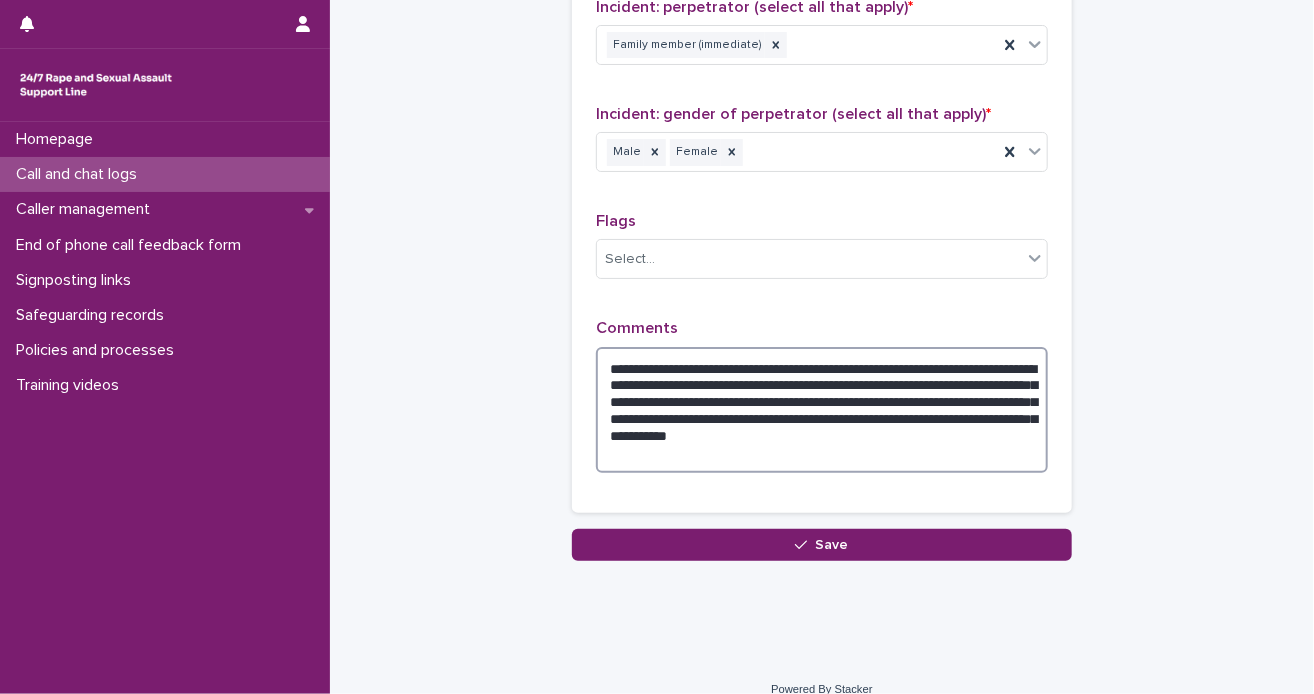 click on "**********" at bounding box center (822, 410) 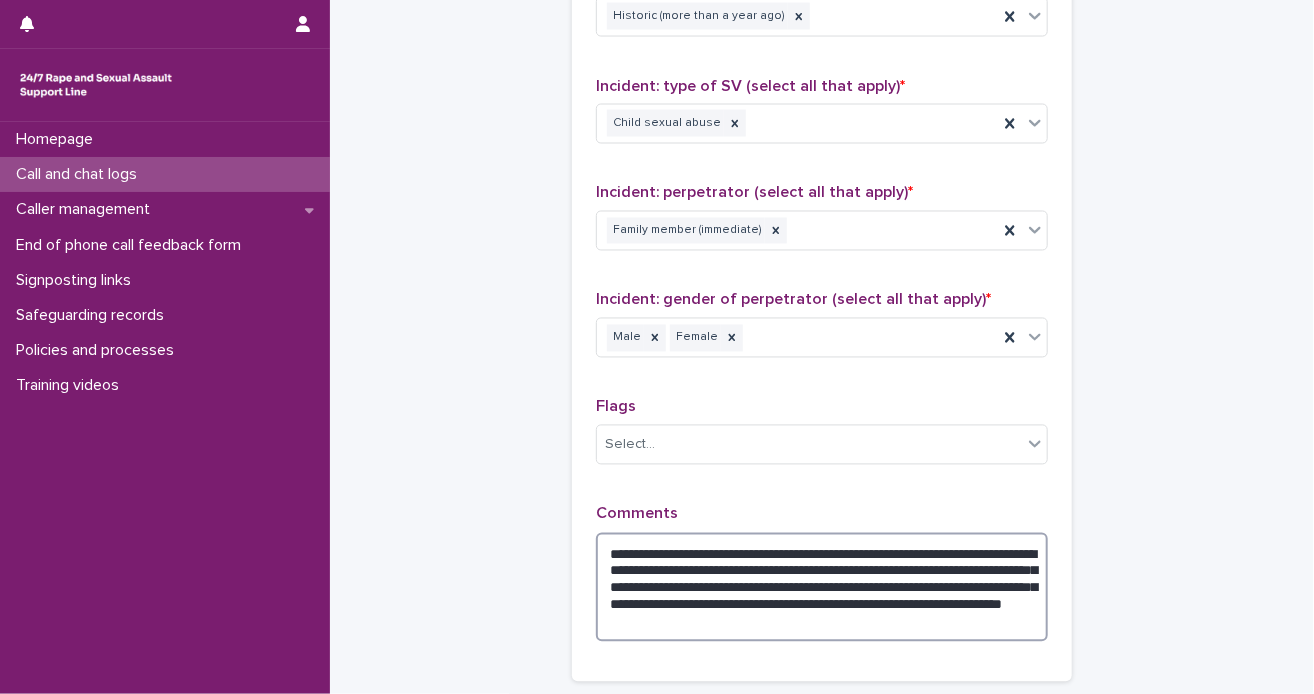 scroll, scrollTop: 1689, scrollLeft: 0, axis: vertical 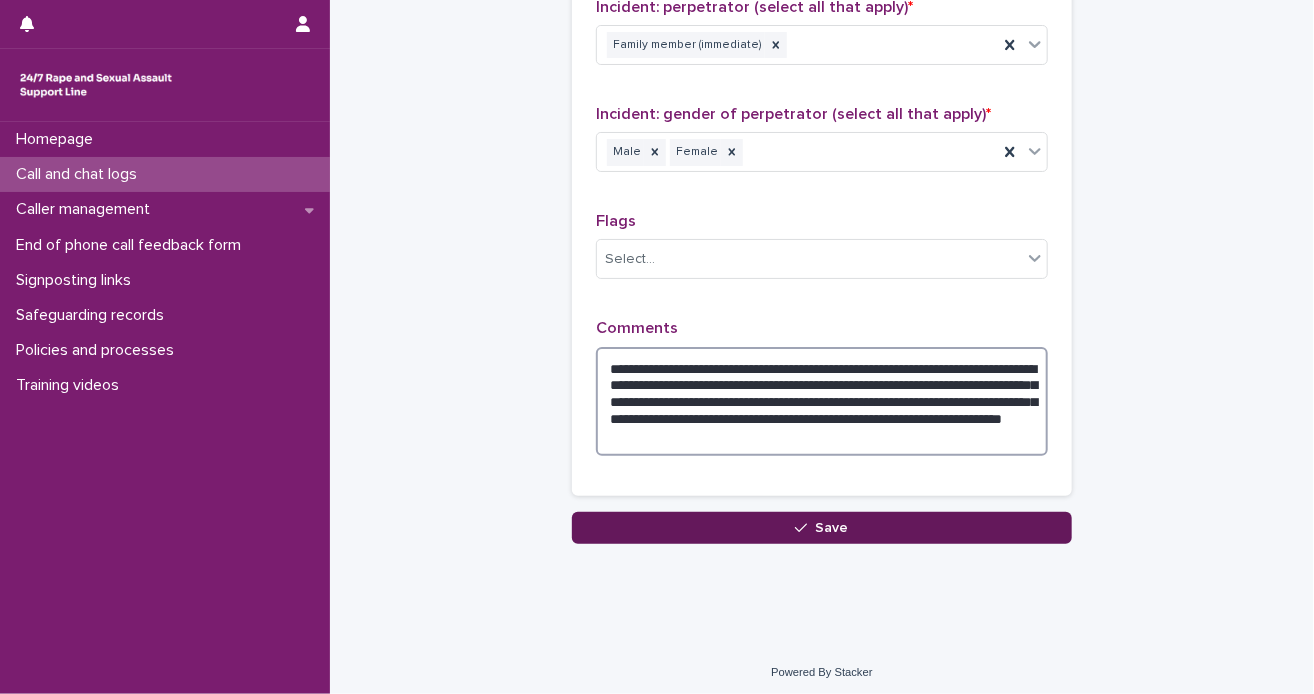 type on "**********" 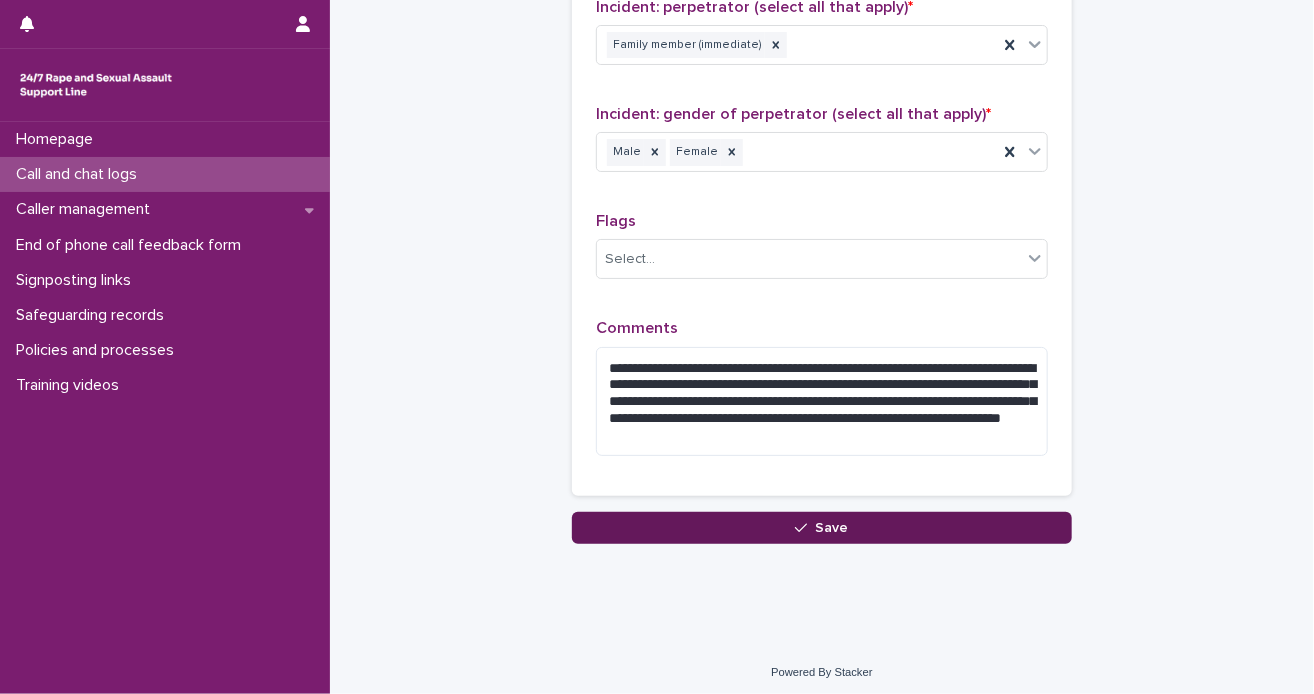 click at bounding box center [805, 528] 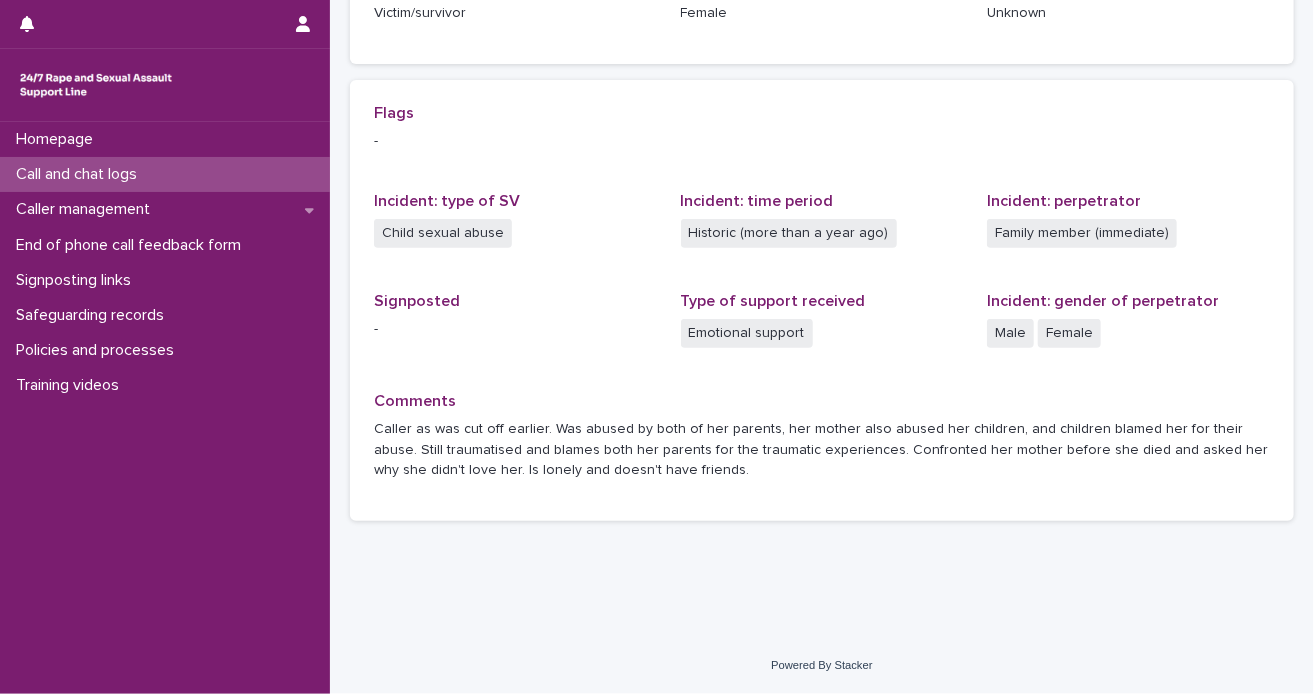 scroll, scrollTop: 0, scrollLeft: 0, axis: both 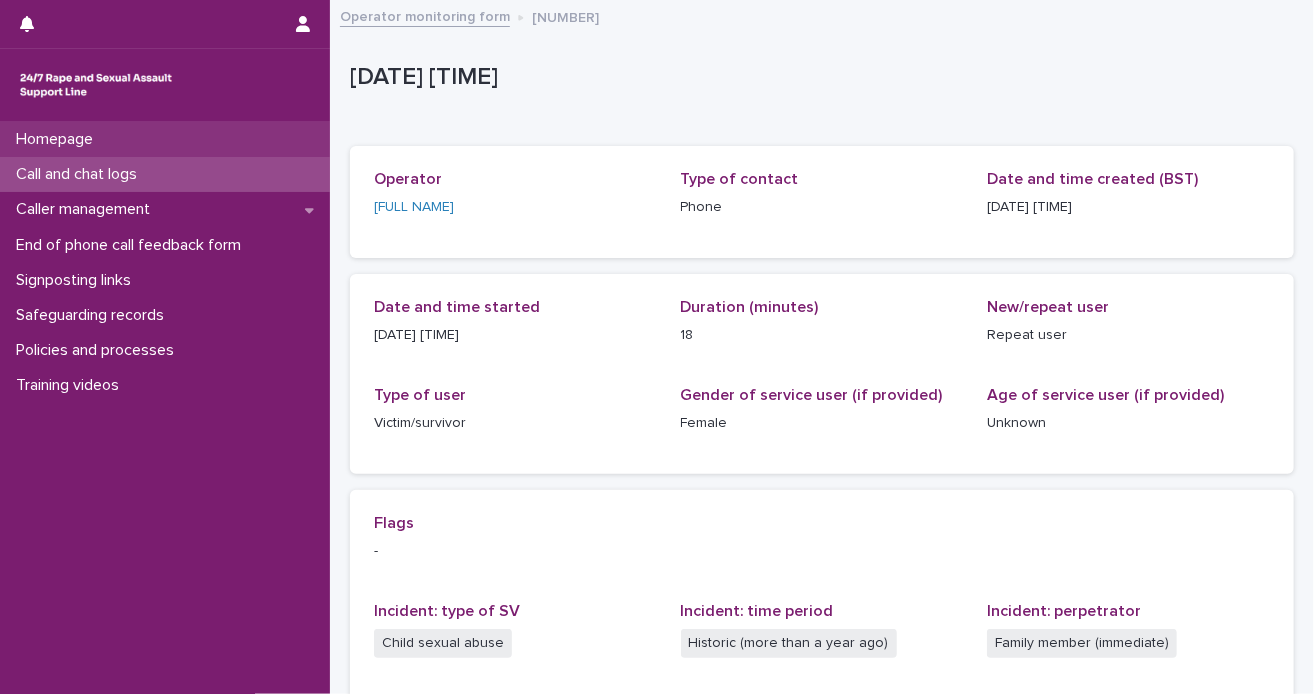 click on "Homepage" at bounding box center [58, 139] 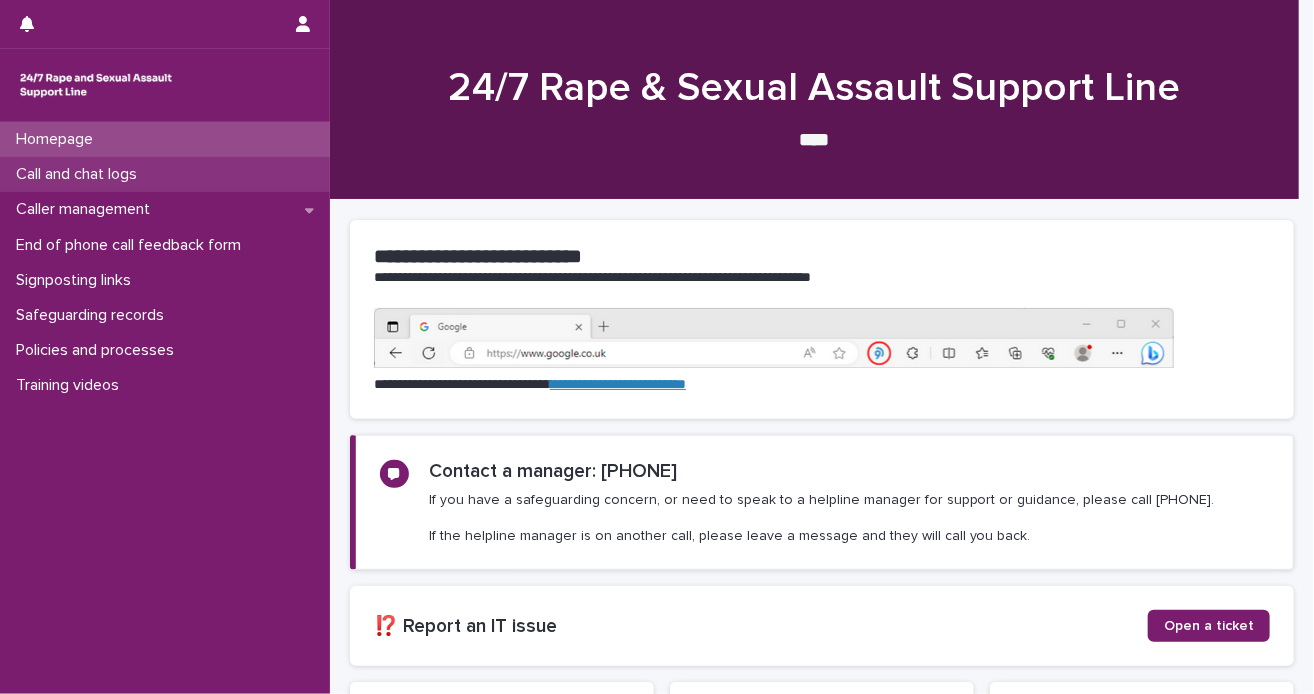 click on "Call and chat logs" at bounding box center [80, 174] 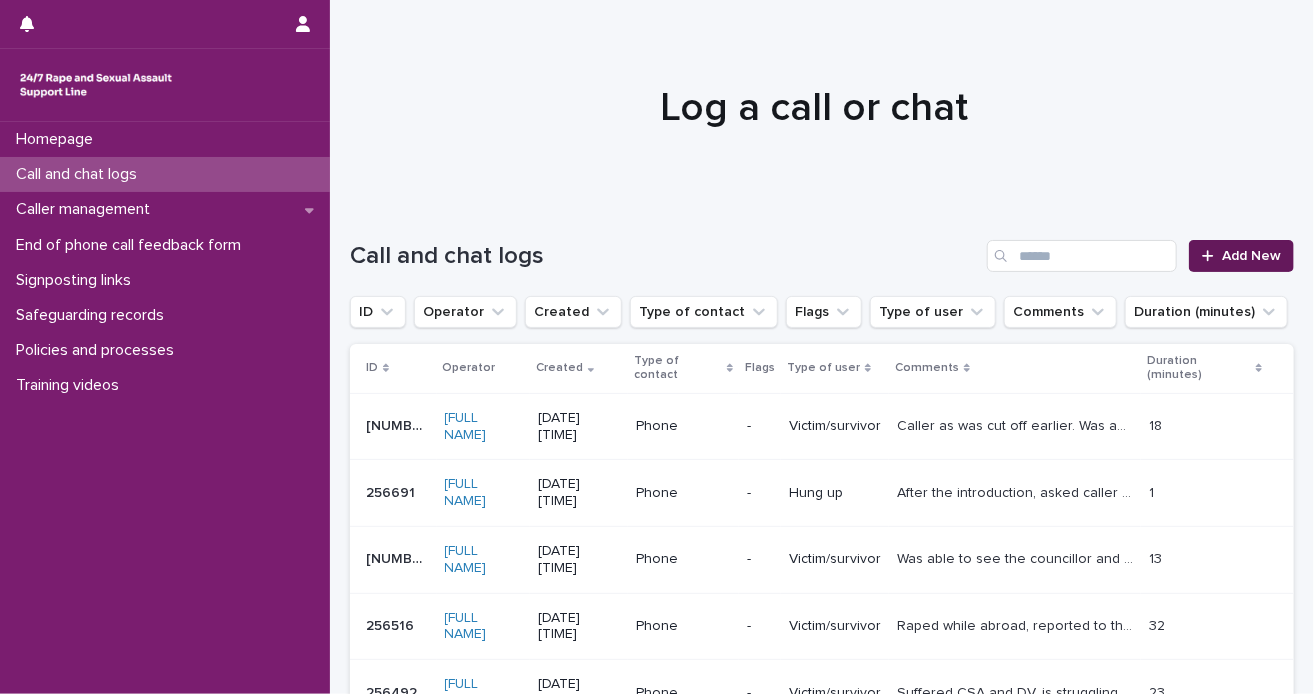 click on "Add New" at bounding box center (1251, 256) 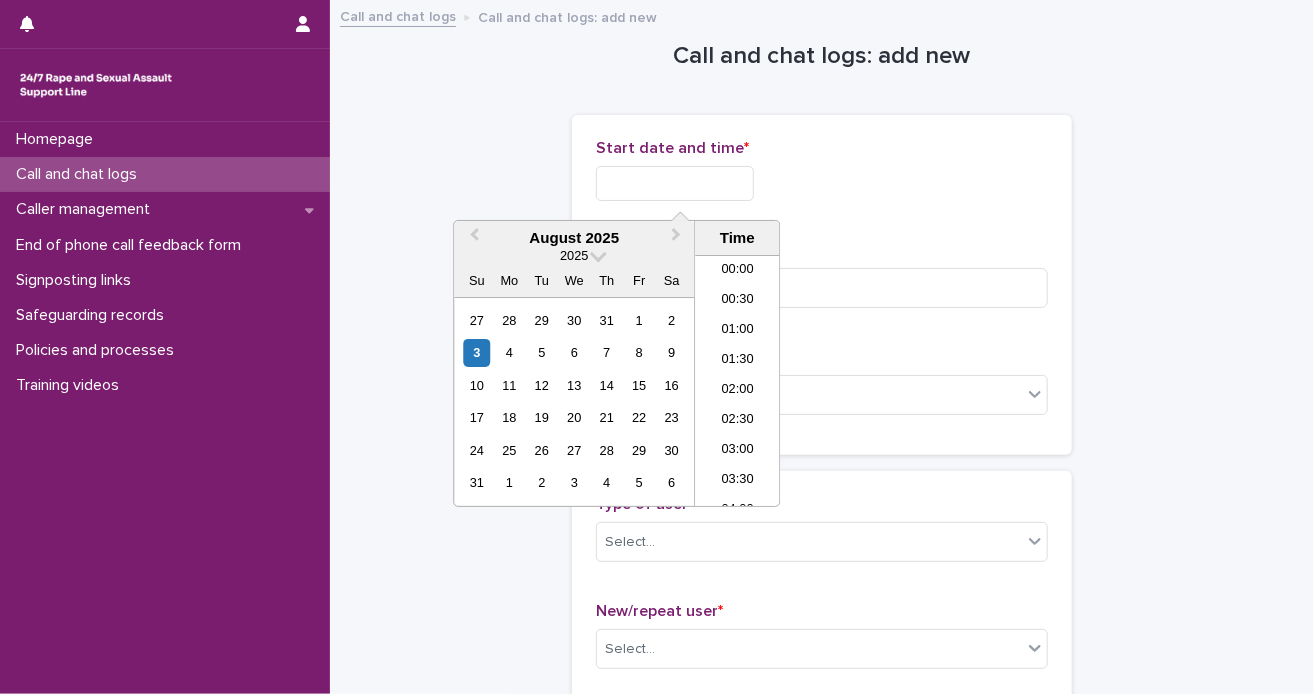 click at bounding box center (675, 183) 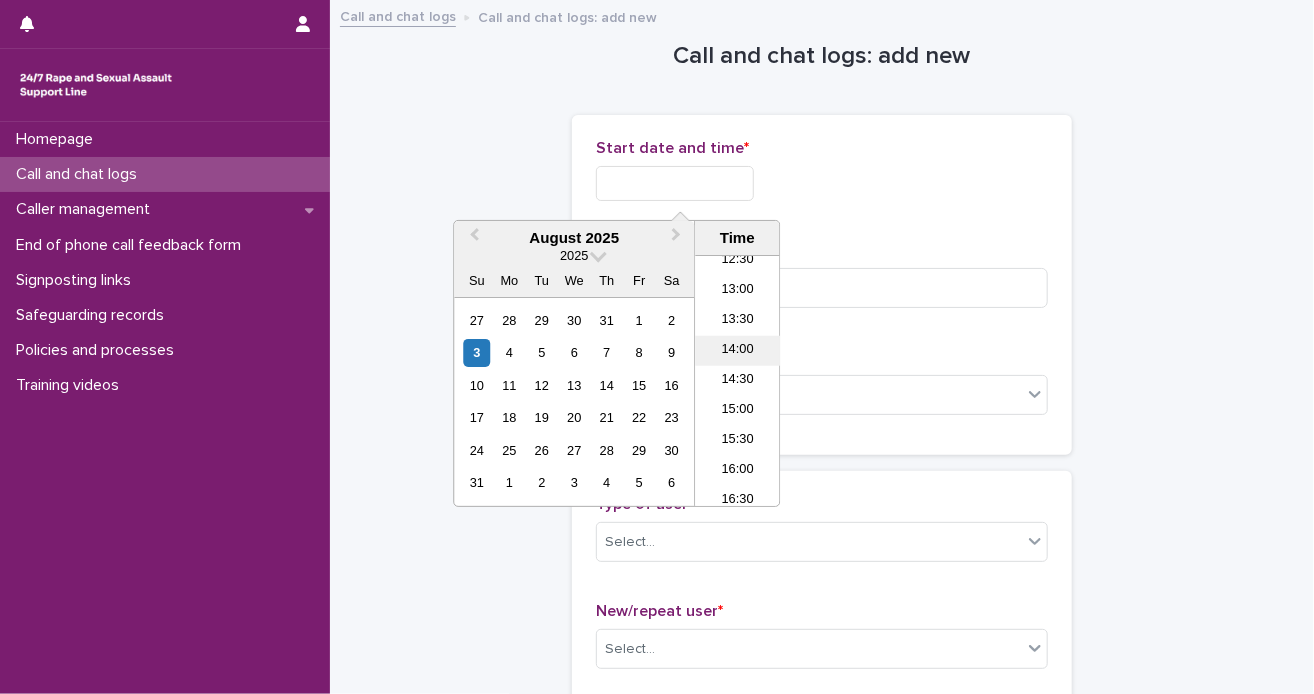 click on "14:00" at bounding box center [737, 351] 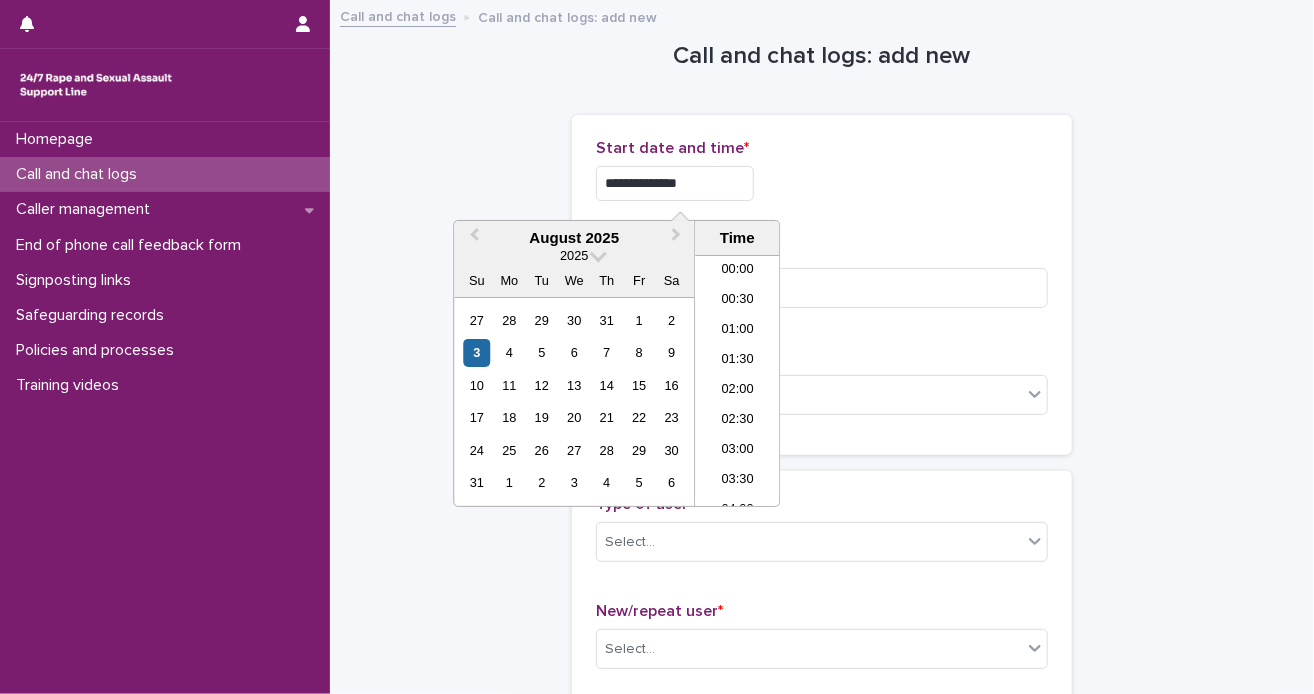 click on "**********" at bounding box center [675, 183] 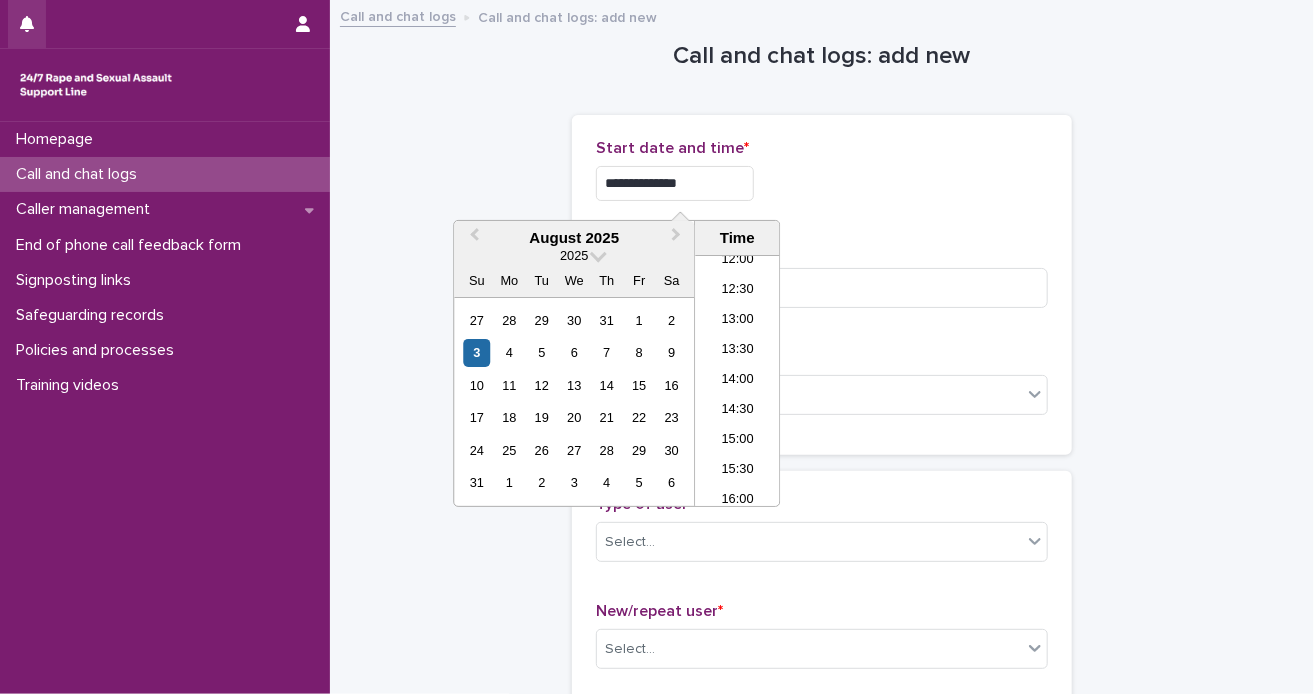 type on "**********" 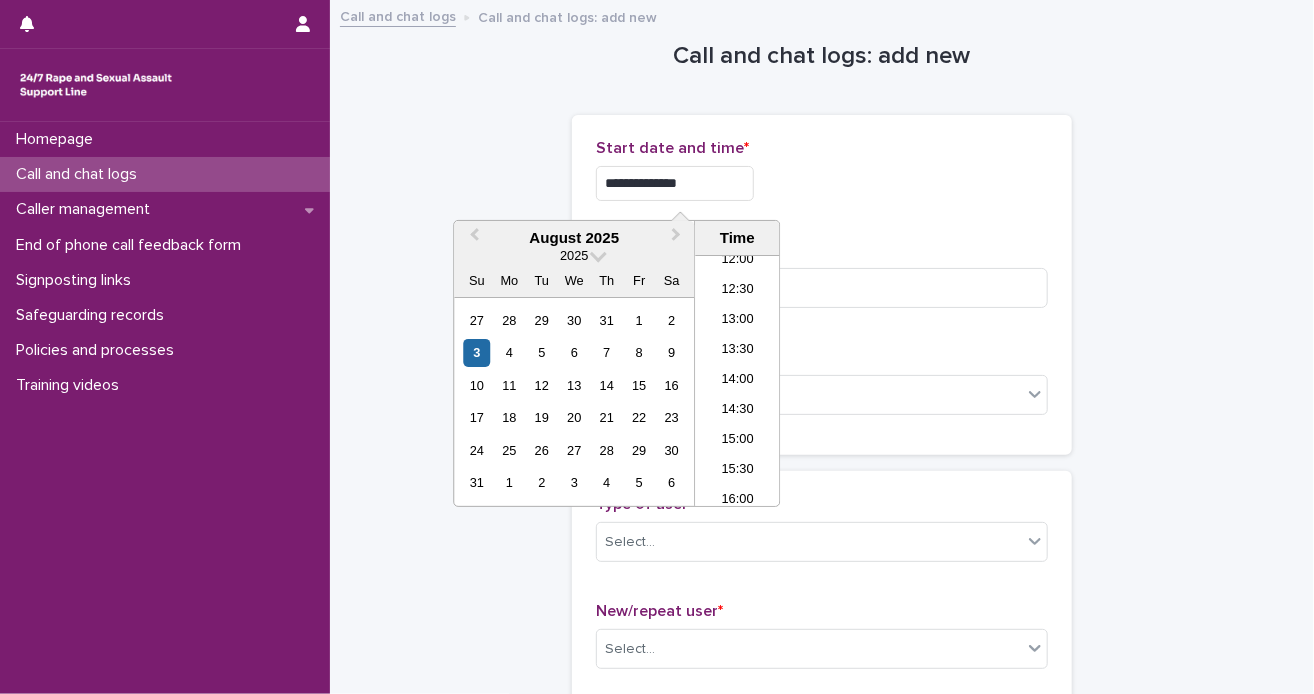 click on "**********" at bounding box center [822, 183] 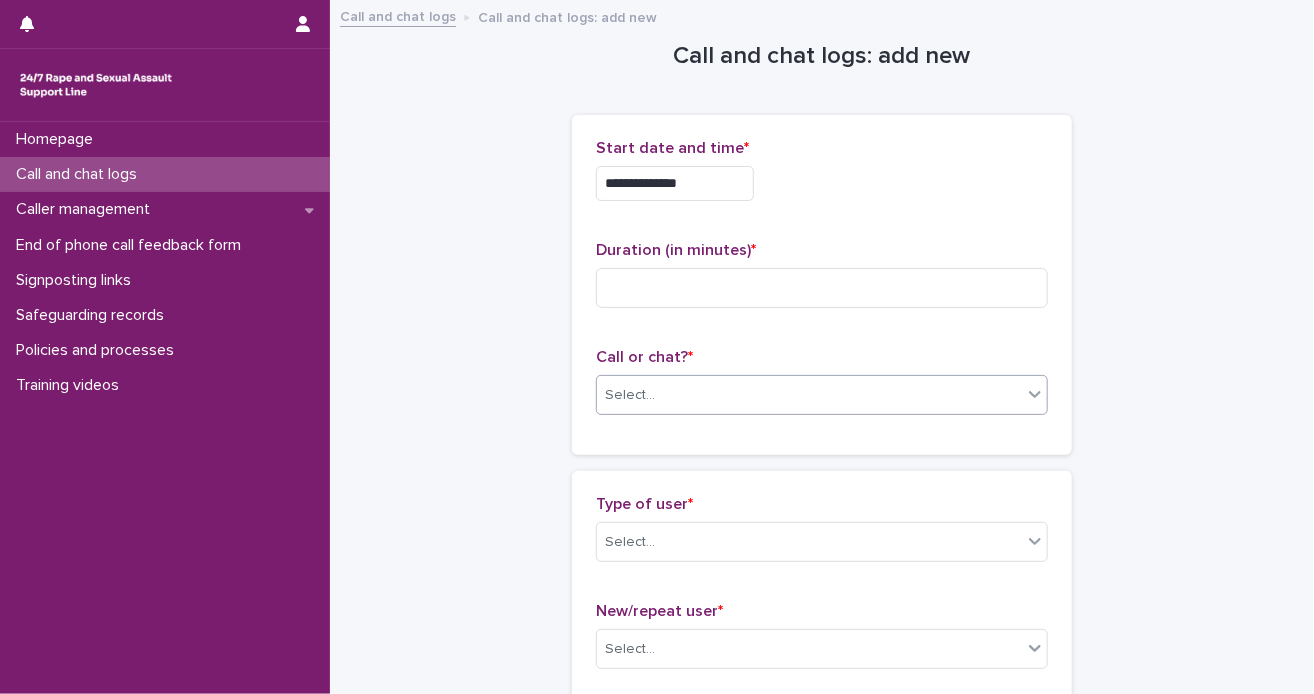 click 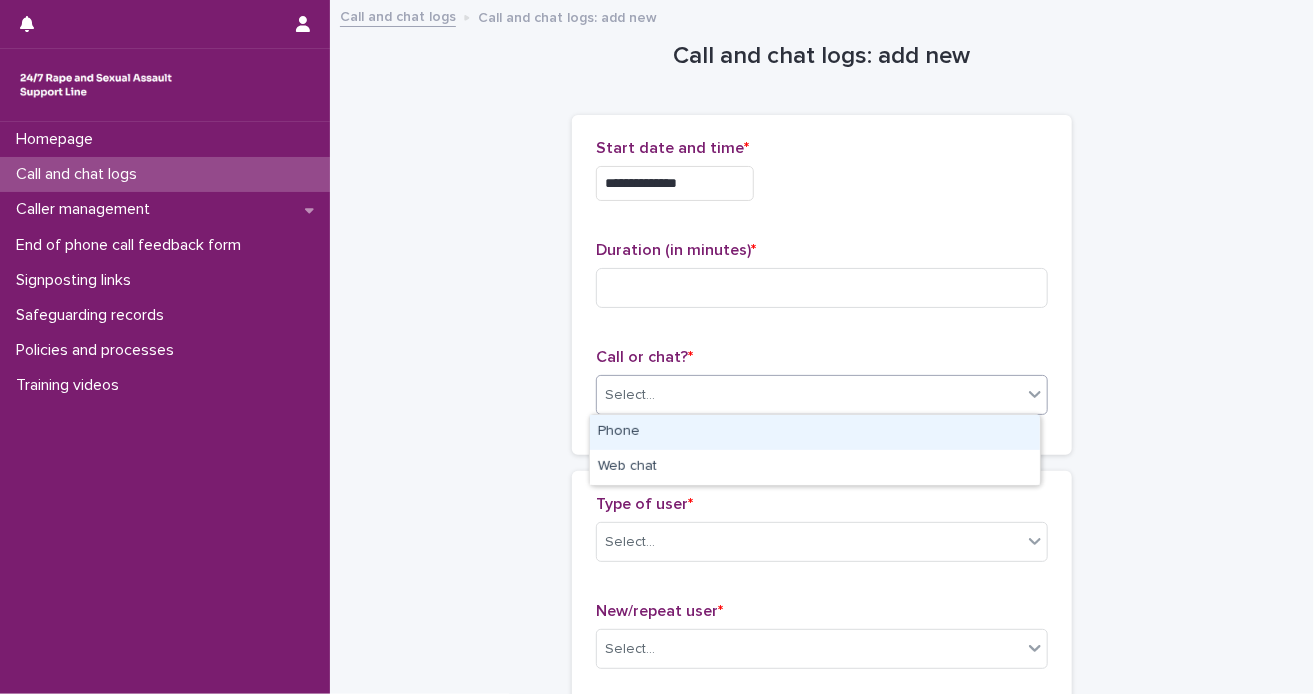 click on "Phone" at bounding box center (815, 432) 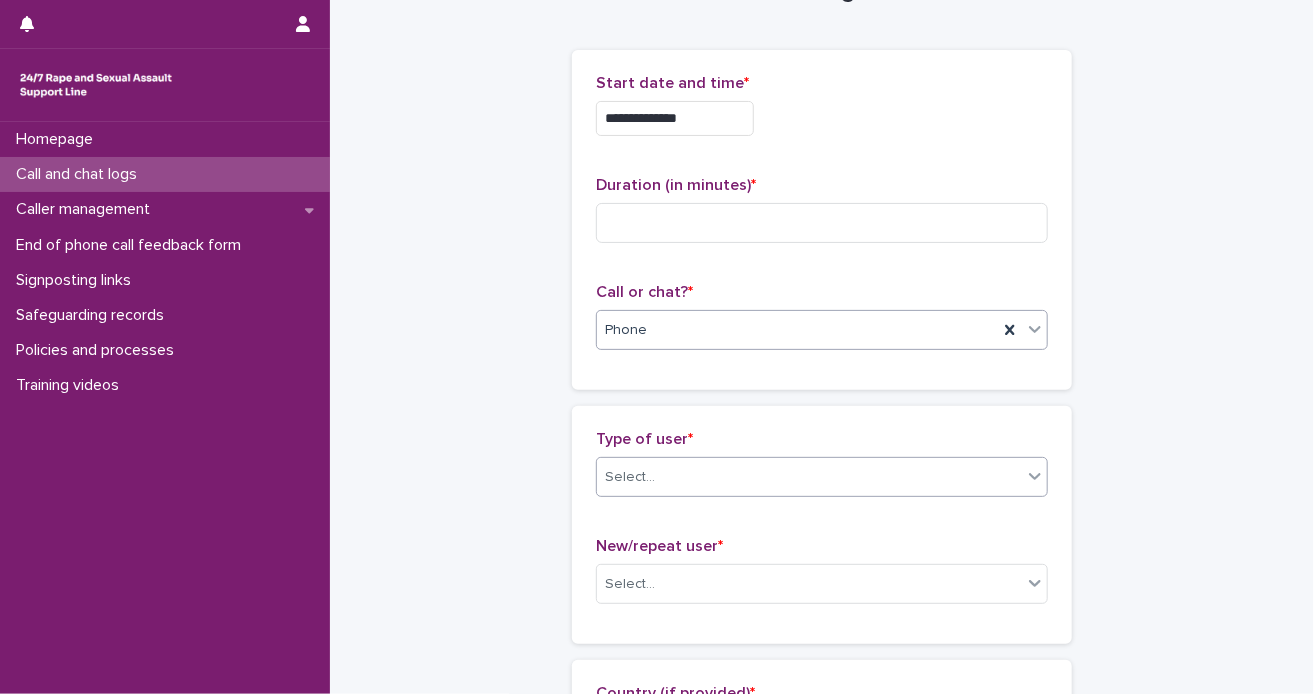 scroll, scrollTop: 100, scrollLeft: 0, axis: vertical 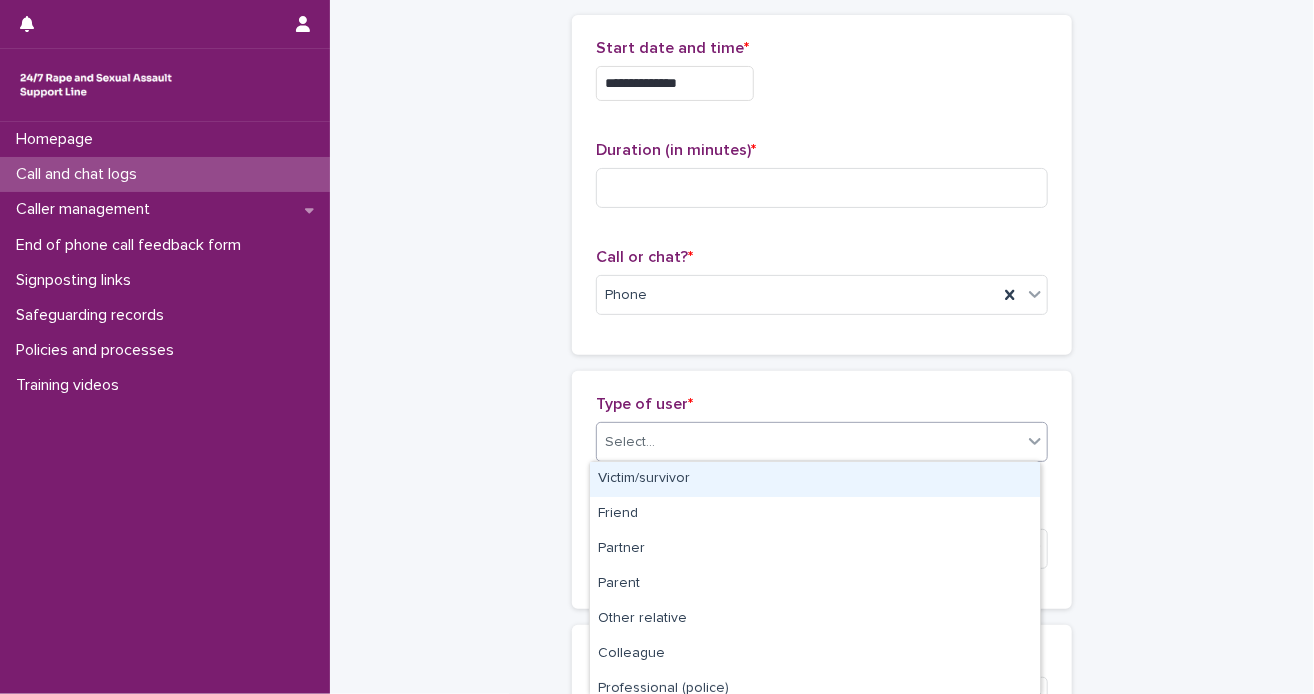 click 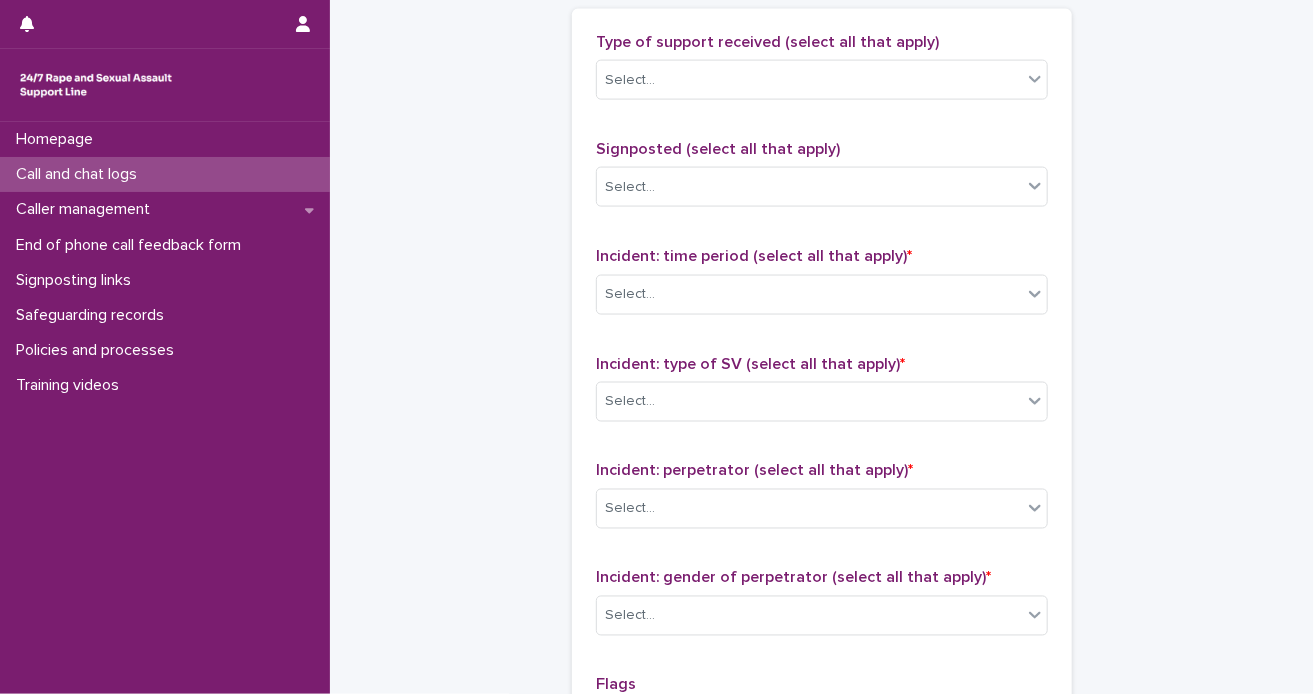 scroll, scrollTop: 1500, scrollLeft: 0, axis: vertical 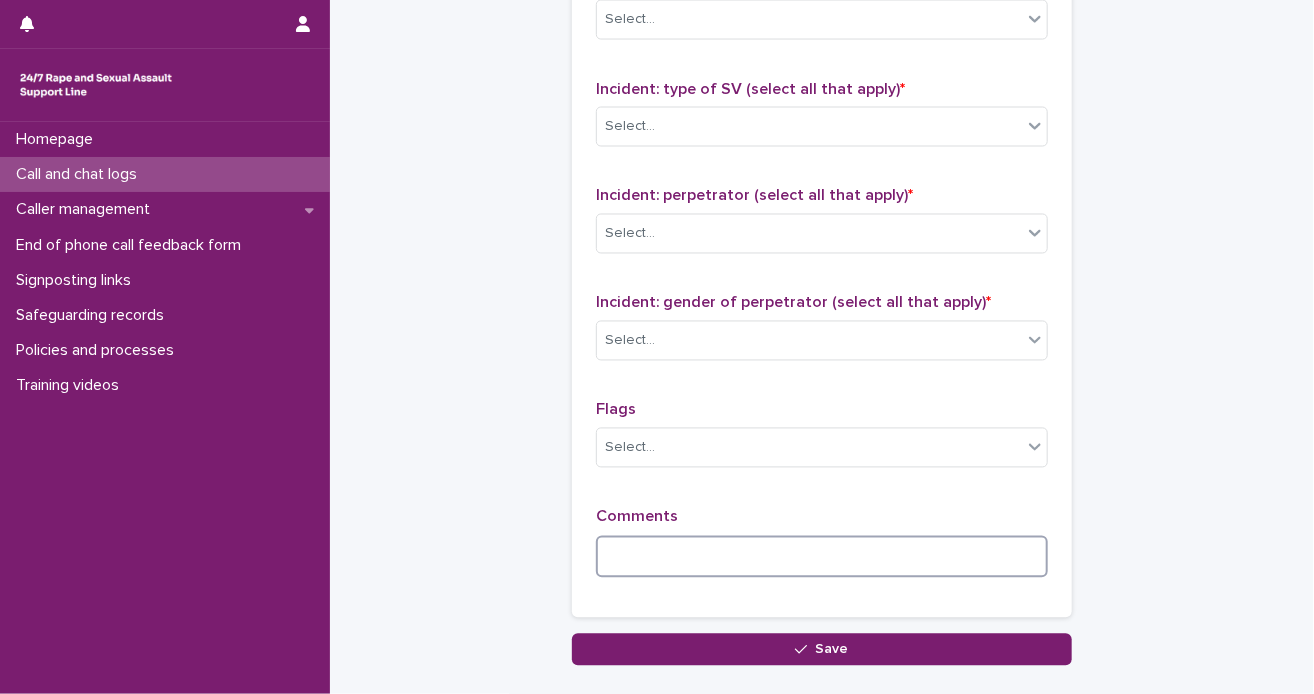 click at bounding box center (822, 557) 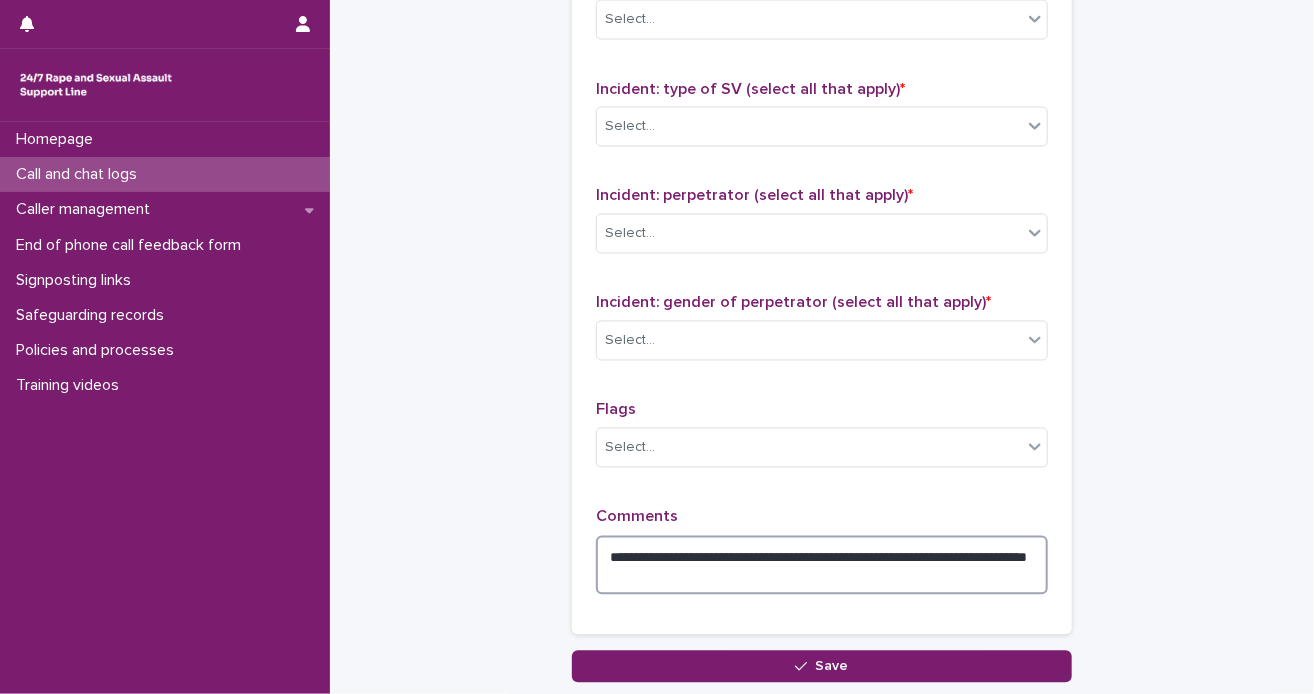 click on "**********" at bounding box center (822, 566) 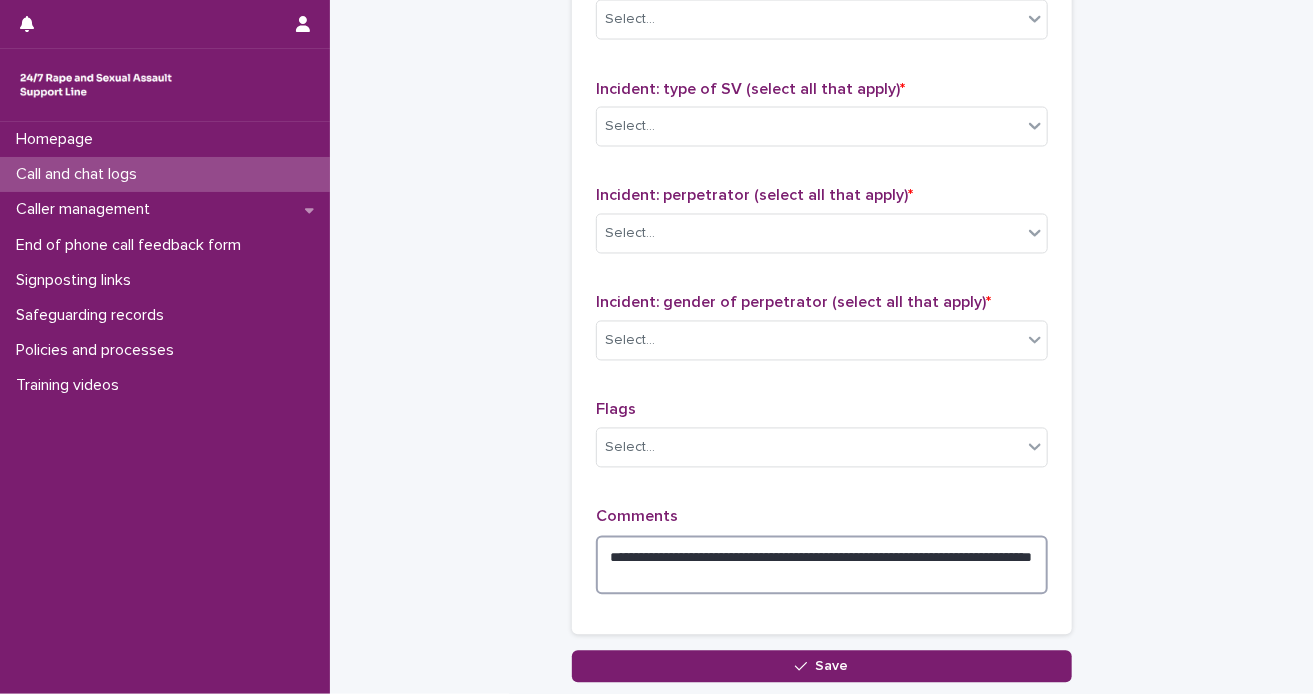 click on "**********" at bounding box center (822, 566) 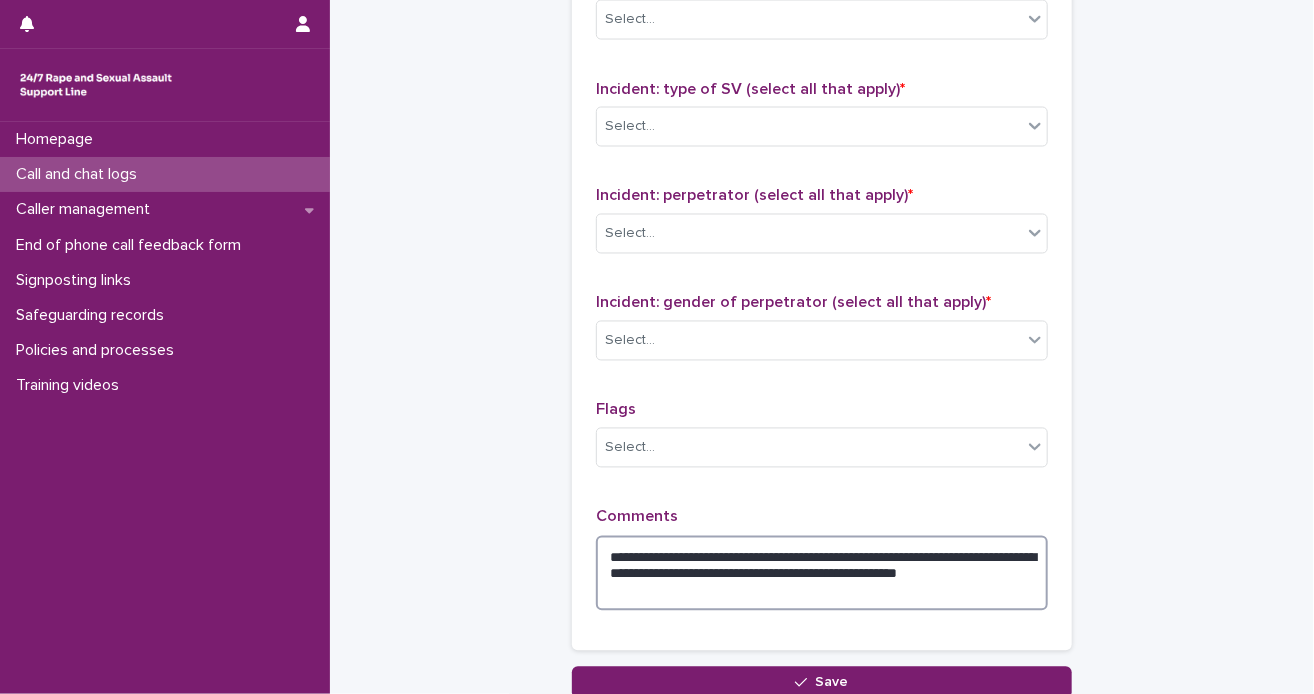 click on "**********" at bounding box center (822, 574) 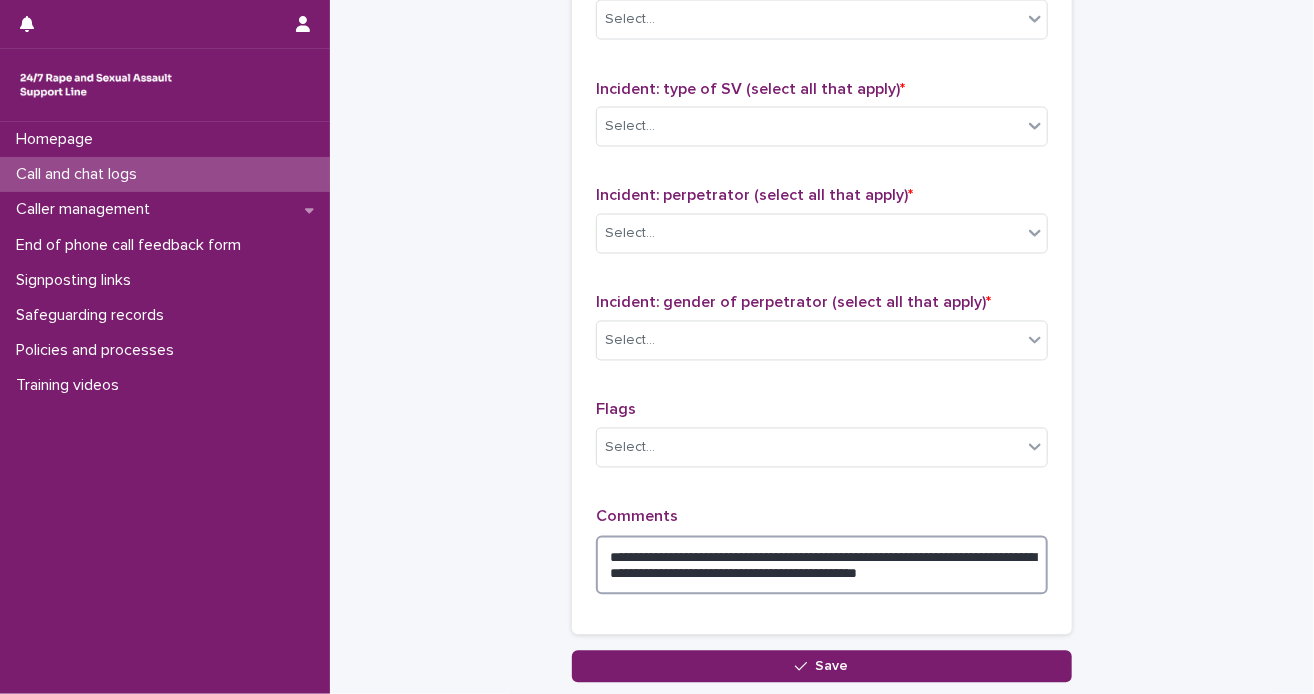 click on "**********" at bounding box center (822, 566) 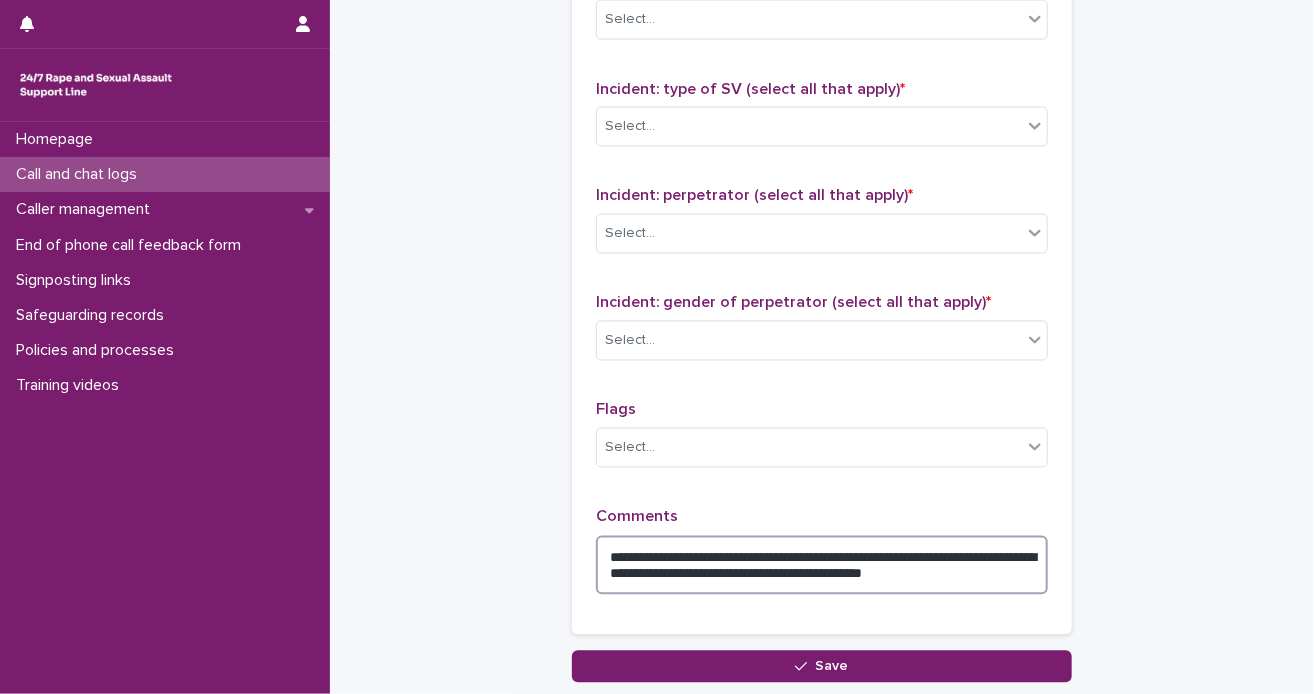 click on "**********" at bounding box center [822, 566] 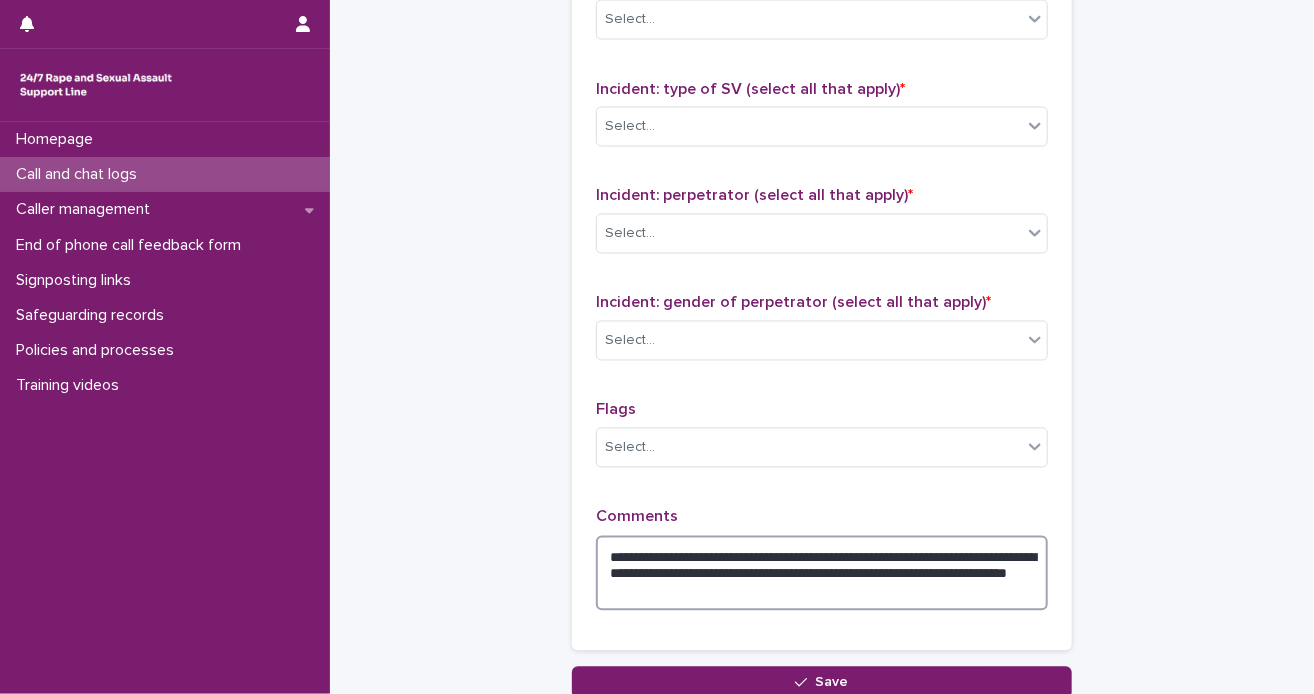 click on "**********" at bounding box center (822, 574) 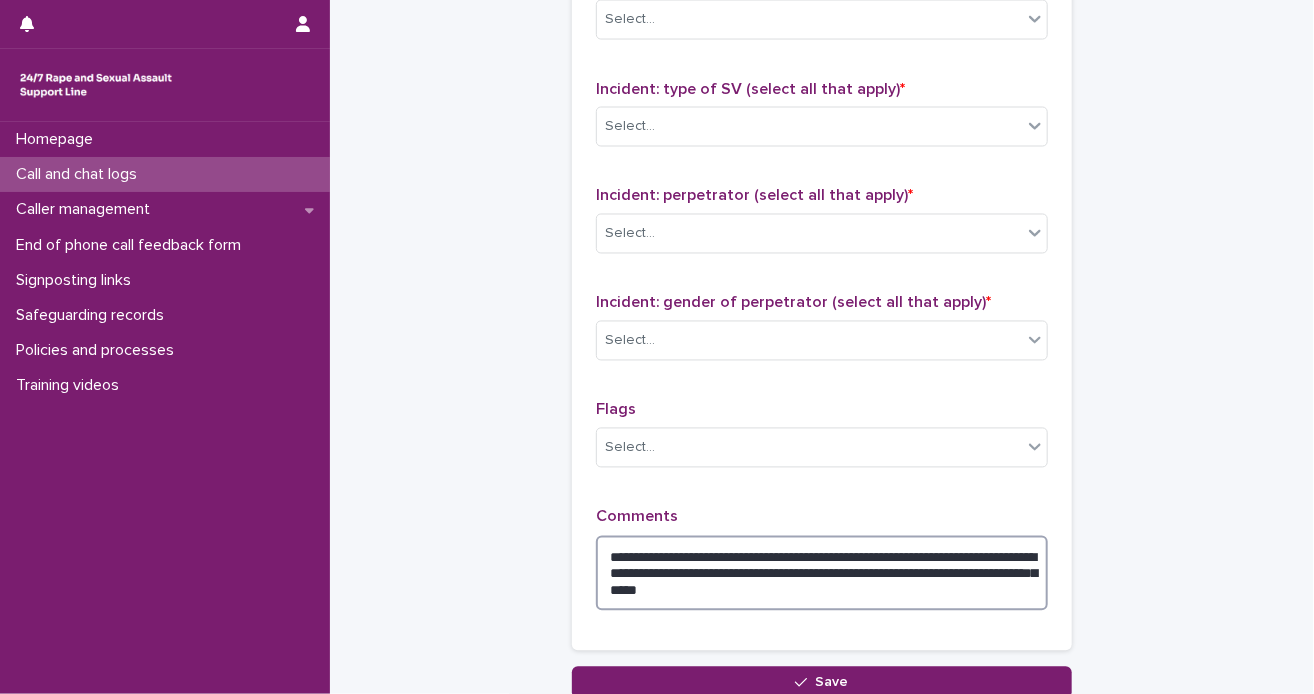 click on "**********" at bounding box center (822, 574) 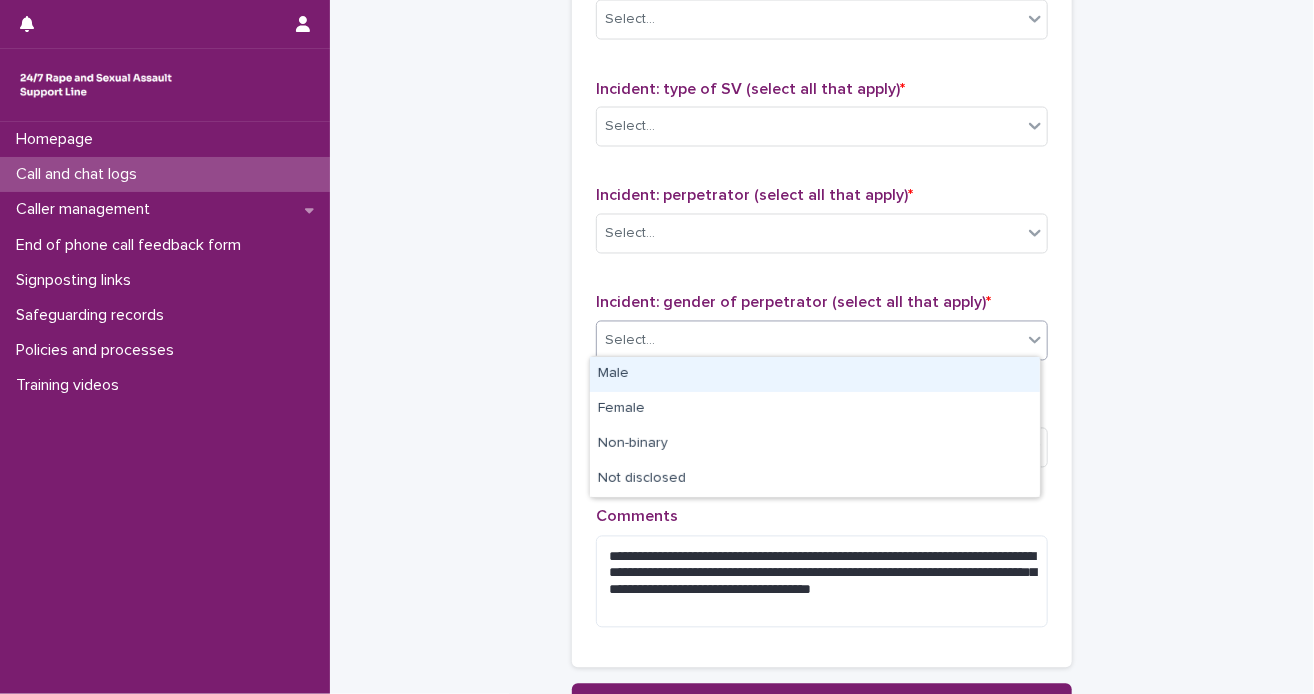 click 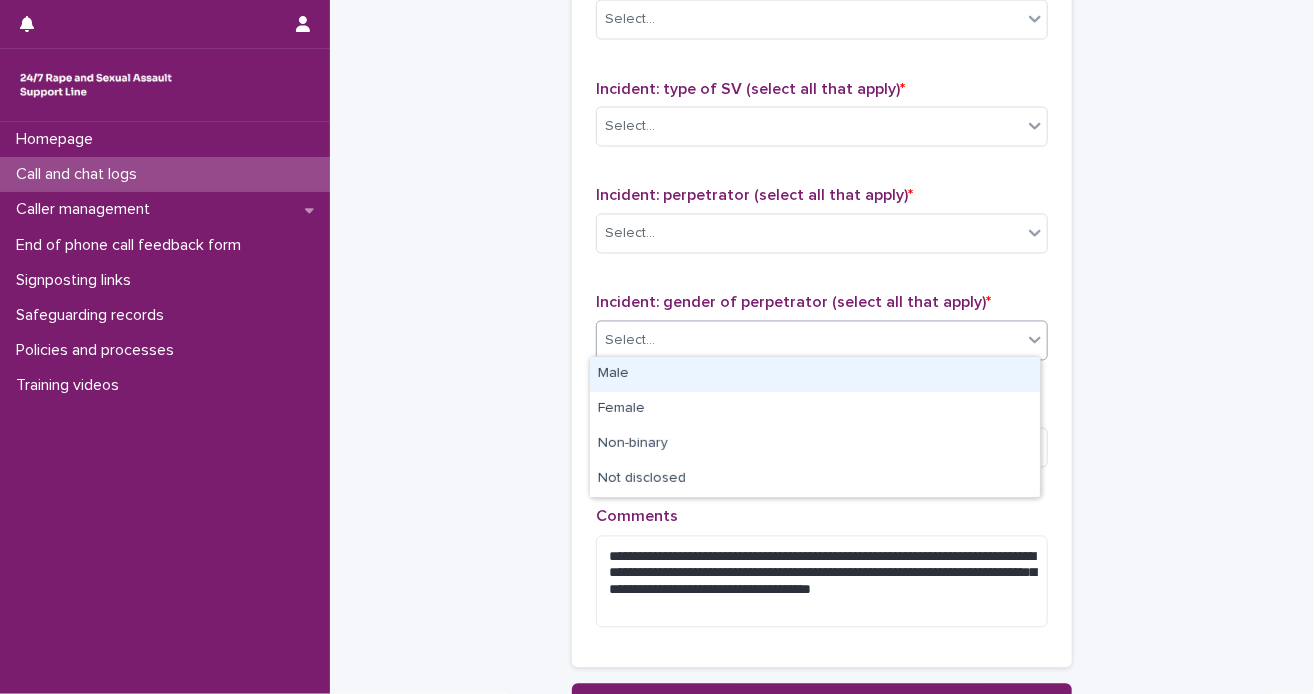 click on "Male" at bounding box center [815, 374] 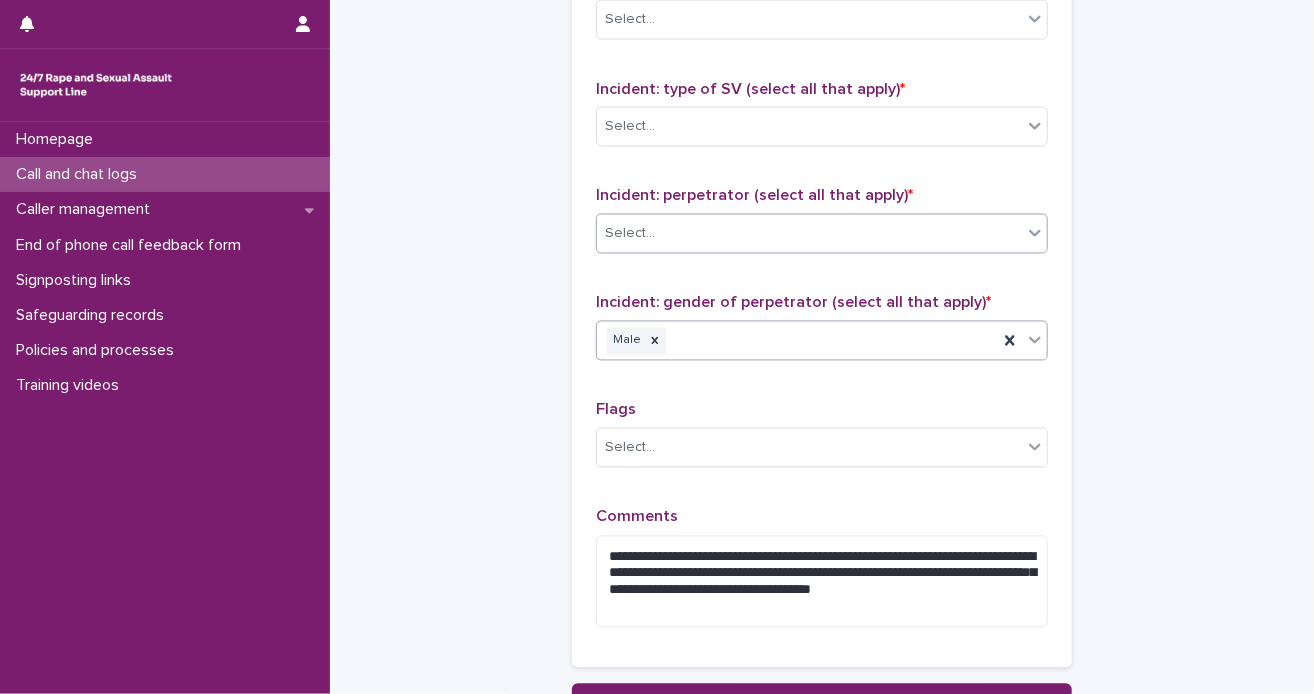 click 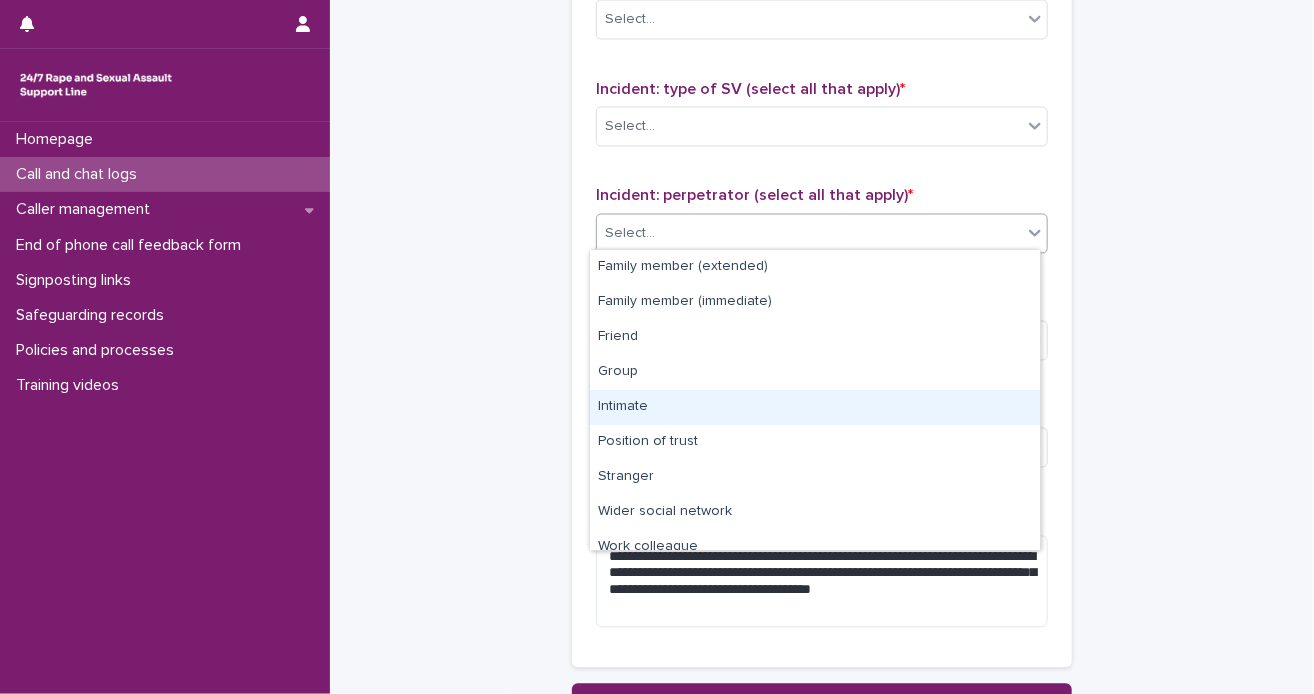 click on "Intimate" at bounding box center (815, 407) 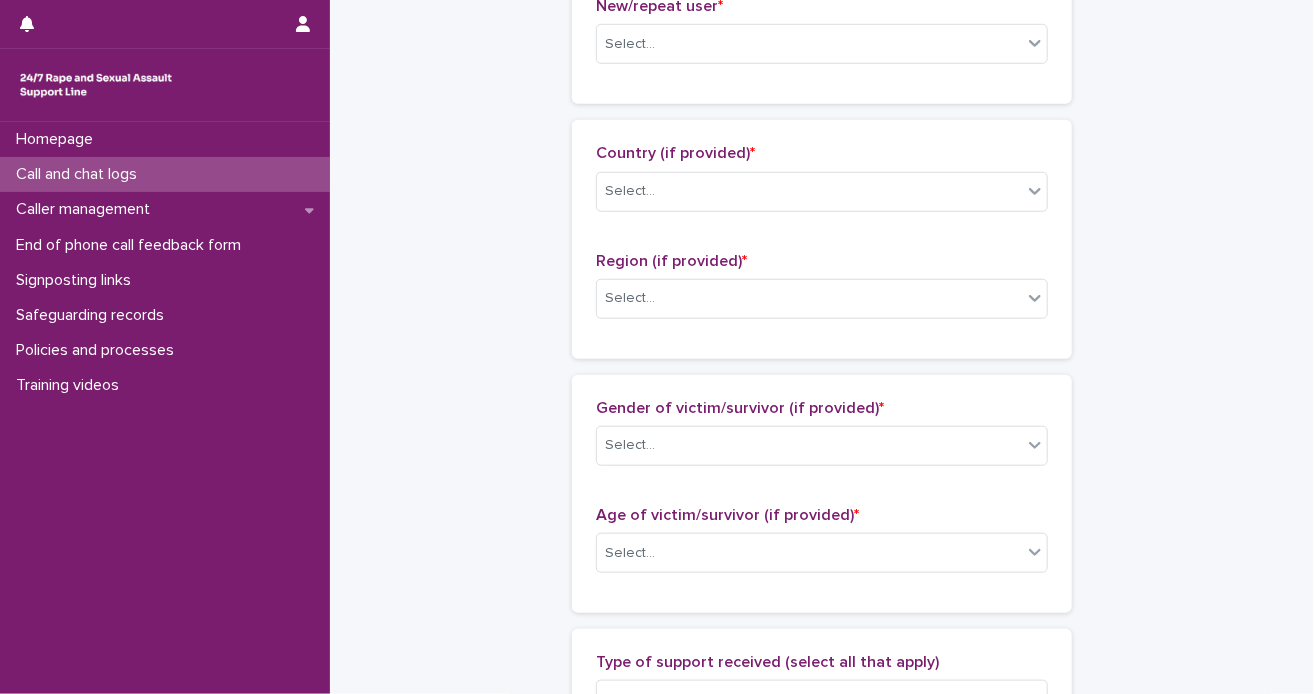 scroll, scrollTop: 400, scrollLeft: 0, axis: vertical 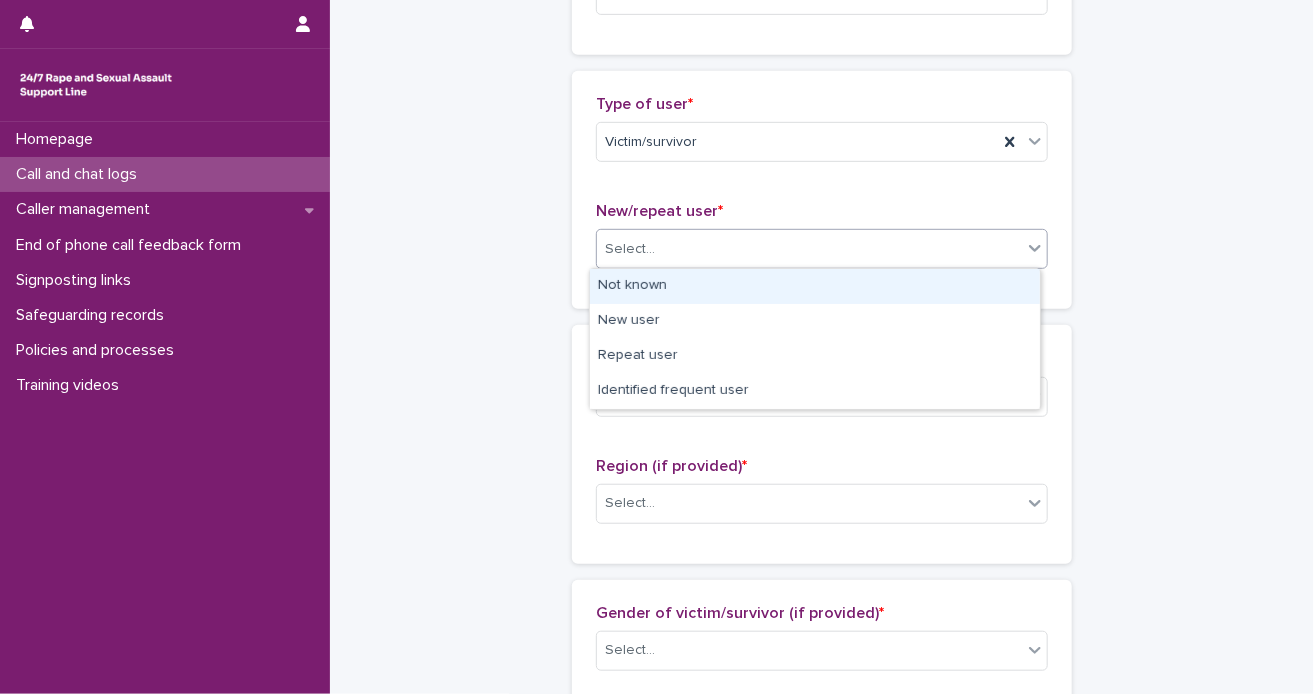 click 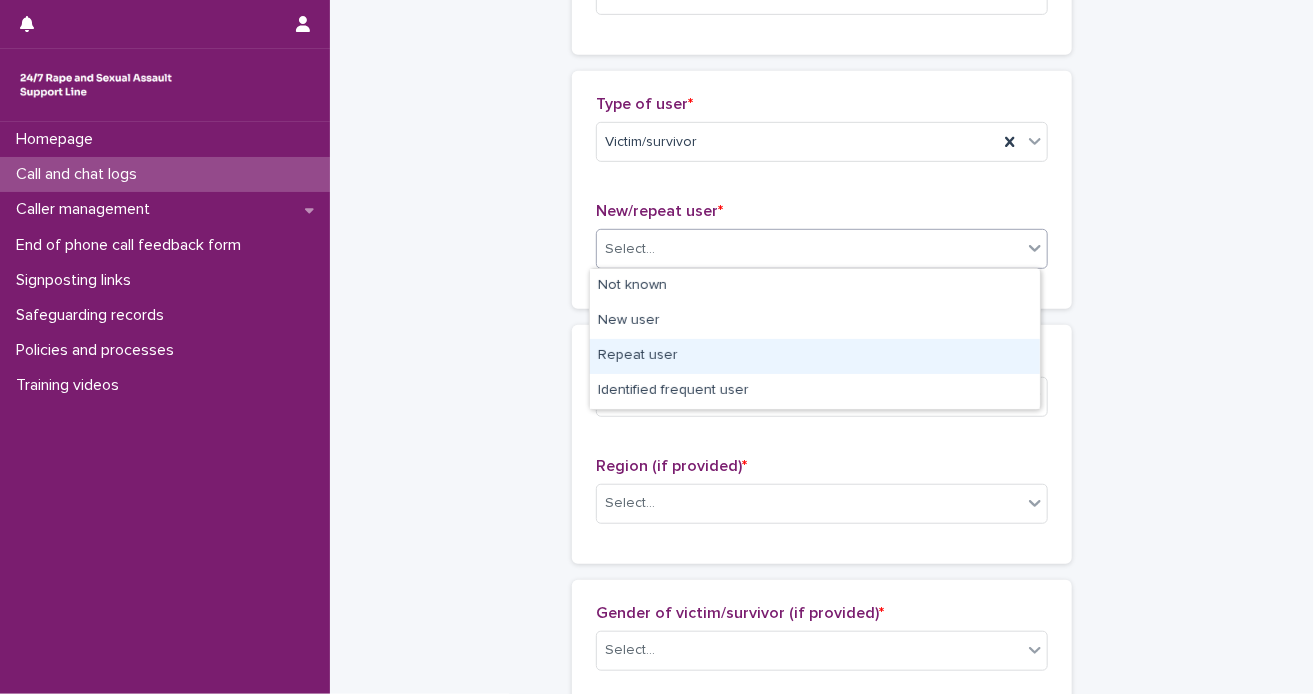 click on "Repeat user" at bounding box center (815, 356) 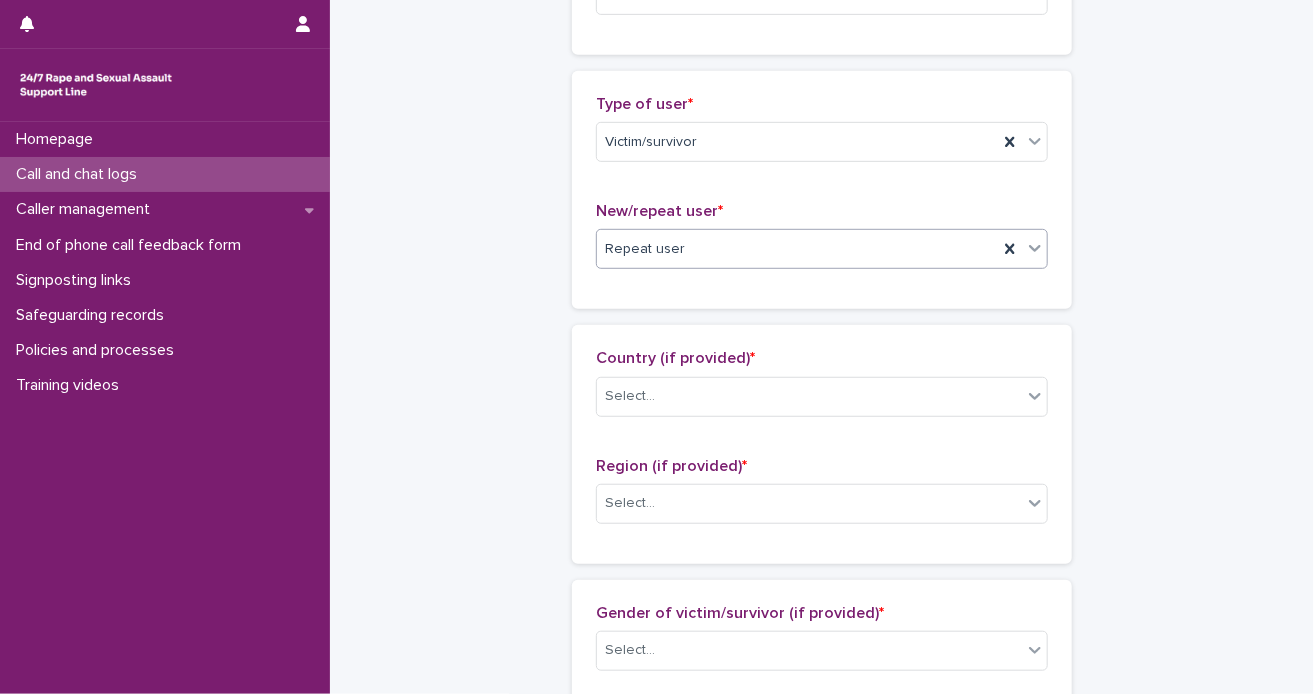 scroll, scrollTop: 600, scrollLeft: 0, axis: vertical 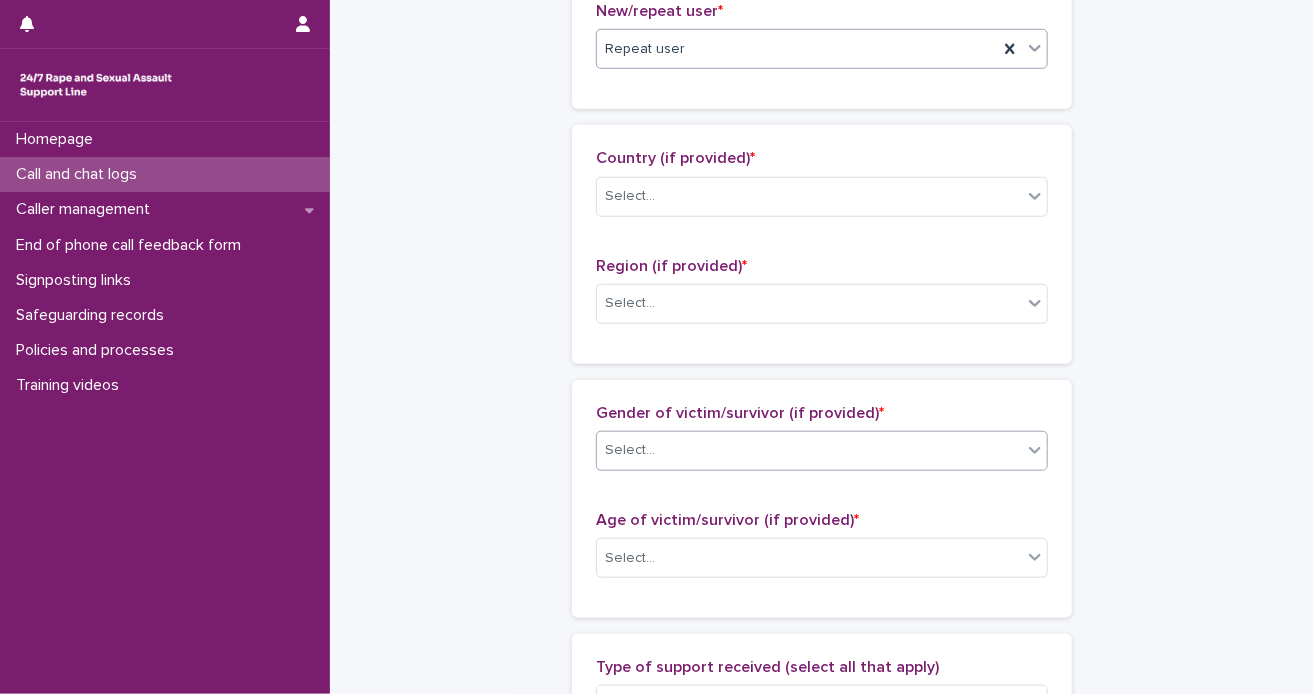 click 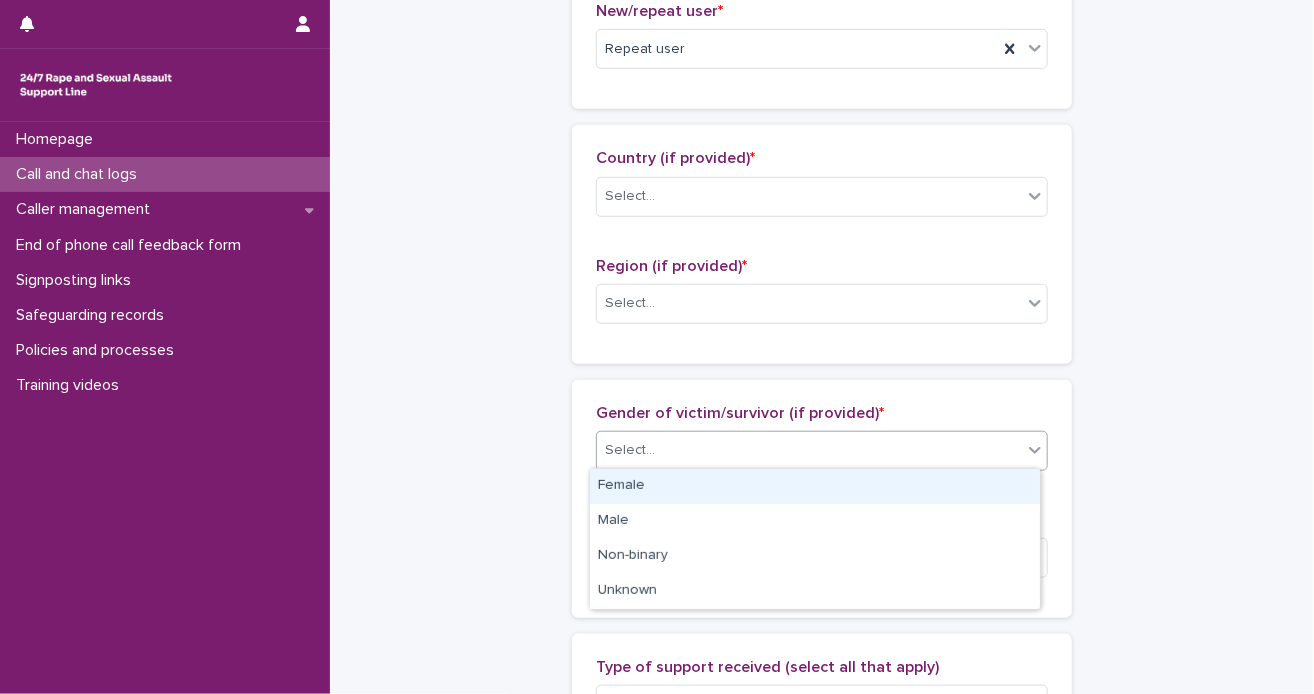 click on "Female" at bounding box center [815, 486] 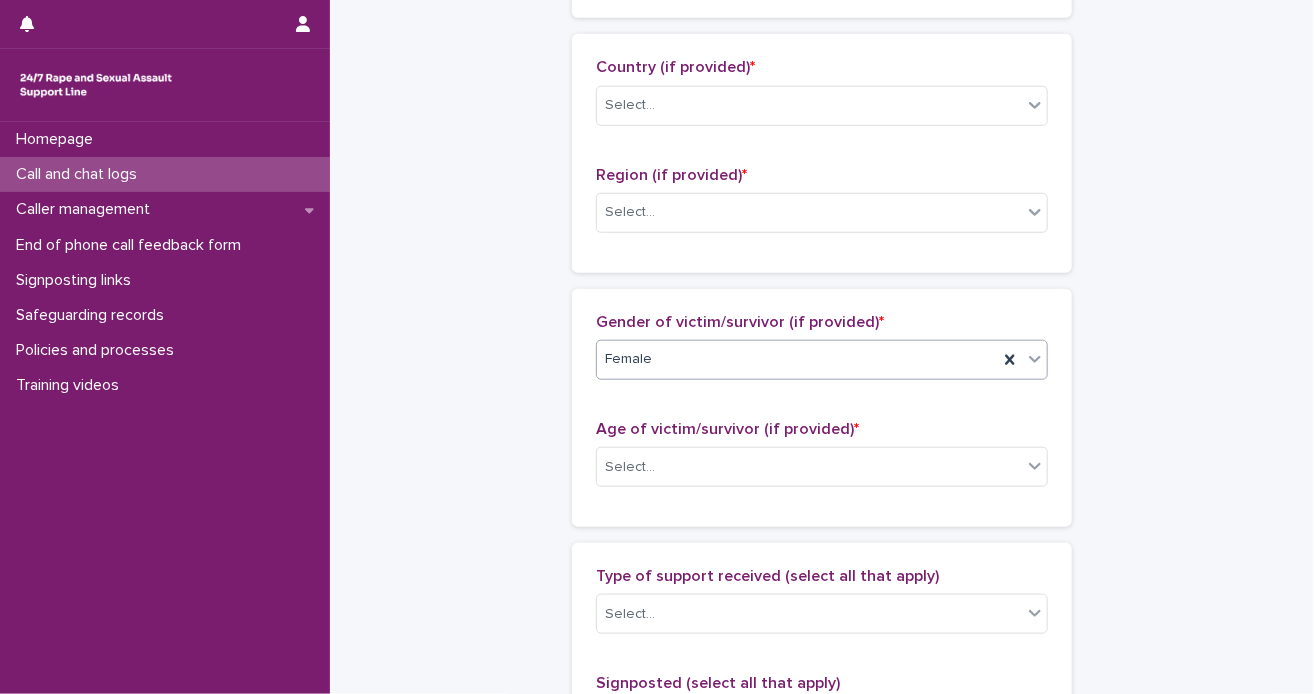 scroll, scrollTop: 800, scrollLeft: 0, axis: vertical 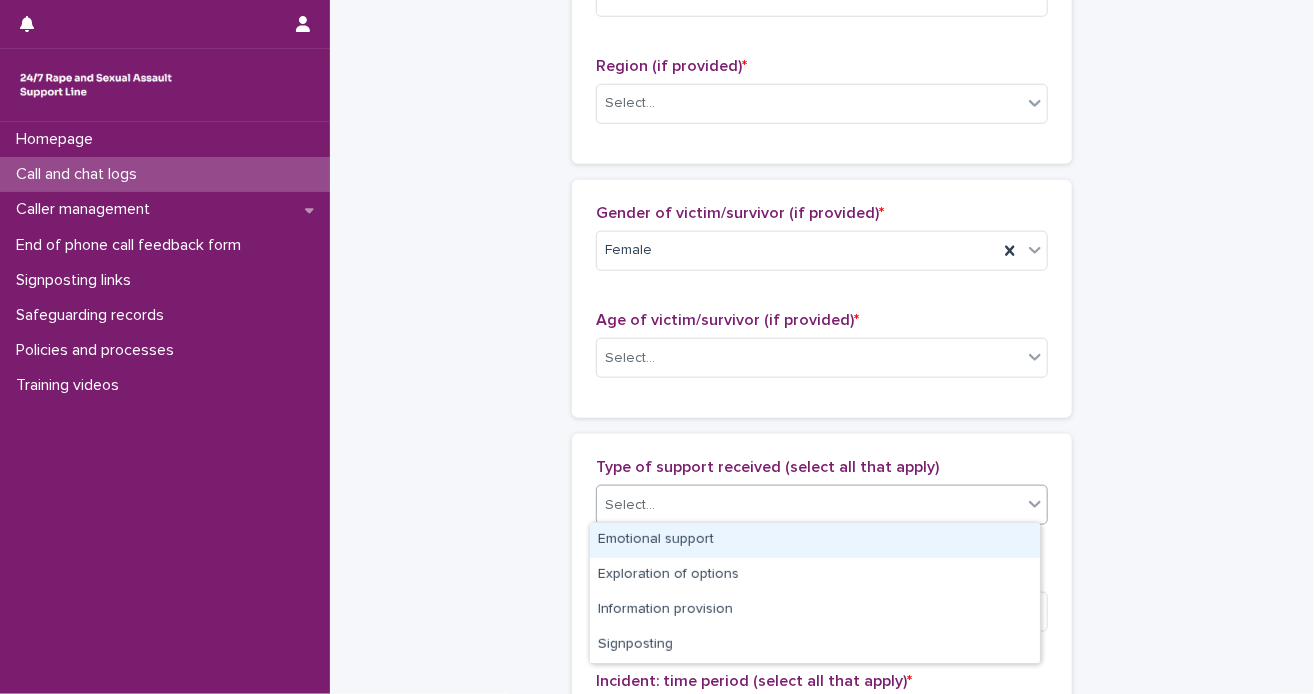 click 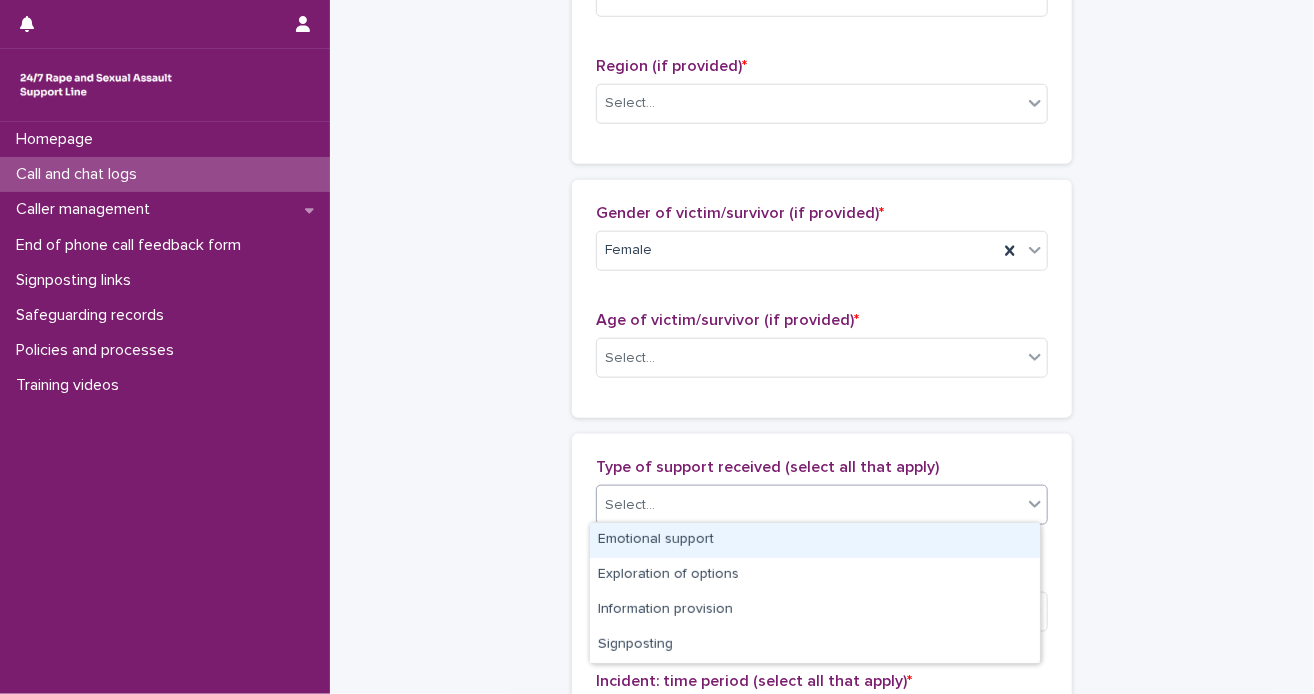 drag, startPoint x: 664, startPoint y: 534, endPoint x: 639, endPoint y: 489, distance: 51.47815 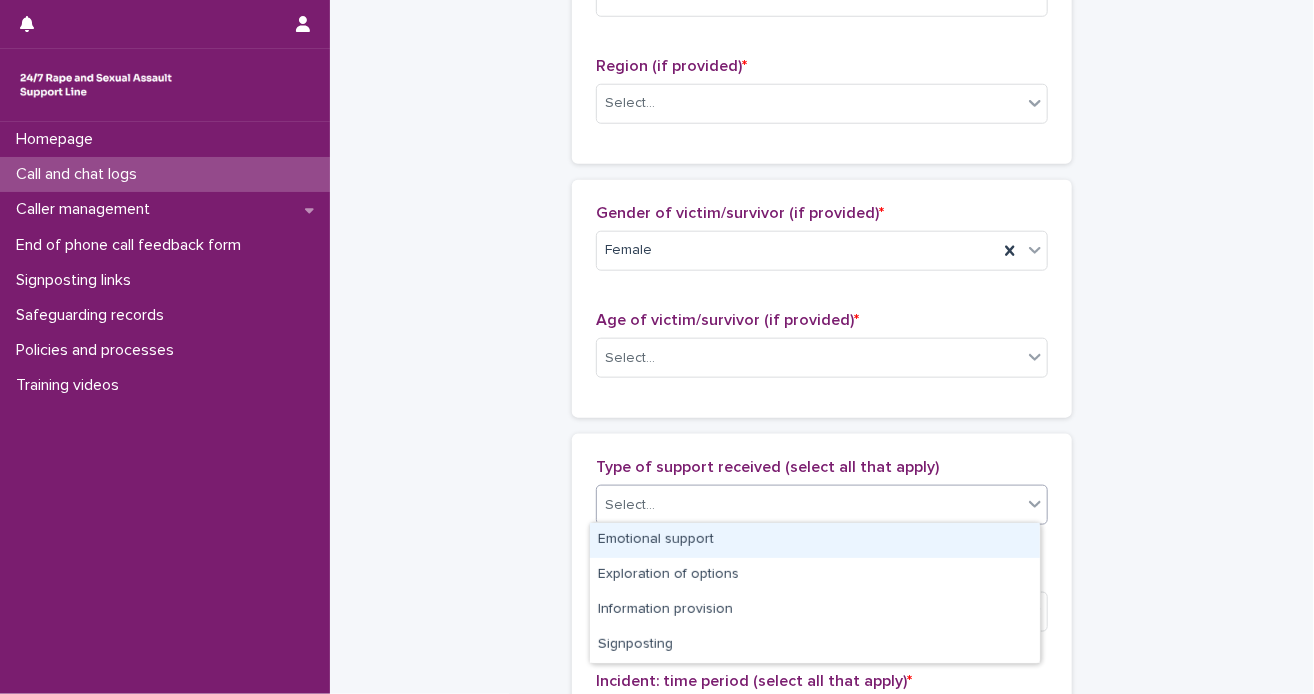 click on "Emotional support" at bounding box center (815, 540) 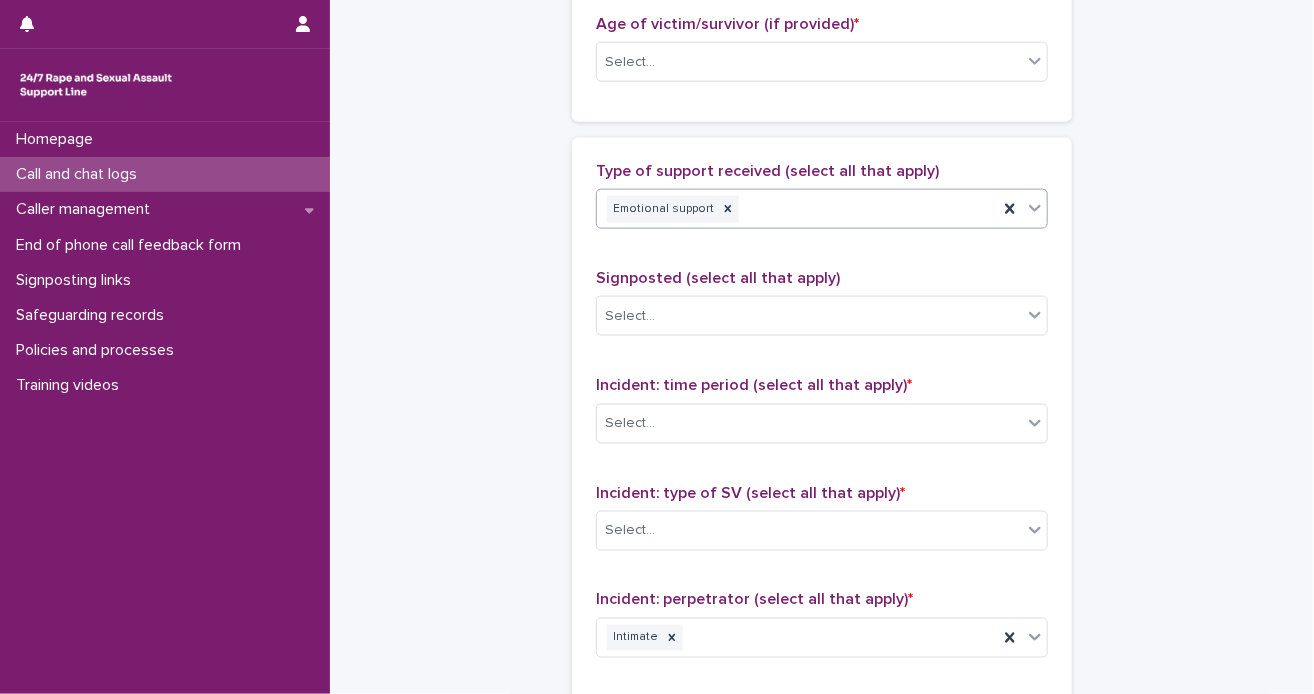 scroll, scrollTop: 1100, scrollLeft: 0, axis: vertical 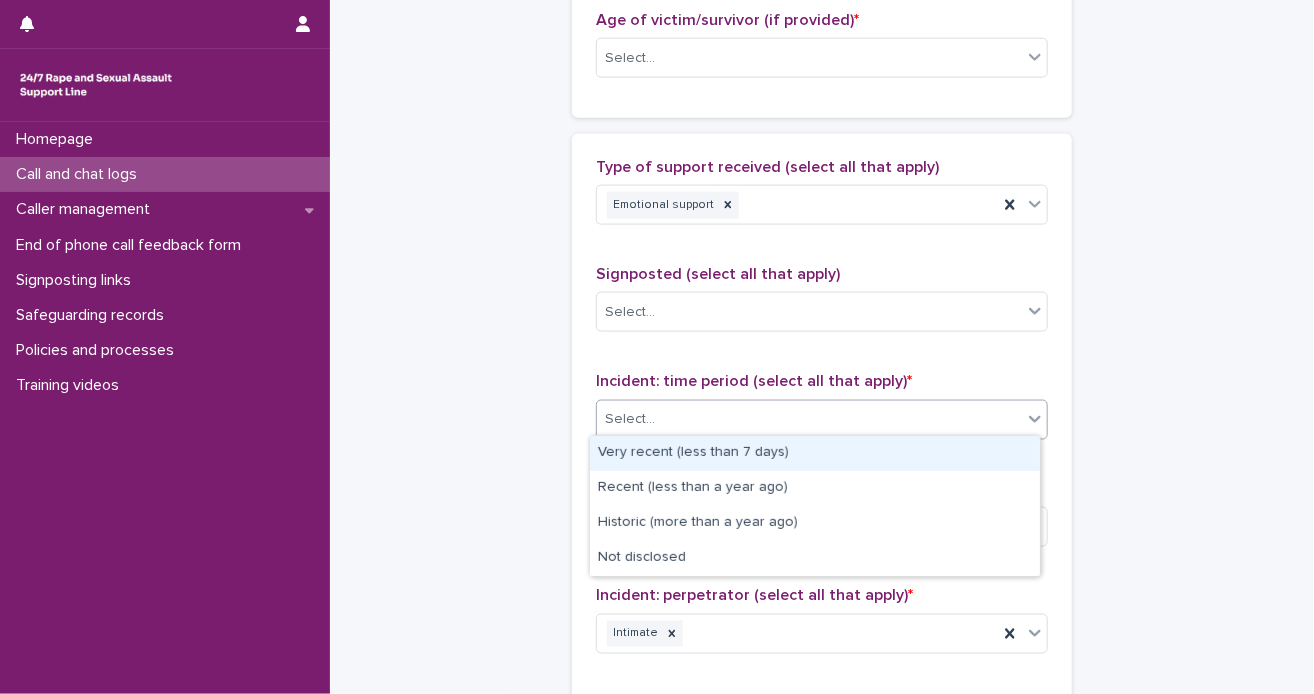 click 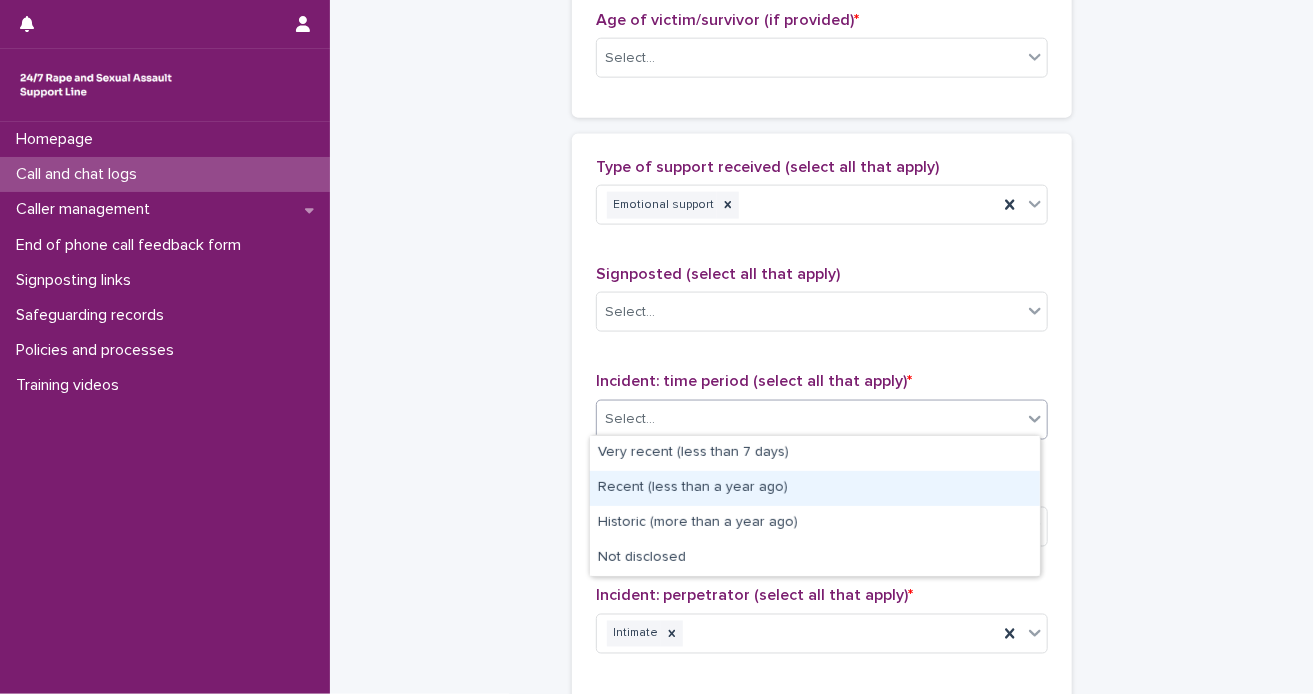 click on "Recent (less than a year ago)" at bounding box center (815, 488) 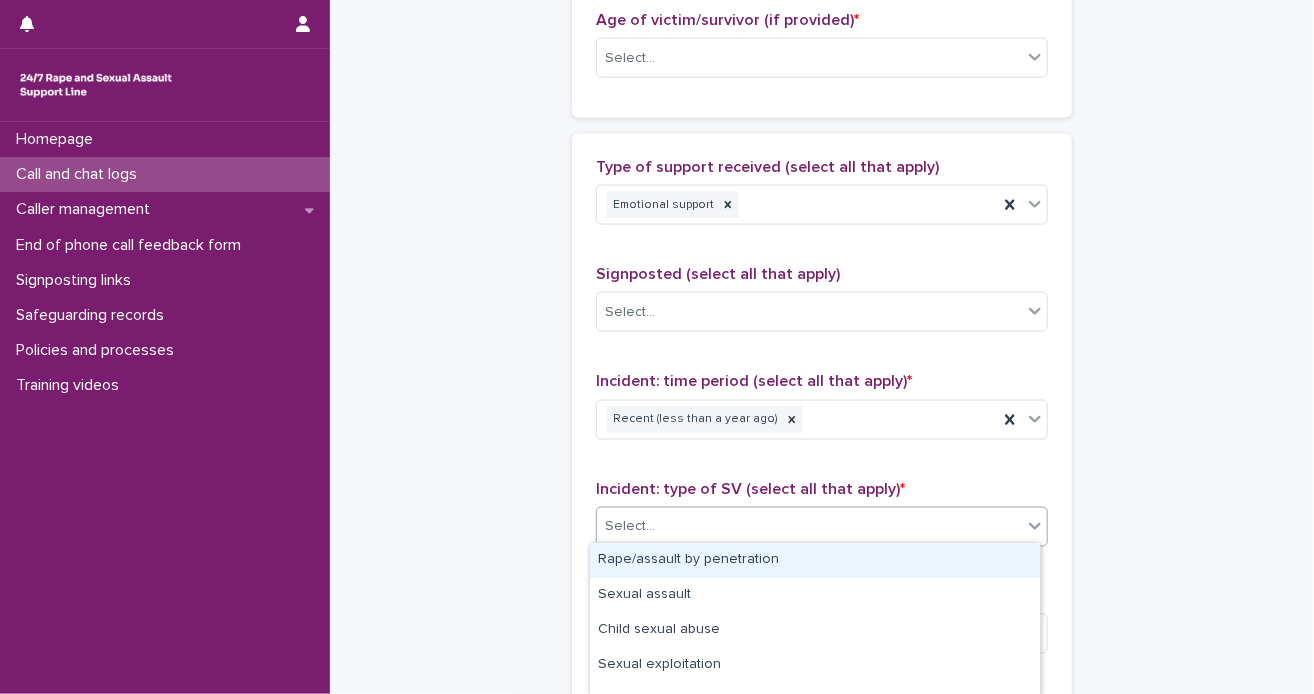 click 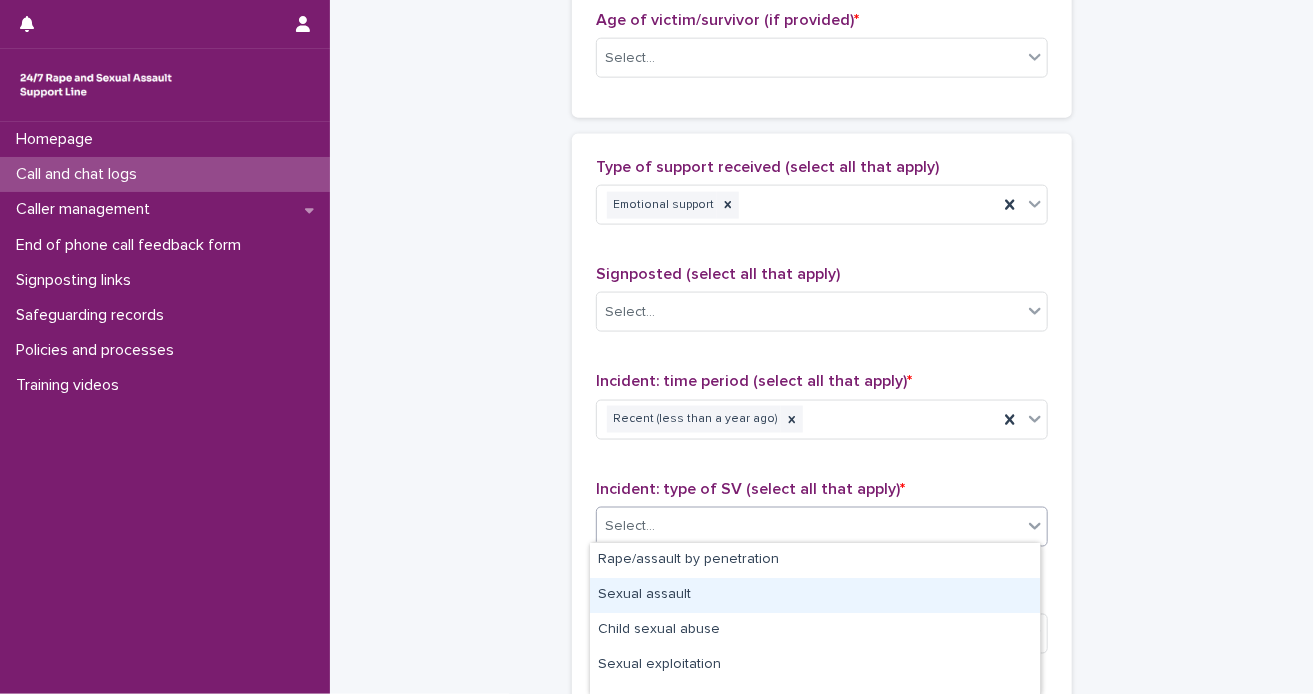 click on "Sexual assault" at bounding box center (815, 595) 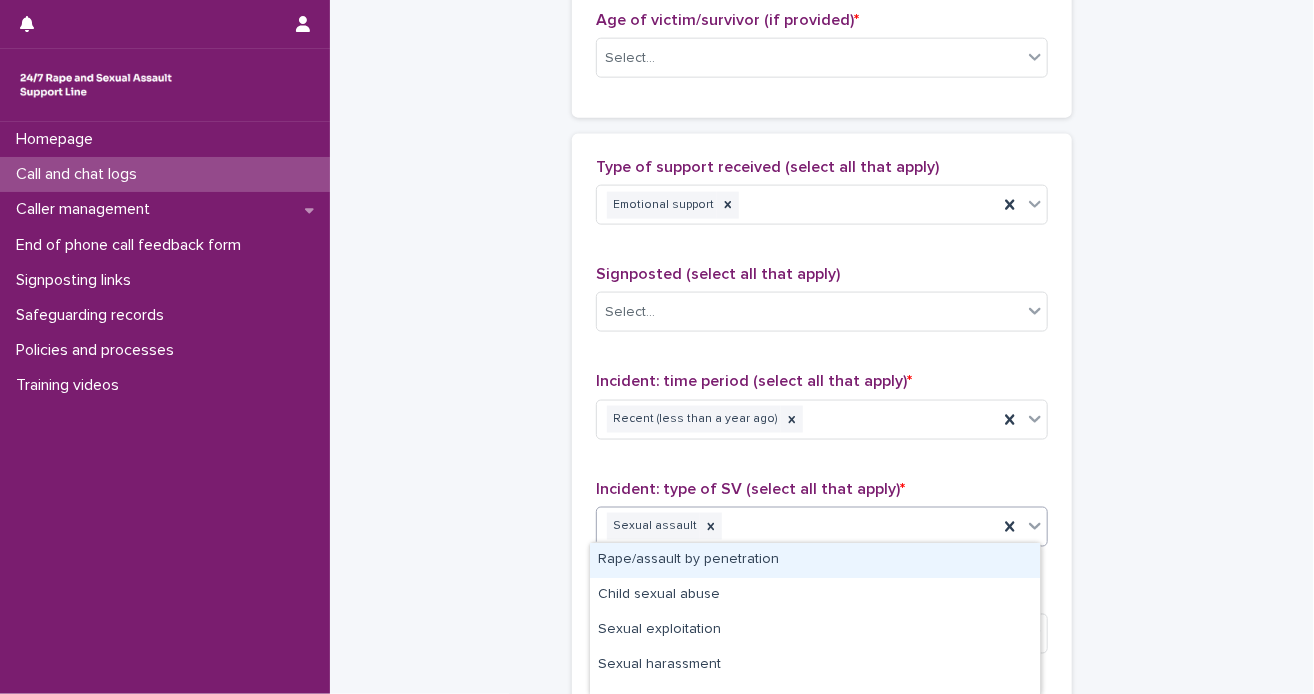 click 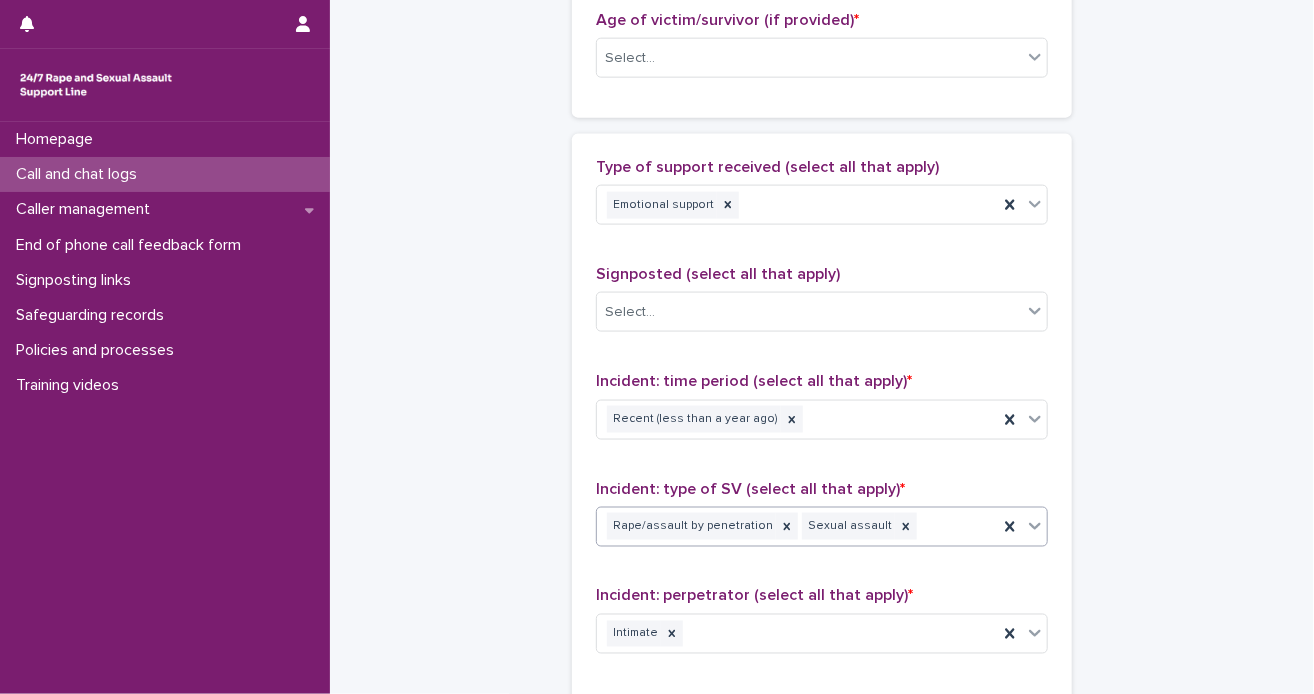 scroll, scrollTop: 1672, scrollLeft: 0, axis: vertical 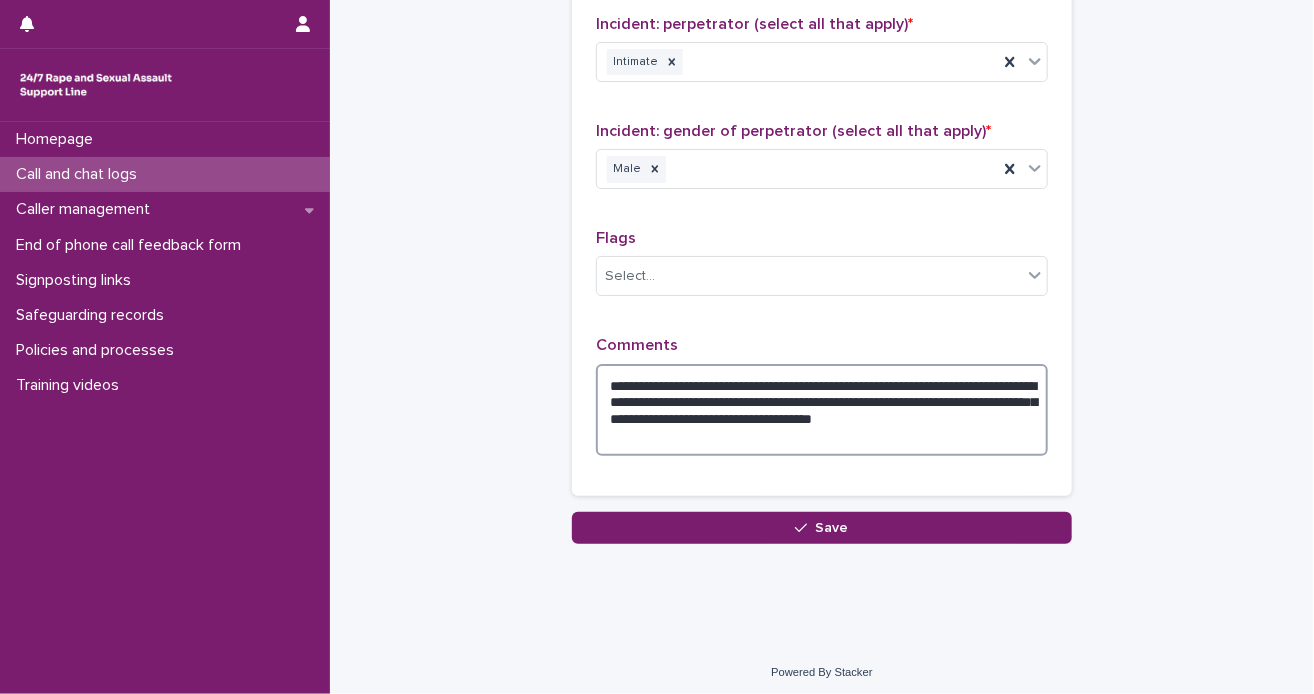 click on "**********" at bounding box center (822, 410) 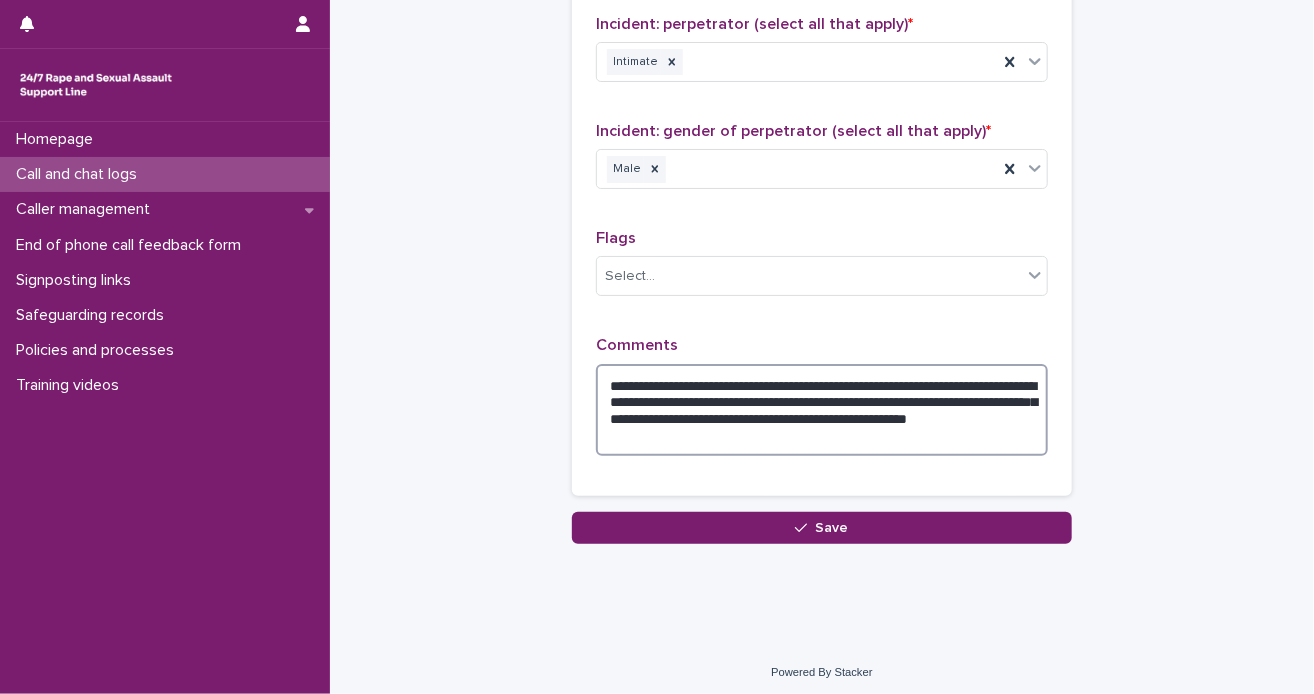 click on "**********" at bounding box center [822, 410] 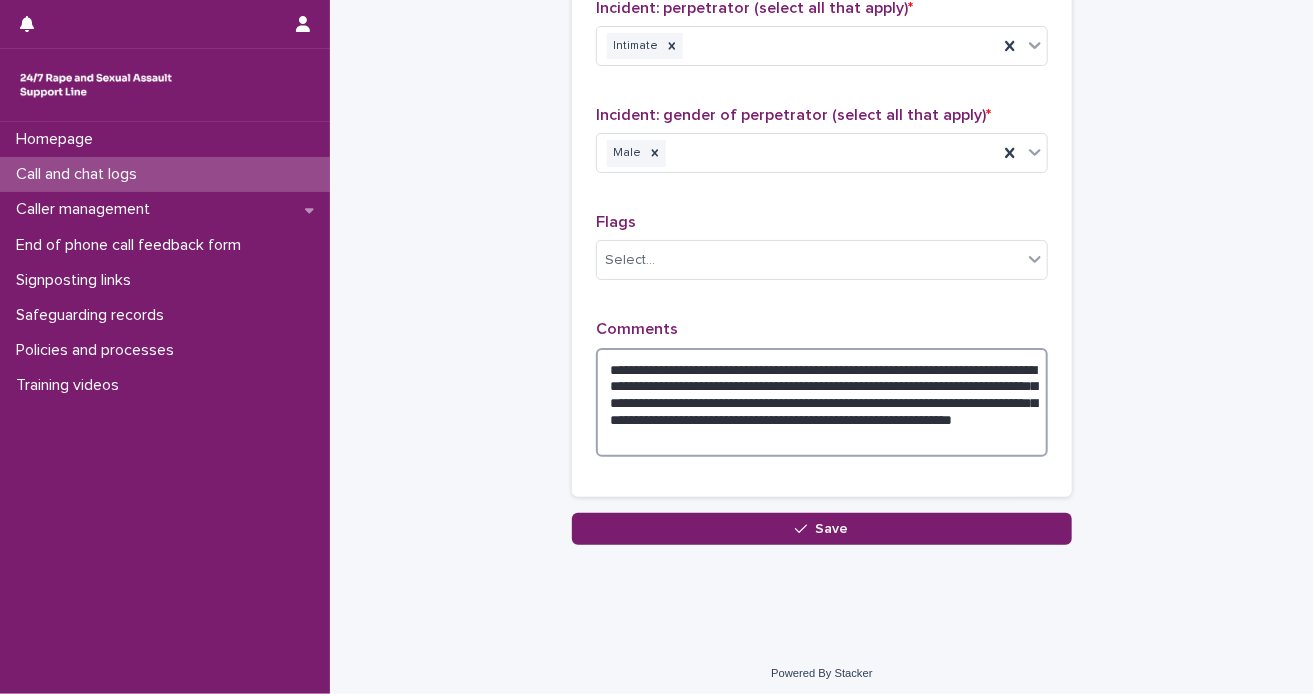 scroll, scrollTop: 1689, scrollLeft: 0, axis: vertical 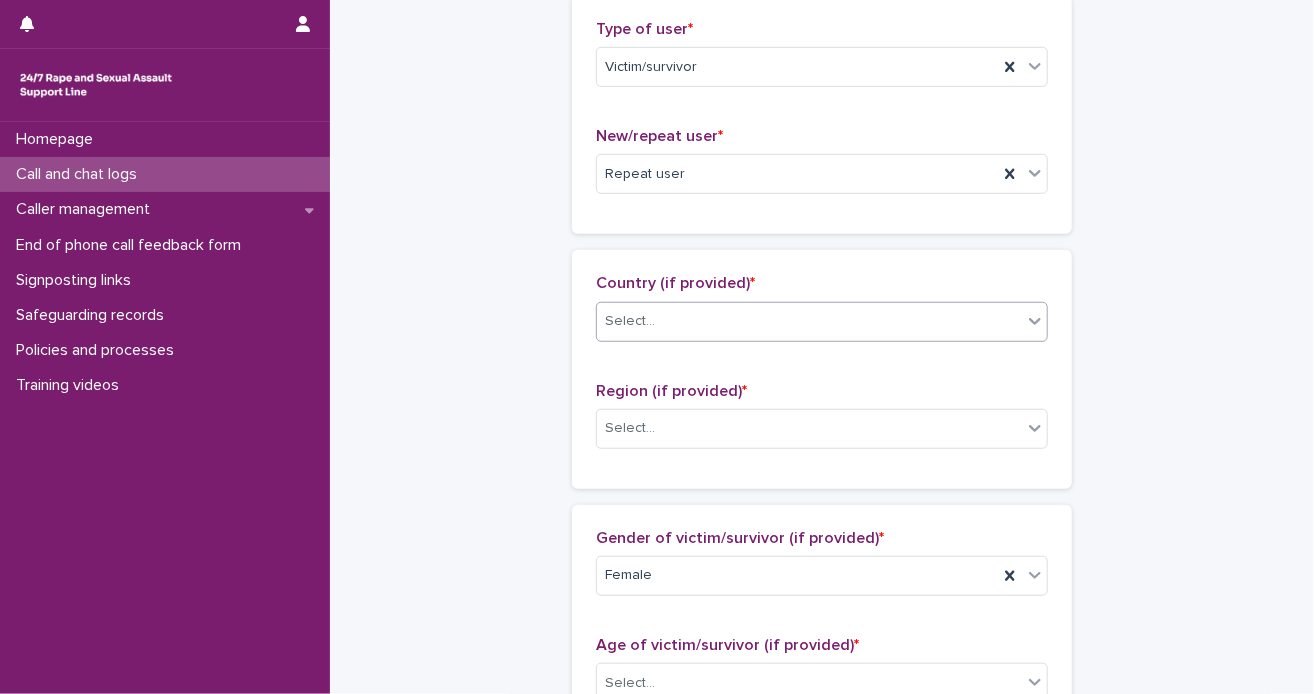 type on "**********" 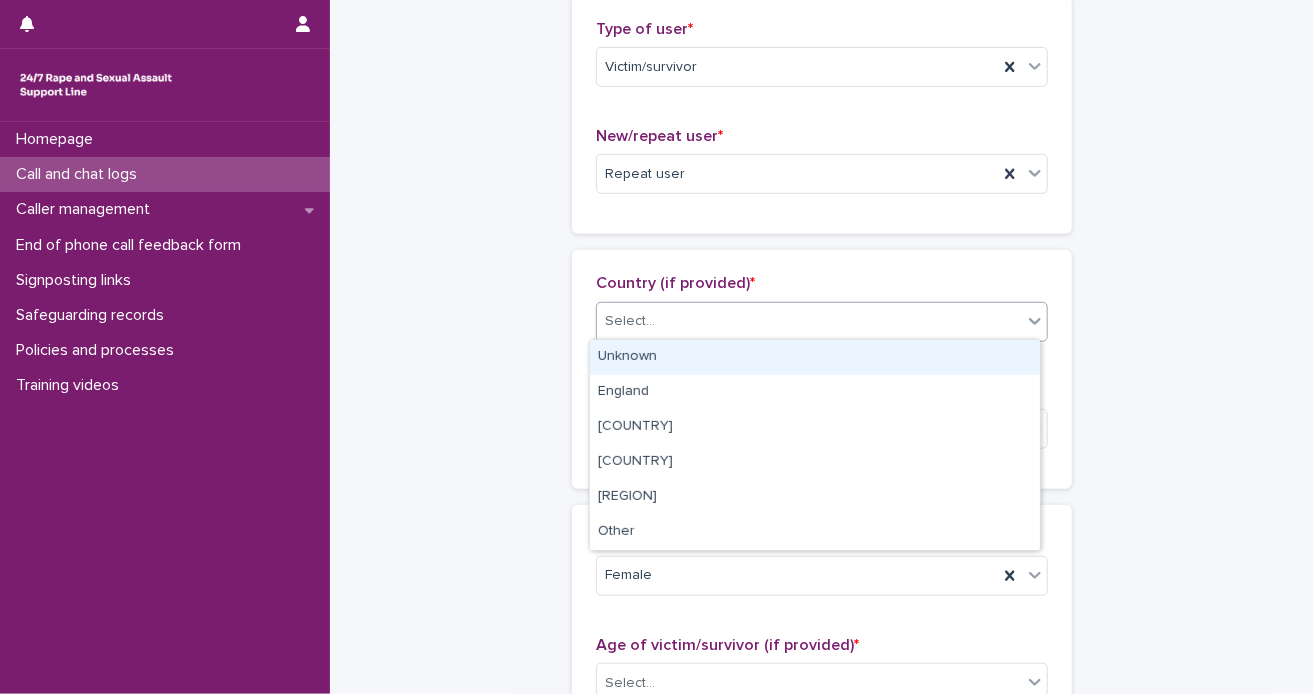 click 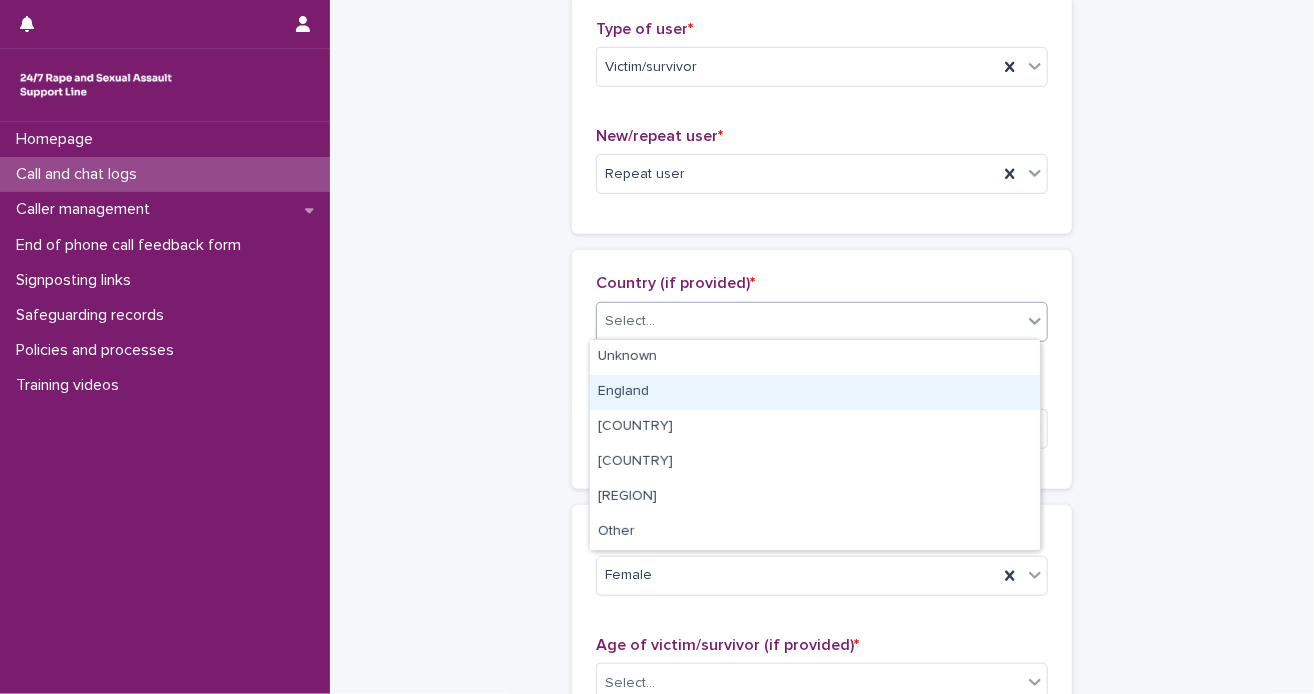 click on "England" at bounding box center (815, 392) 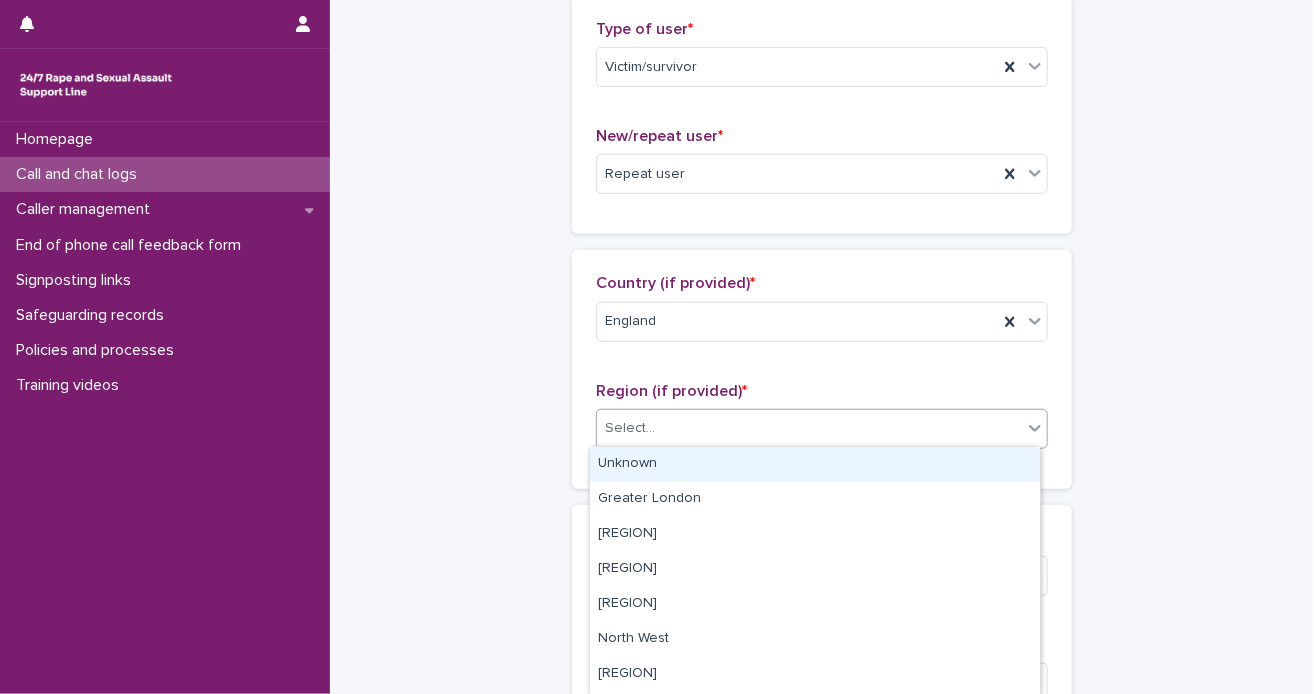 click 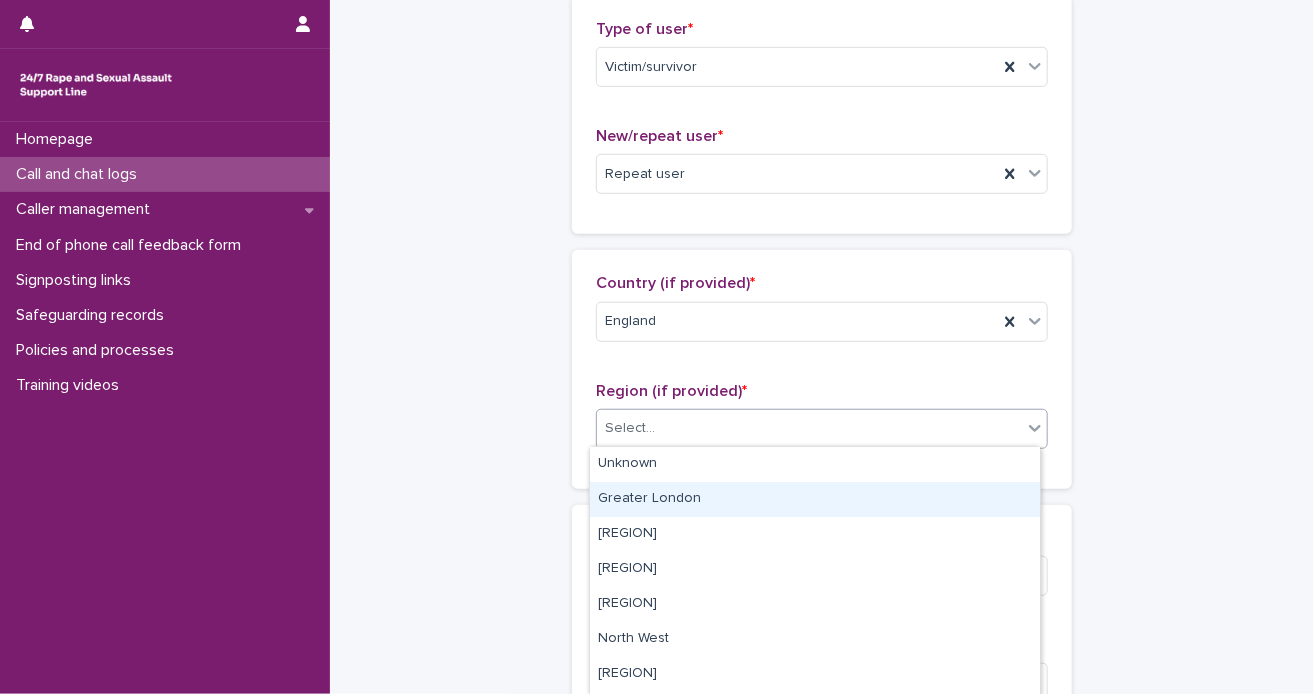 click on "Greater London" at bounding box center (815, 499) 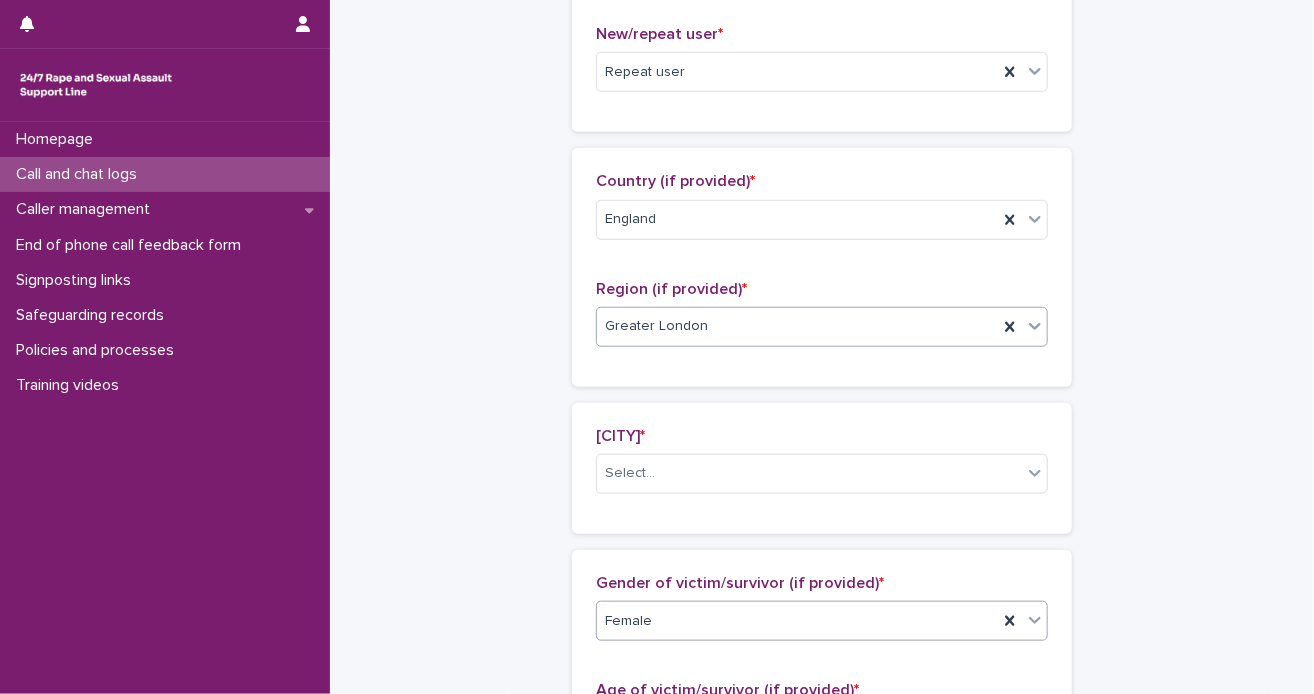 scroll, scrollTop: 775, scrollLeft: 0, axis: vertical 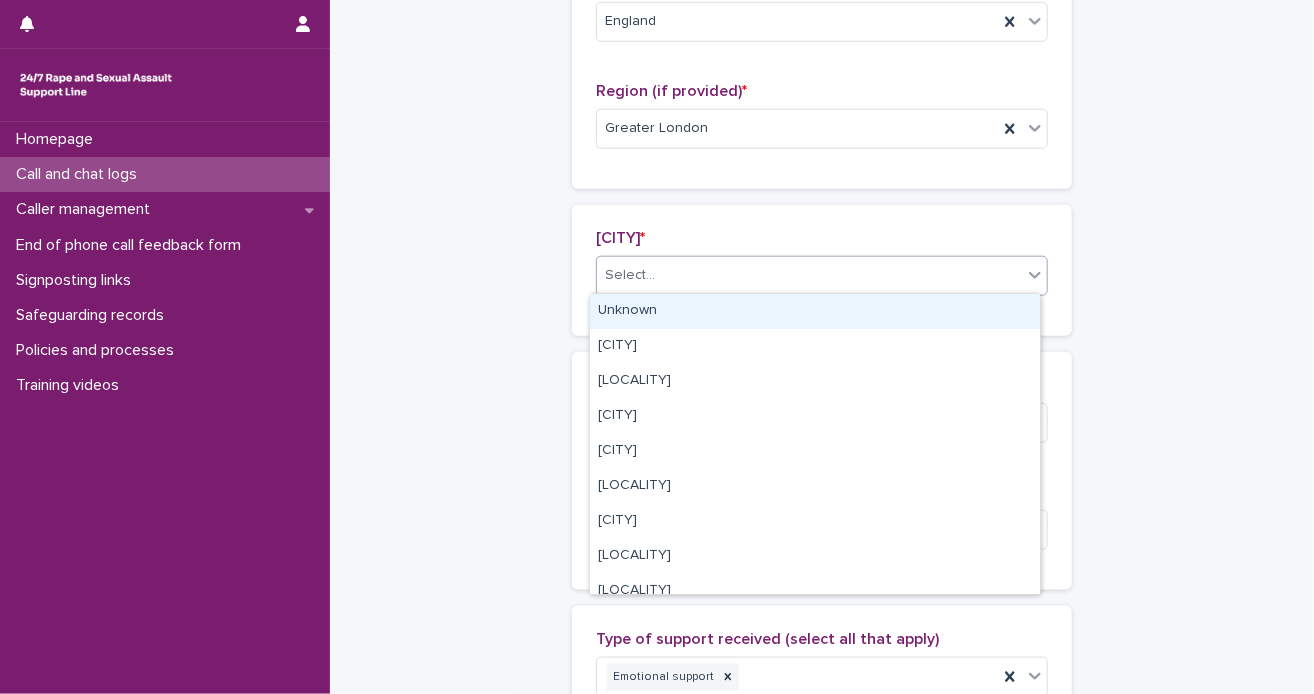 click 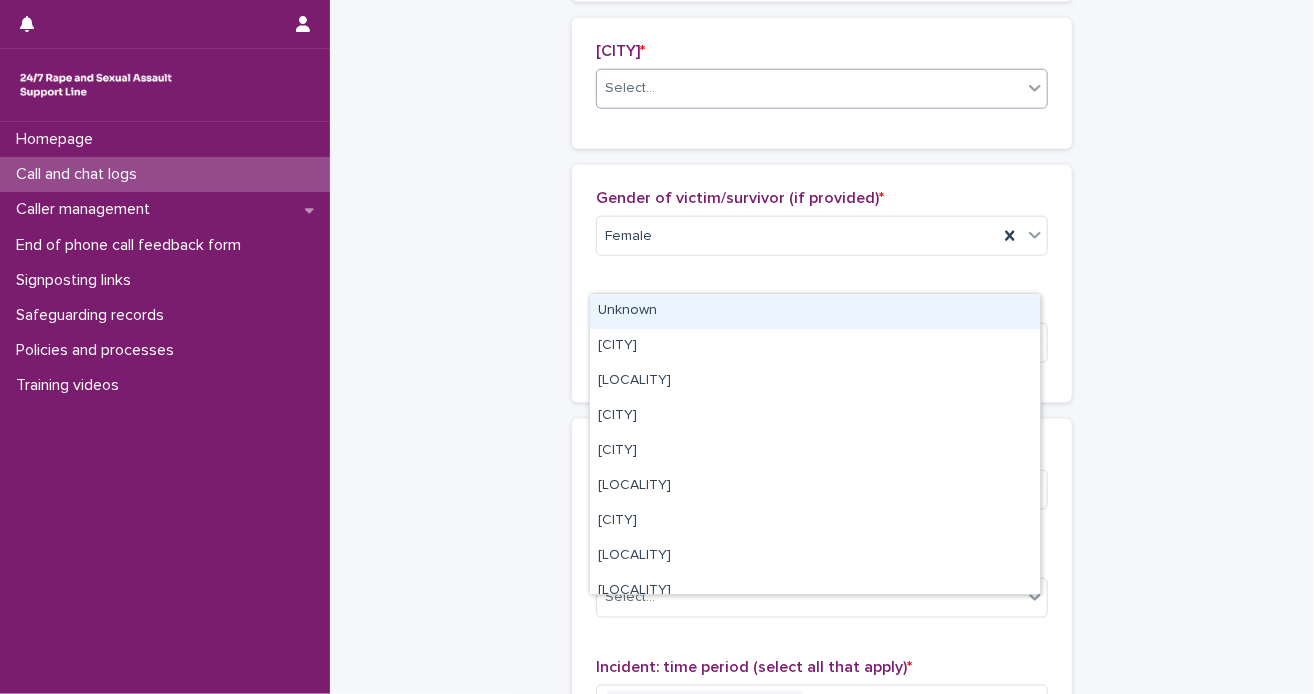 scroll, scrollTop: 975, scrollLeft: 0, axis: vertical 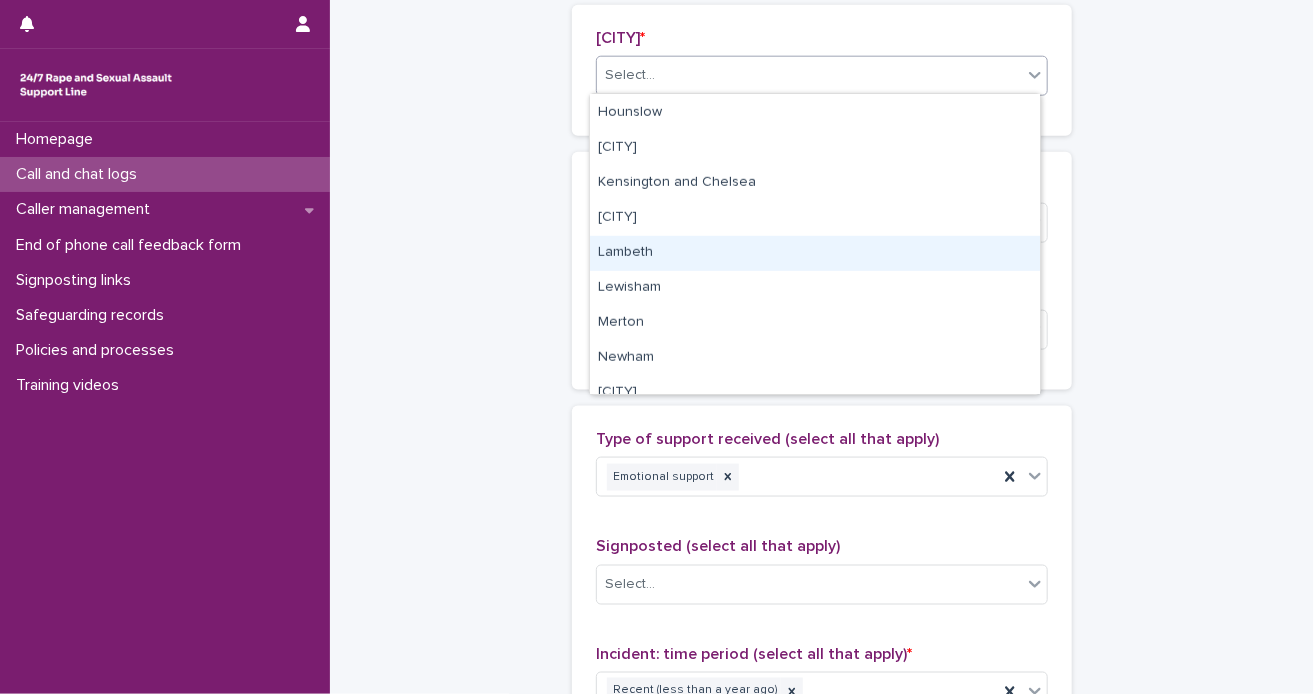 click on "Lambeth" at bounding box center [815, 253] 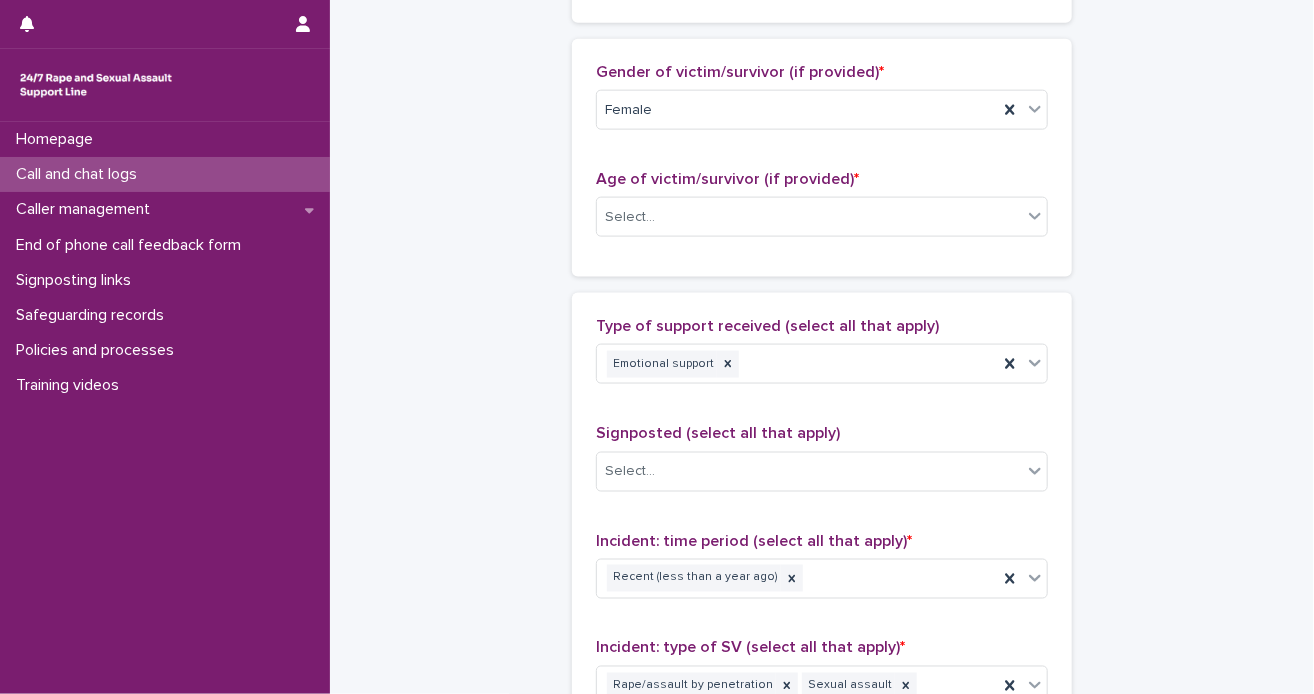 scroll, scrollTop: 1175, scrollLeft: 0, axis: vertical 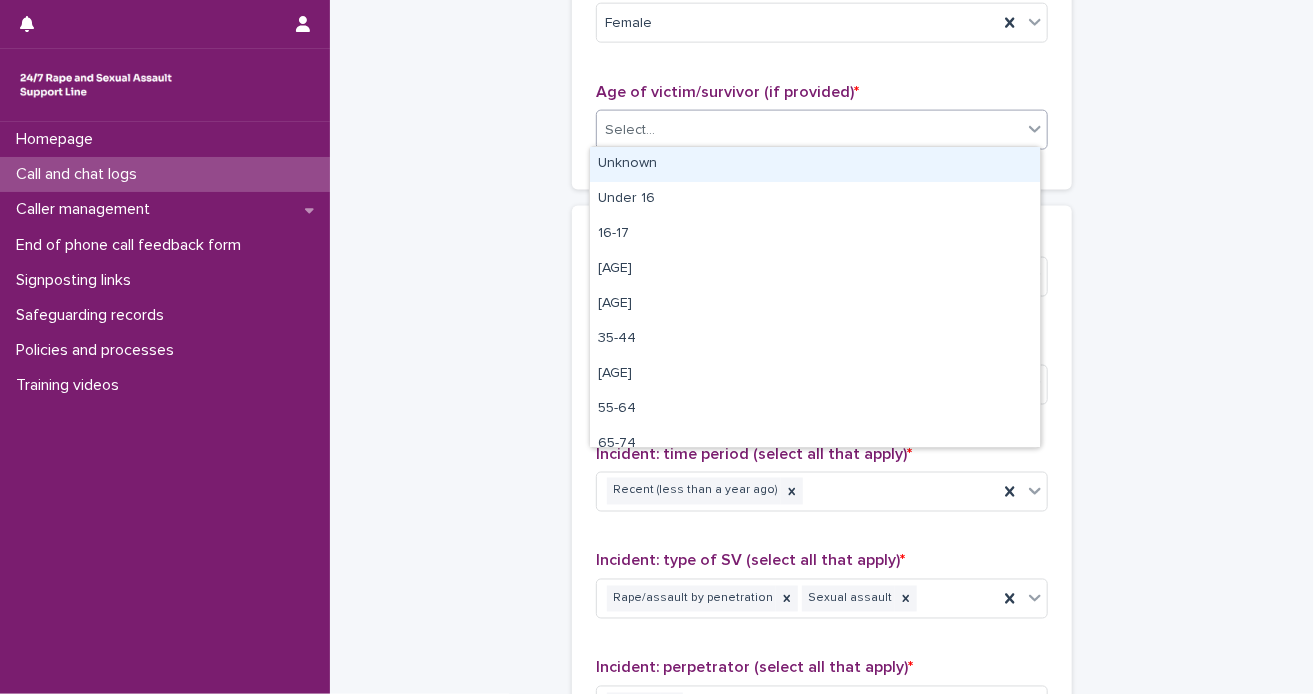 click 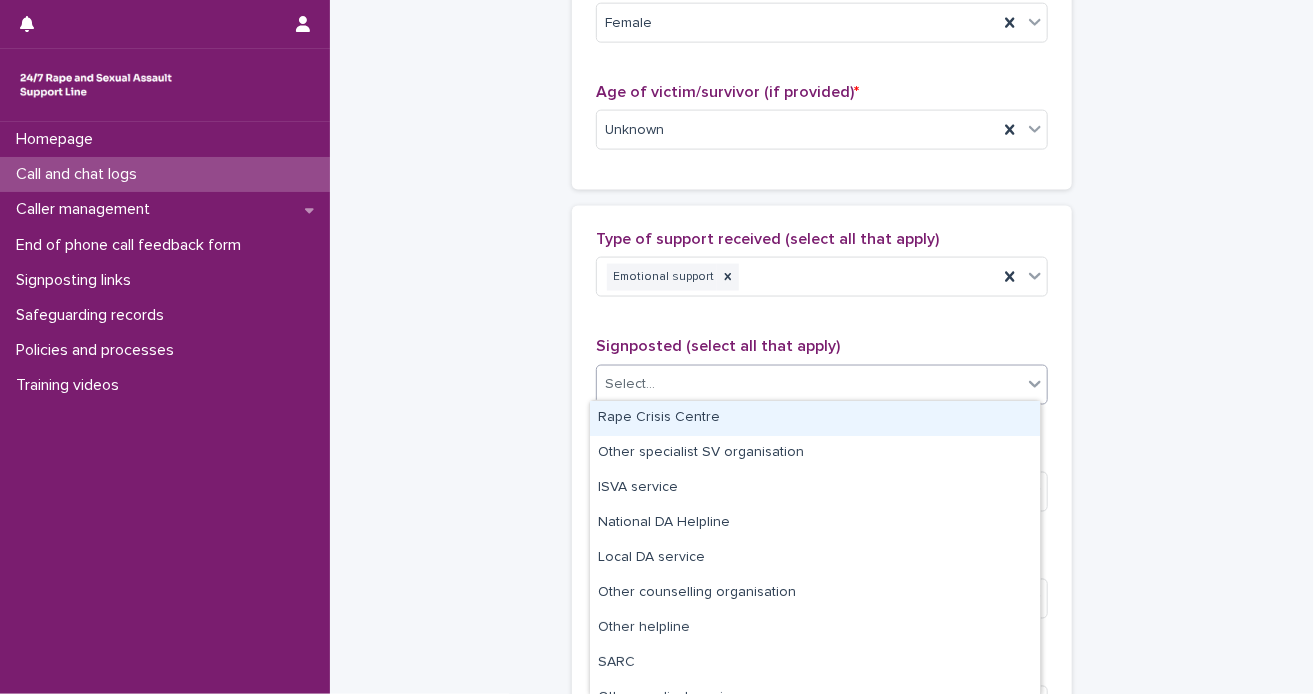 click 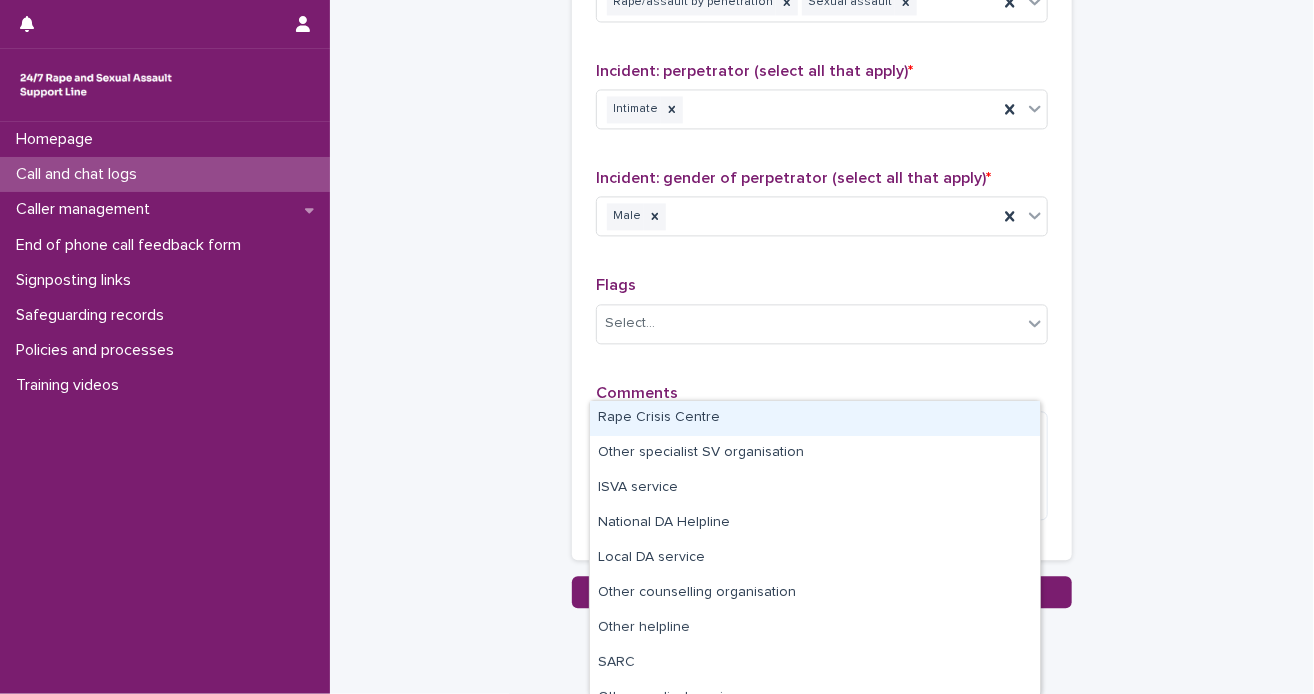 scroll, scrollTop: 1775, scrollLeft: 0, axis: vertical 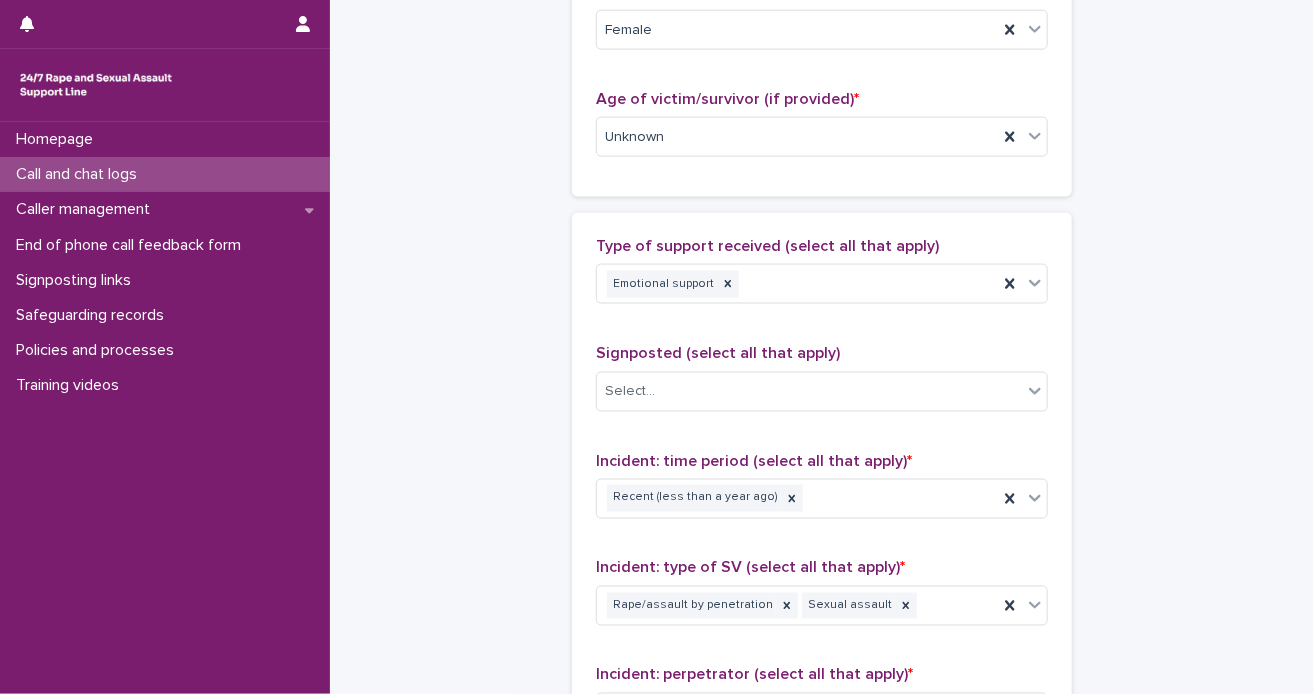 click on "**********" at bounding box center [822, 73] 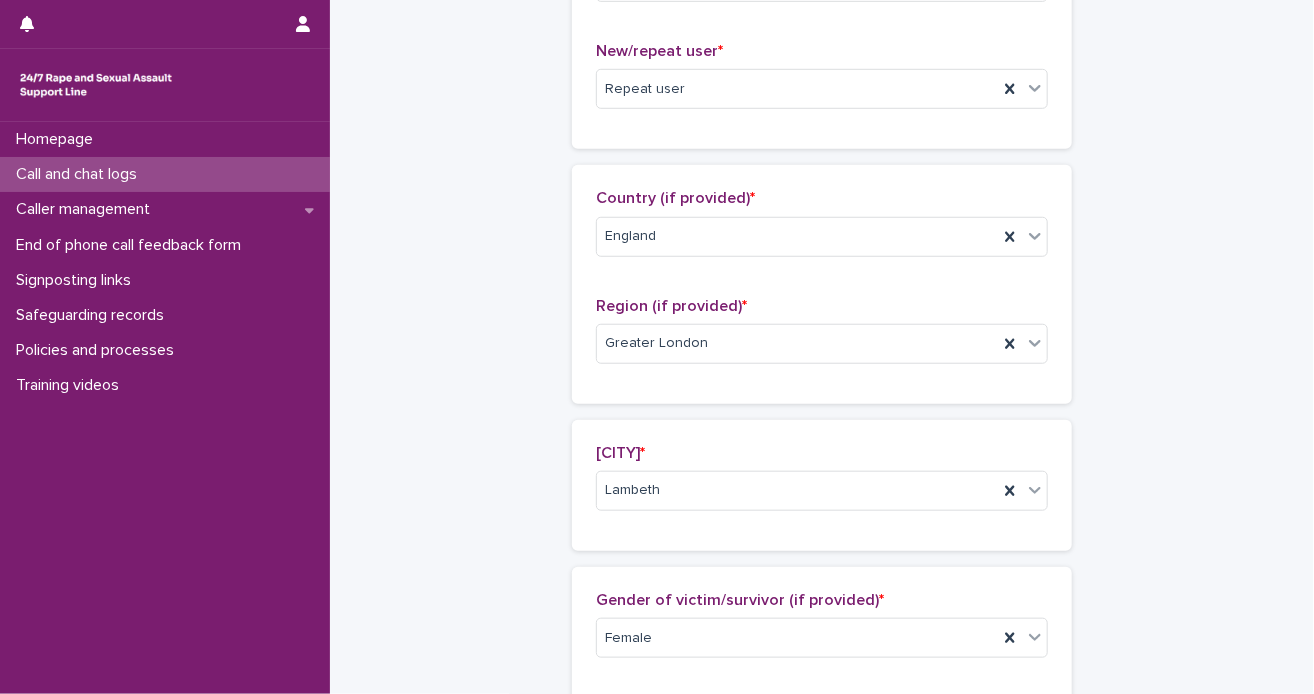 scroll, scrollTop: 0, scrollLeft: 0, axis: both 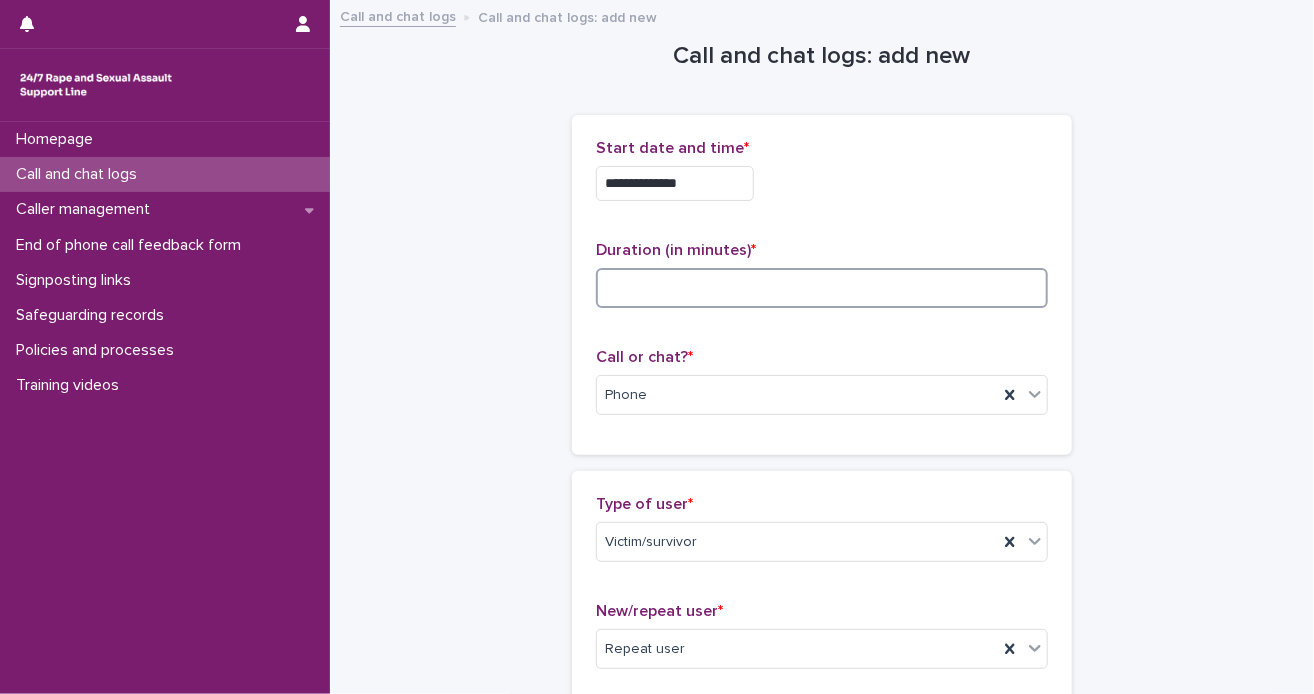 click at bounding box center (822, 288) 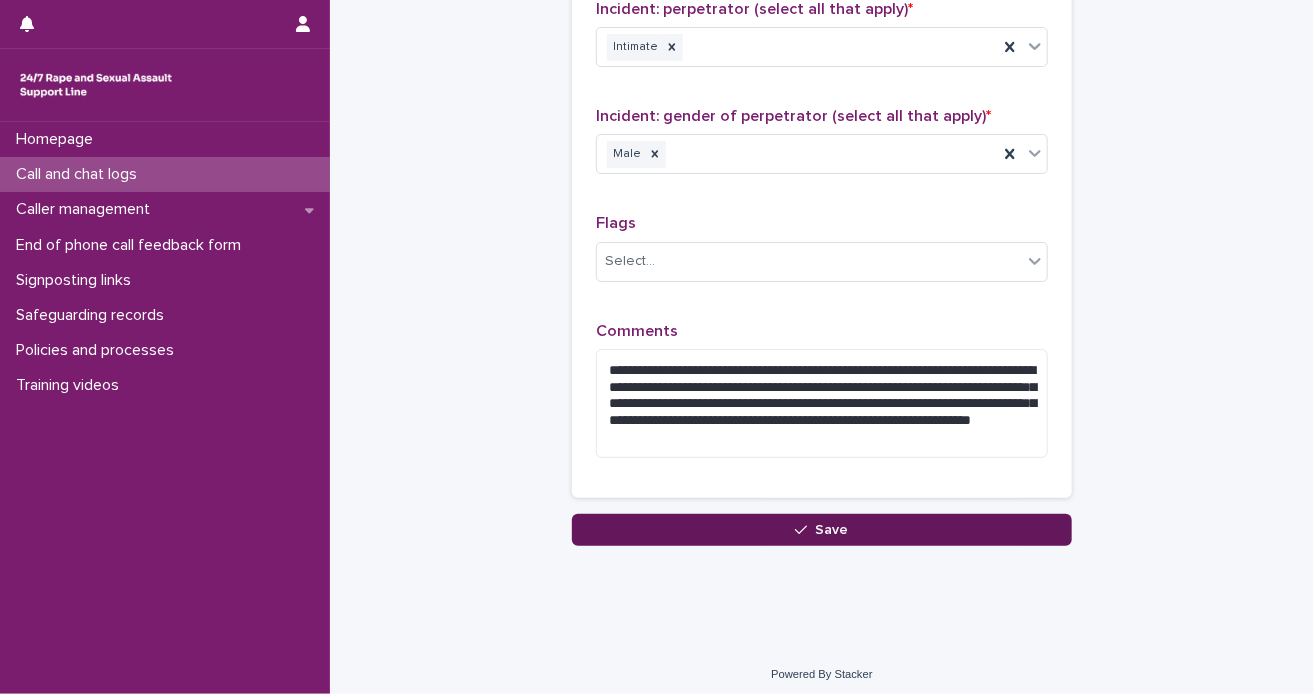 scroll, scrollTop: 1836, scrollLeft: 0, axis: vertical 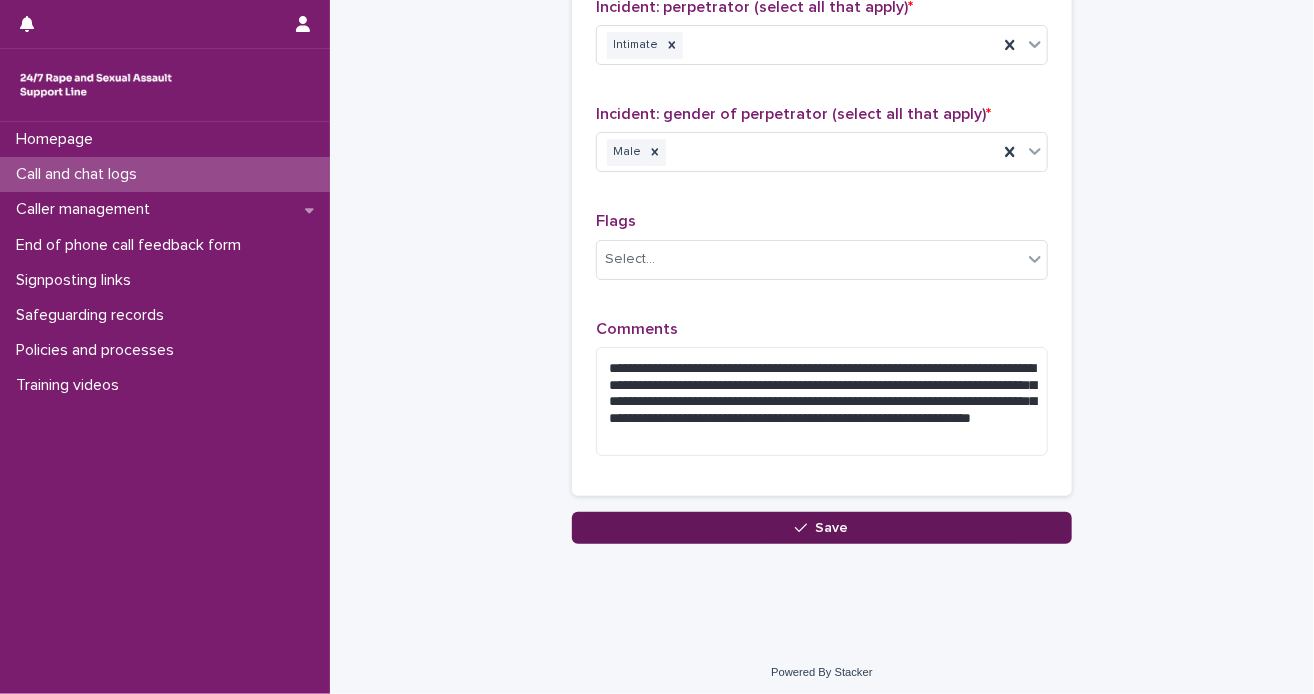 type on "**" 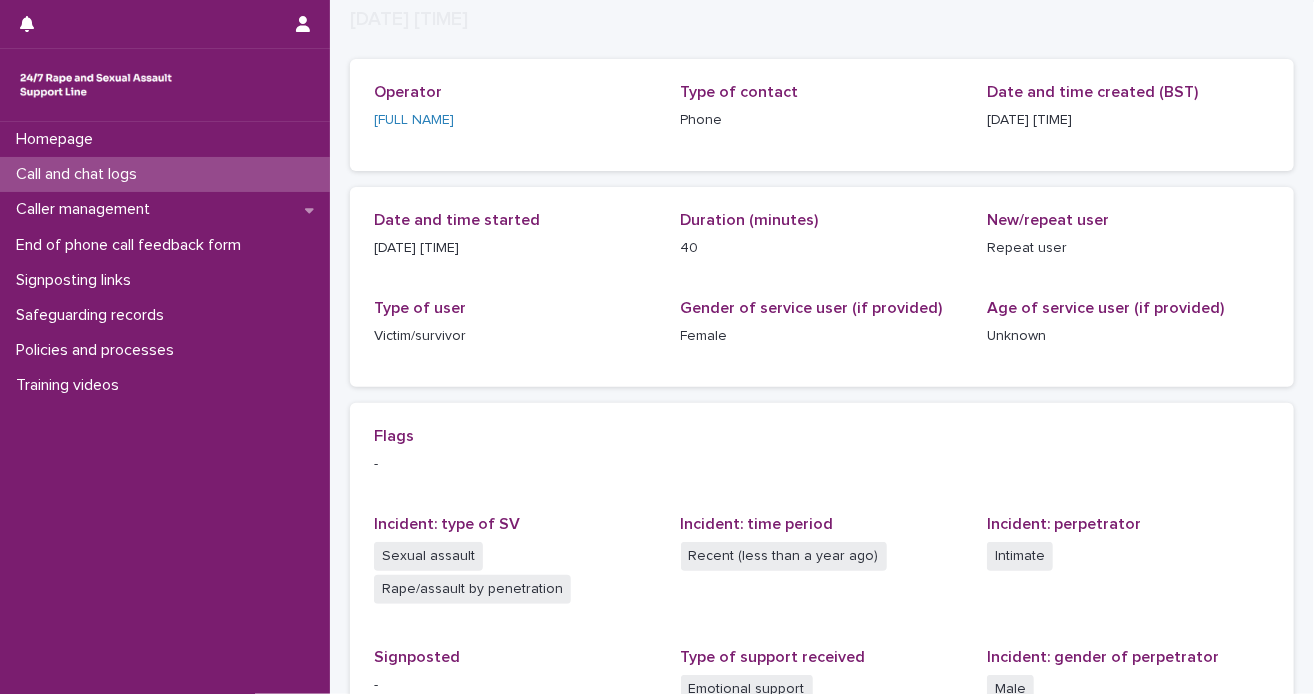 scroll, scrollTop: 300, scrollLeft: 0, axis: vertical 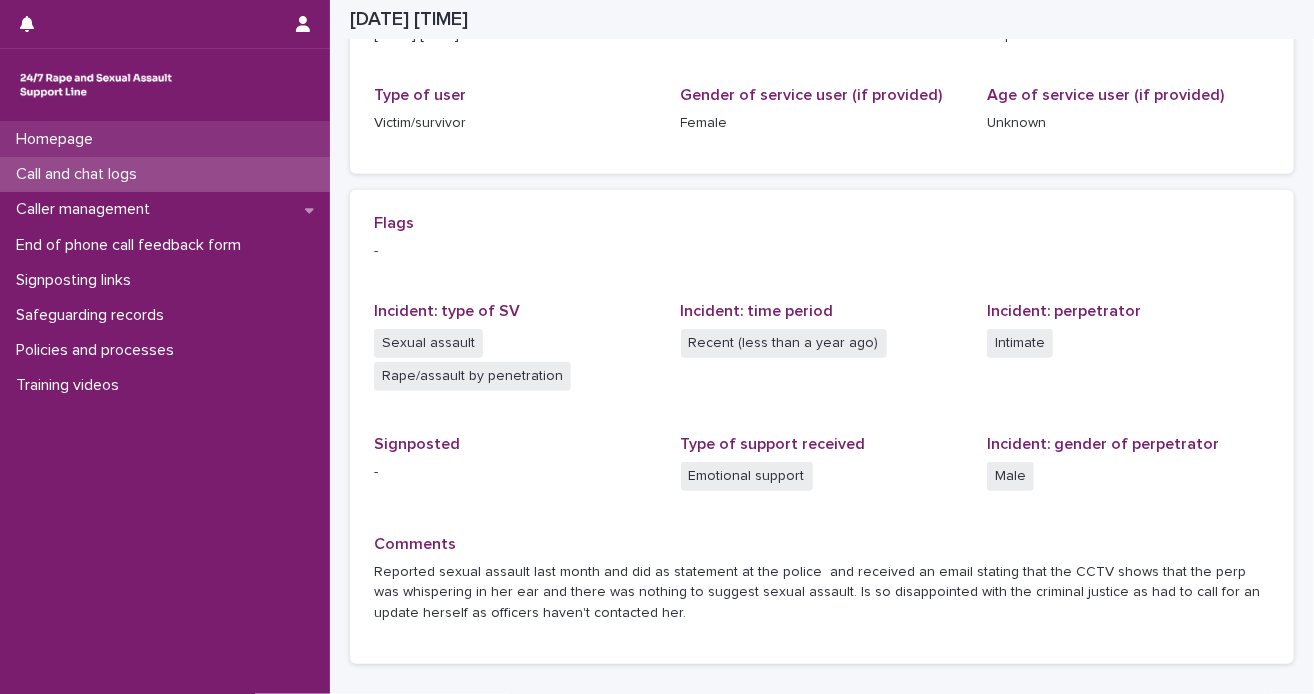 click on "Homepage" at bounding box center [58, 139] 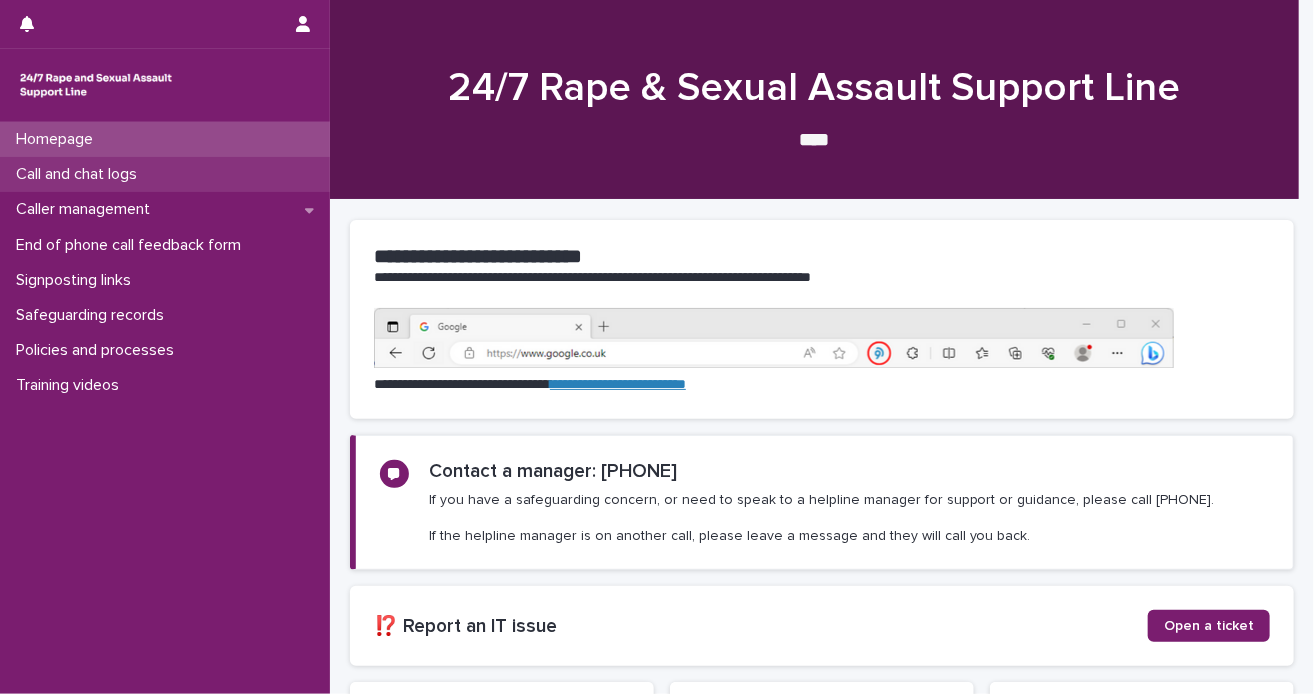 click on "Call and chat logs" at bounding box center [80, 174] 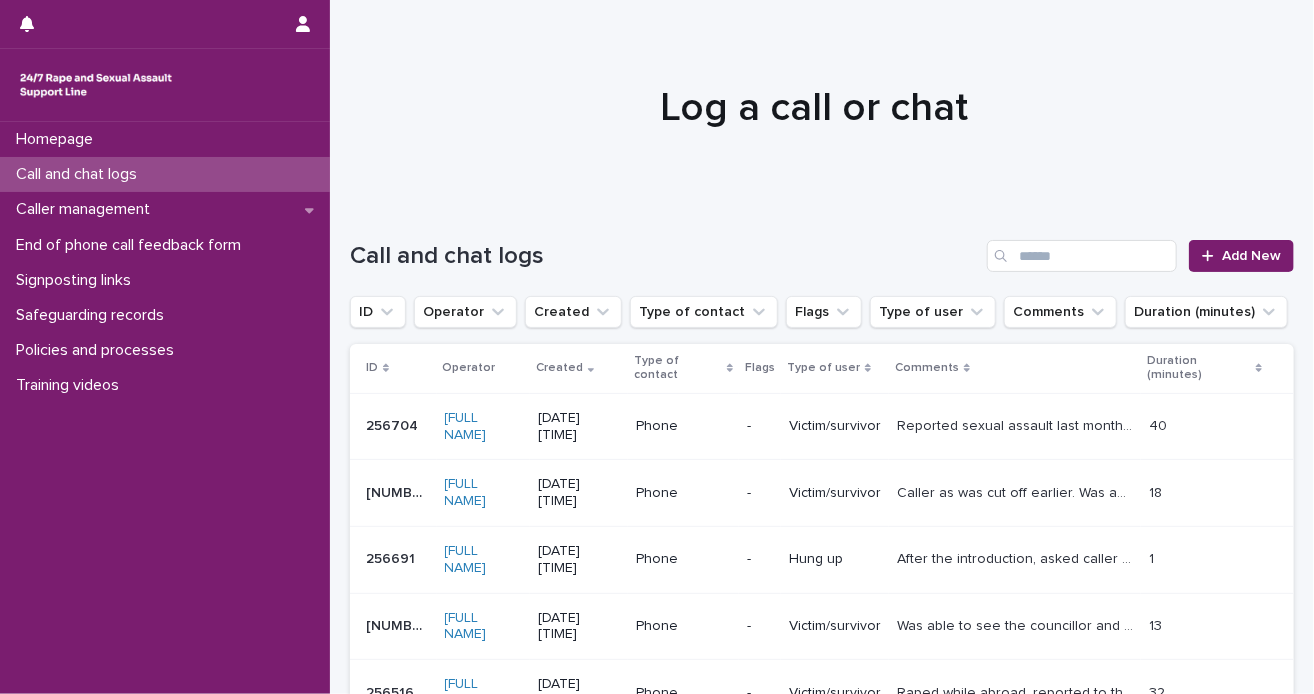click on "[DATE] [TIME]" at bounding box center [579, 427] 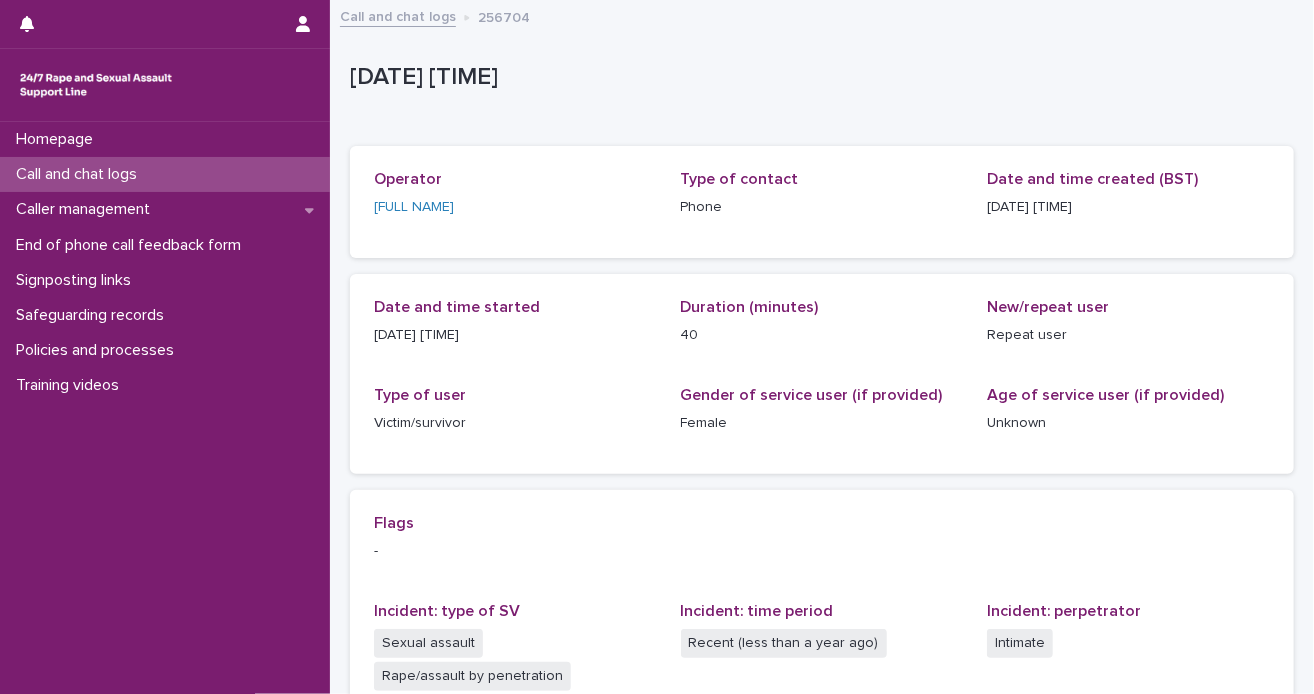click on "[DATE] [TIME]" at bounding box center [515, 335] 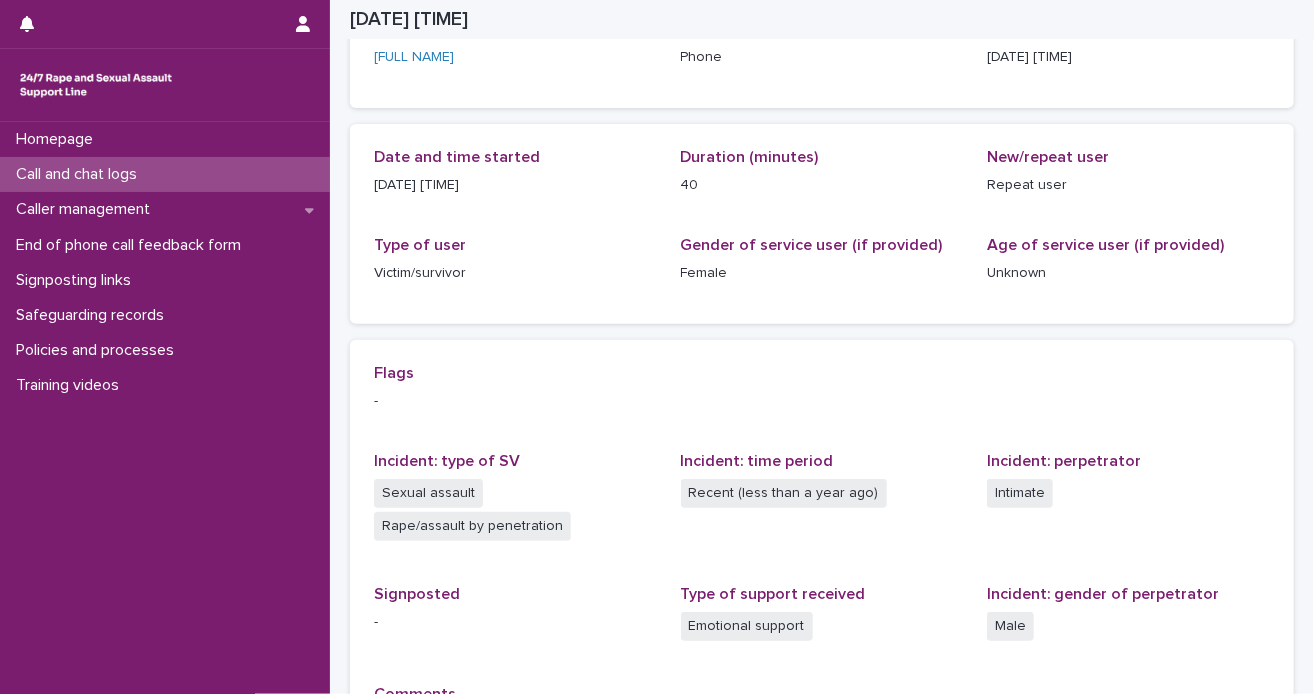 scroll, scrollTop: 42, scrollLeft: 0, axis: vertical 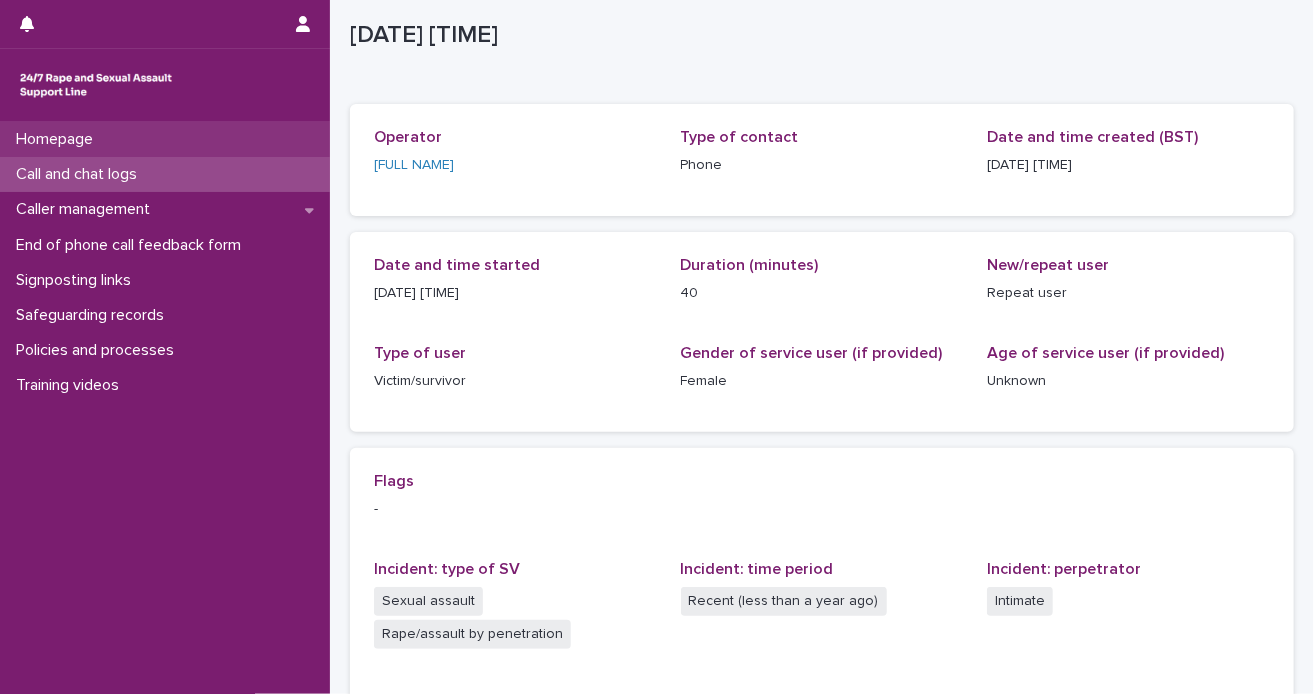 click on "Homepage" at bounding box center [165, 139] 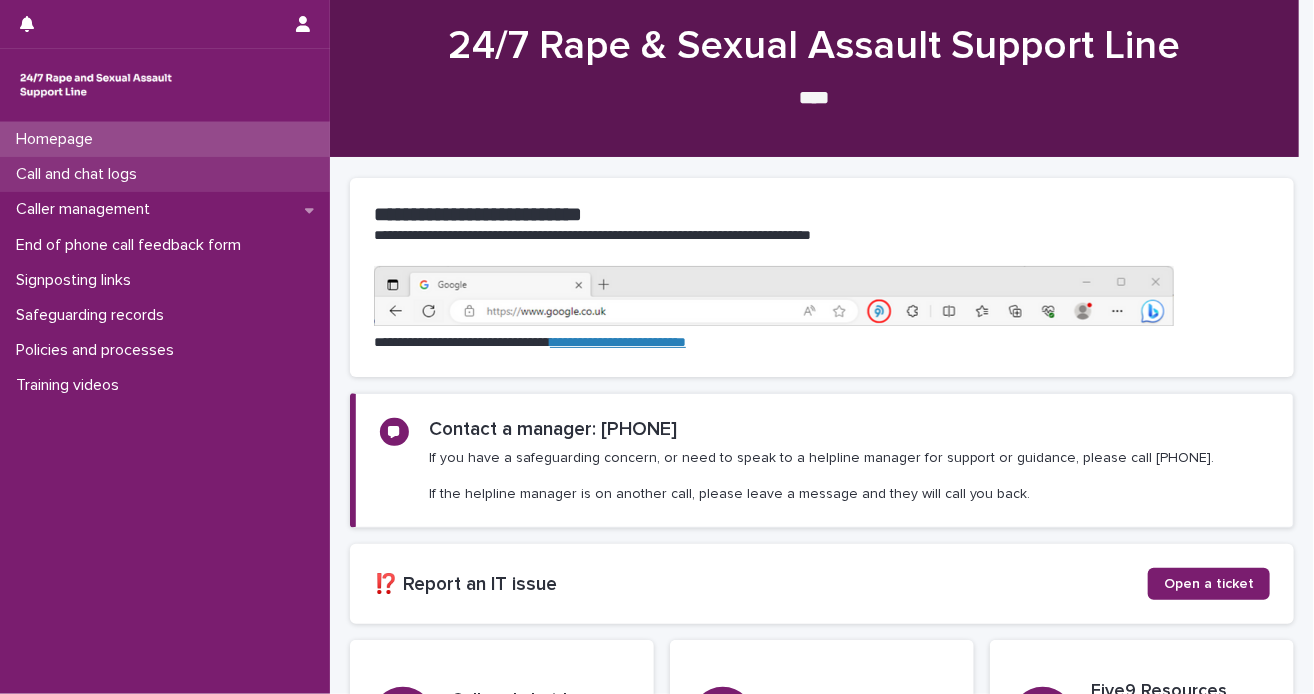 scroll, scrollTop: 0, scrollLeft: 0, axis: both 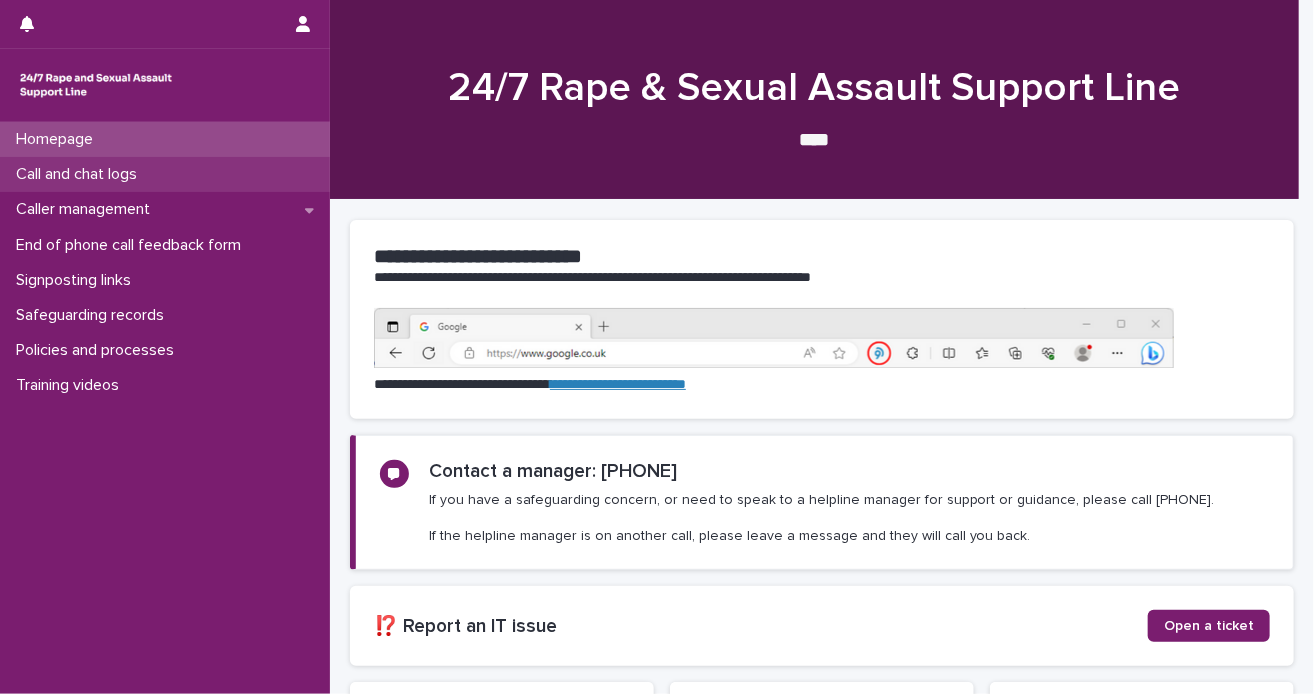 click on "Call and chat logs" at bounding box center [80, 174] 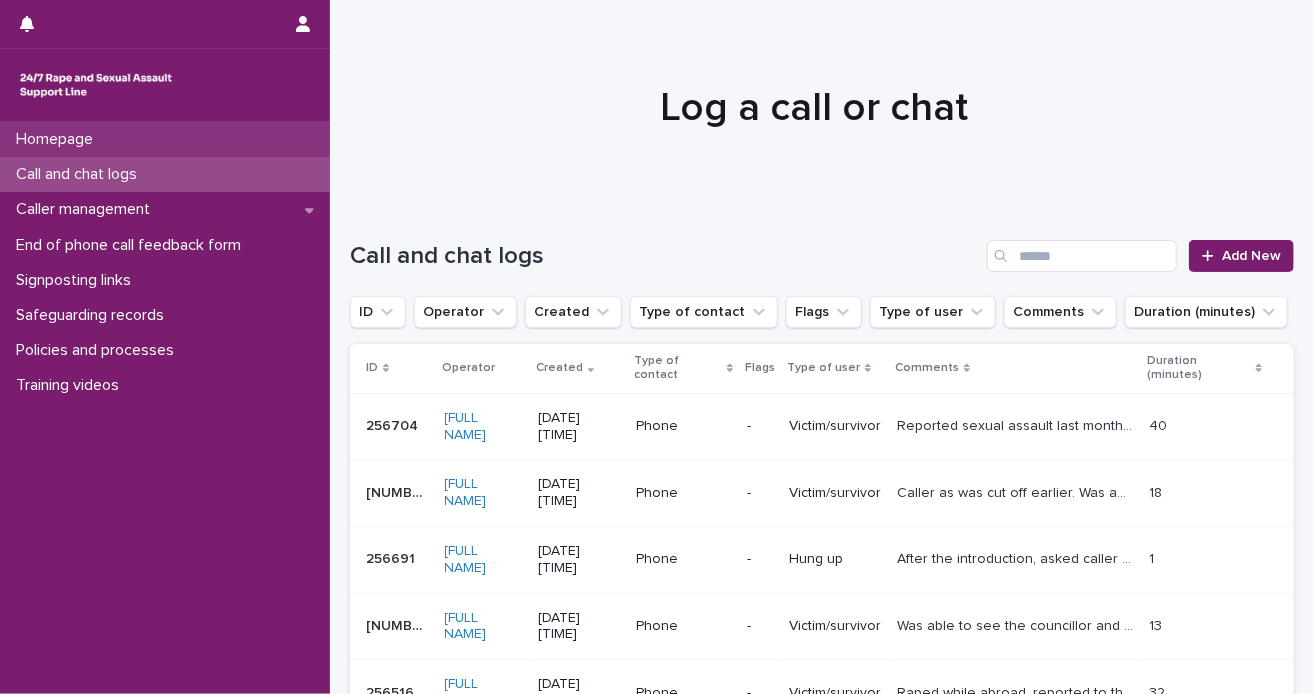 click on "Homepage" at bounding box center [165, 139] 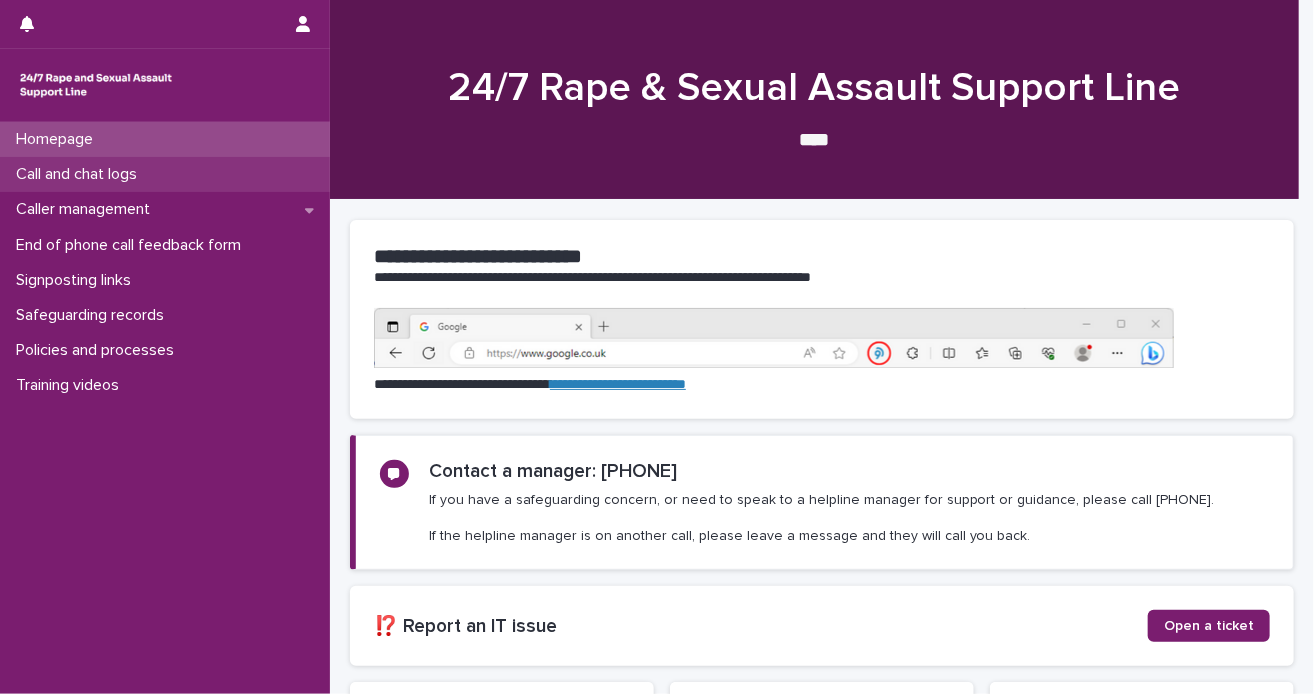 click on "Call and chat logs" at bounding box center (165, 174) 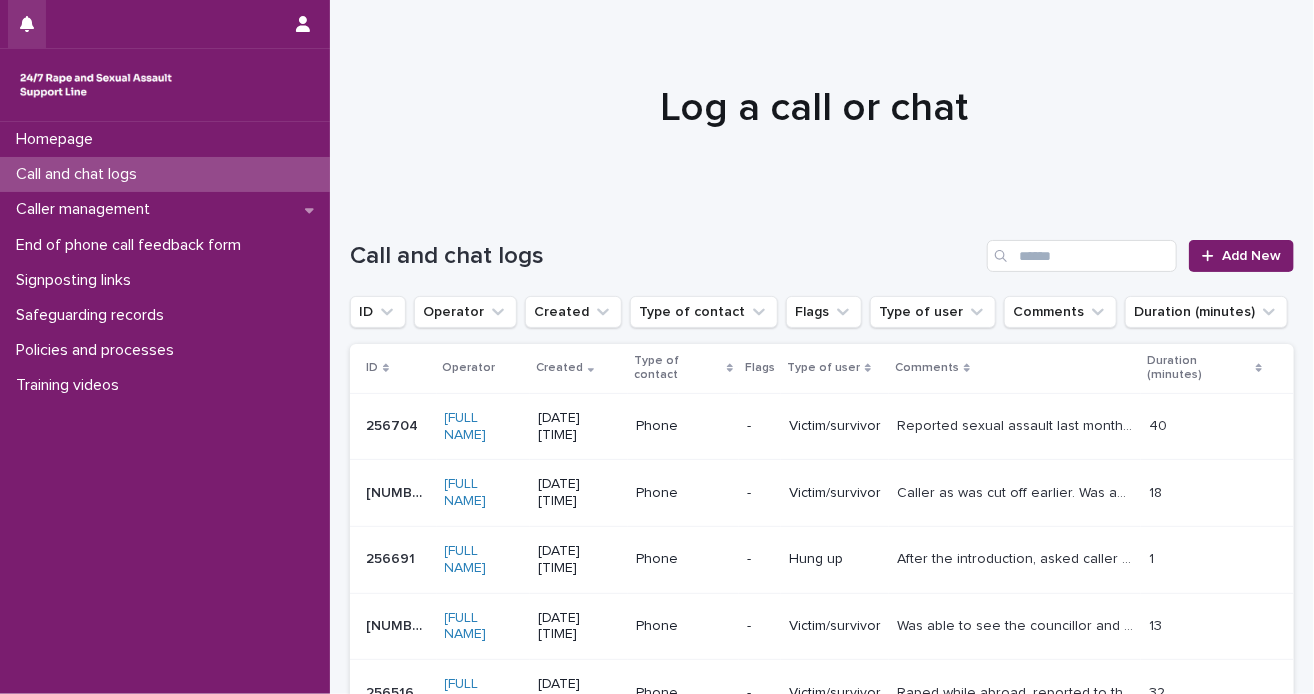 click at bounding box center [27, 24] 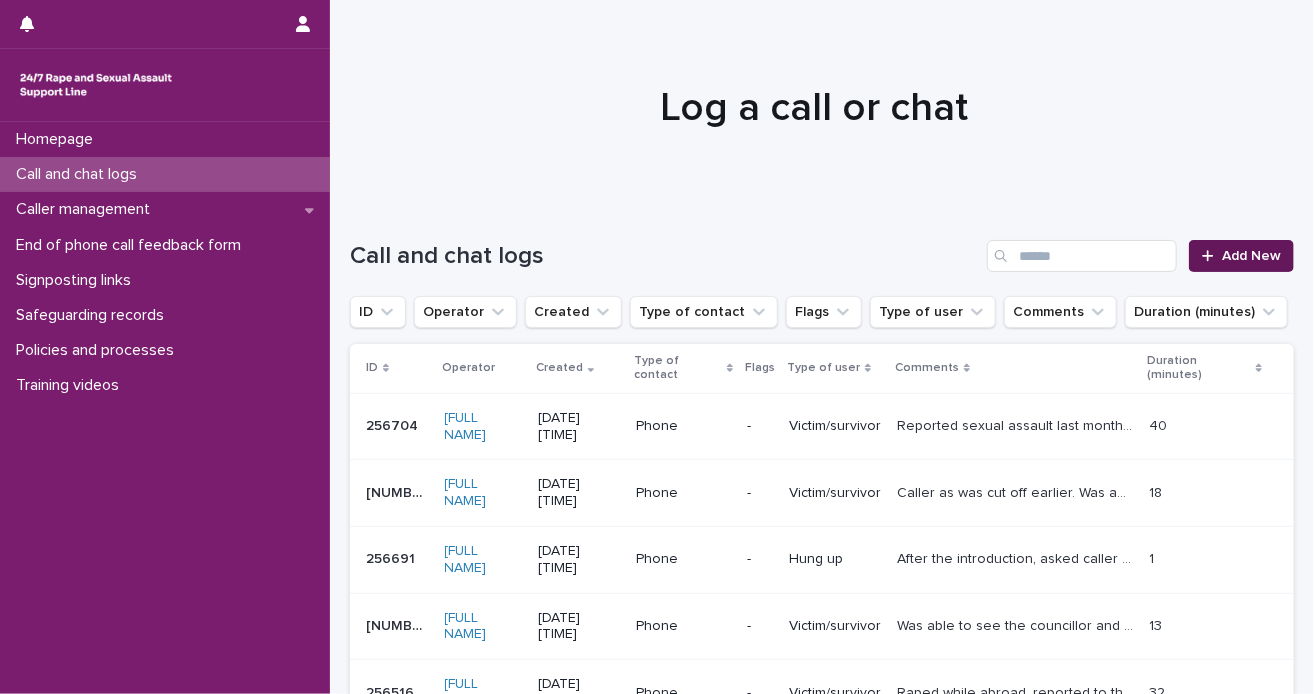 click on "Add New" at bounding box center [1251, 256] 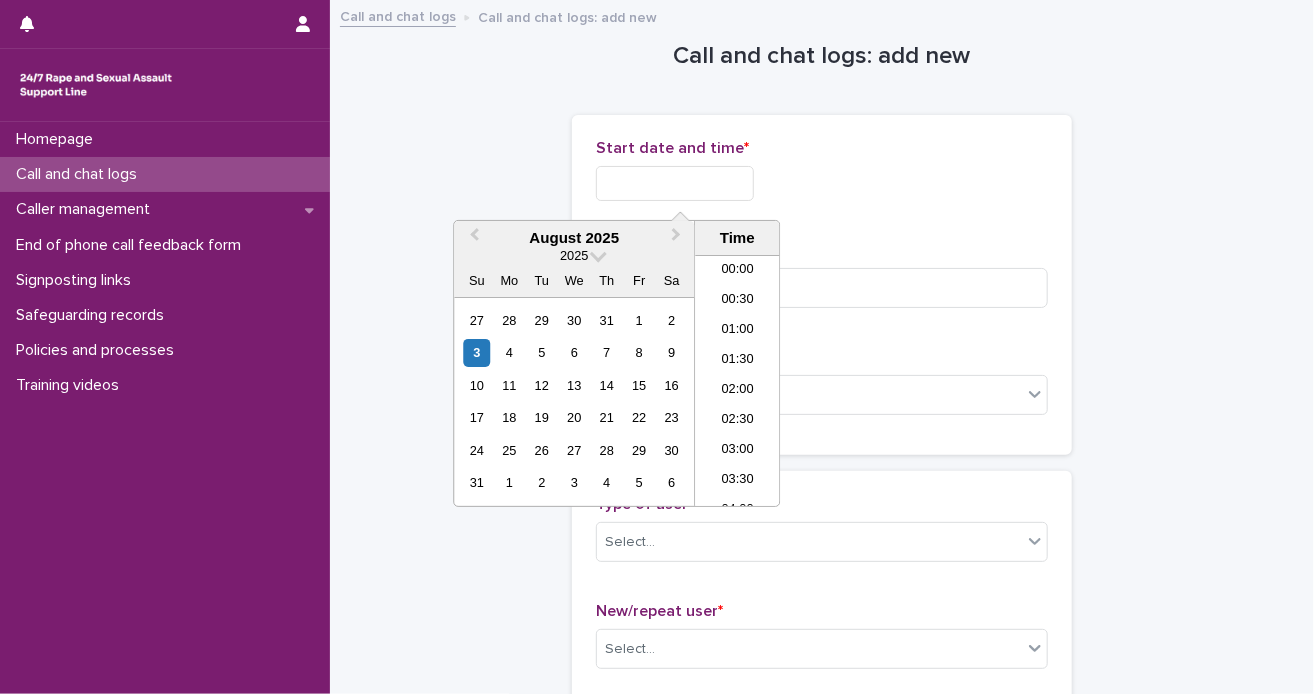 click at bounding box center (675, 183) 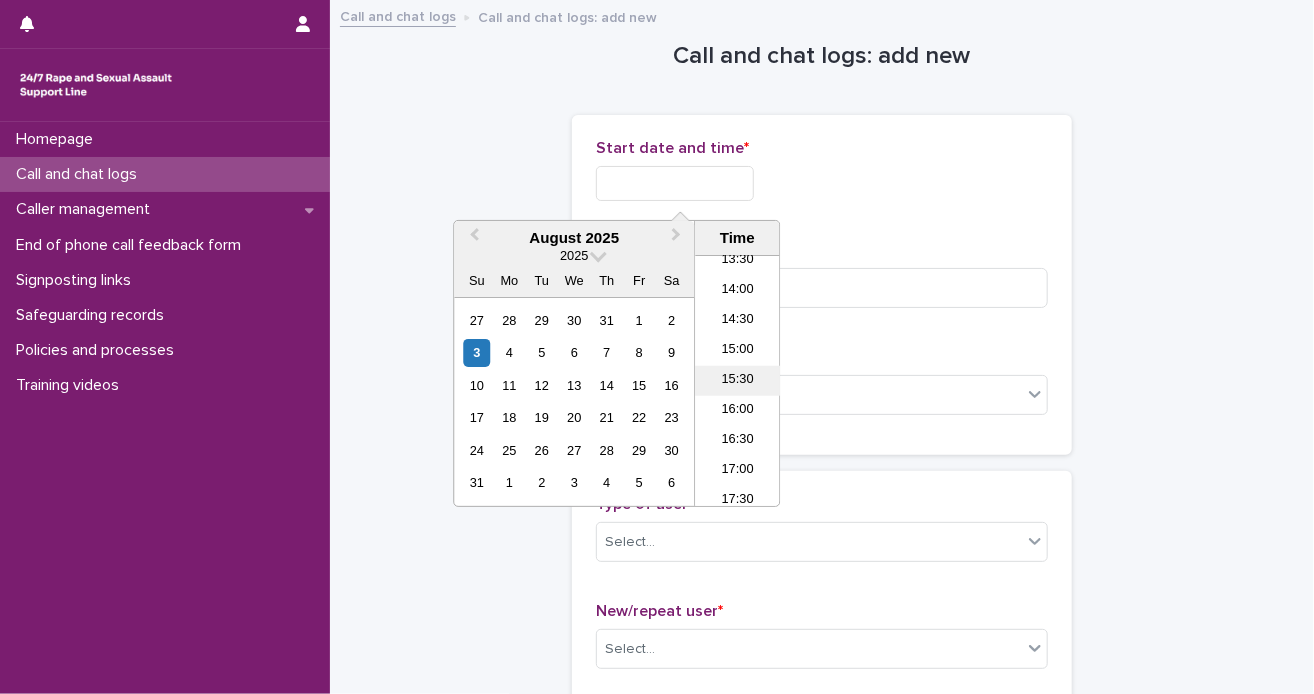 click on "15:30" at bounding box center [737, 381] 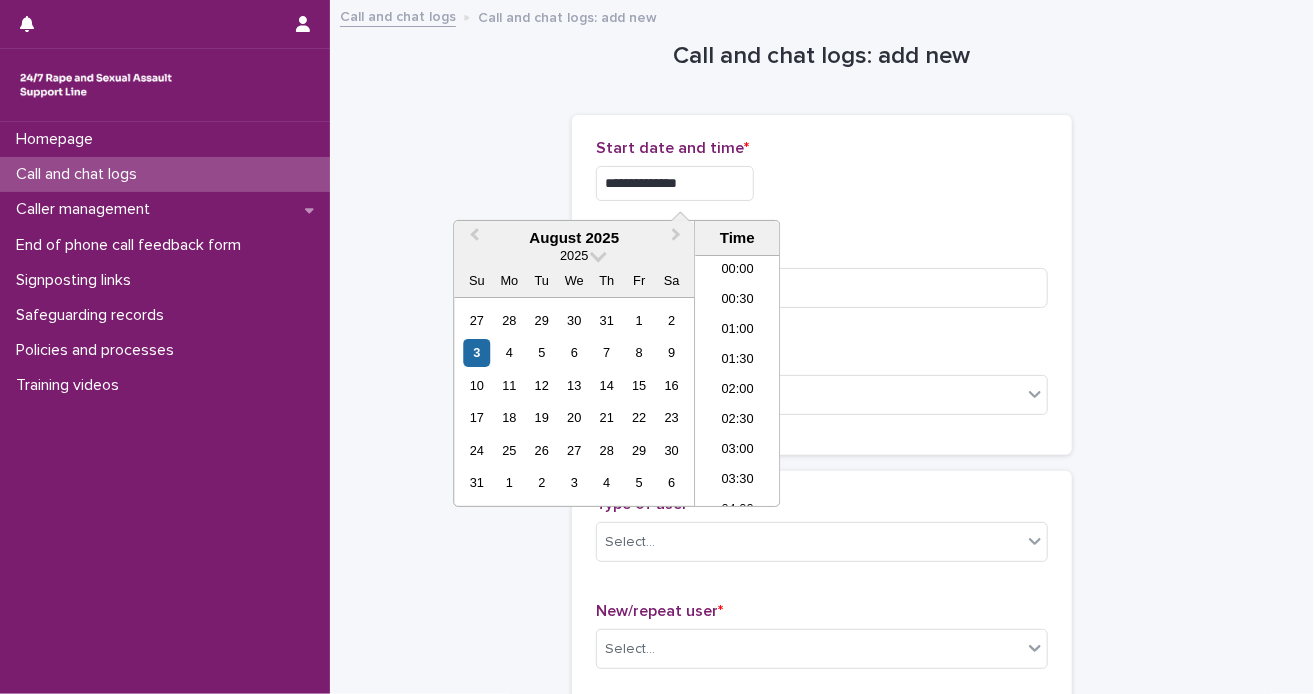 click on "**********" at bounding box center (675, 183) 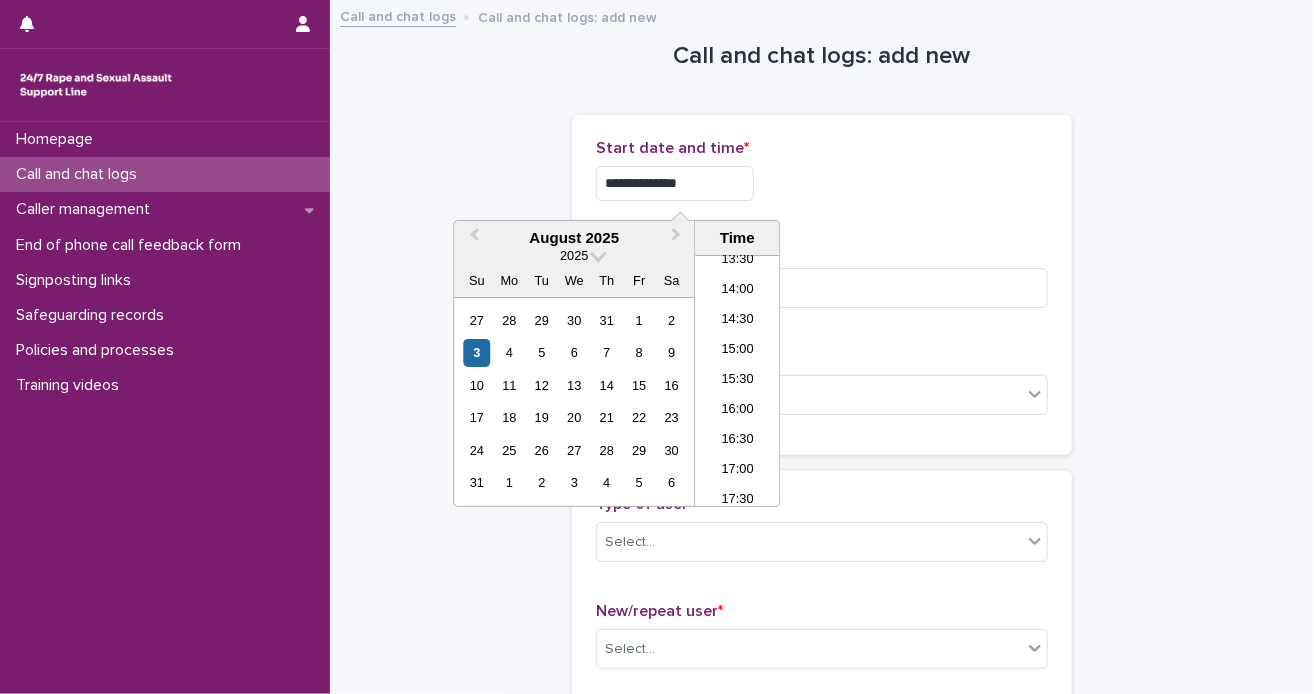 type on "**********" 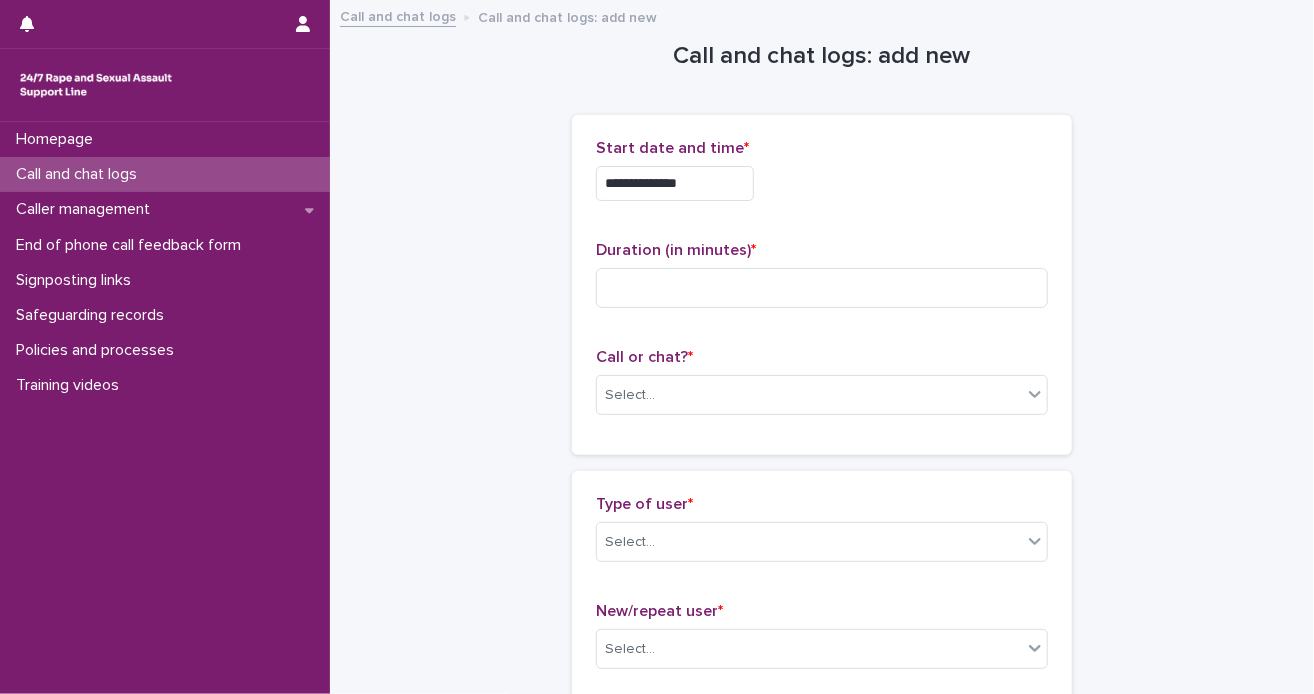click on "**********" at bounding box center [822, 183] 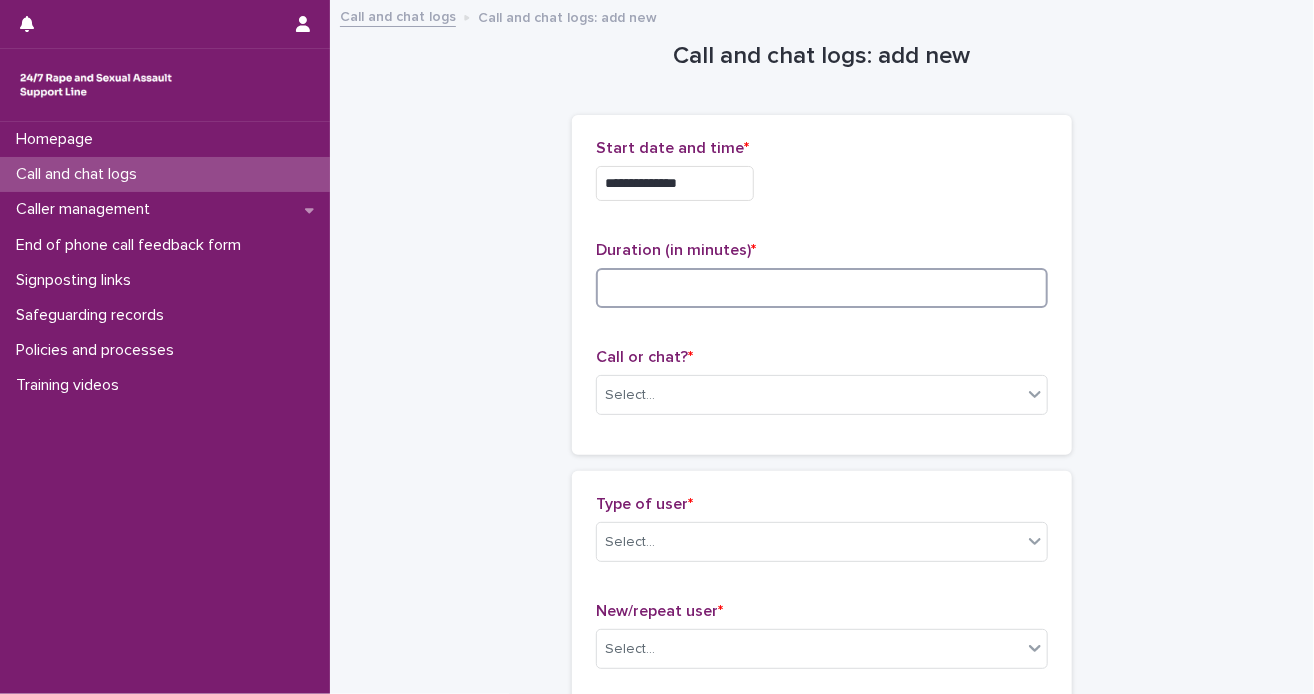 click at bounding box center [822, 288] 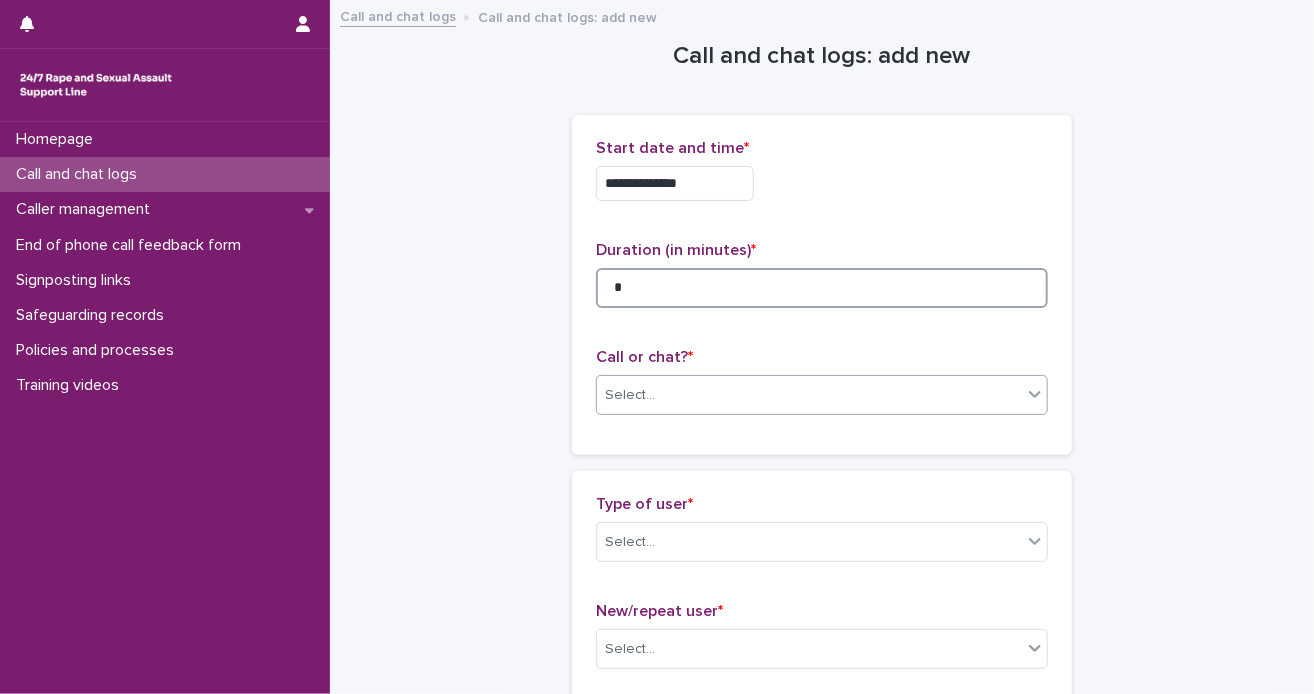 type on "*" 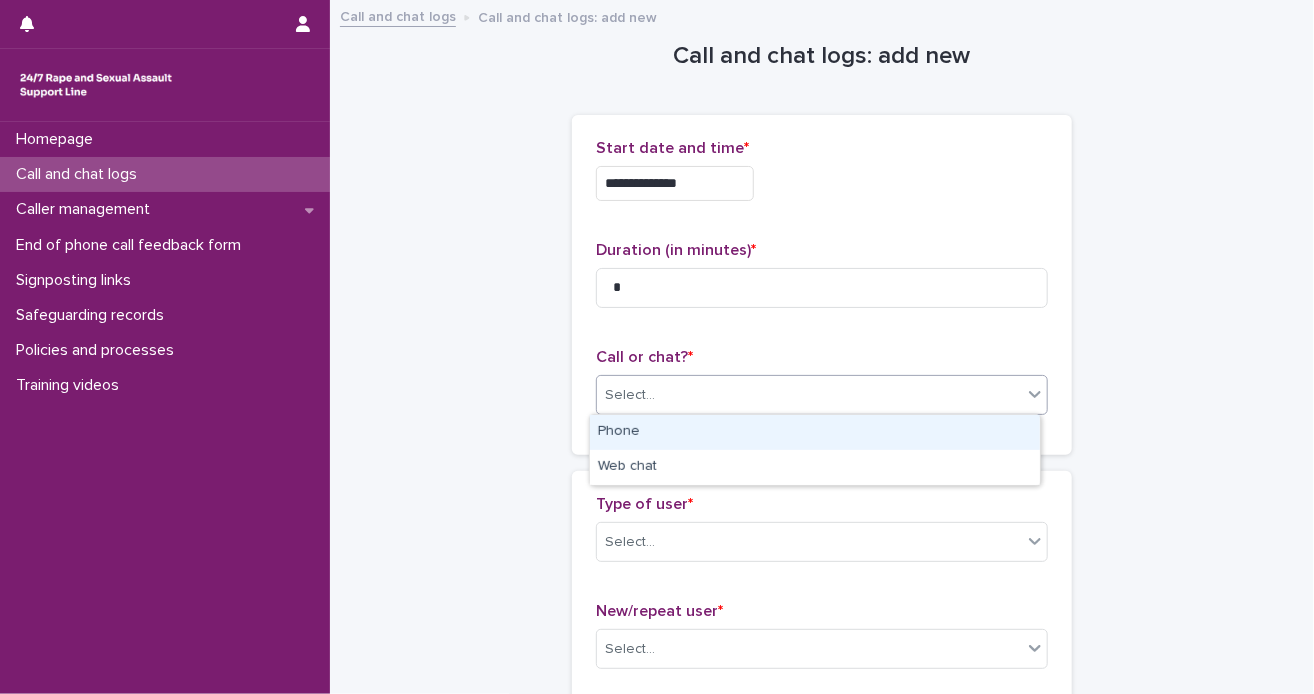 click 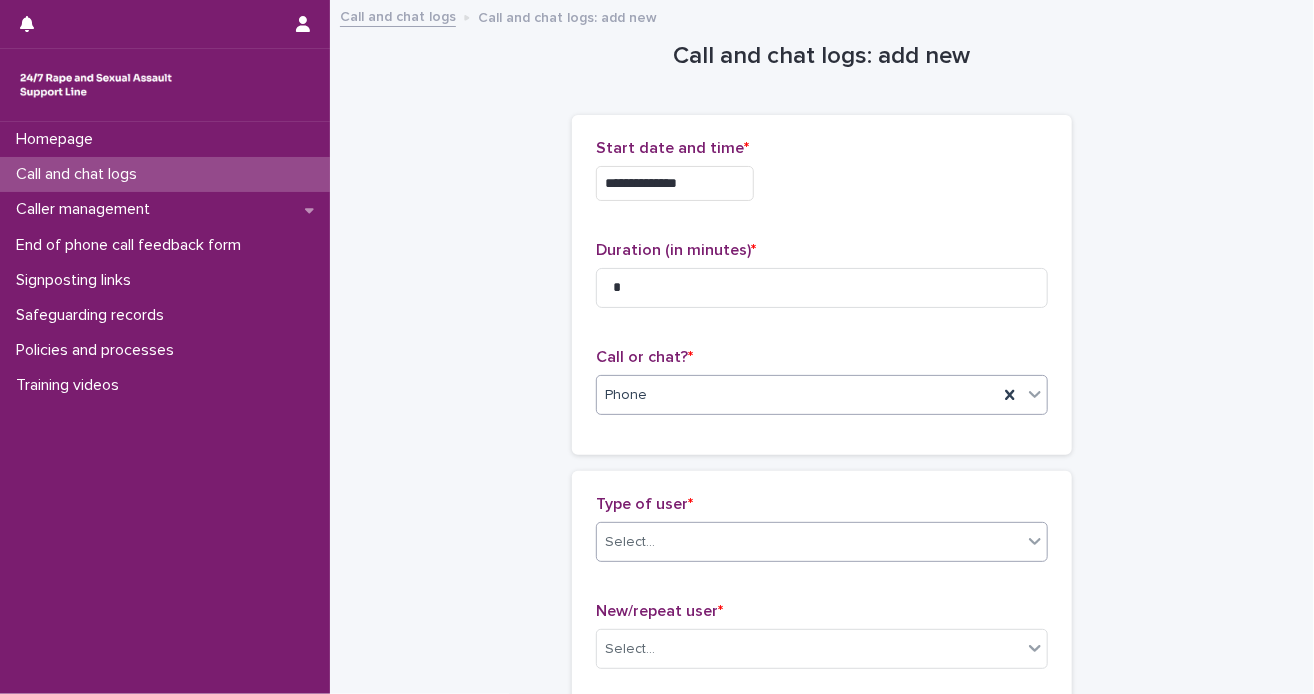 click 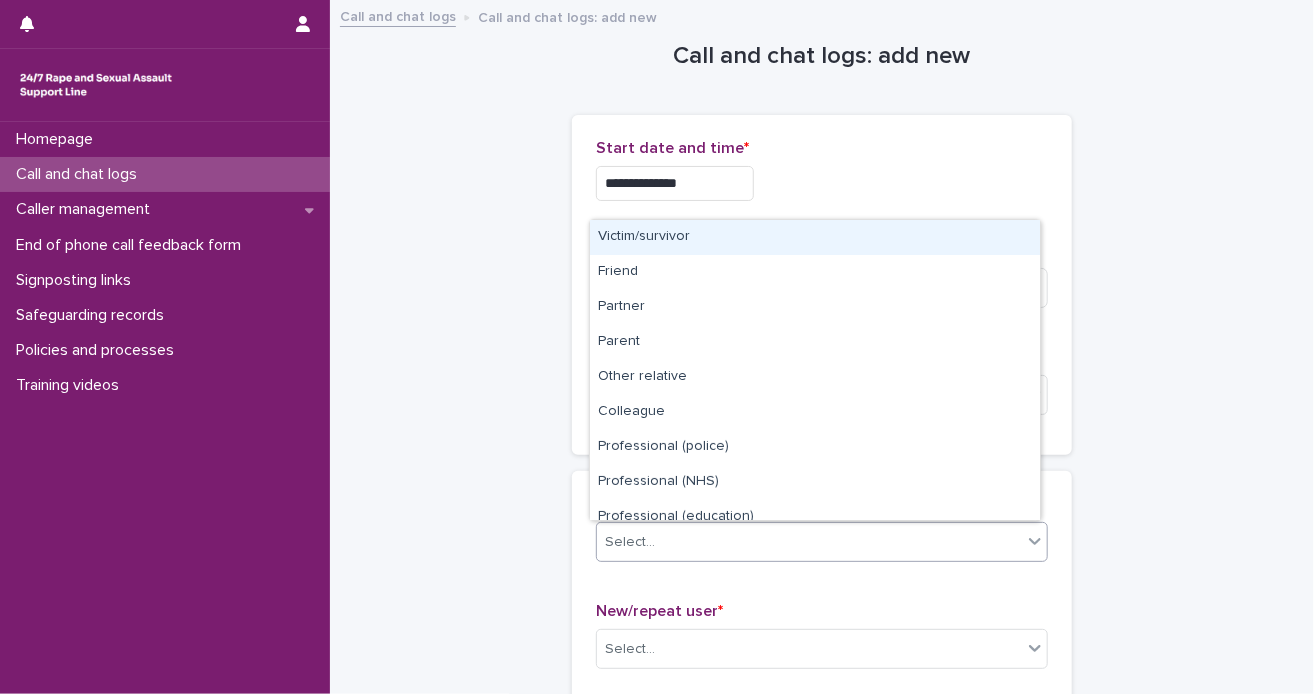 scroll, scrollTop: 224, scrollLeft: 0, axis: vertical 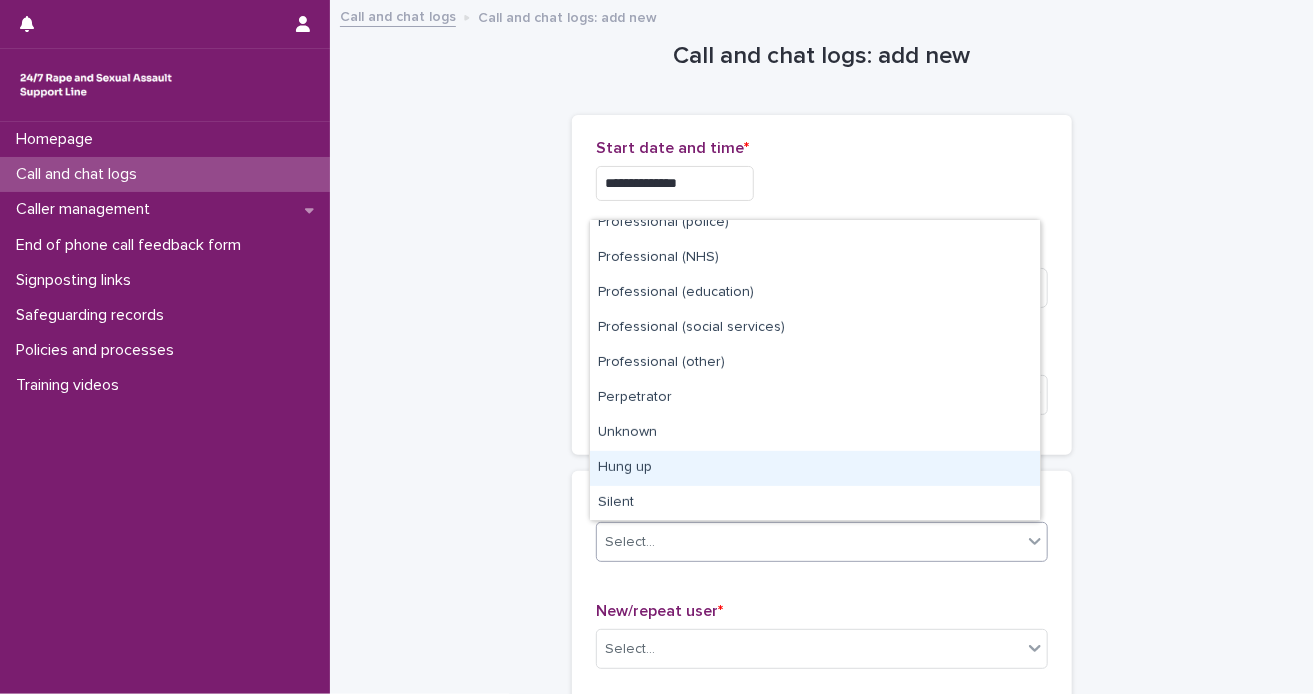 click on "Hung up" at bounding box center (815, 468) 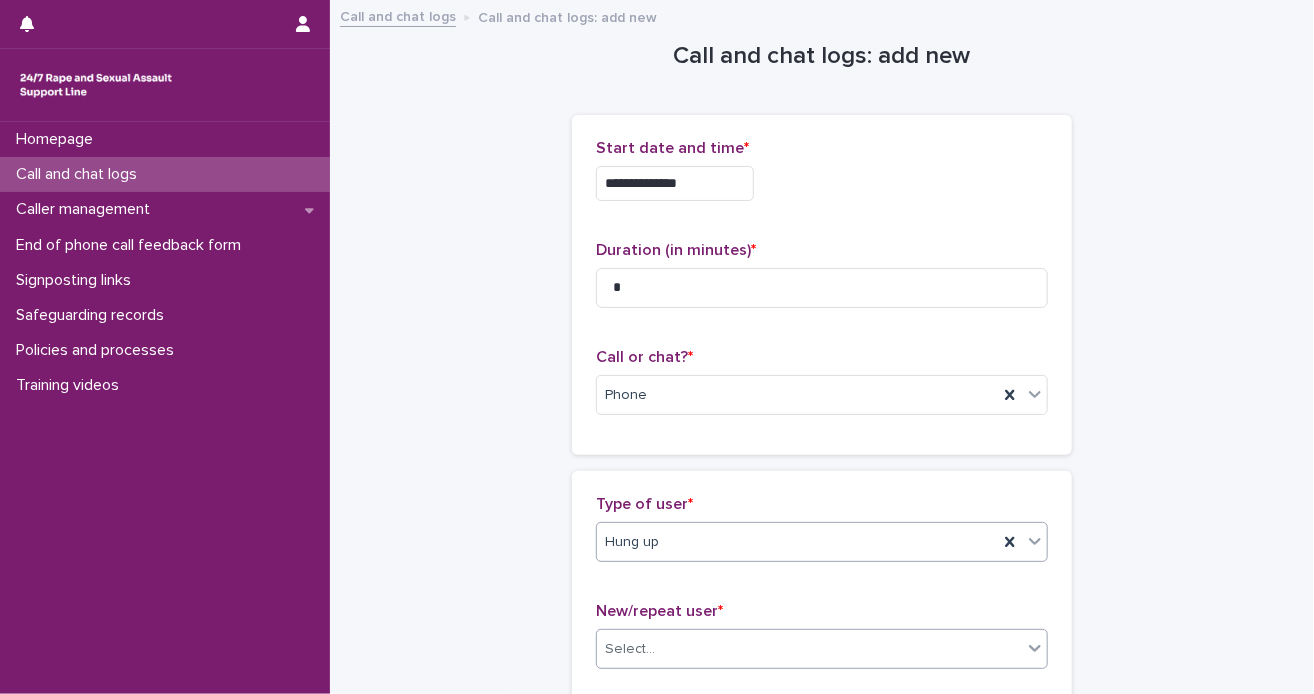 click 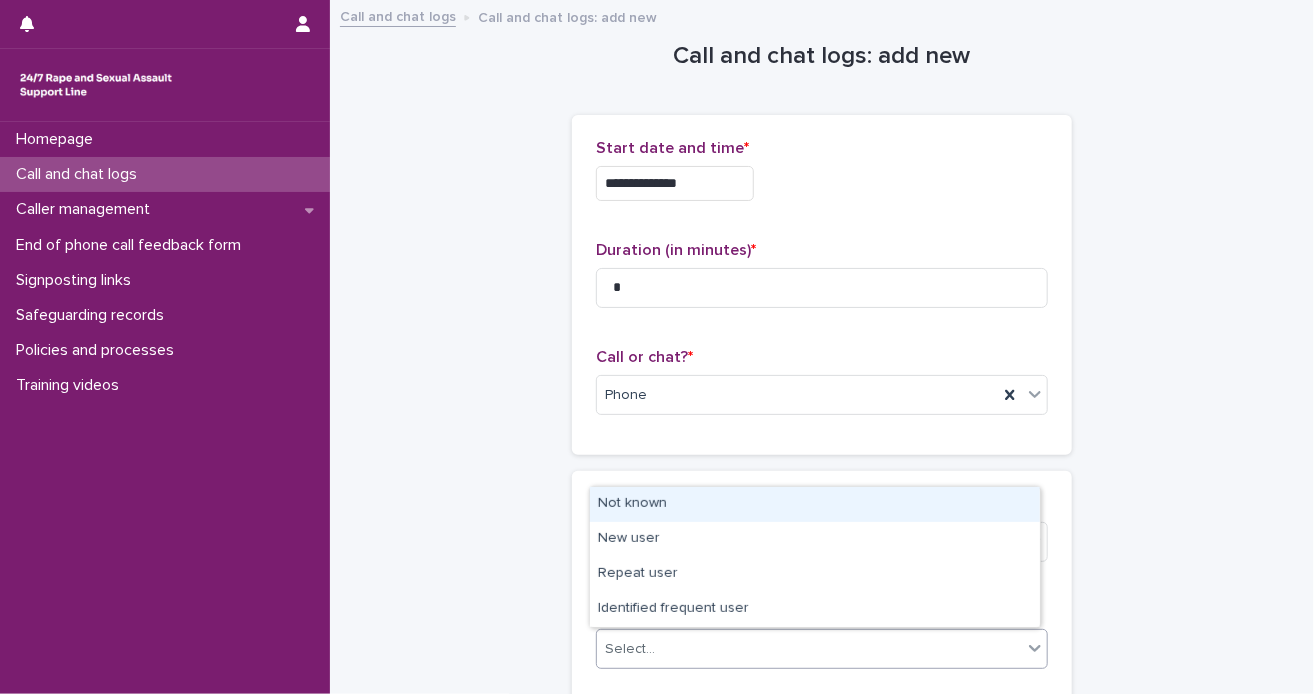 click on "Not known" at bounding box center (815, 504) 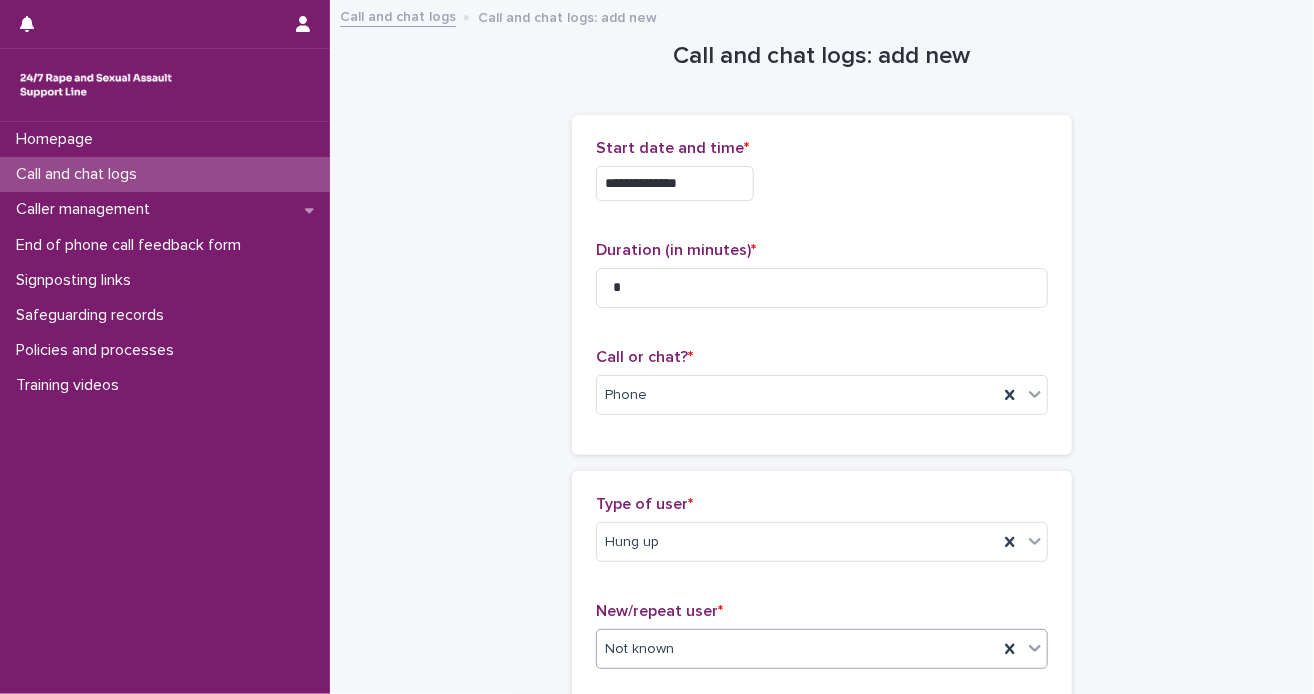 scroll, scrollTop: 368, scrollLeft: 0, axis: vertical 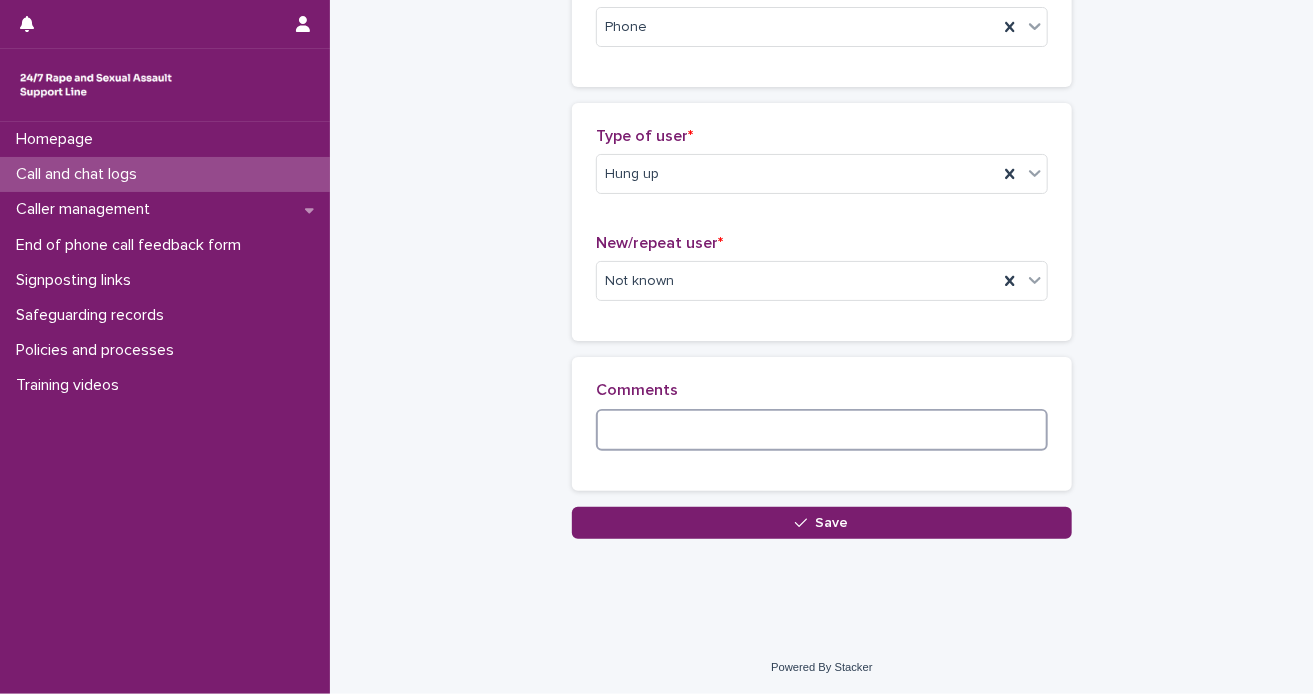 click at bounding box center (822, 430) 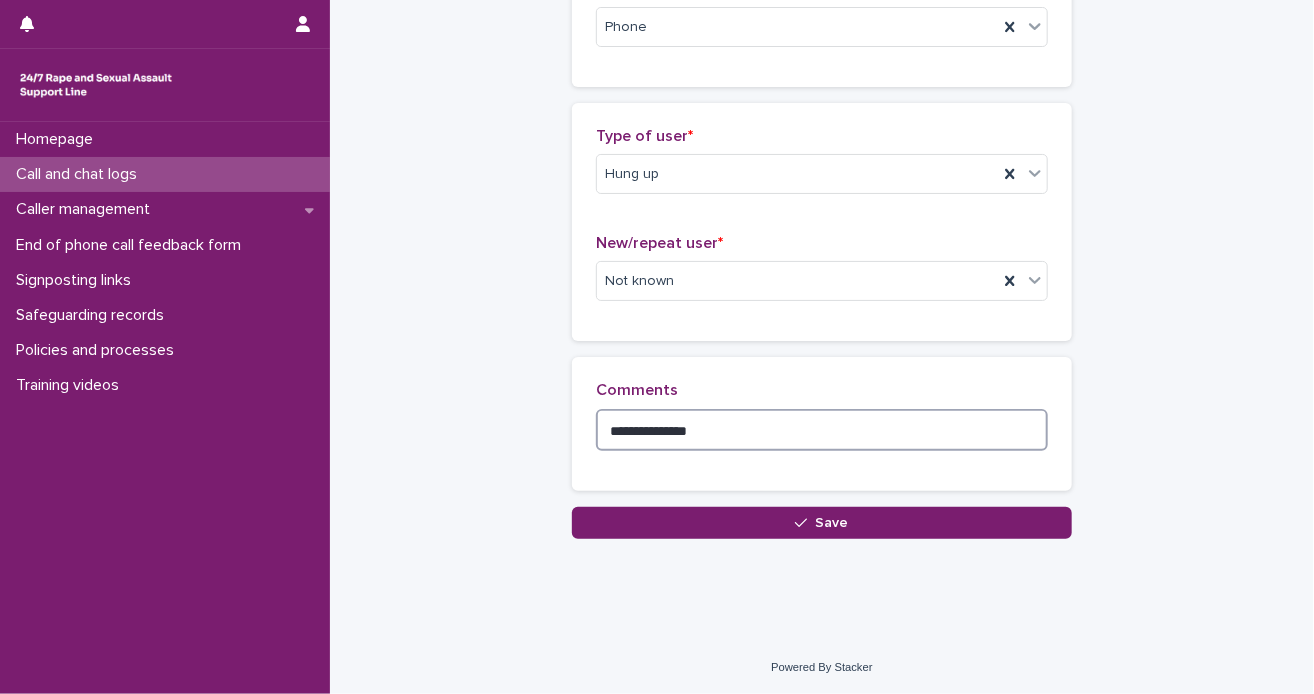type on "**********" 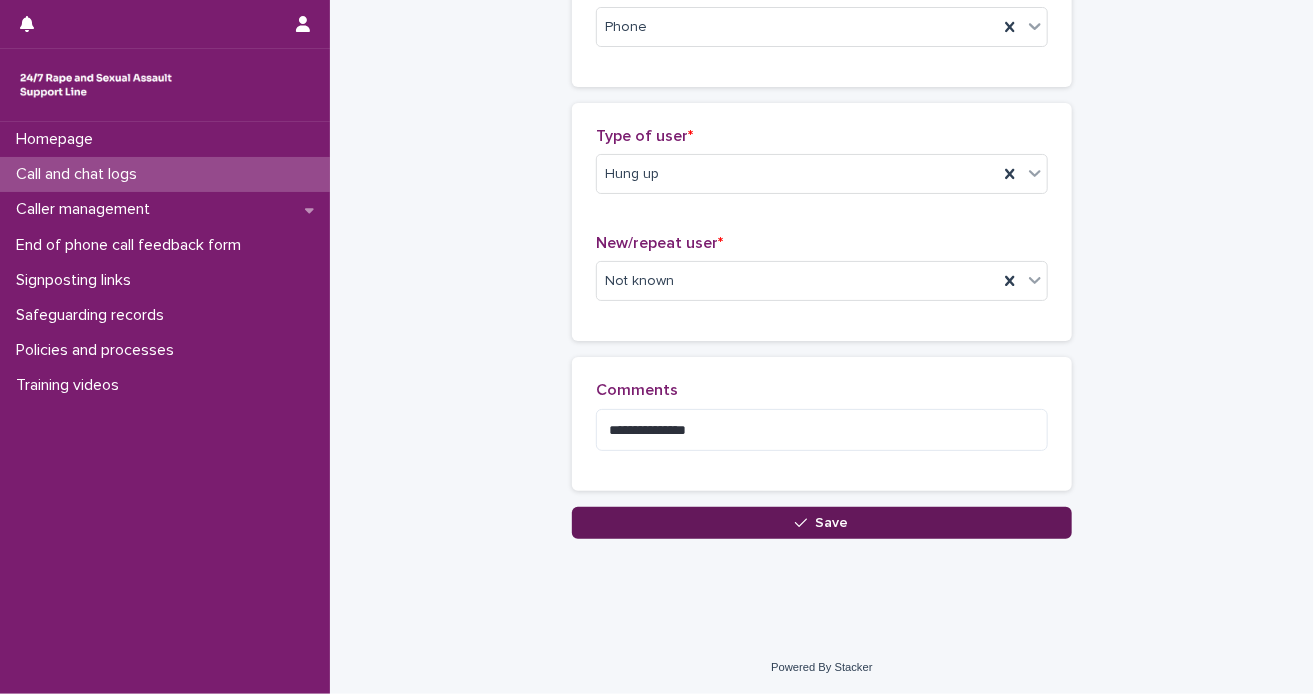 click on "Save" at bounding box center [832, 523] 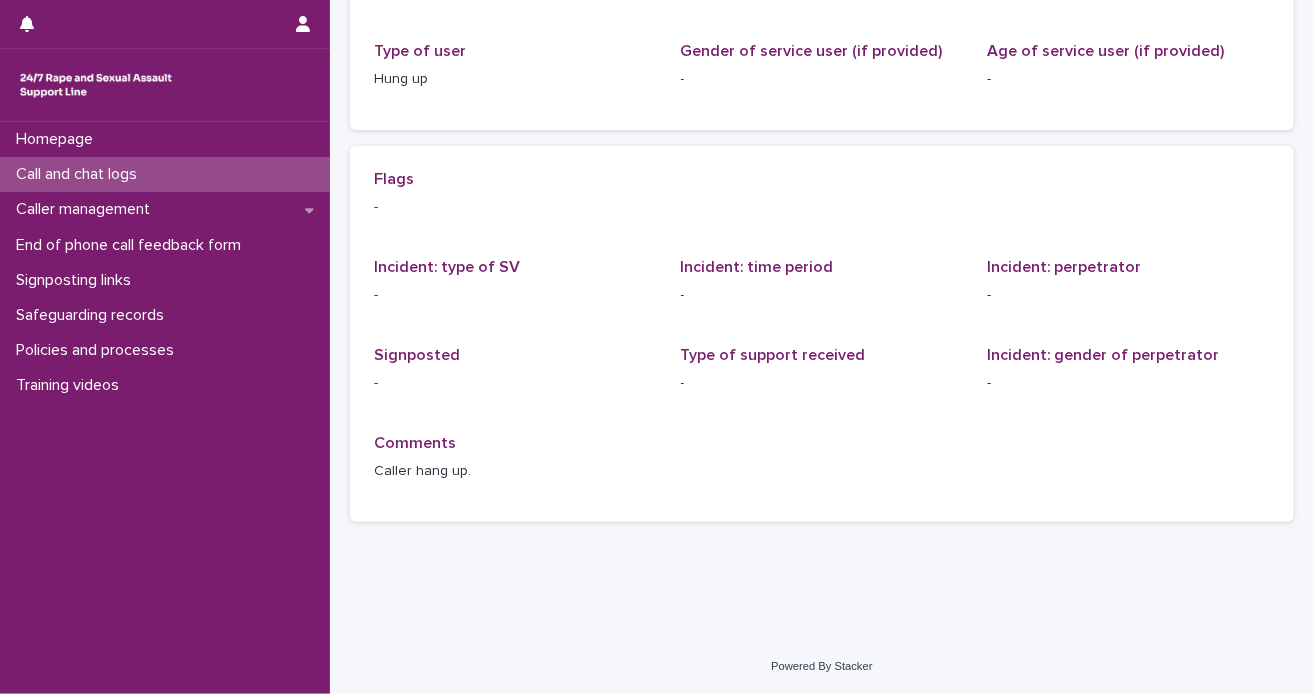 scroll, scrollTop: 0, scrollLeft: 0, axis: both 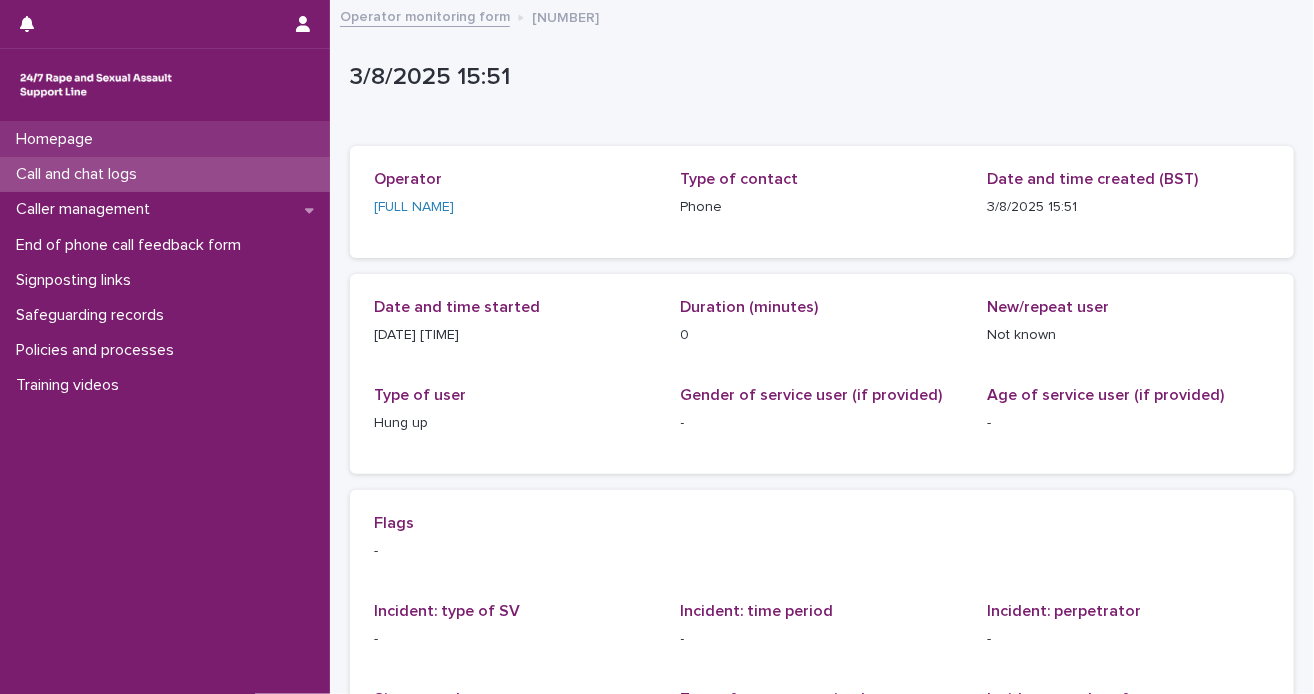 click on "Homepage" at bounding box center (165, 139) 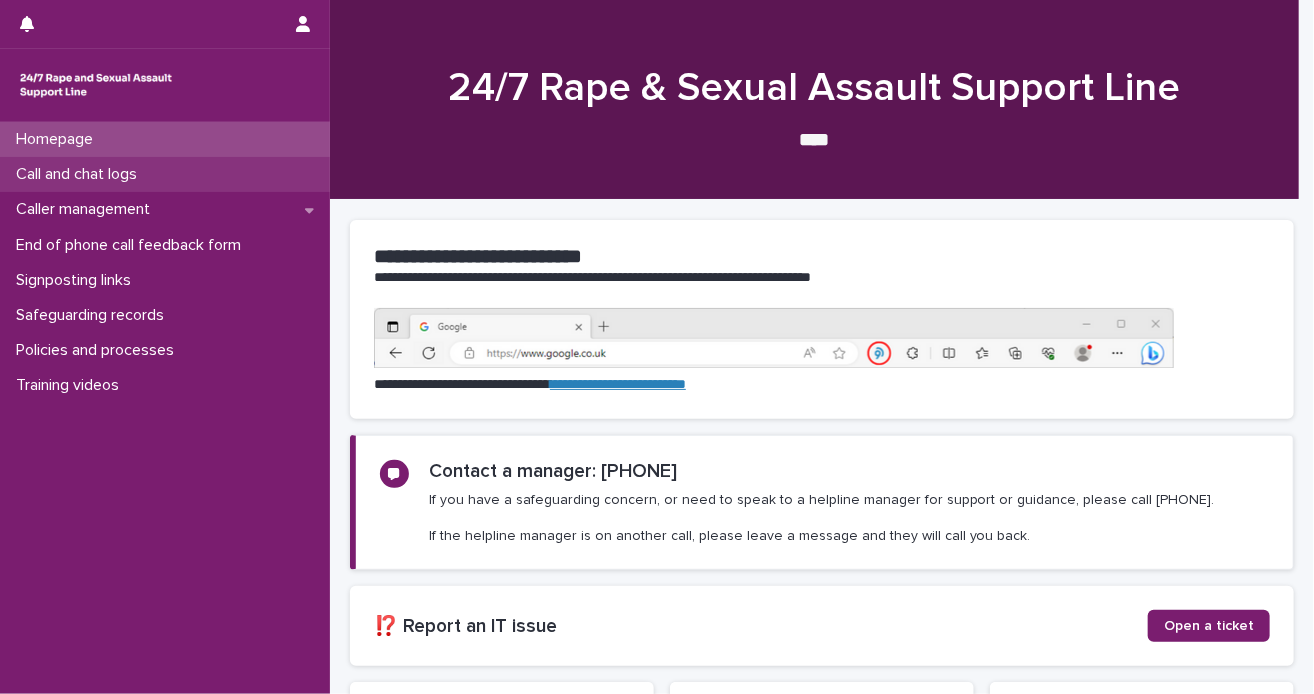 click on "Call and chat logs" at bounding box center (165, 174) 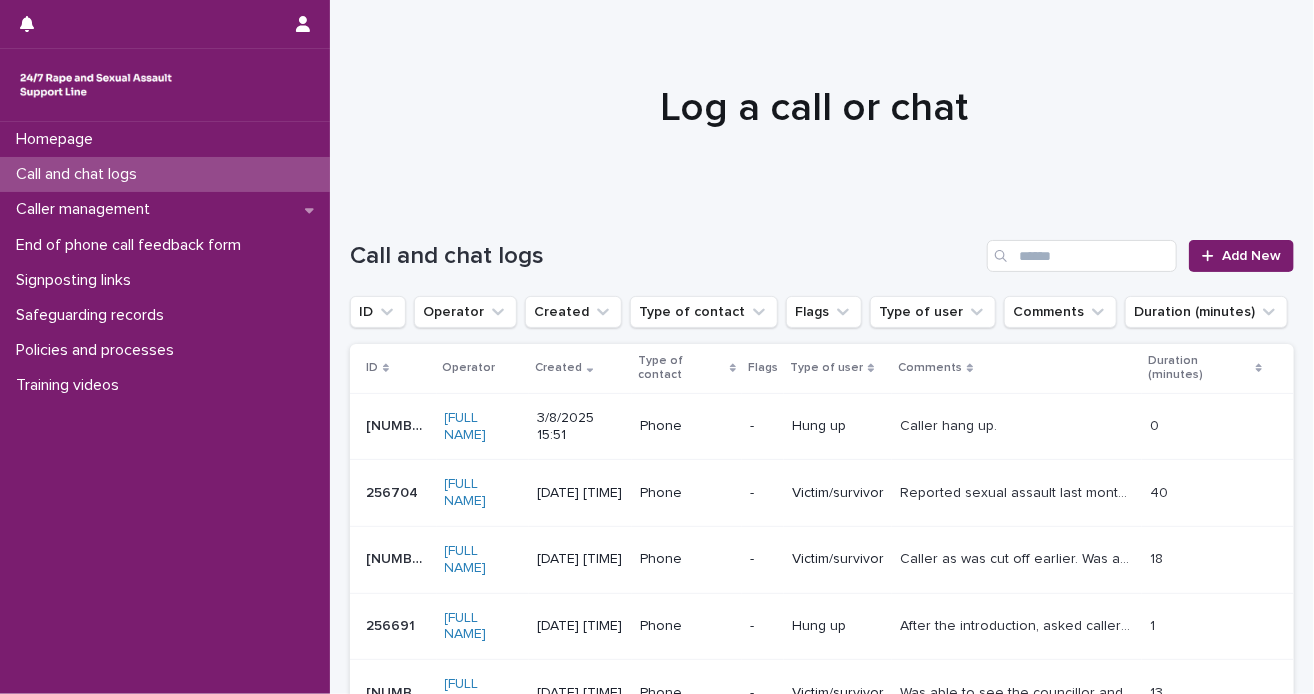 scroll, scrollTop: 589, scrollLeft: 0, axis: vertical 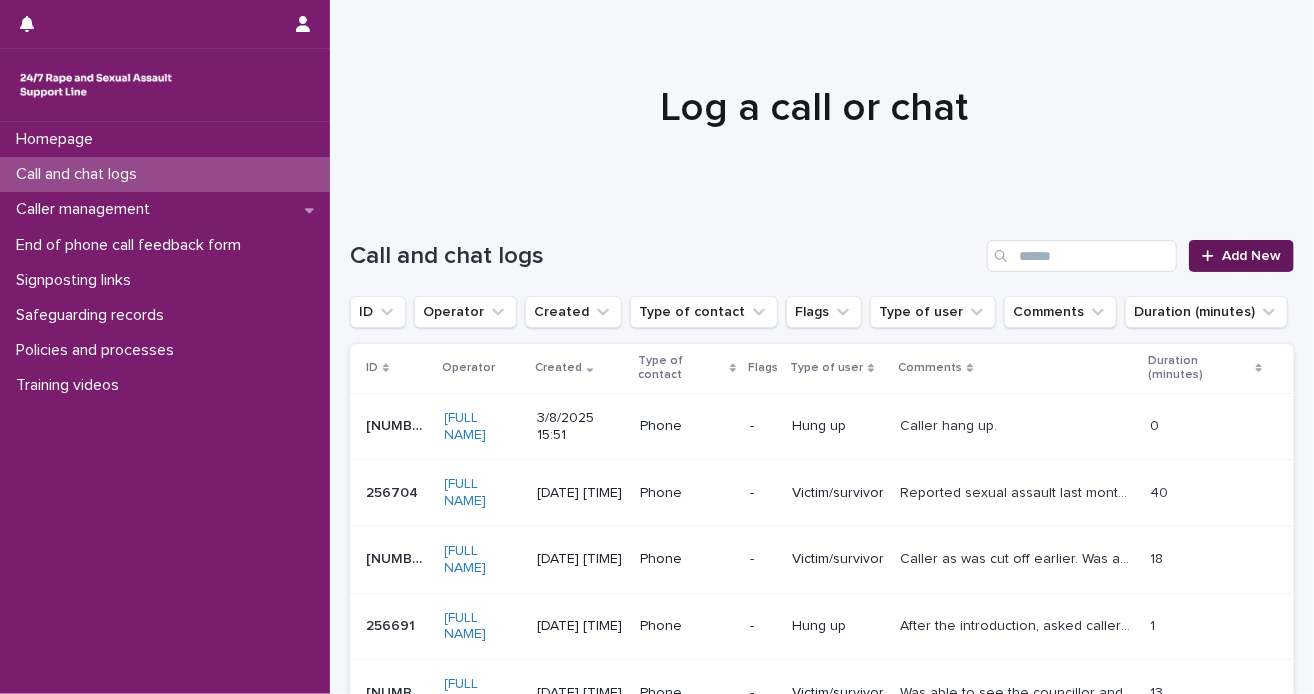 click on "Add New" at bounding box center (1241, 256) 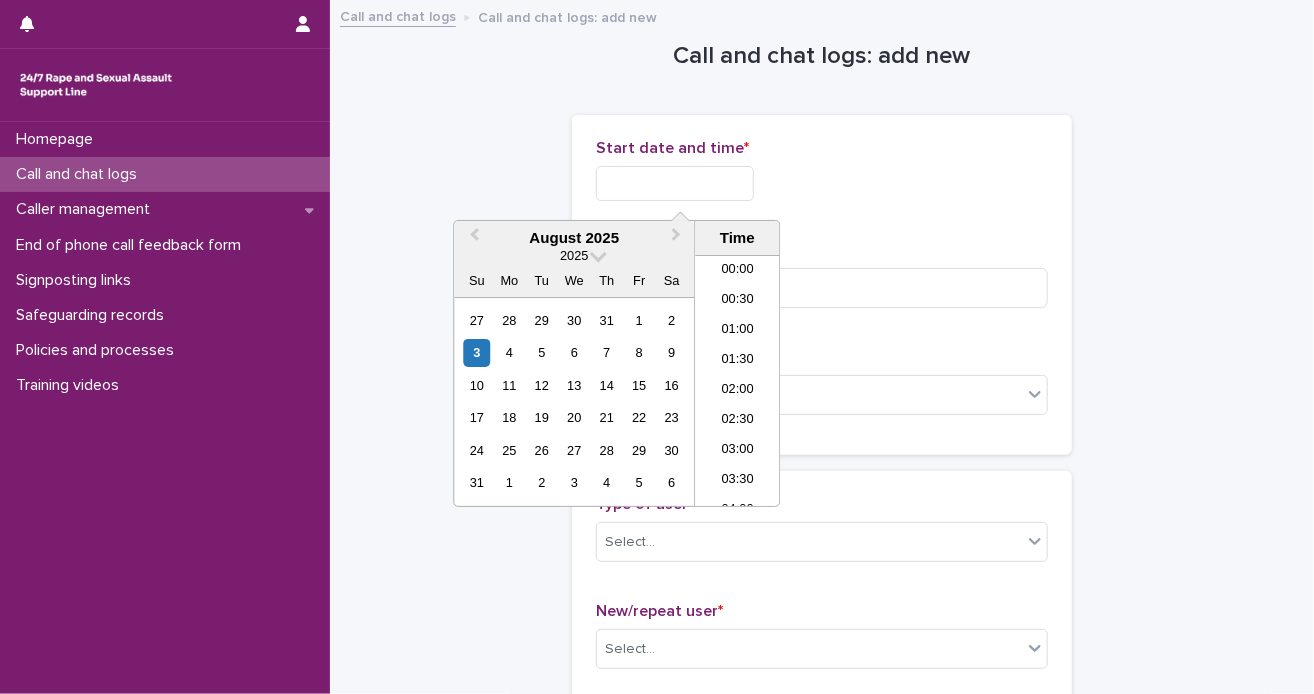 click at bounding box center [675, 183] 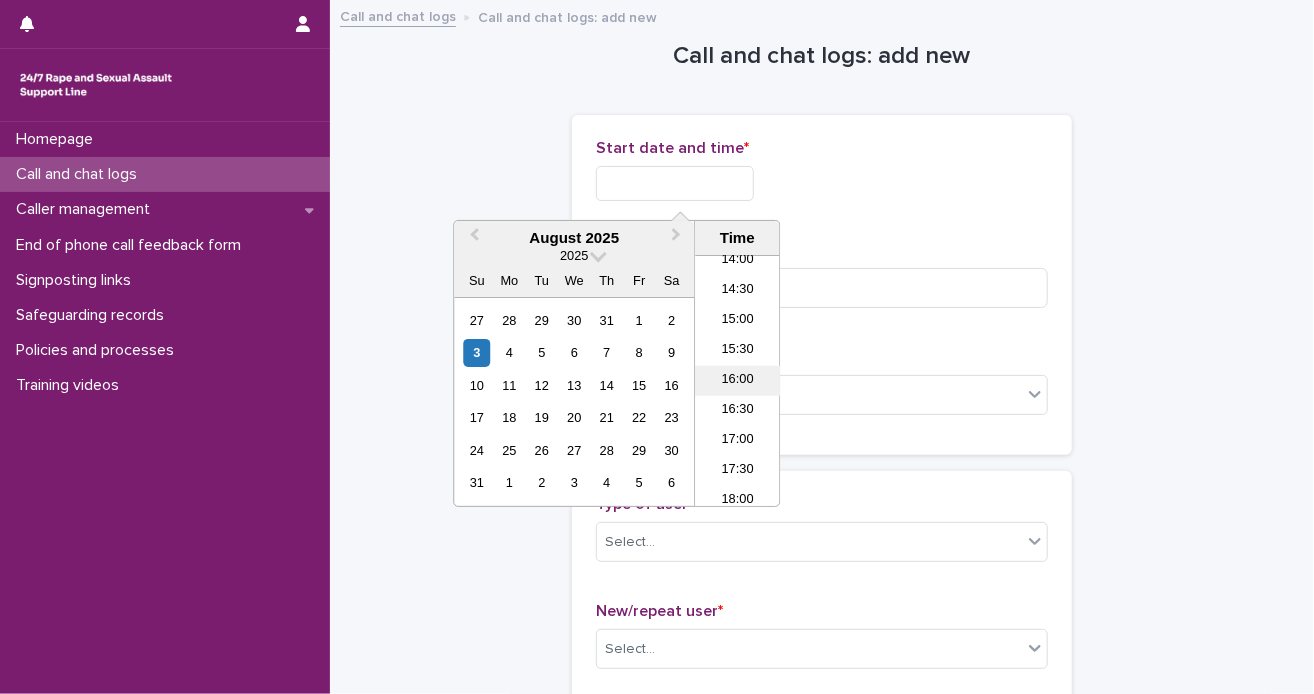 click on "16:00" at bounding box center (737, 381) 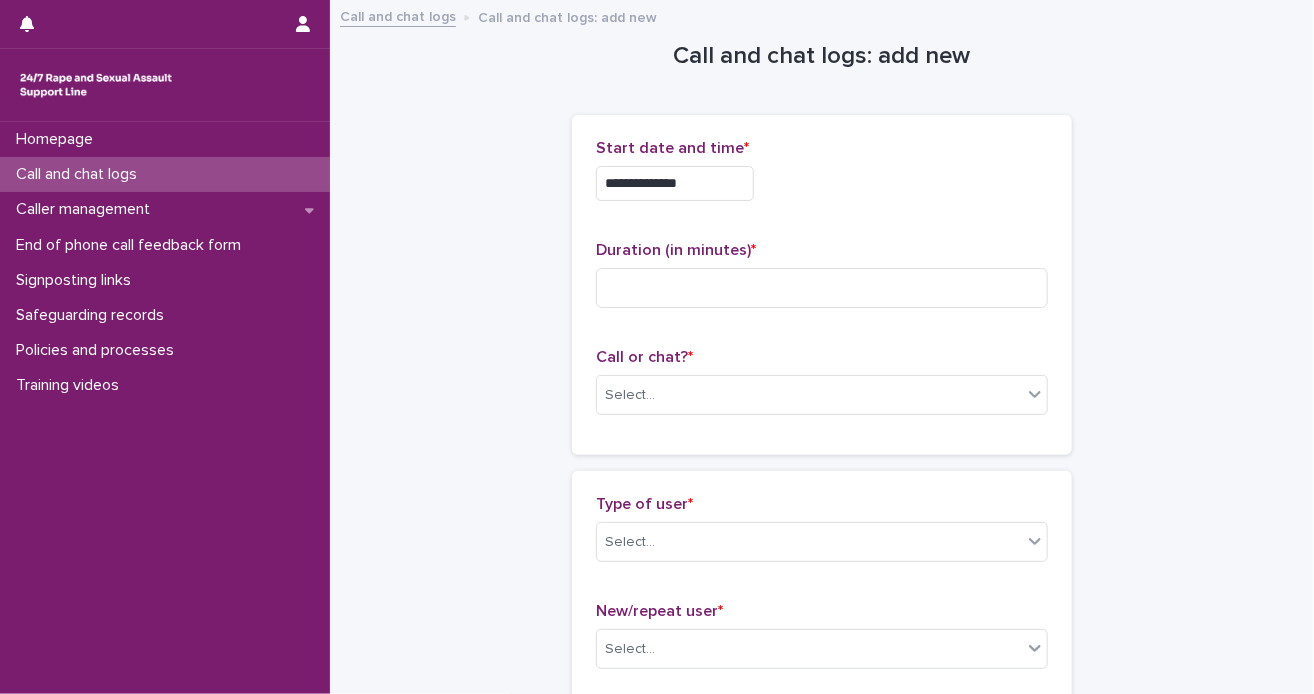 click on "**********" at bounding box center [675, 183] 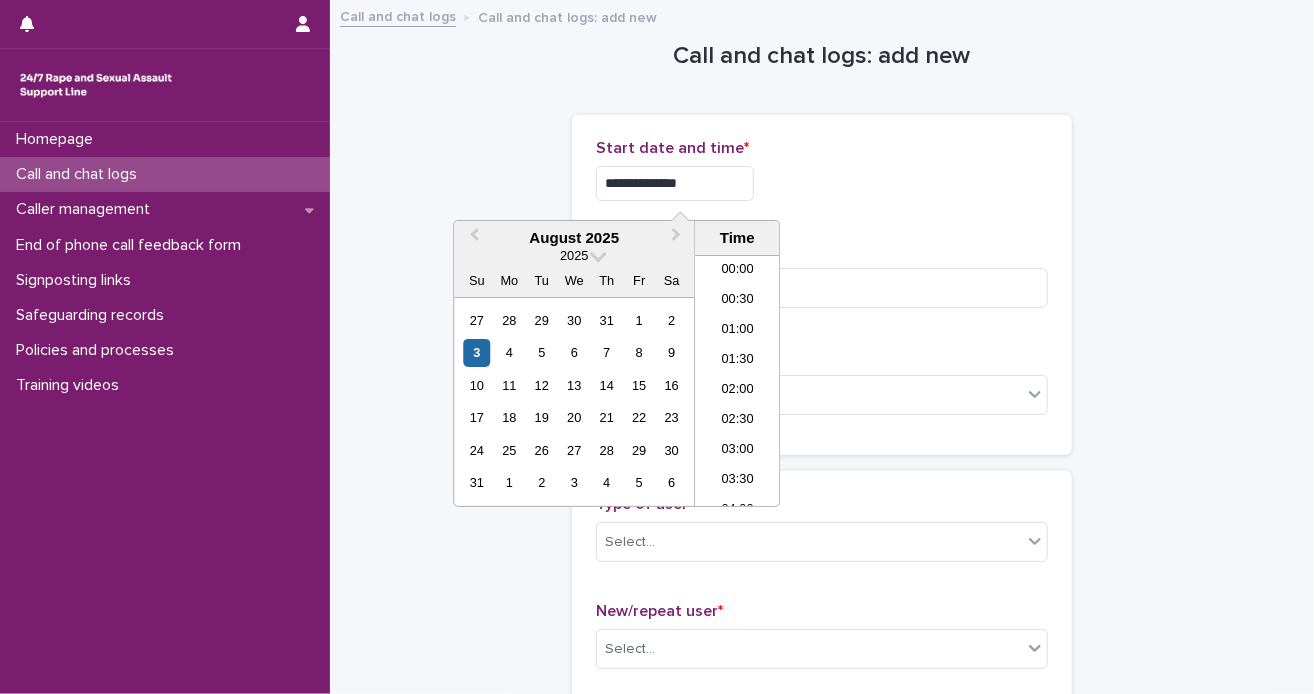 scroll, scrollTop: 850, scrollLeft: 0, axis: vertical 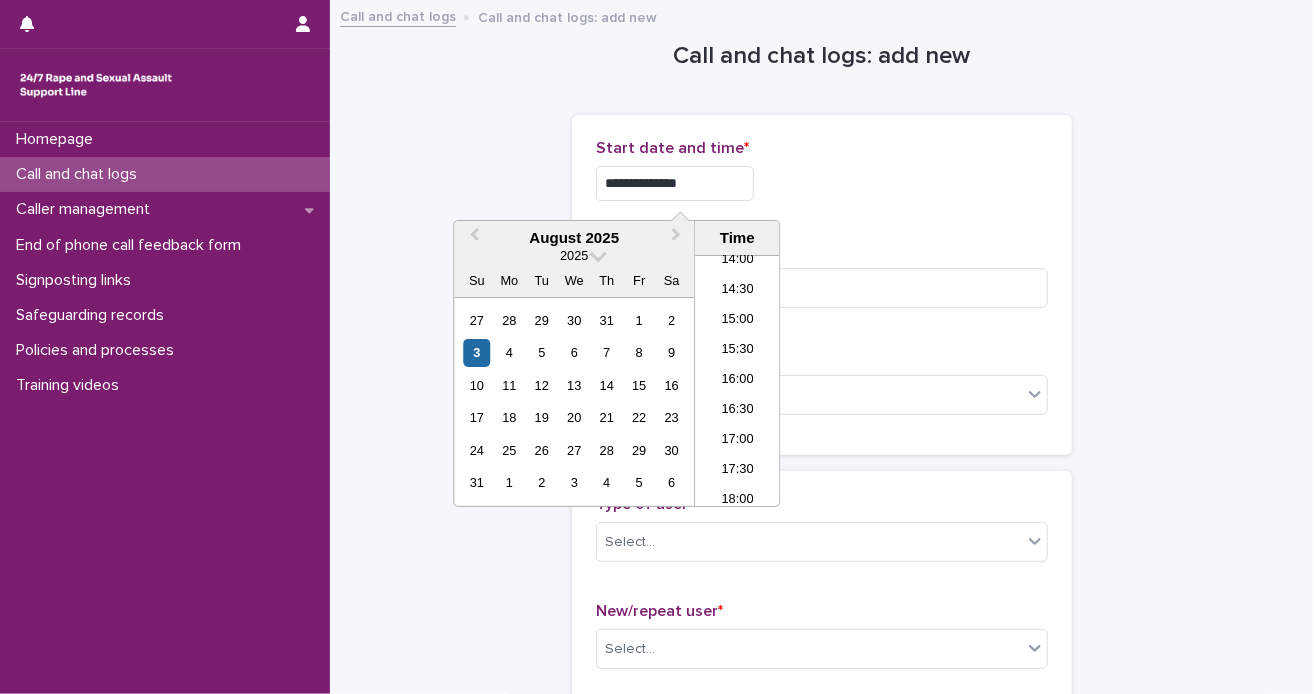type on "**********" 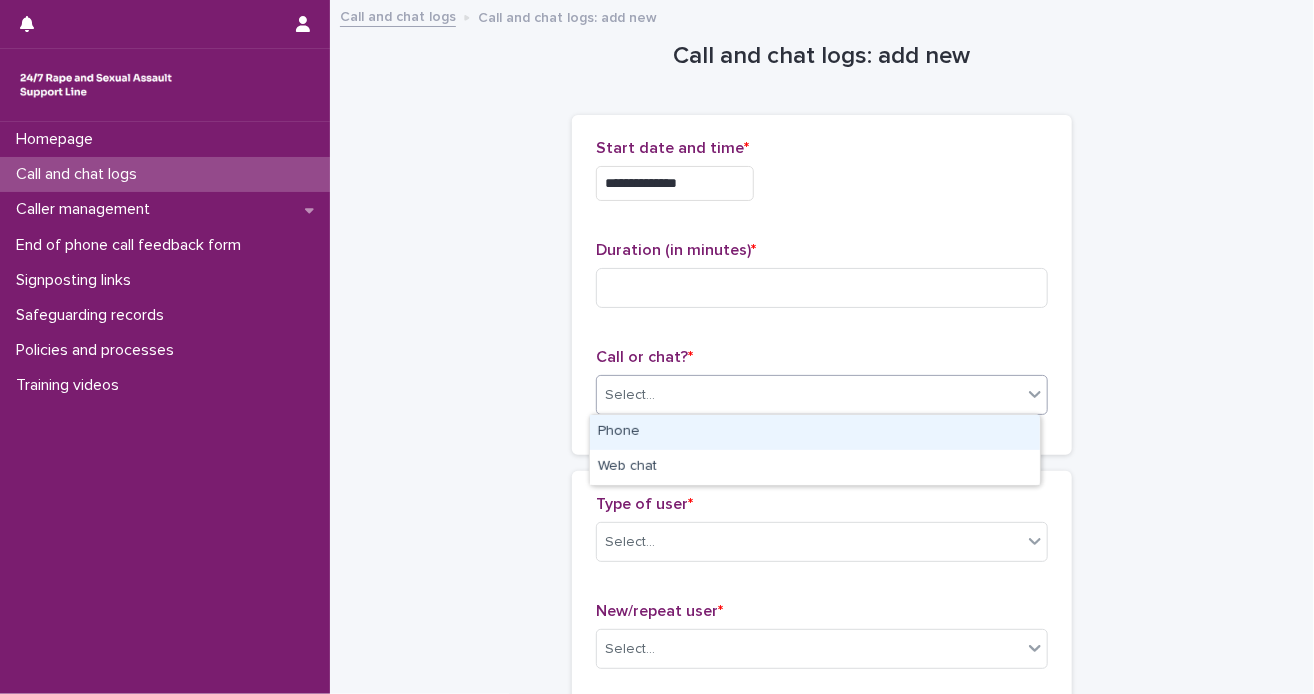 click 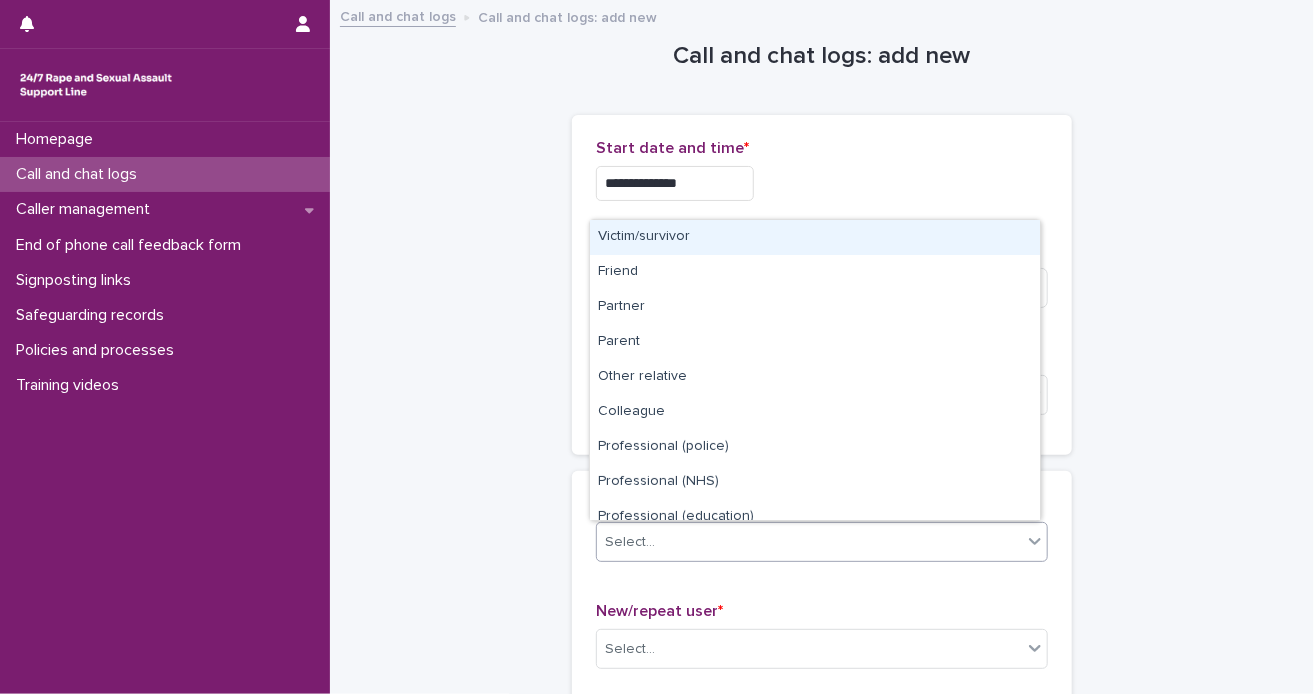 click 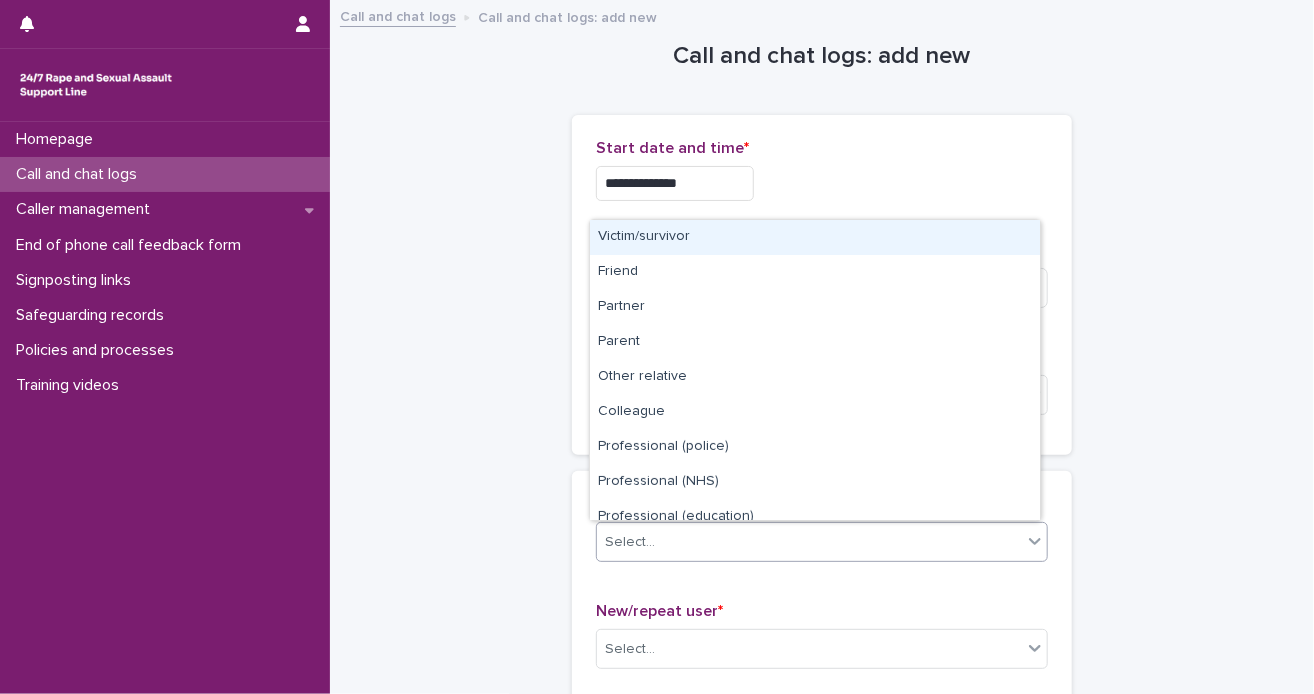 click on "Victim/survivor" at bounding box center [815, 237] 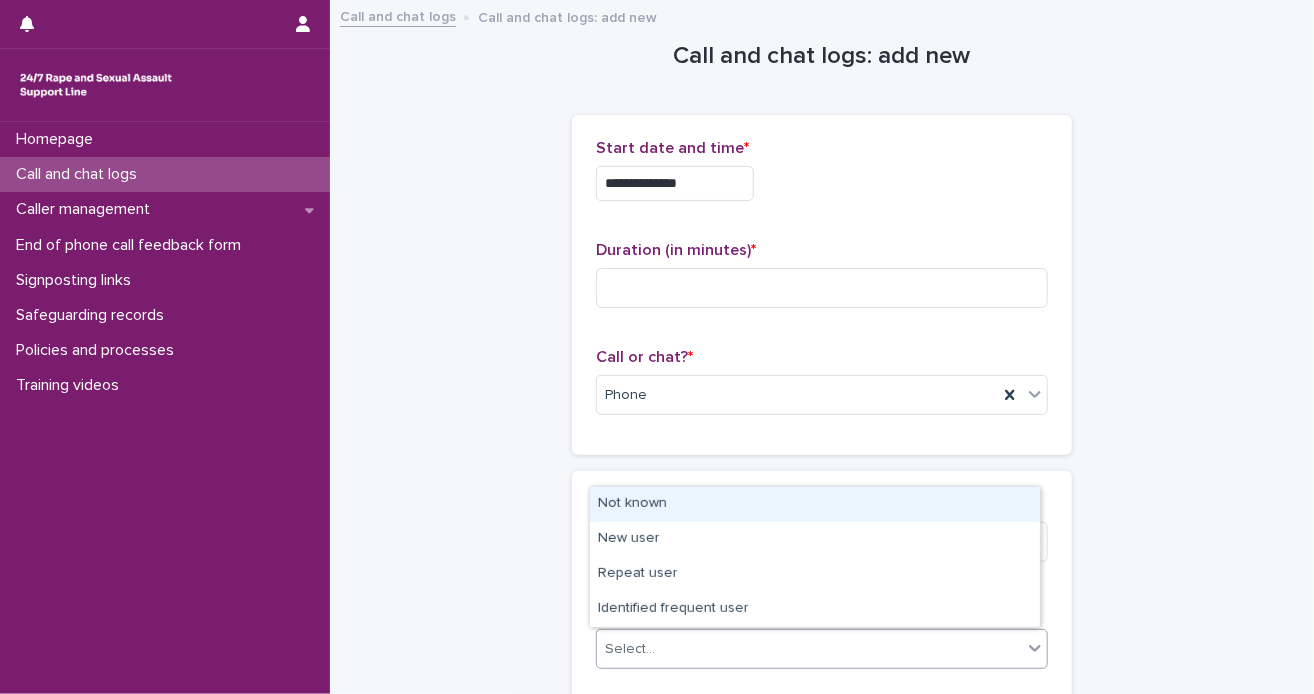 click 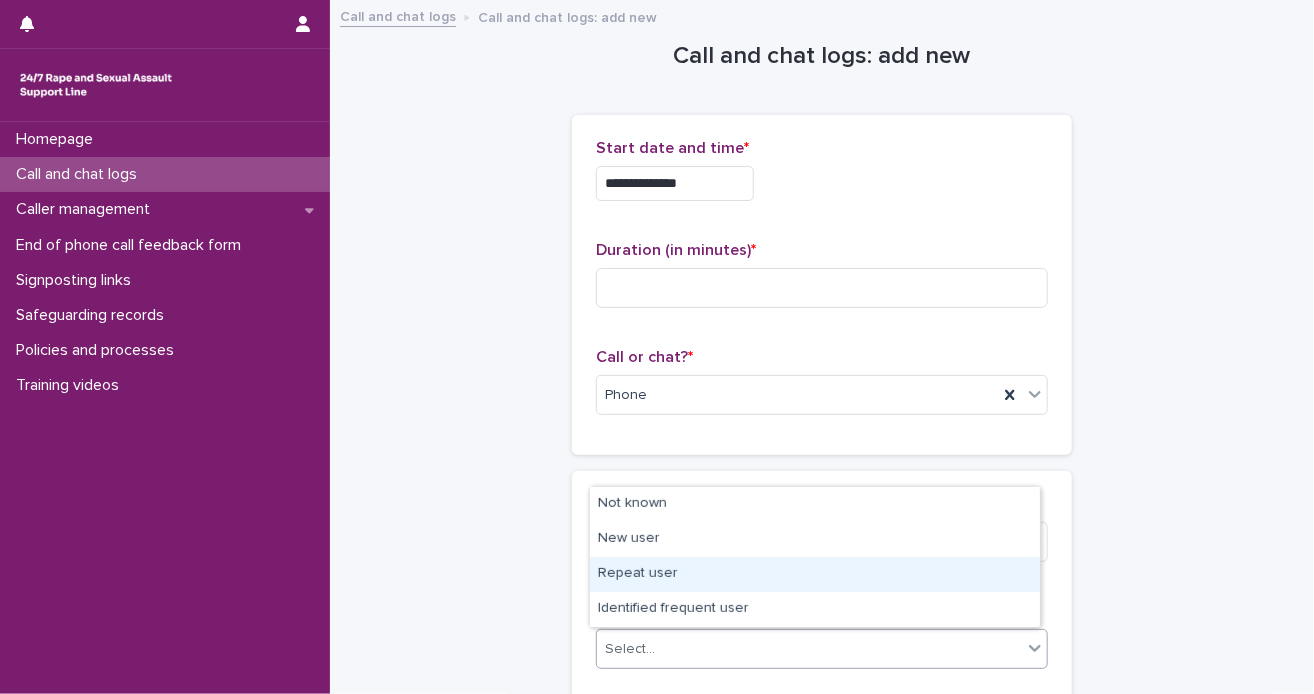 click on "Repeat user" at bounding box center (815, 574) 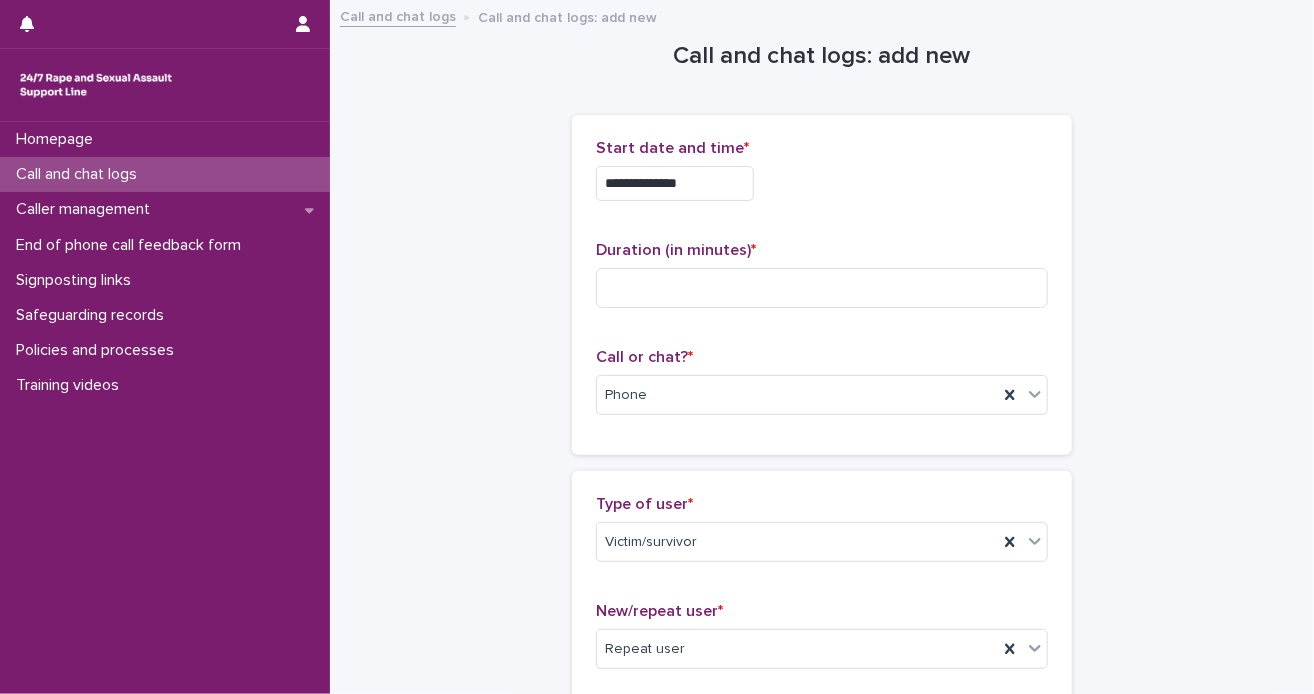 click on "**********" at bounding box center (822, 1134) 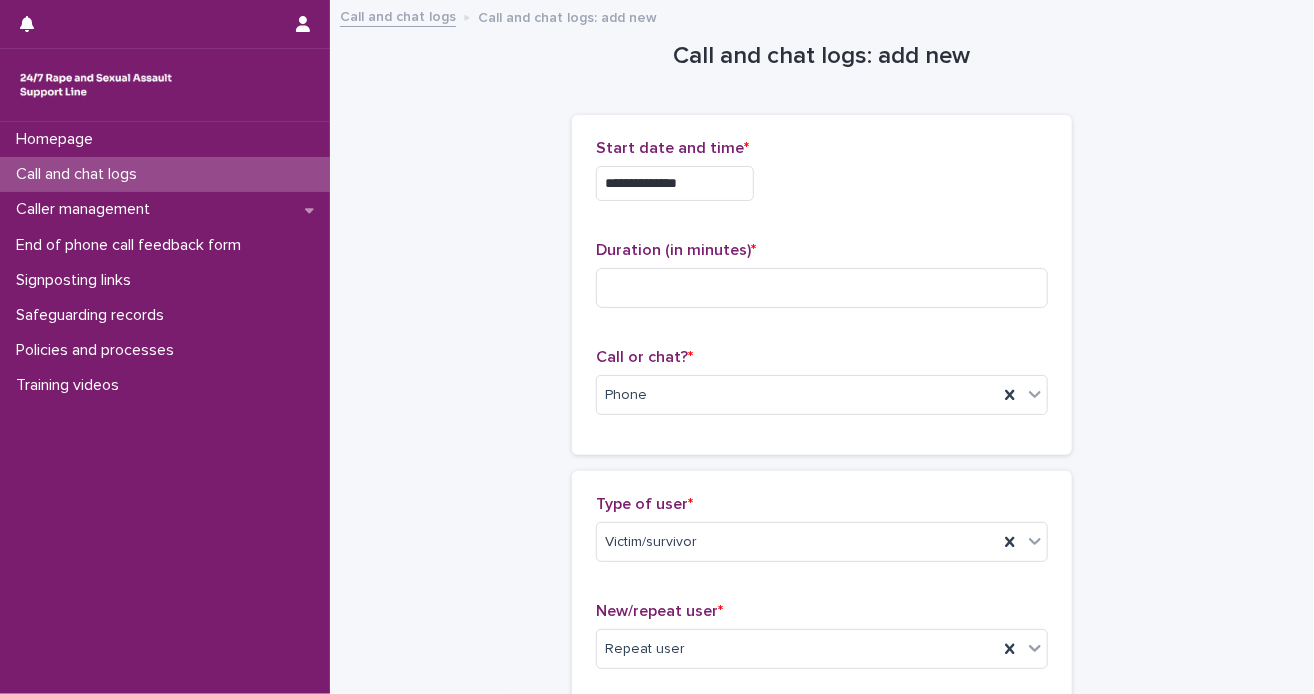 scroll, scrollTop: 607, scrollLeft: 0, axis: vertical 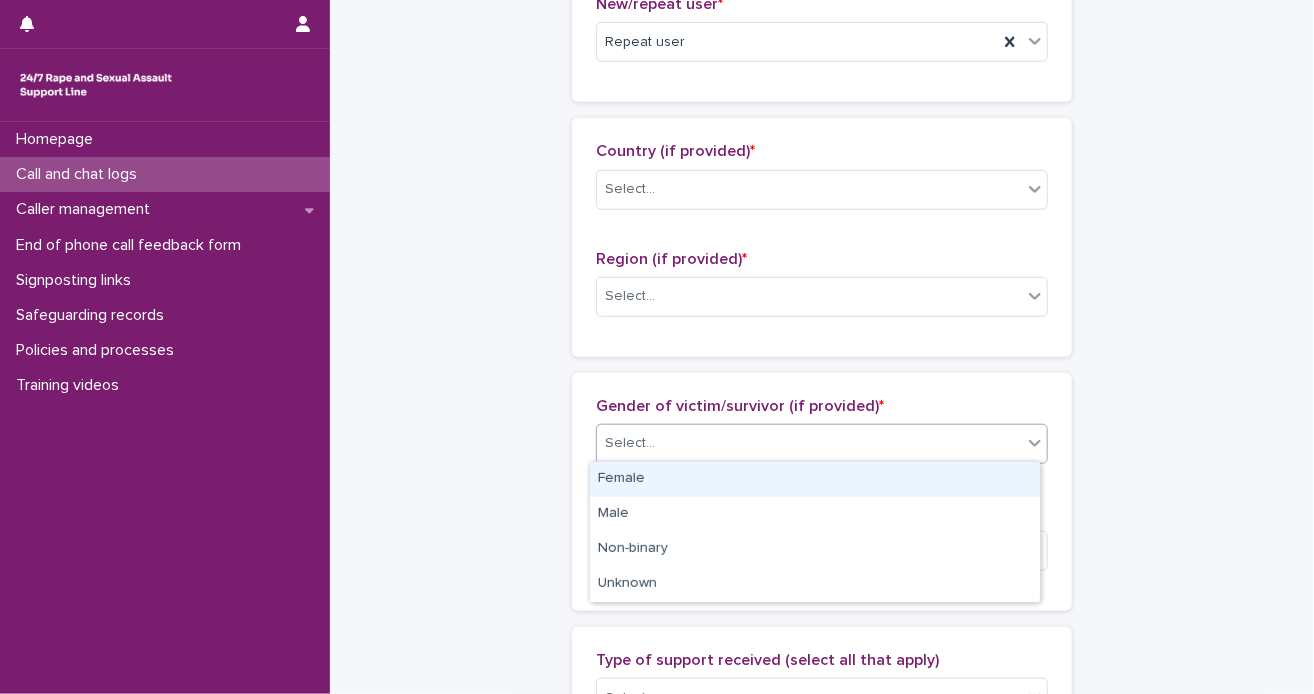 click 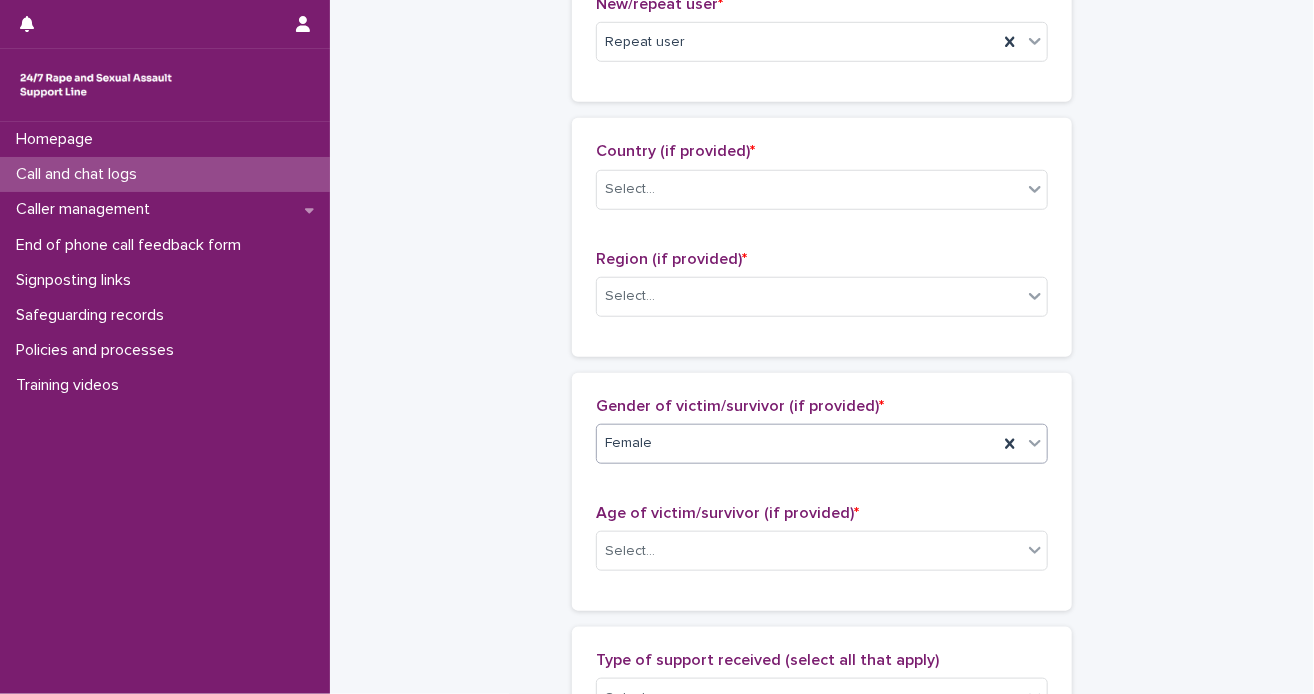 scroll, scrollTop: 1214, scrollLeft: 0, axis: vertical 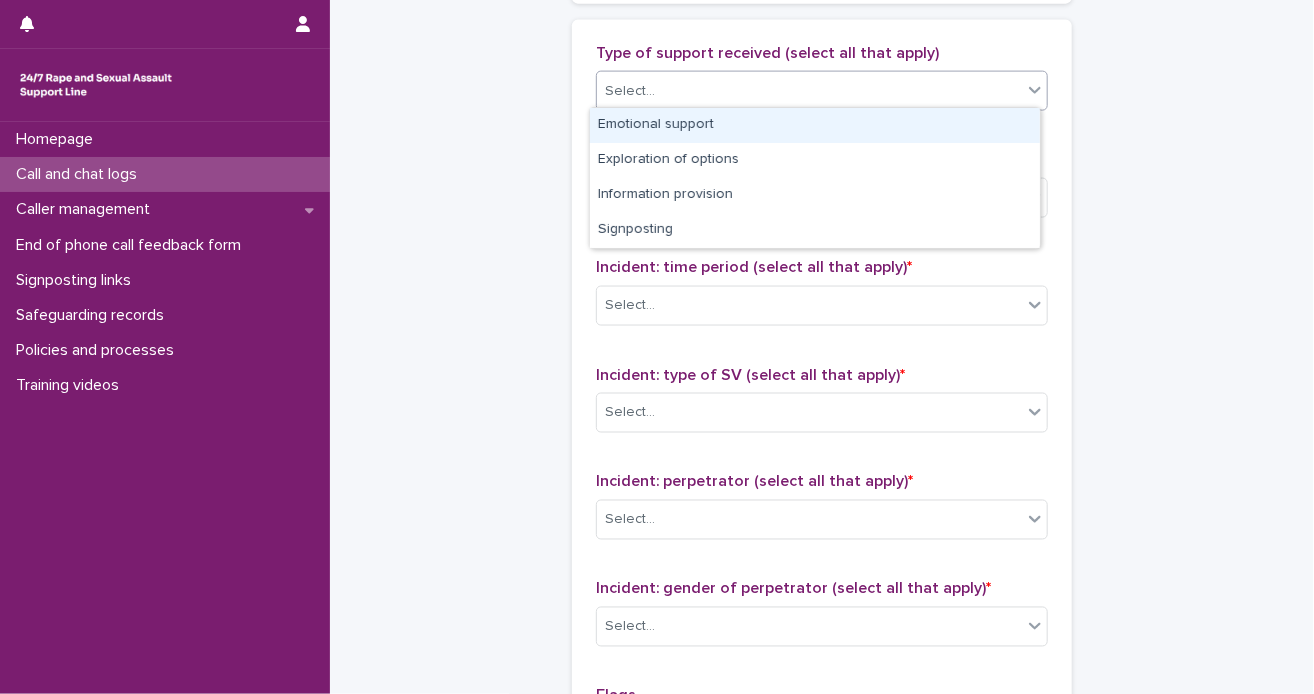 click 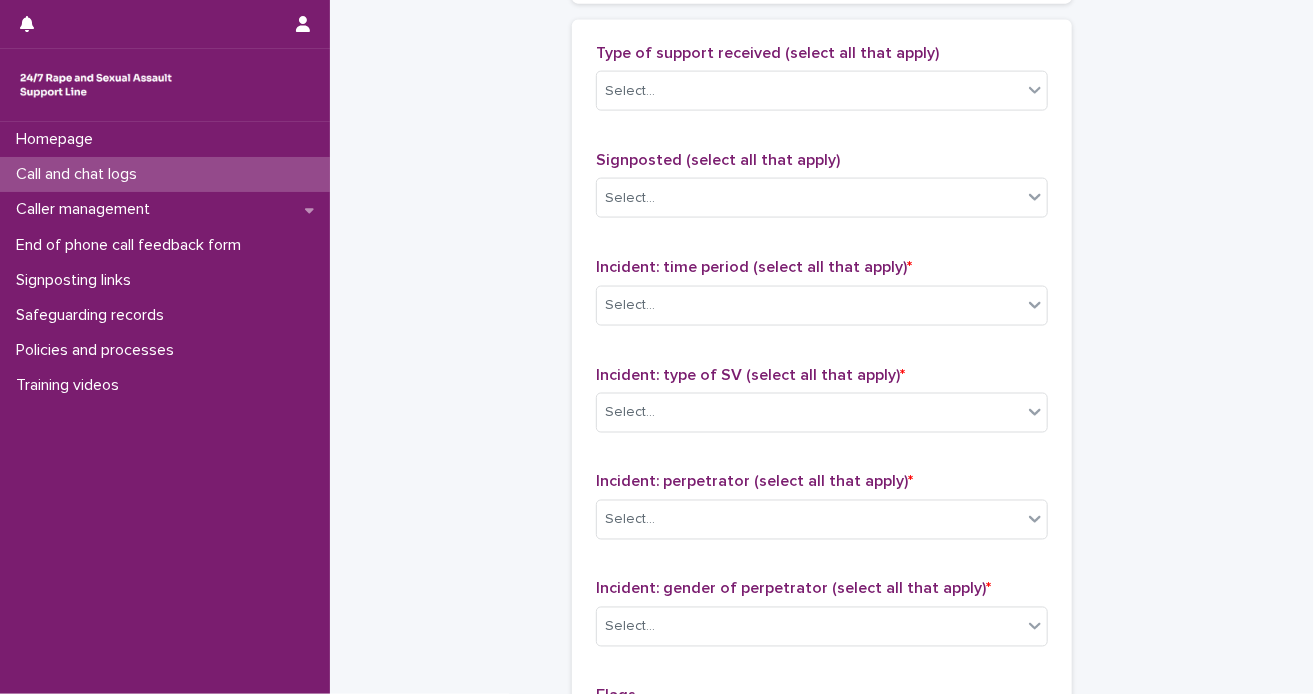 click on "**********" at bounding box center [822, -80] 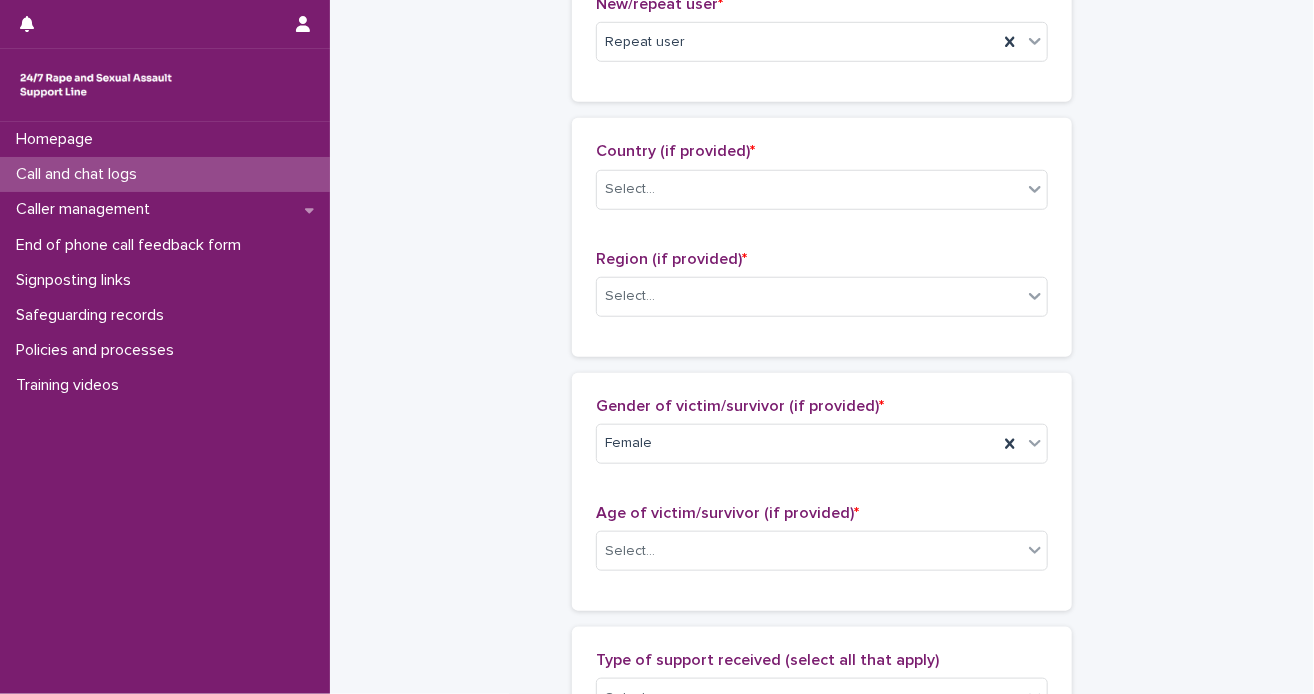 click on "**********" at bounding box center [822, 527] 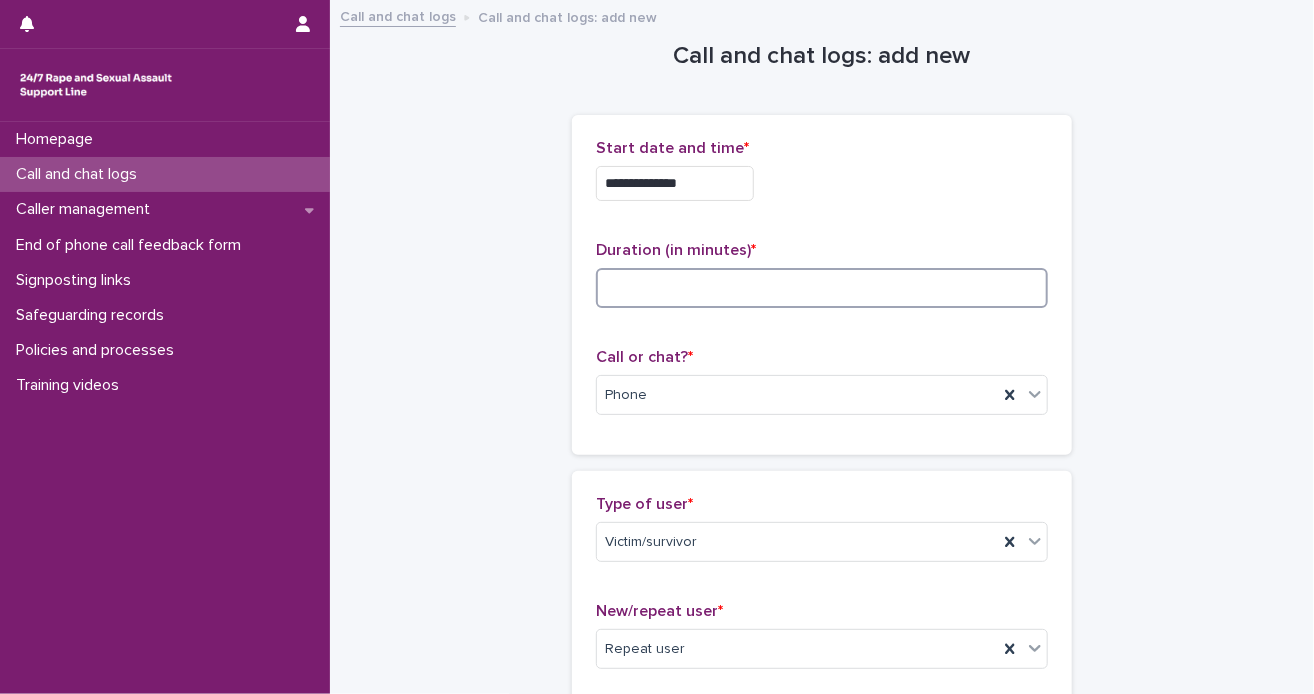 click at bounding box center (822, 288) 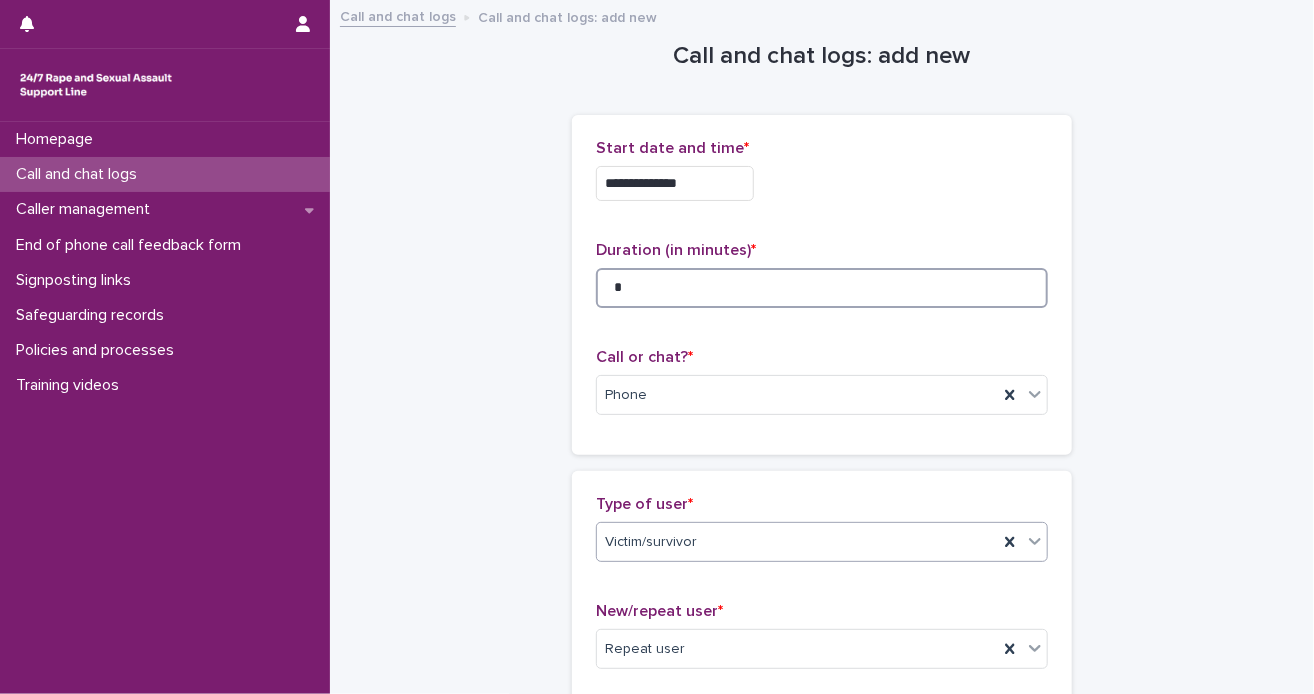 type on "*" 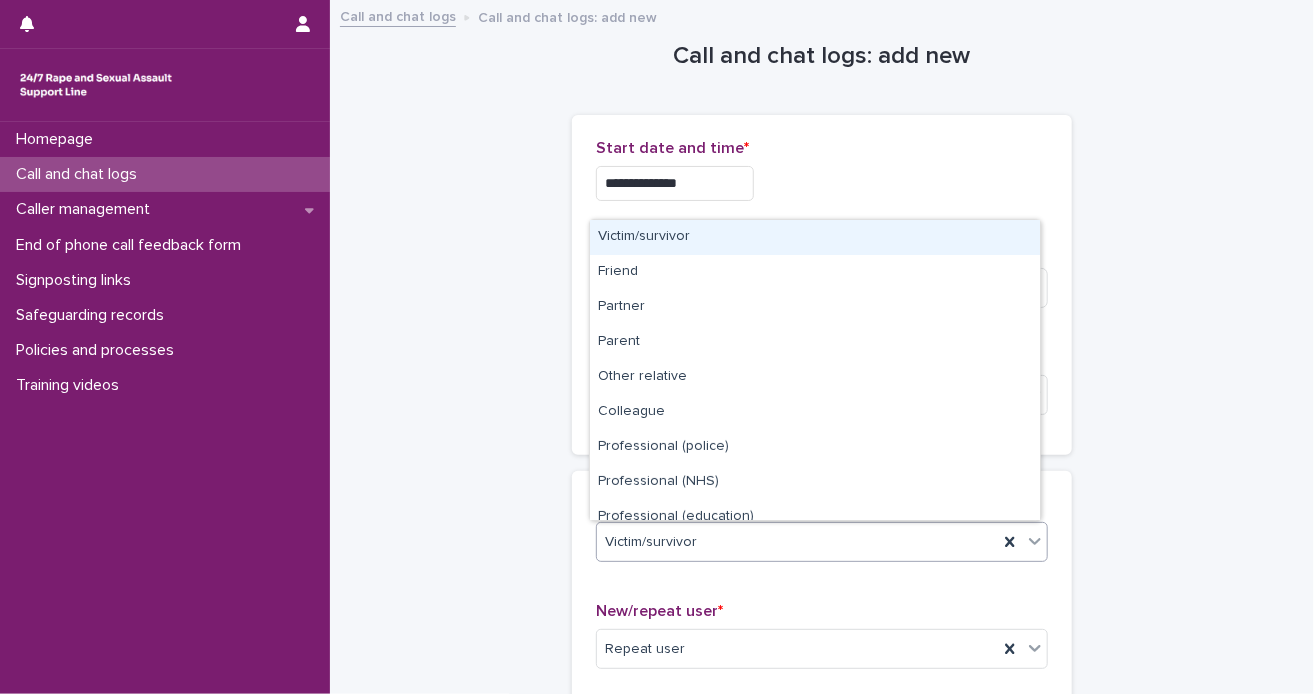 click 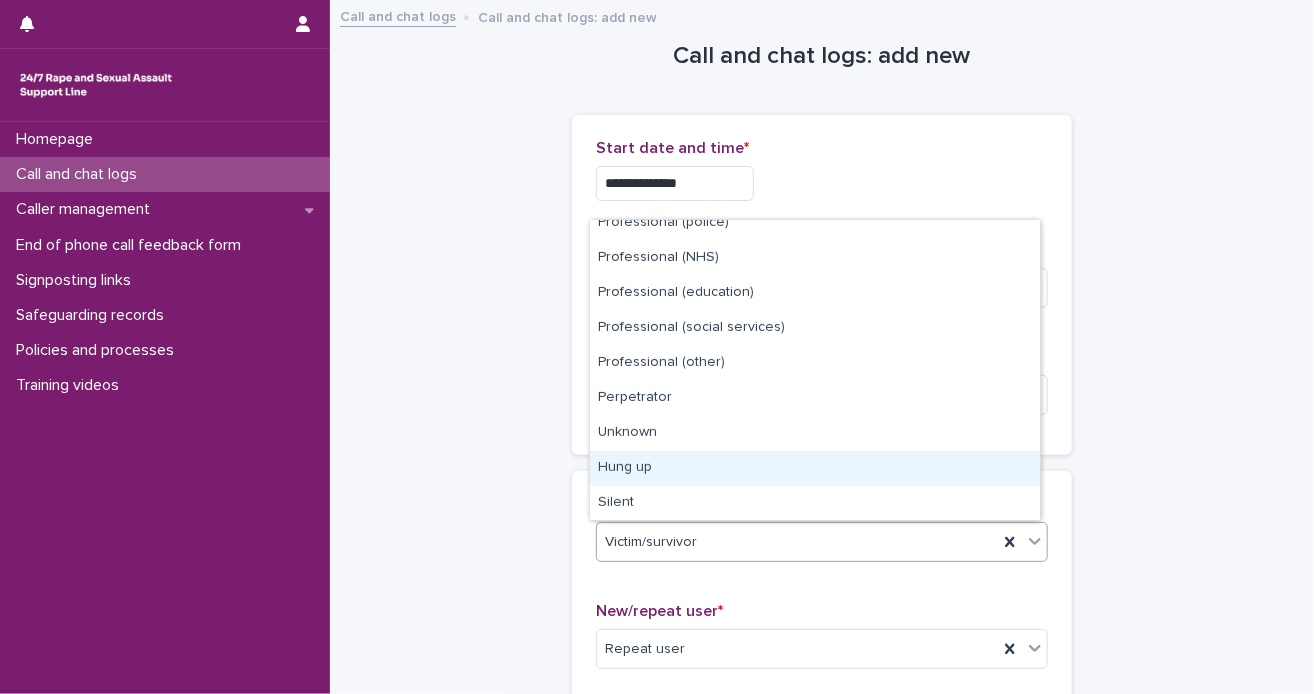 click on "Hung up" at bounding box center [815, 468] 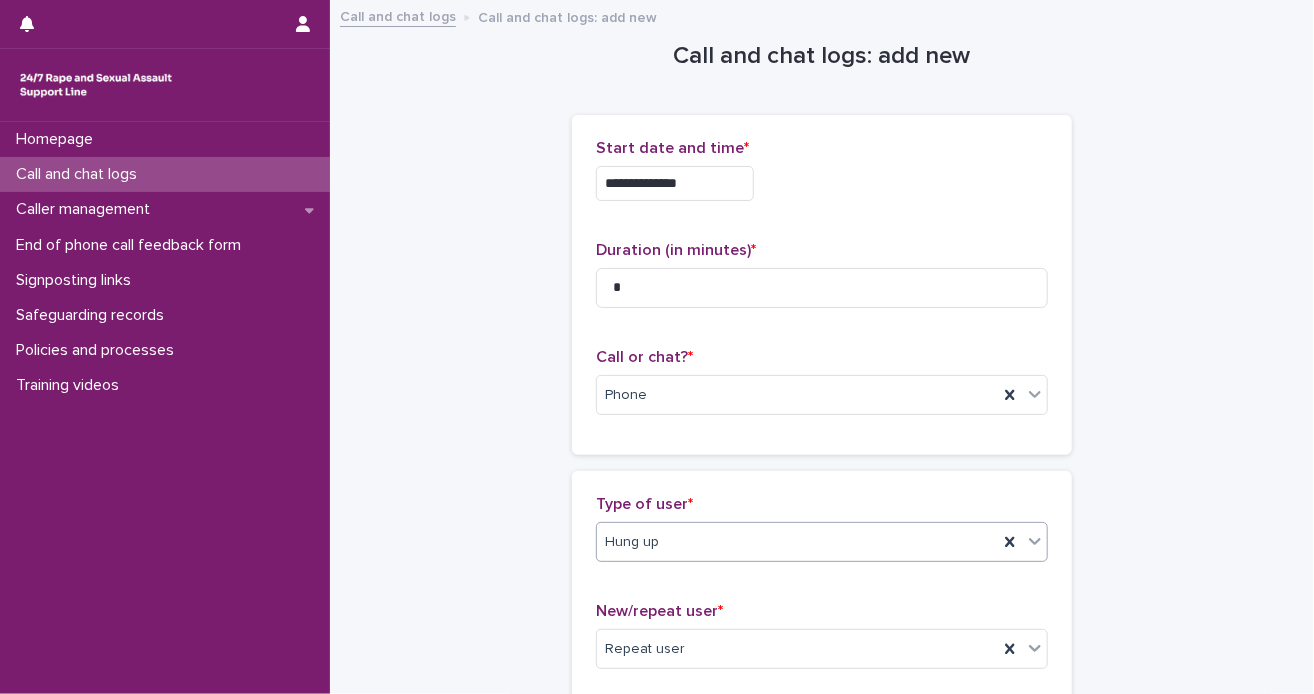 scroll, scrollTop: 368, scrollLeft: 0, axis: vertical 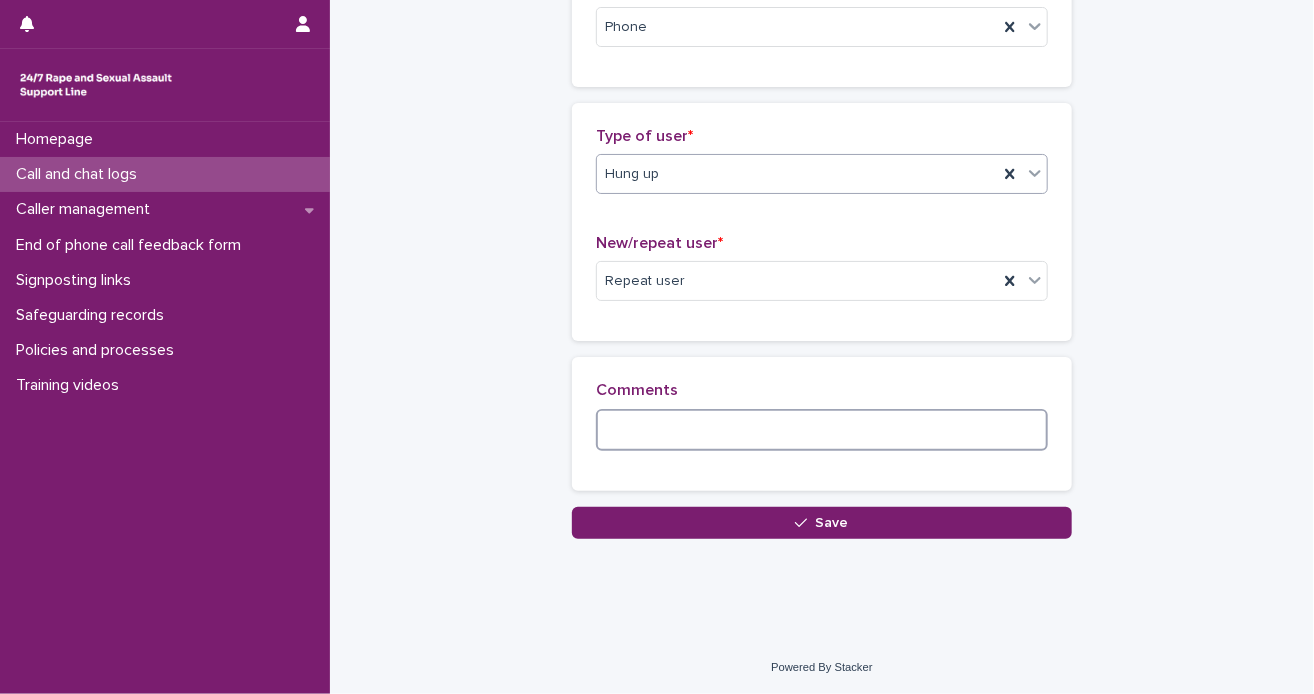 click at bounding box center (822, 430) 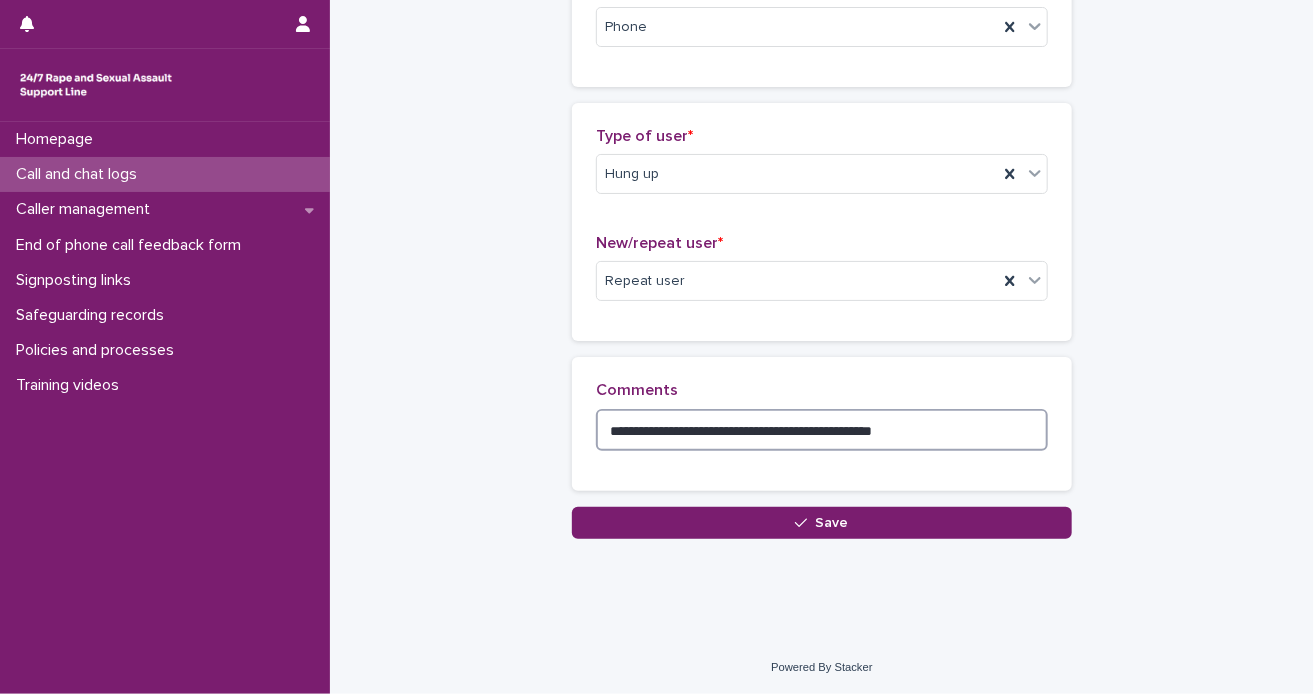 click on "**********" at bounding box center [822, 430] 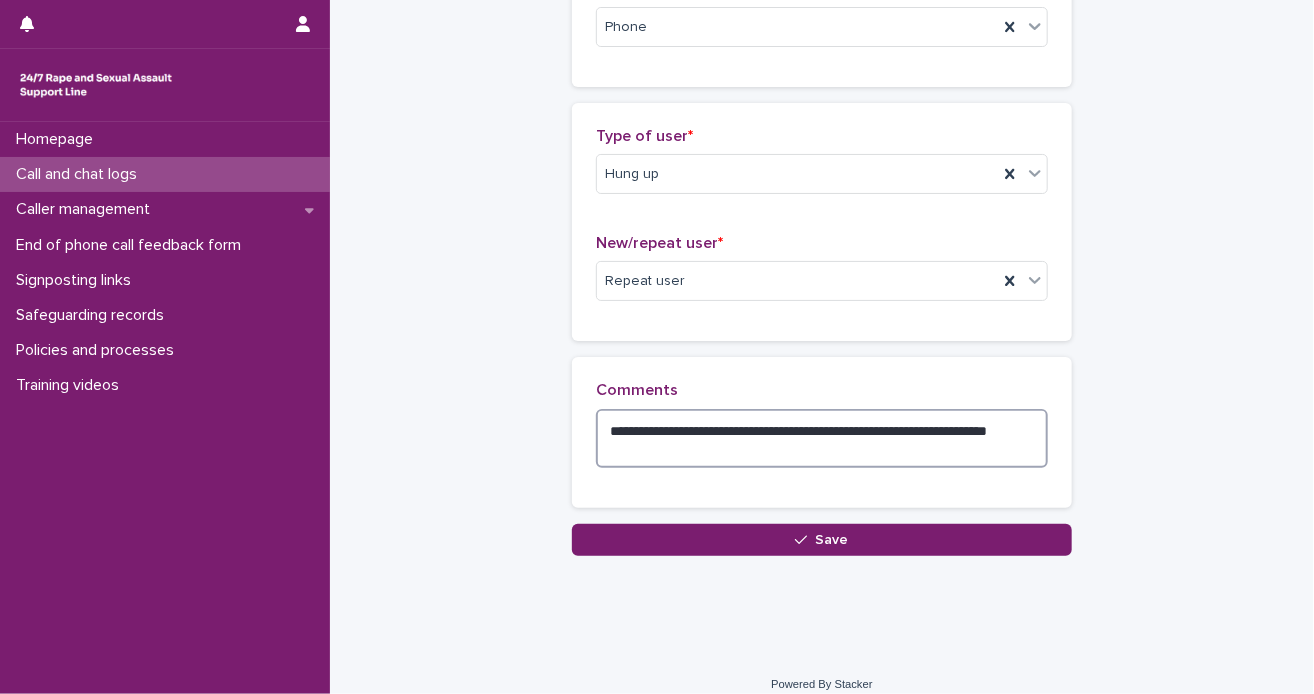 click on "**********" at bounding box center (822, 439) 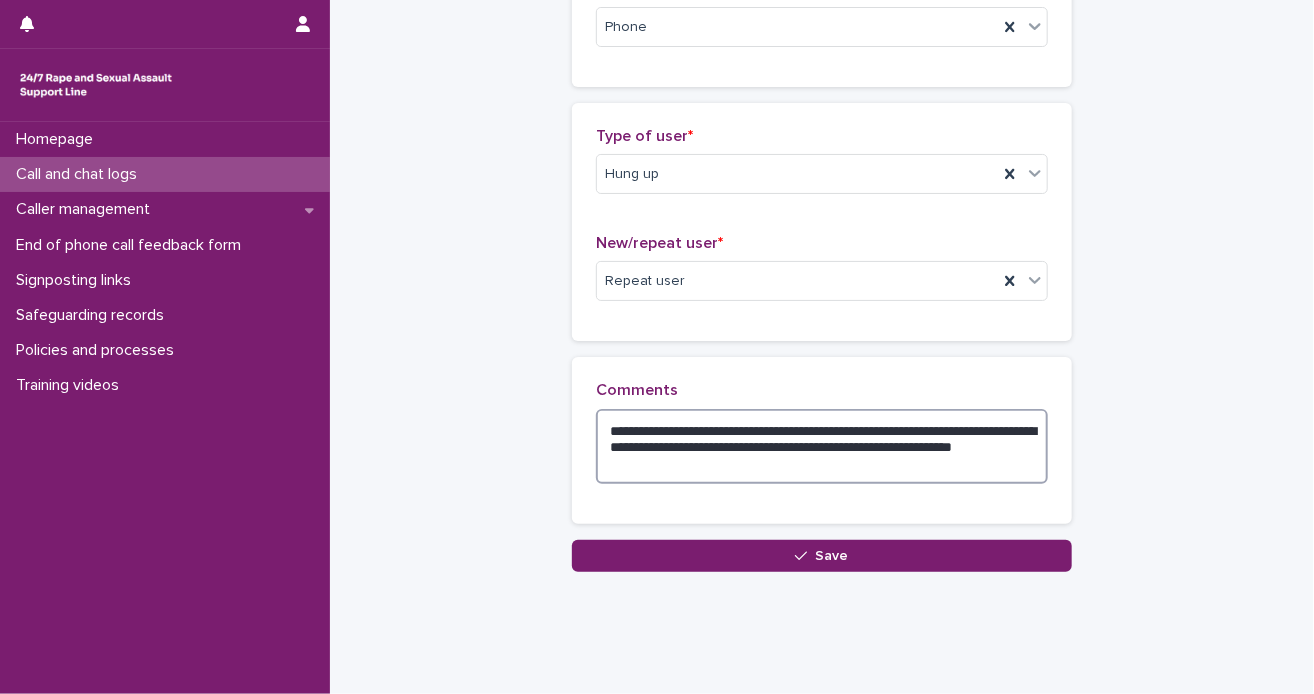 click on "**********" at bounding box center [822, 447] 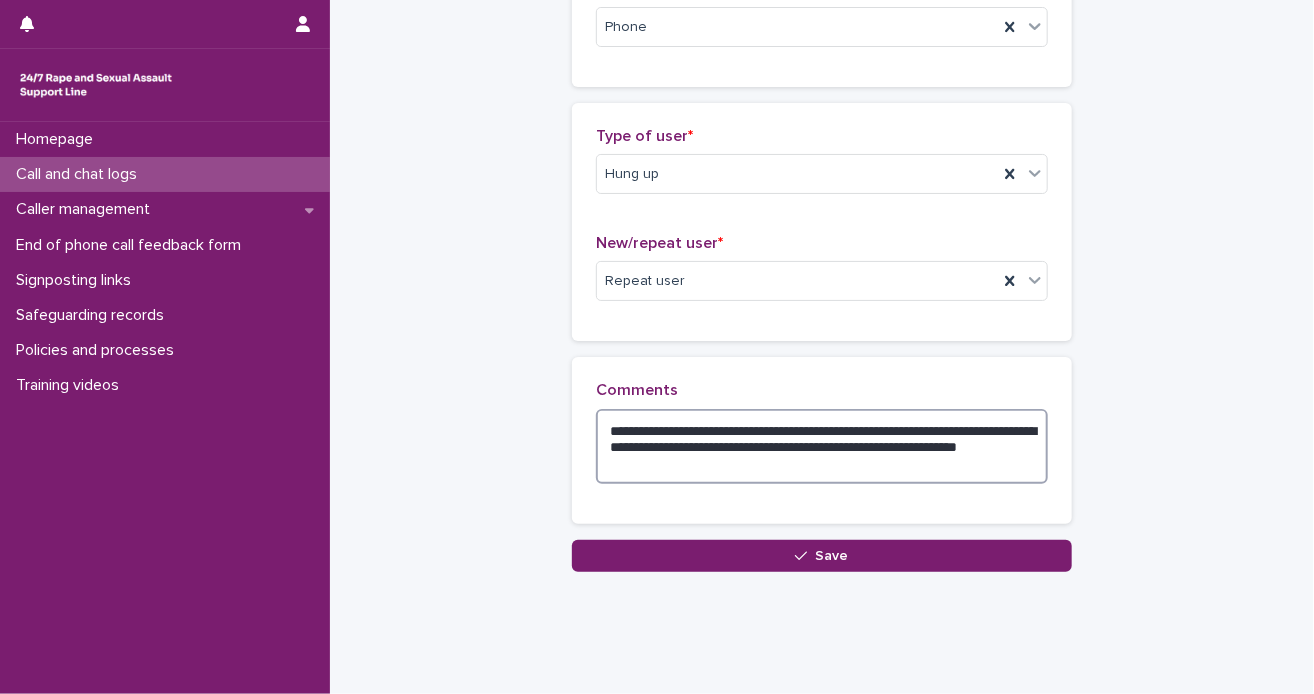 click on "**********" at bounding box center (822, 447) 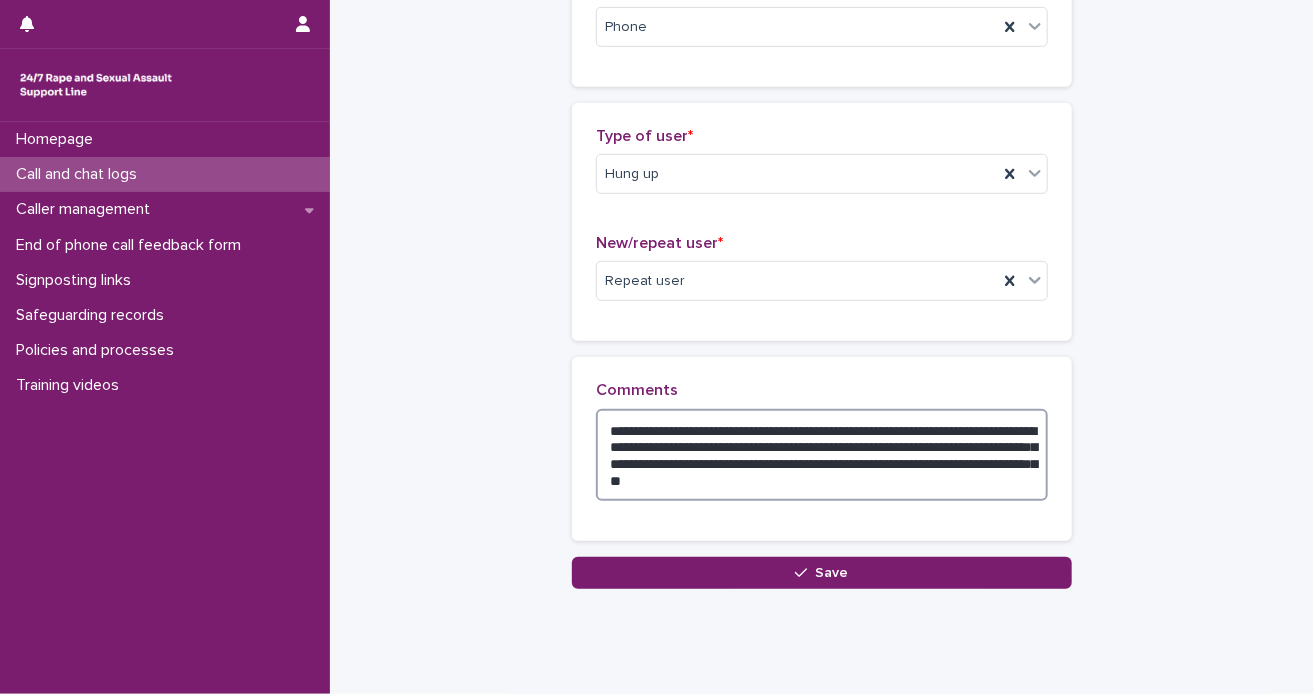 click on "**********" at bounding box center [822, 455] 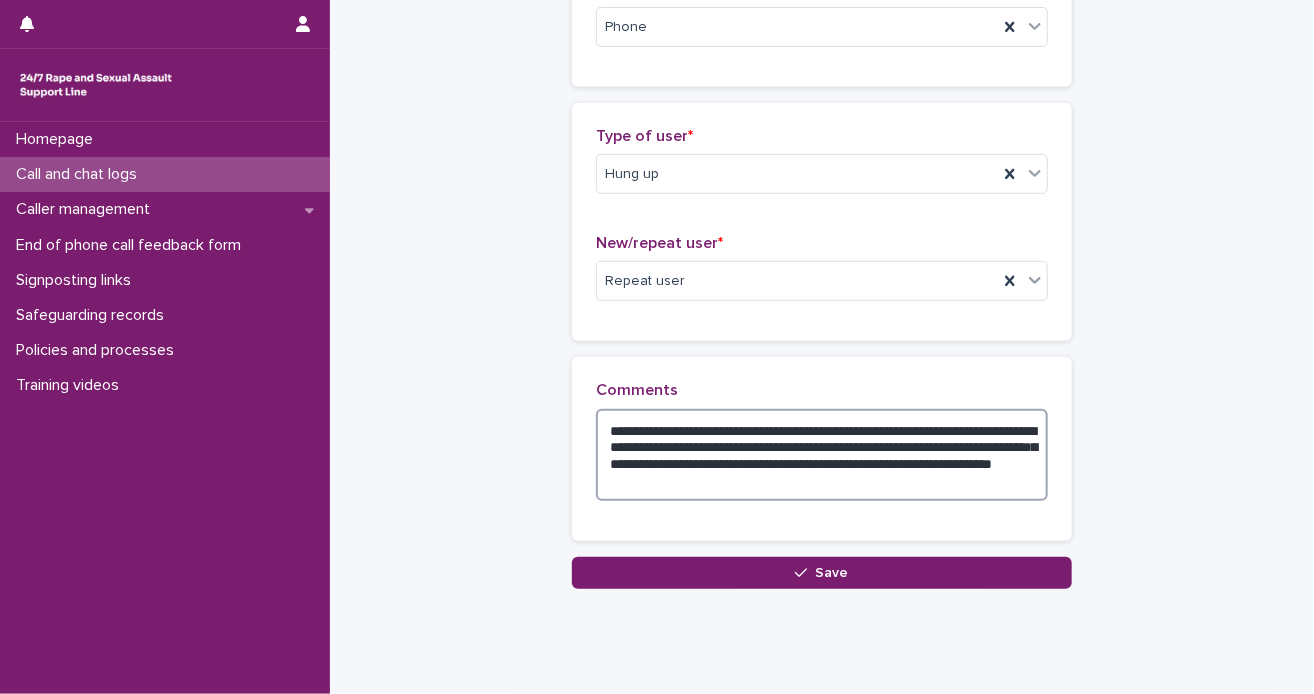click on "**********" at bounding box center [822, 455] 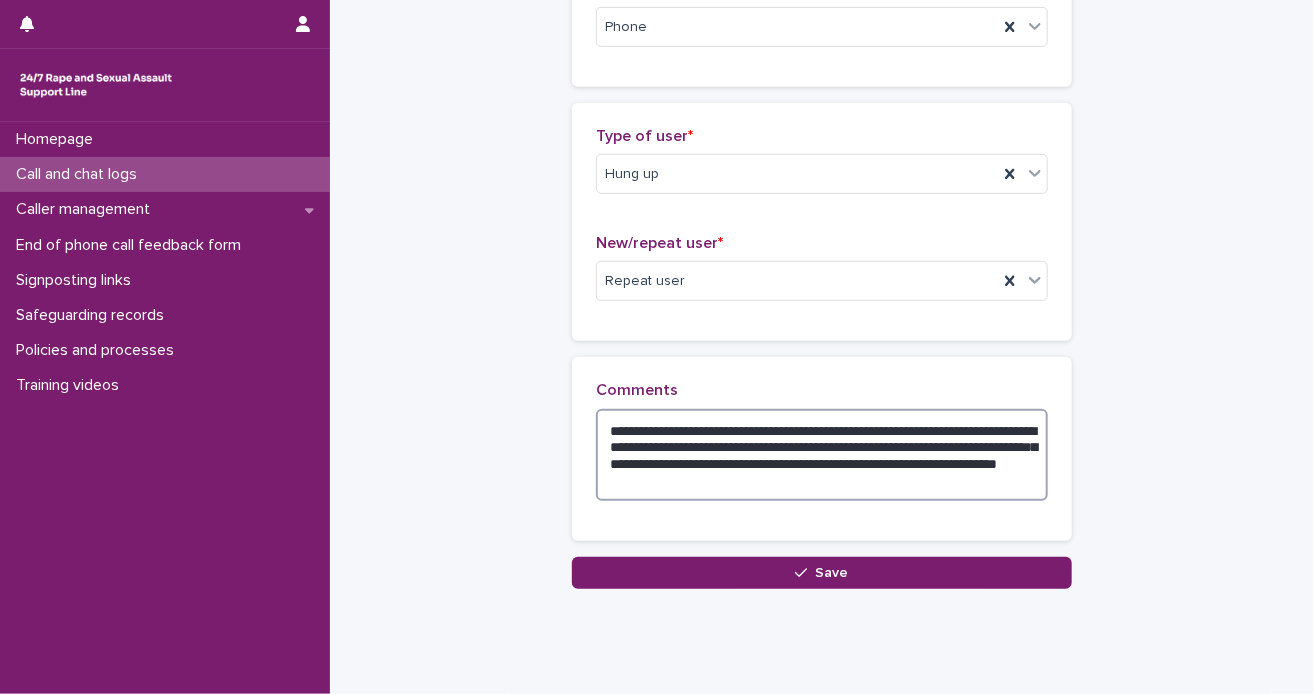 click on "**********" at bounding box center (822, 455) 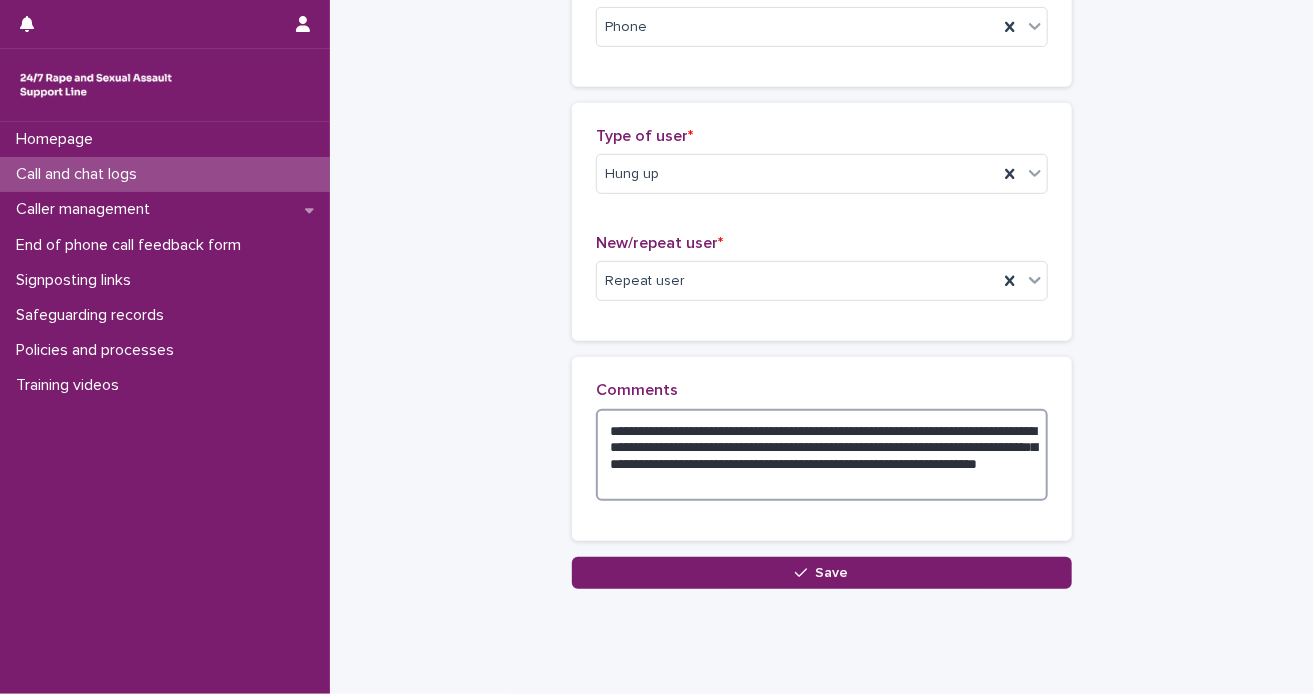 click on "**********" at bounding box center (822, 455) 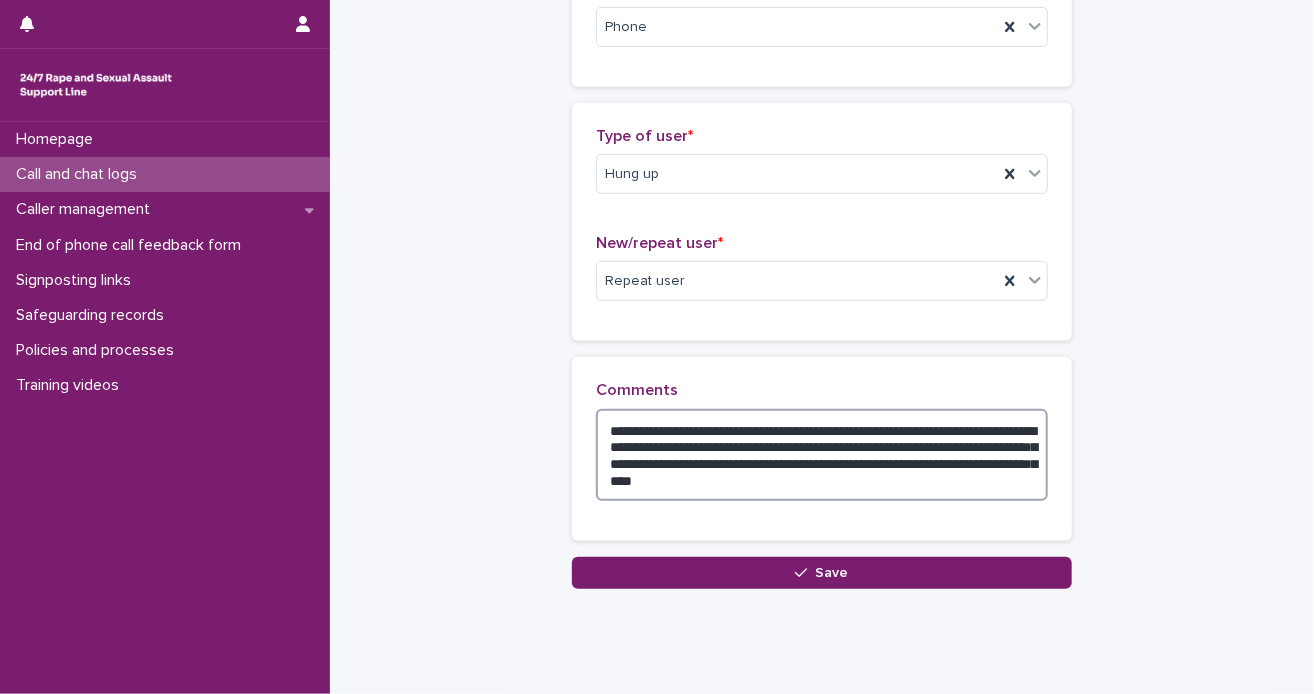 click on "**********" at bounding box center [822, 455] 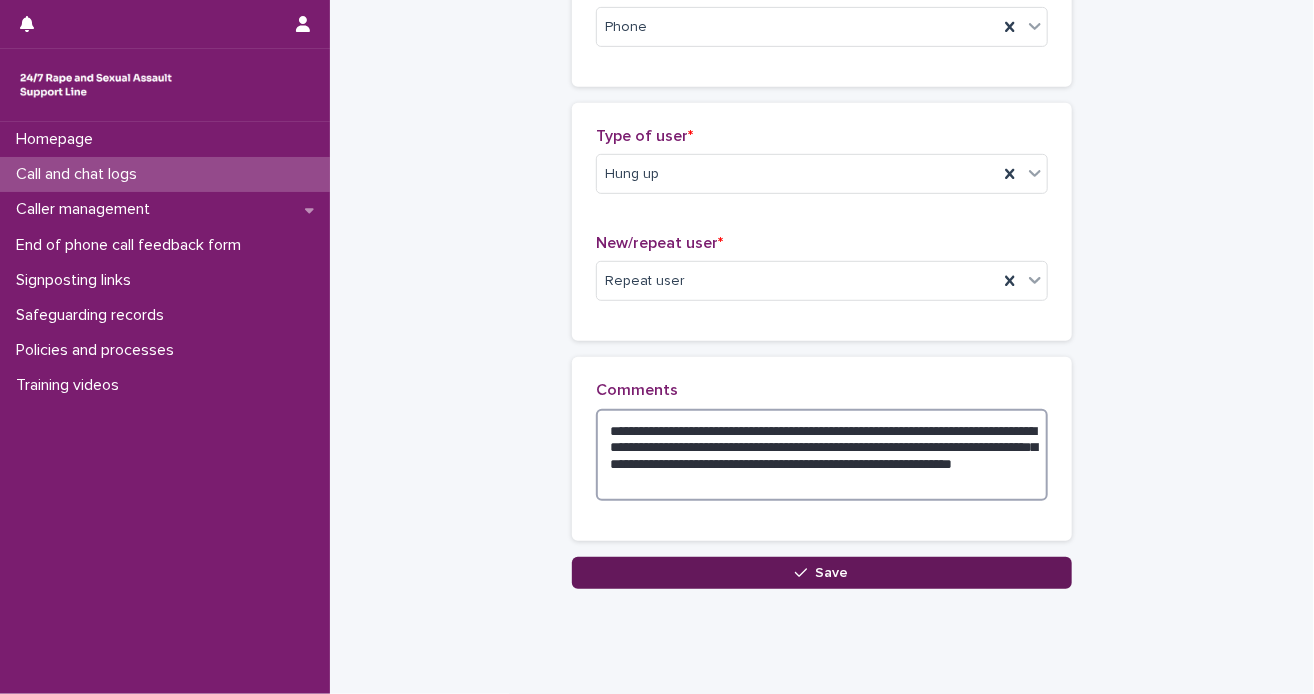 type on "**********" 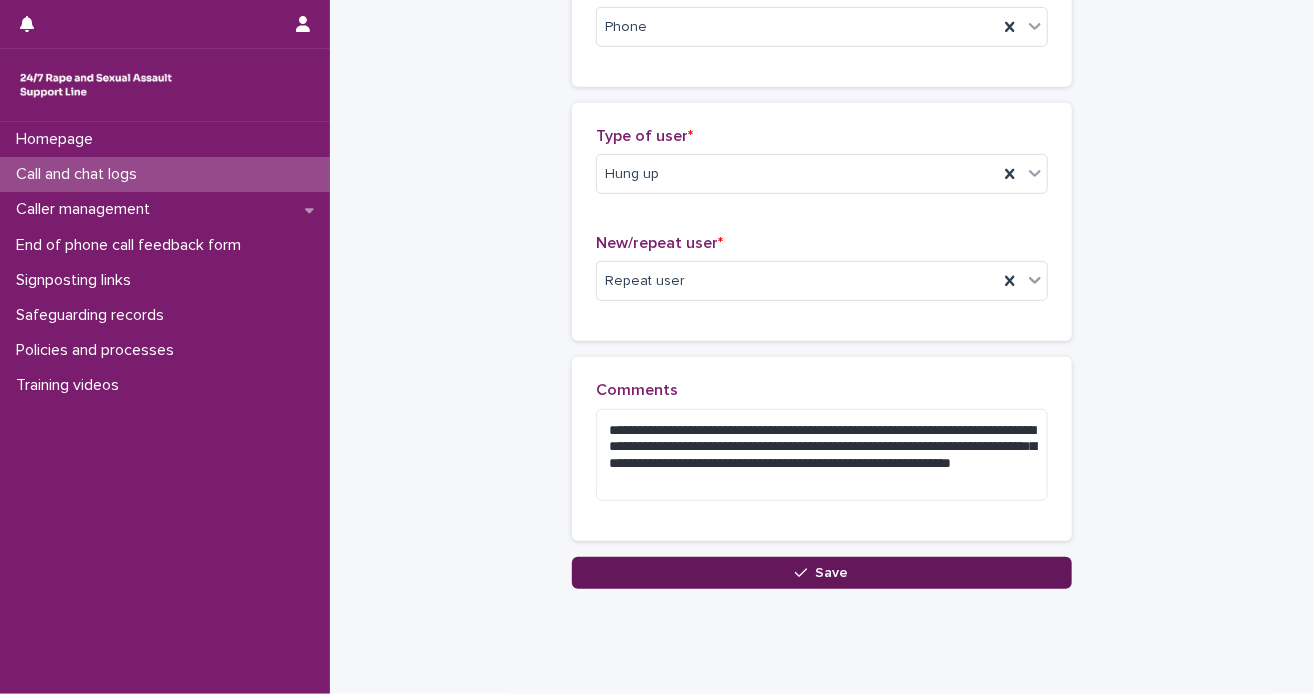 click on "Save" at bounding box center [832, 573] 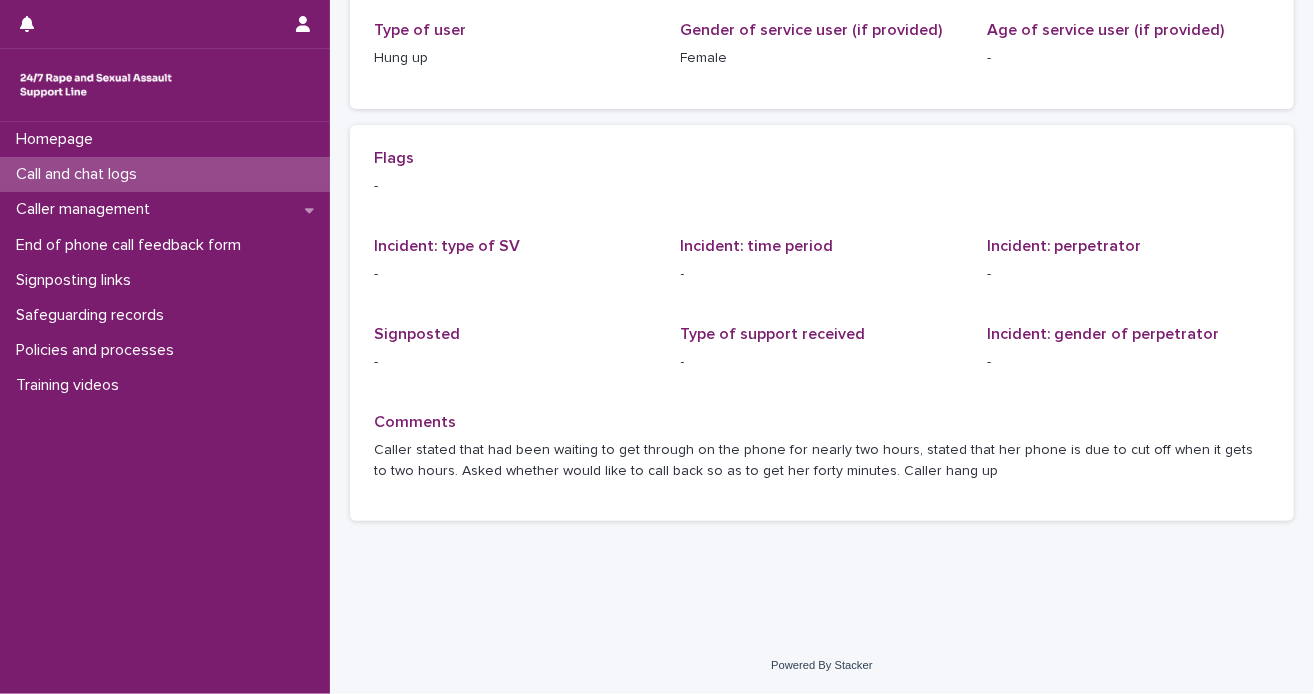 scroll, scrollTop: 0, scrollLeft: 0, axis: both 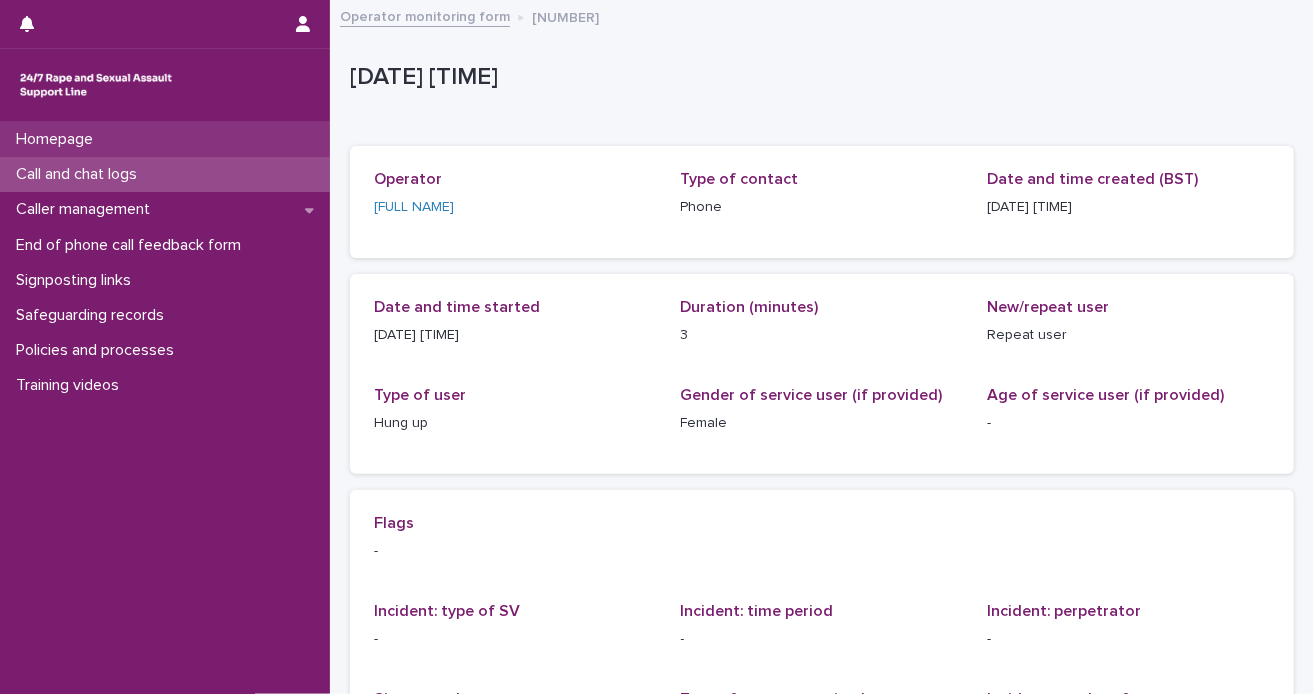 click on "Homepage" at bounding box center [165, 139] 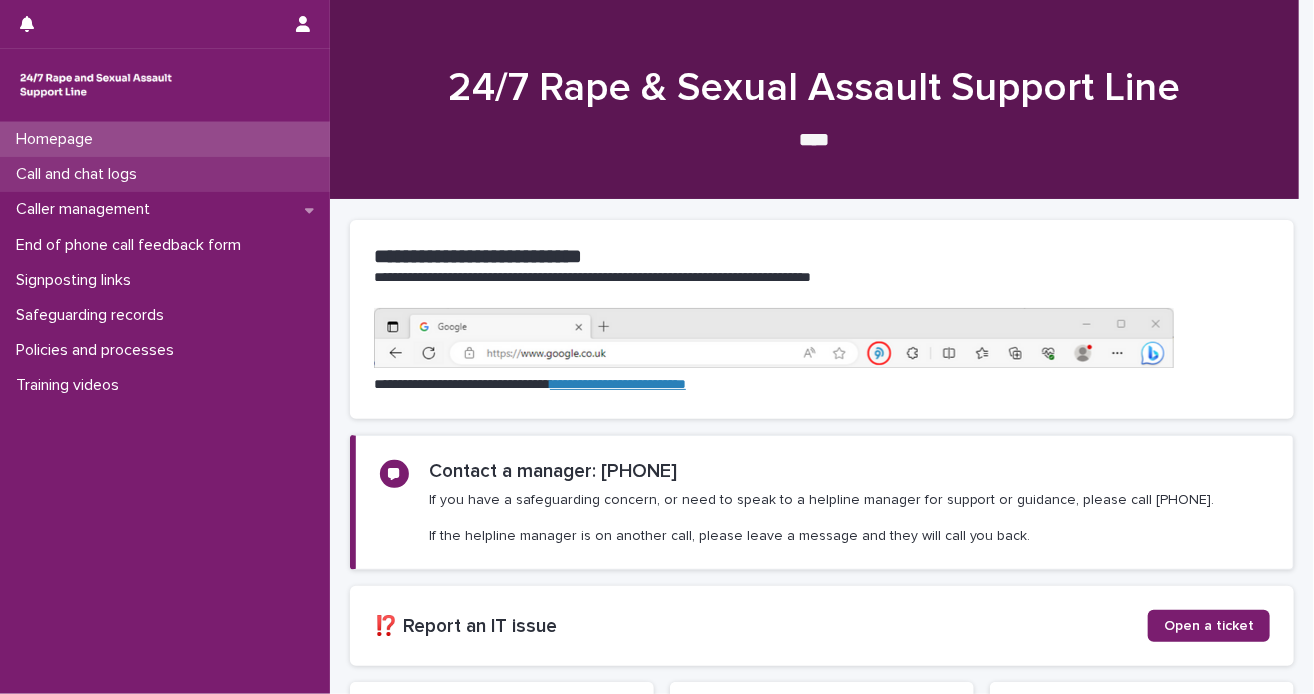 click on "Call and chat logs" at bounding box center [165, 174] 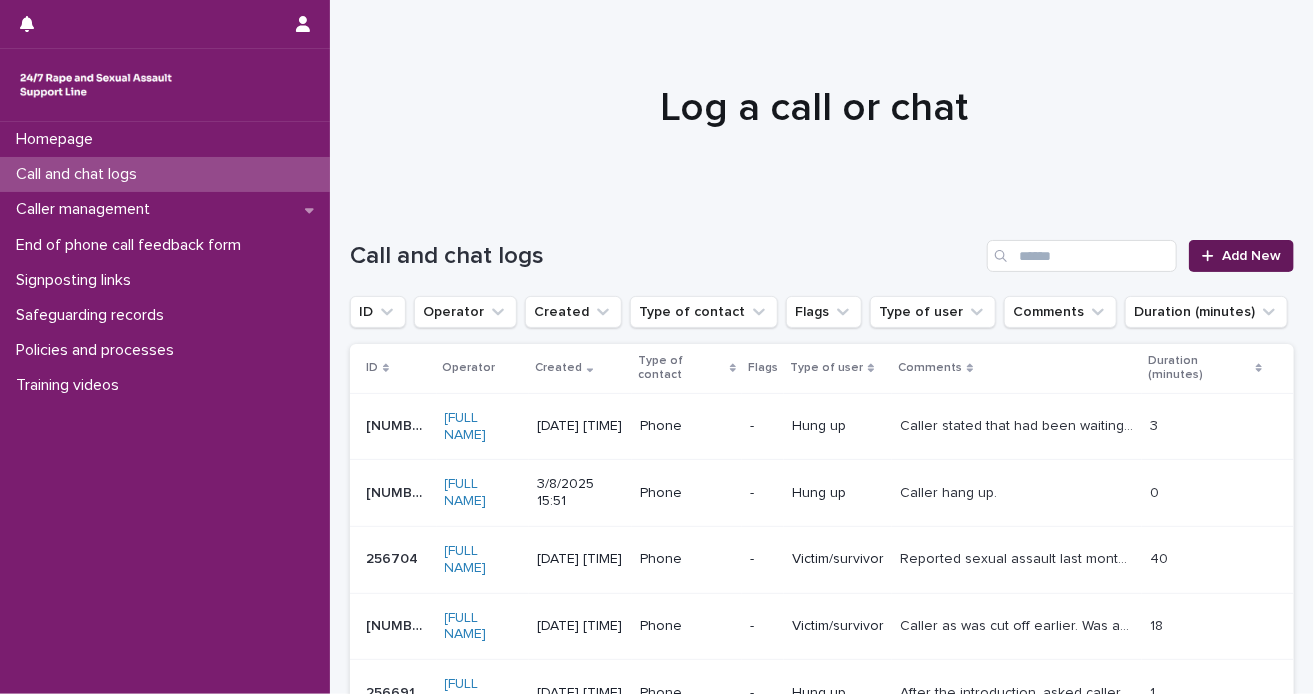 click on "Add New" at bounding box center (1251, 256) 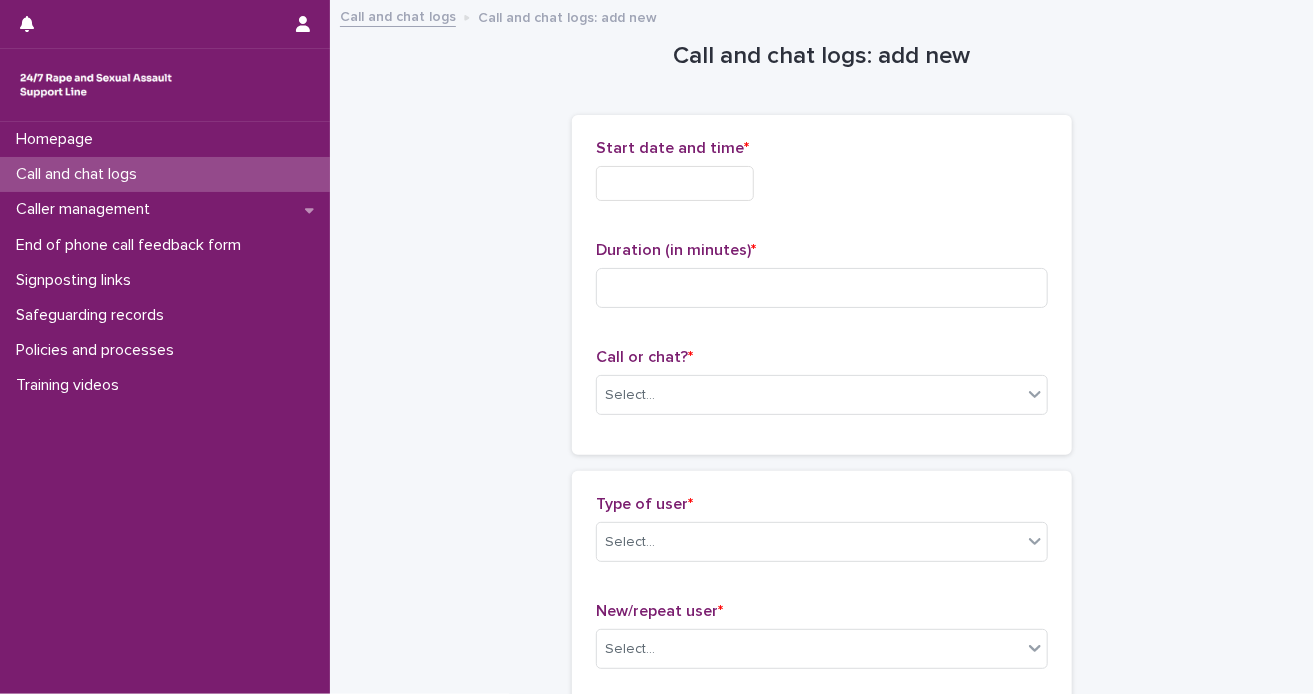 click at bounding box center (675, 183) 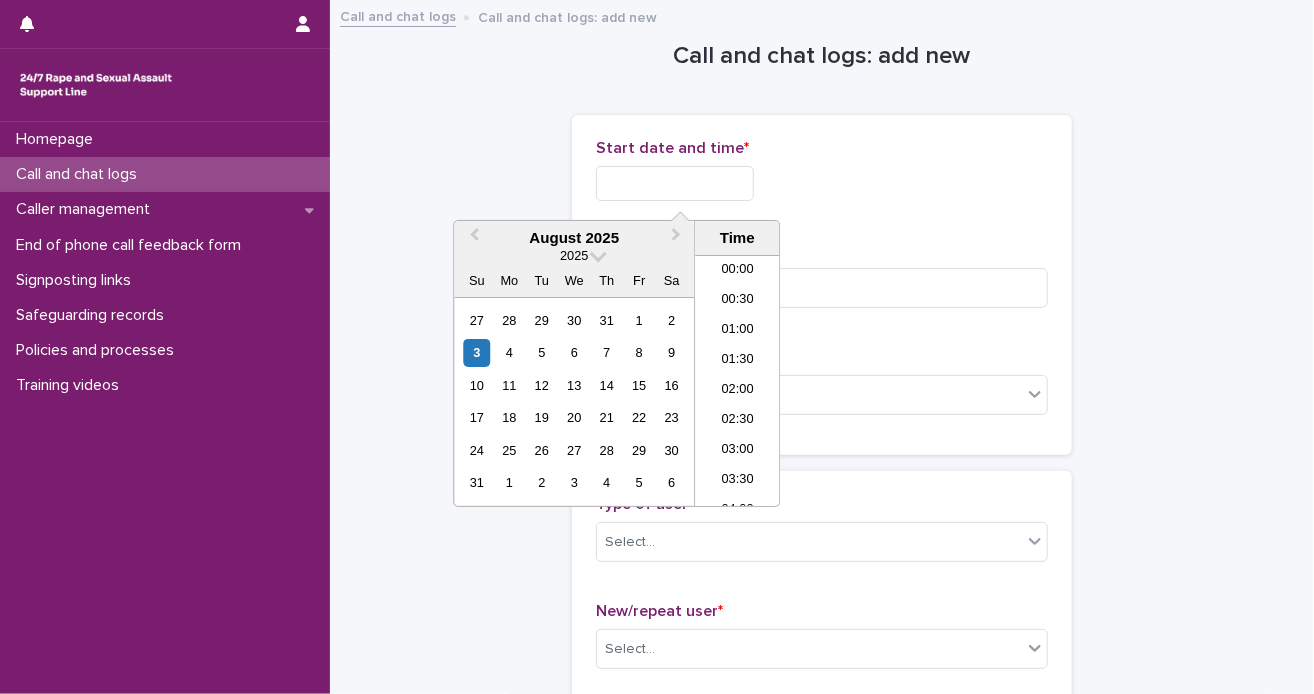 scroll, scrollTop: 850, scrollLeft: 0, axis: vertical 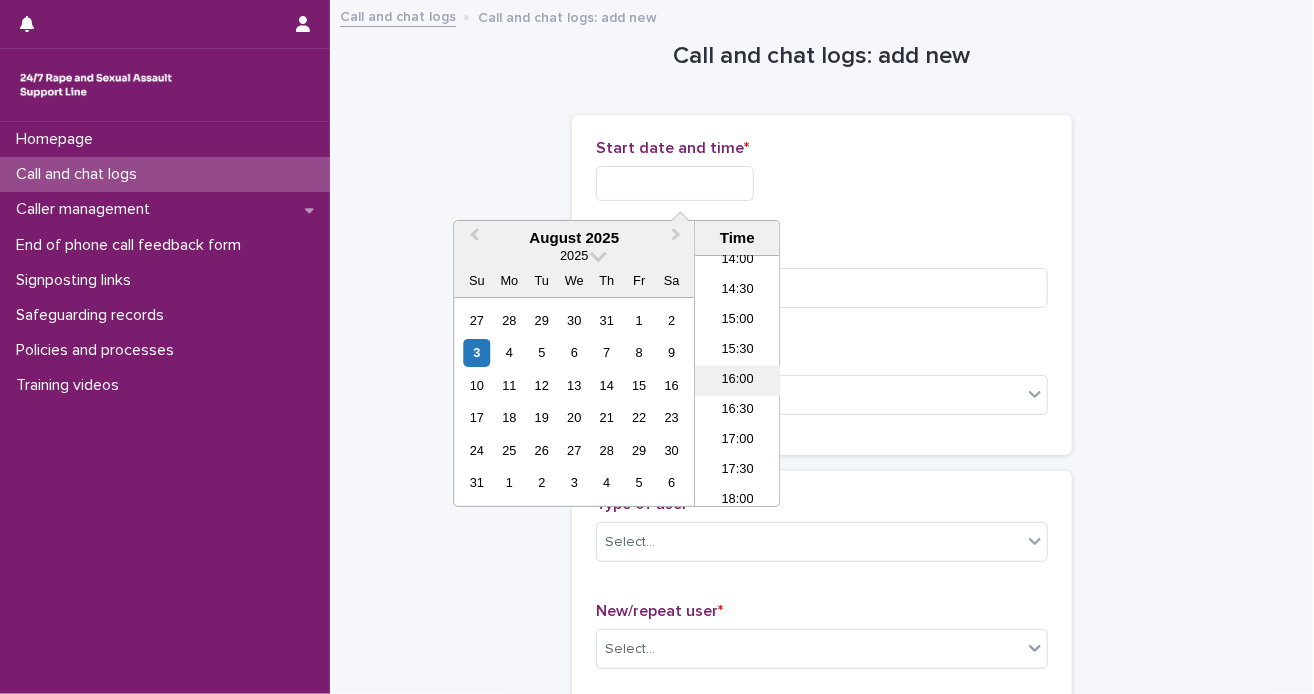 click on "16:00" at bounding box center [737, 381] 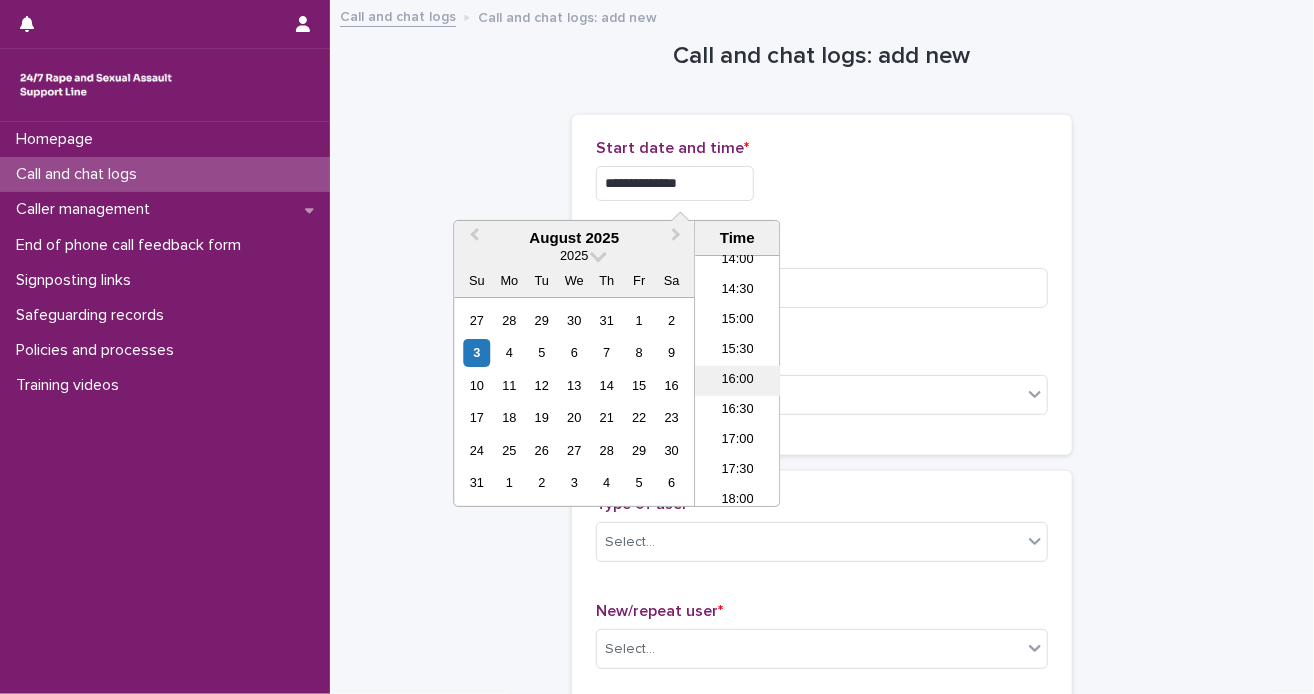 click on "Select..." at bounding box center (809, 395) 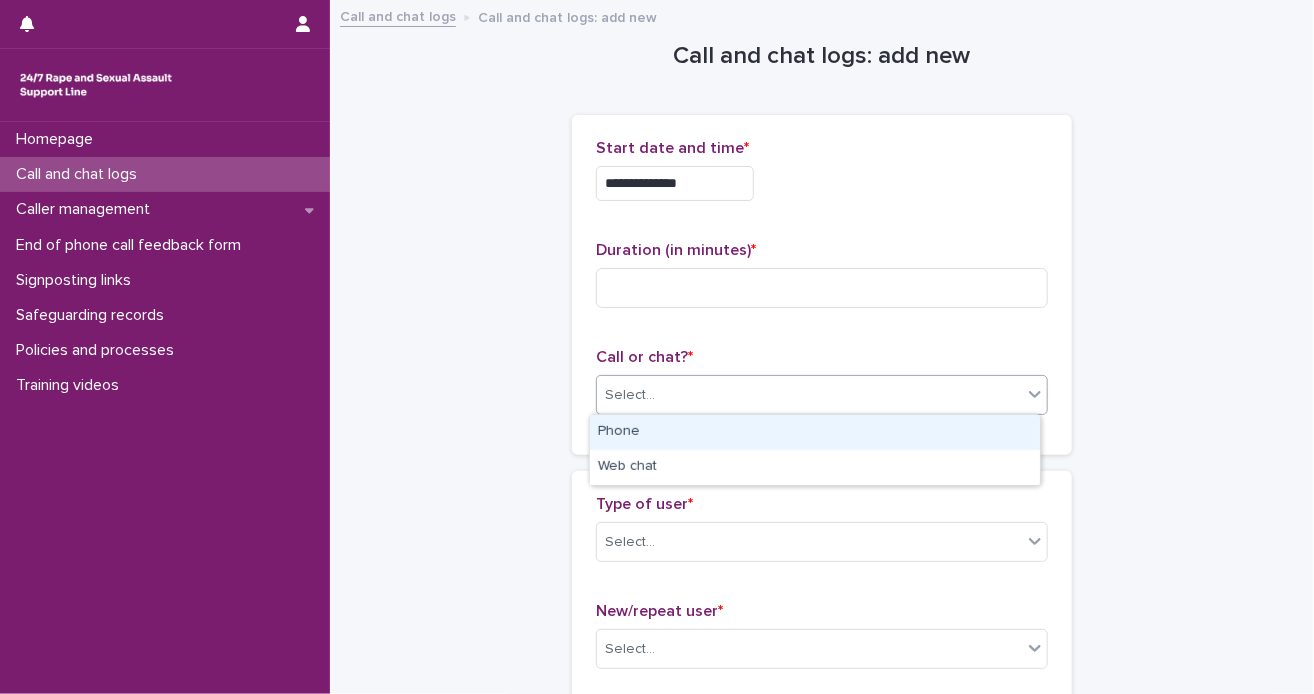 click on "**********" at bounding box center [675, 183] 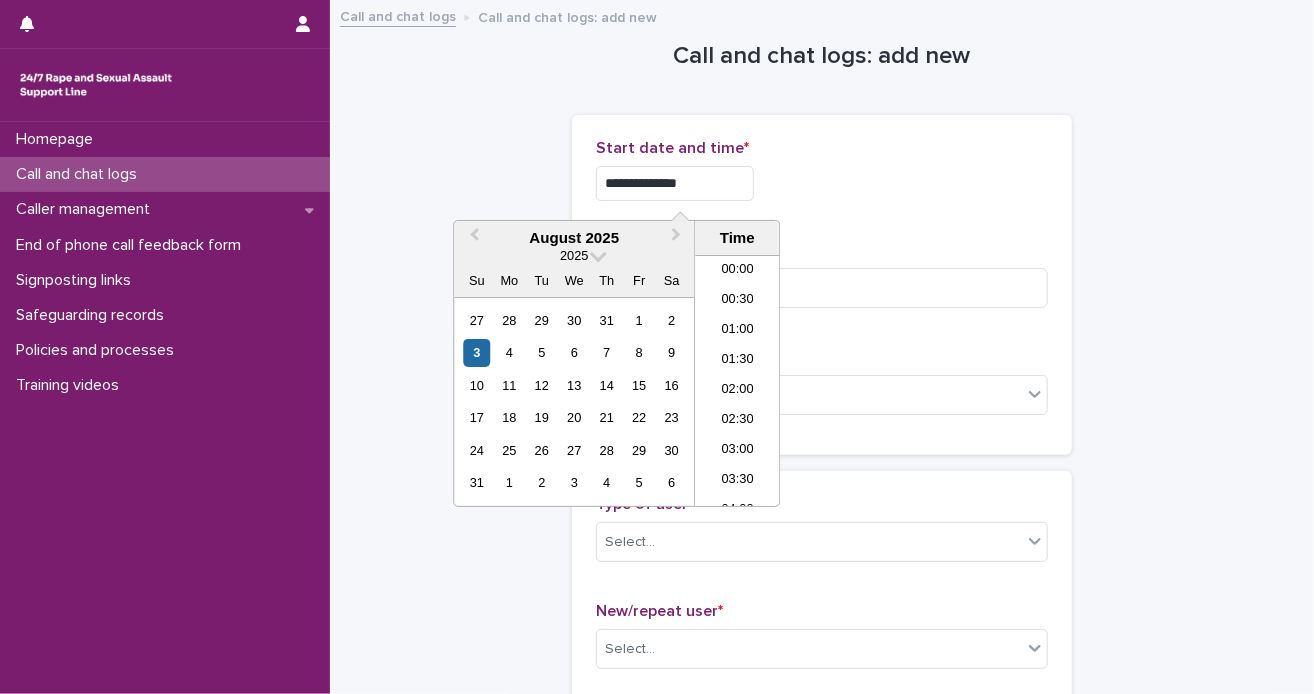 scroll, scrollTop: 850, scrollLeft: 0, axis: vertical 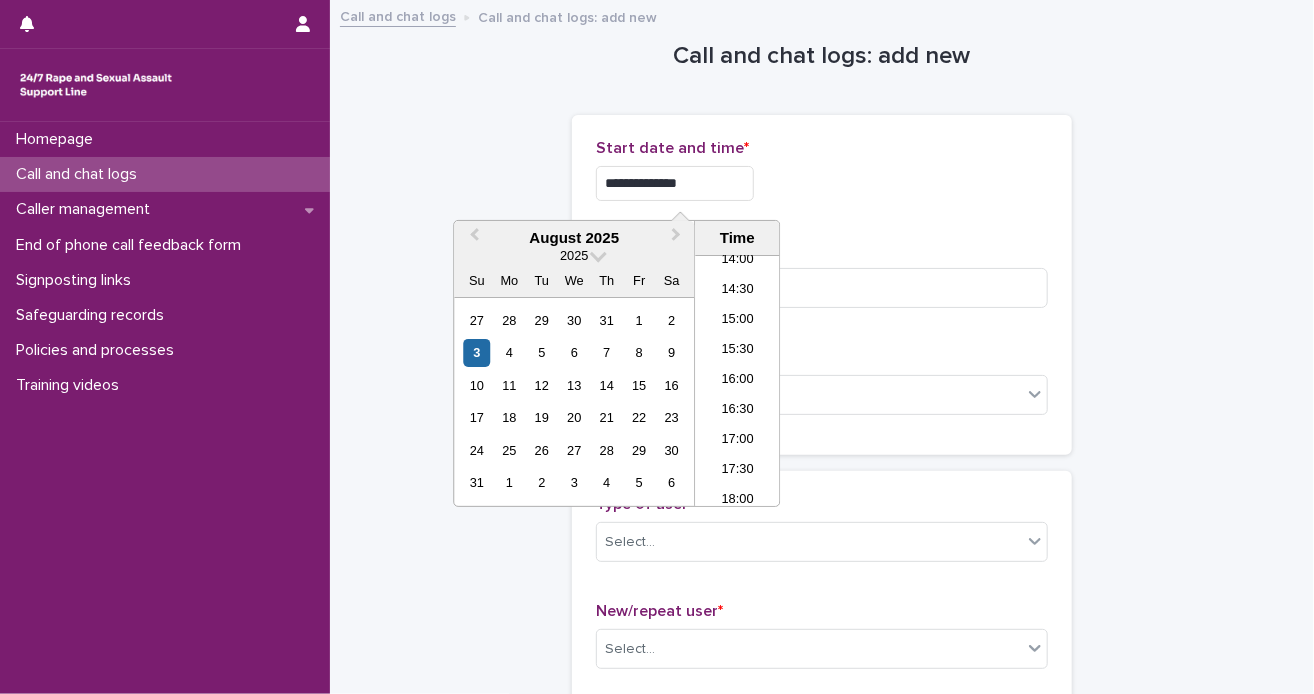 type on "**********" 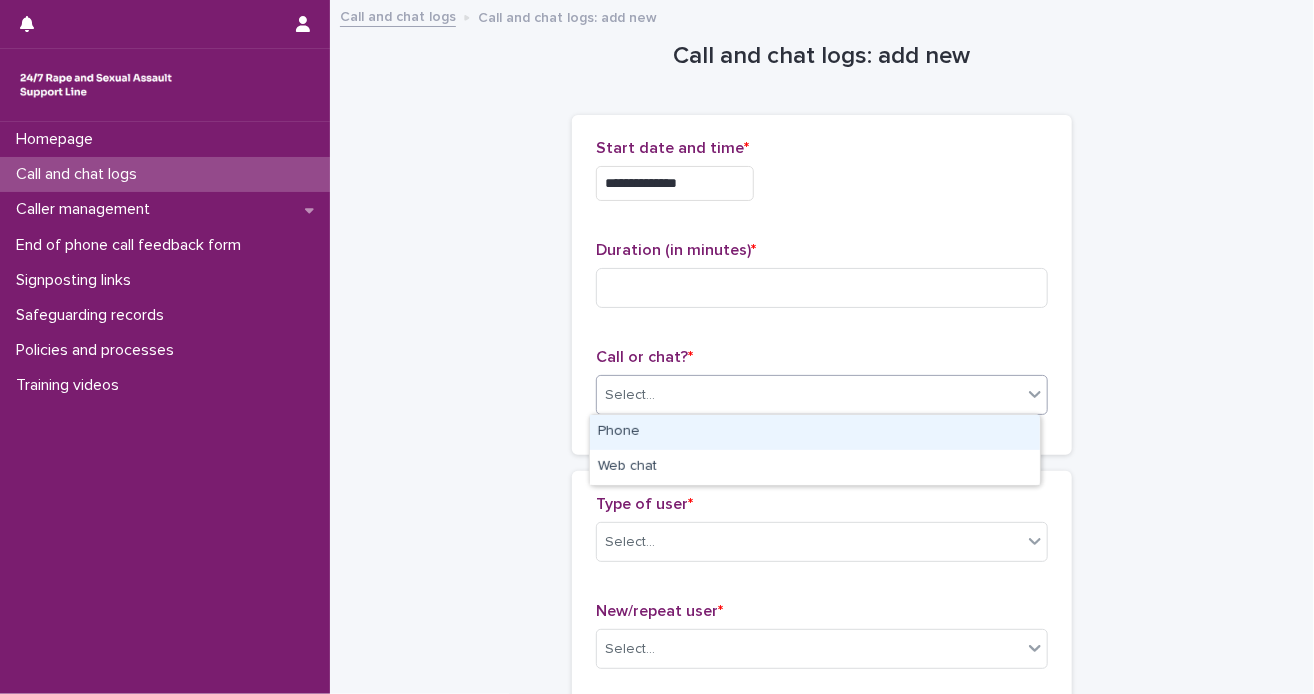 click 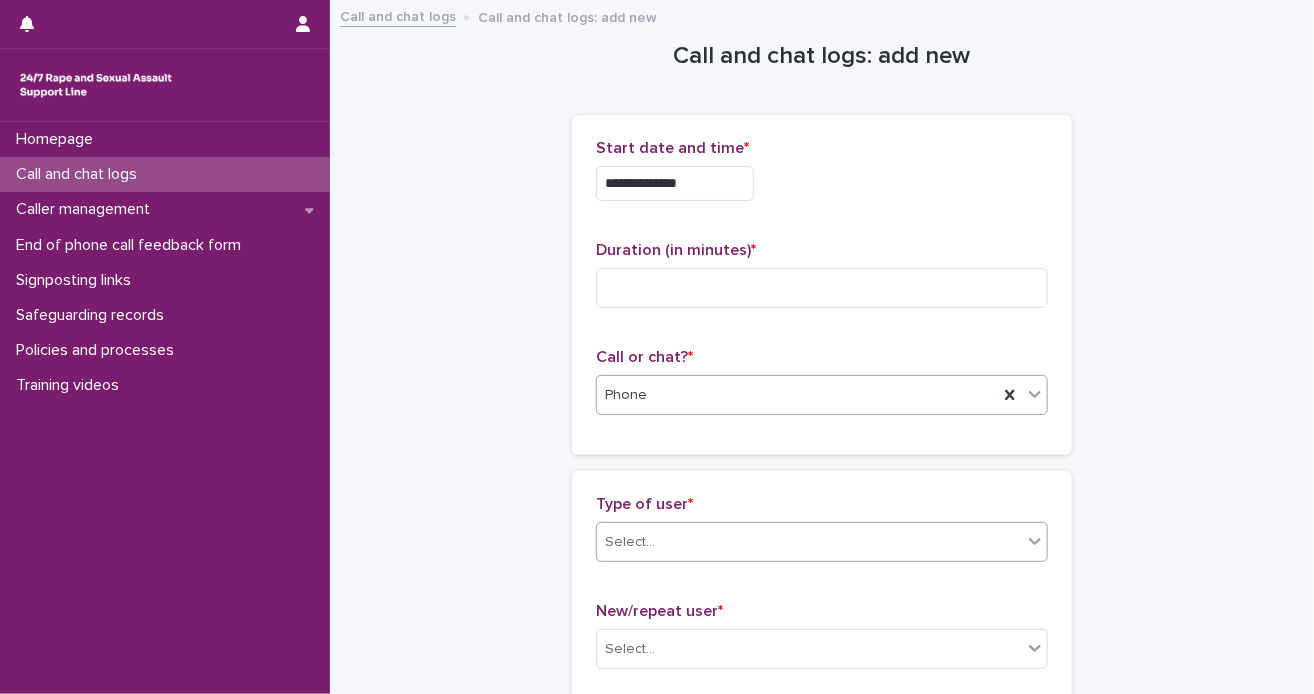 click 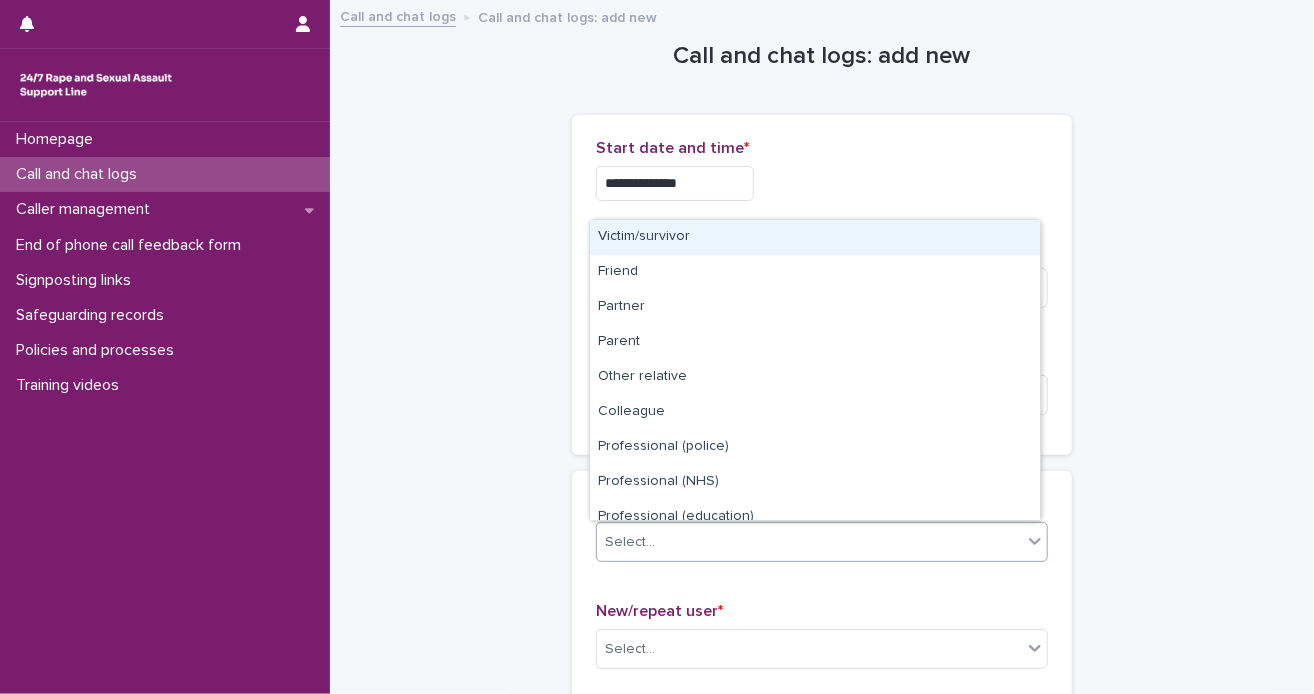 click on "Victim/survivor" at bounding box center (815, 237) 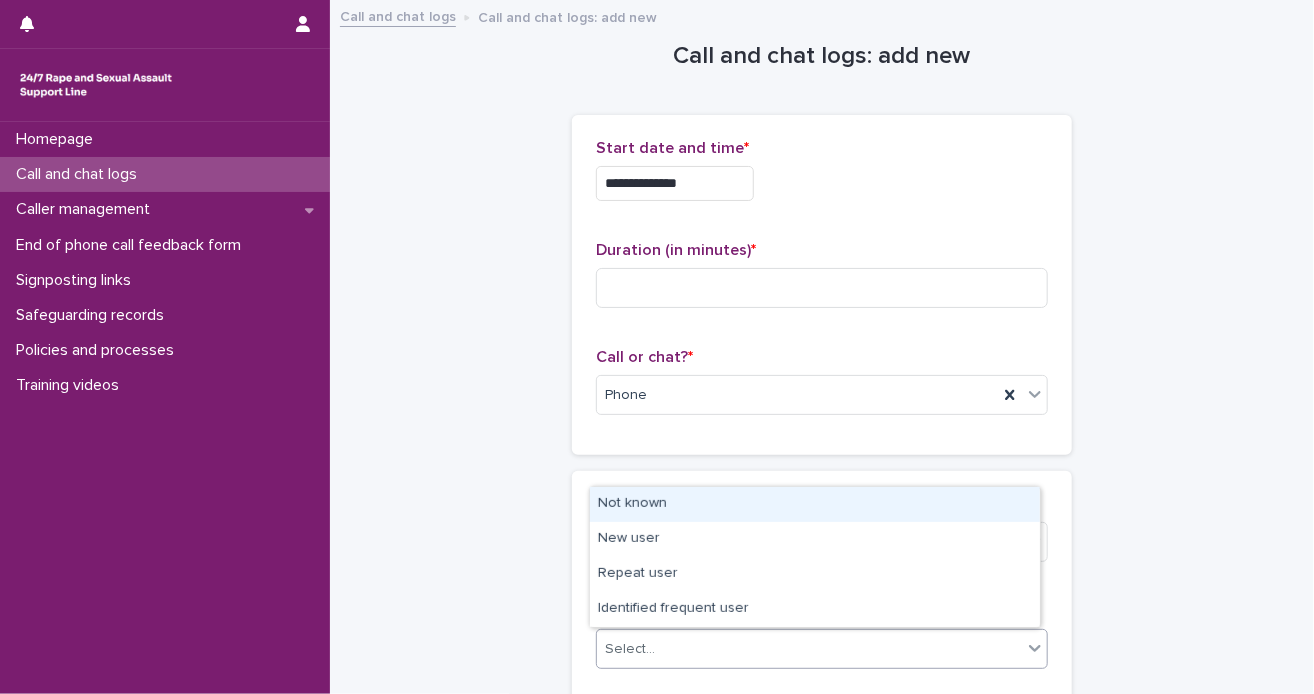 click 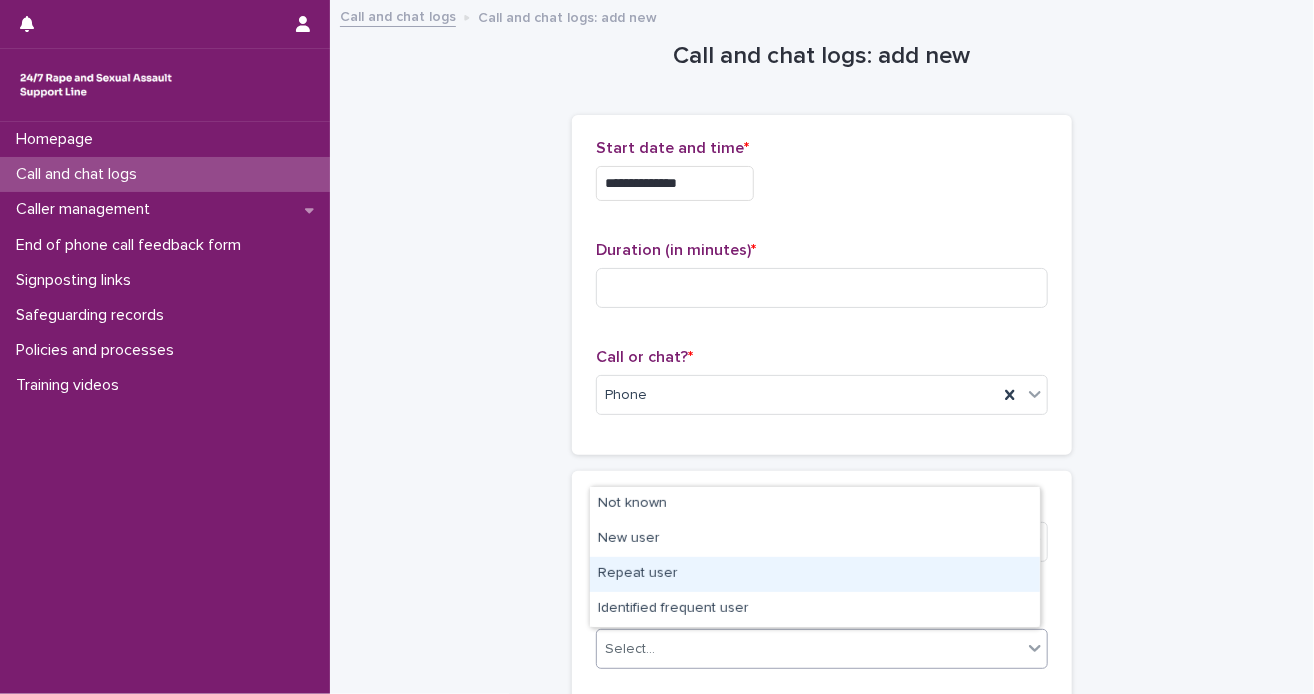 click on "Repeat user" at bounding box center (815, 574) 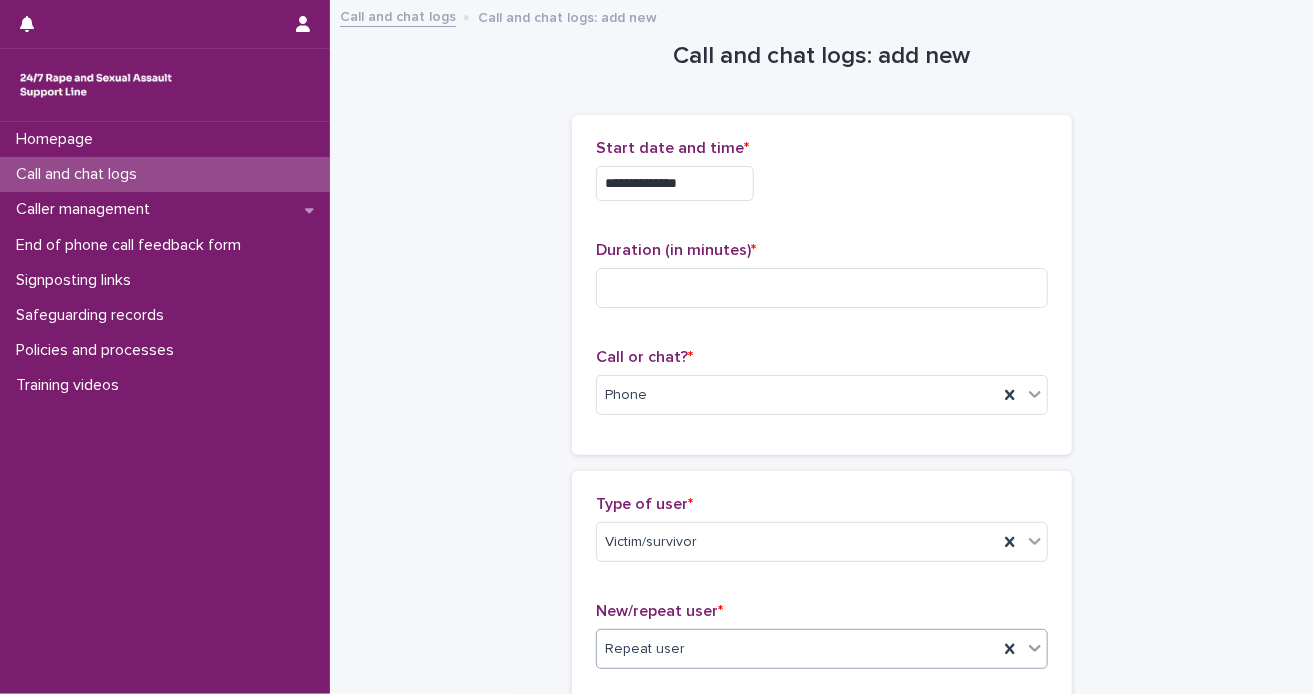 scroll, scrollTop: 607, scrollLeft: 0, axis: vertical 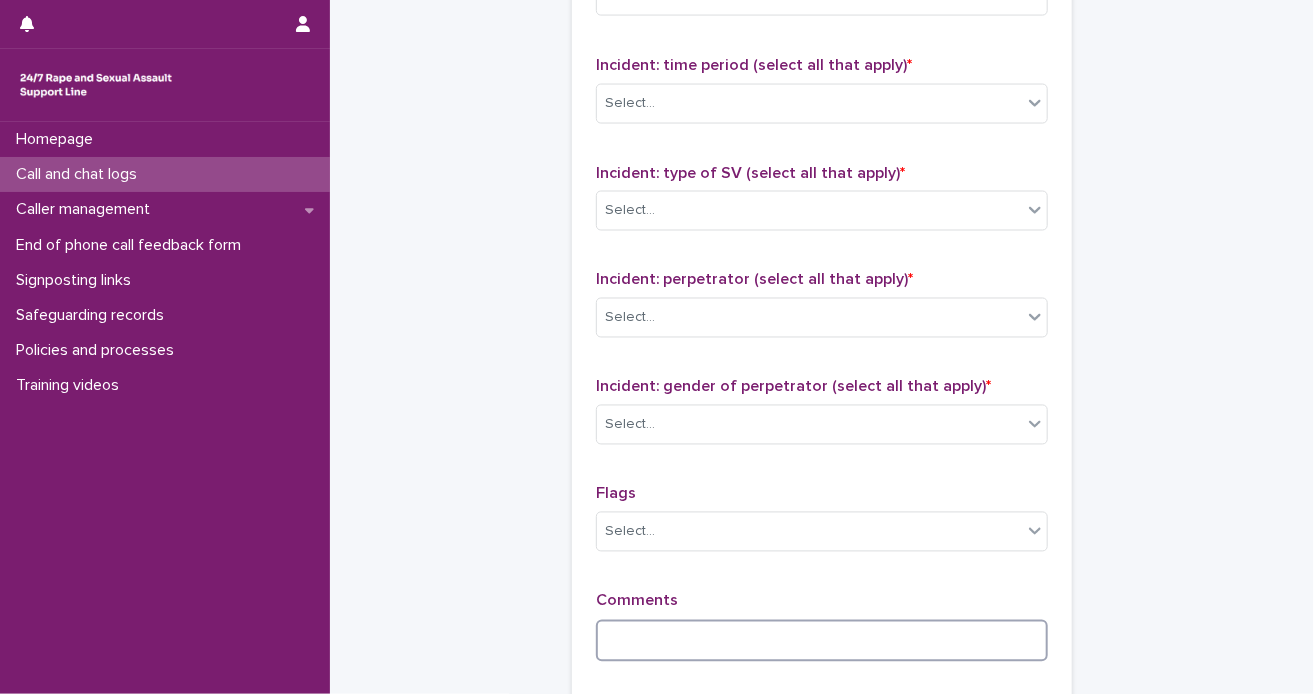 click at bounding box center (822, 641) 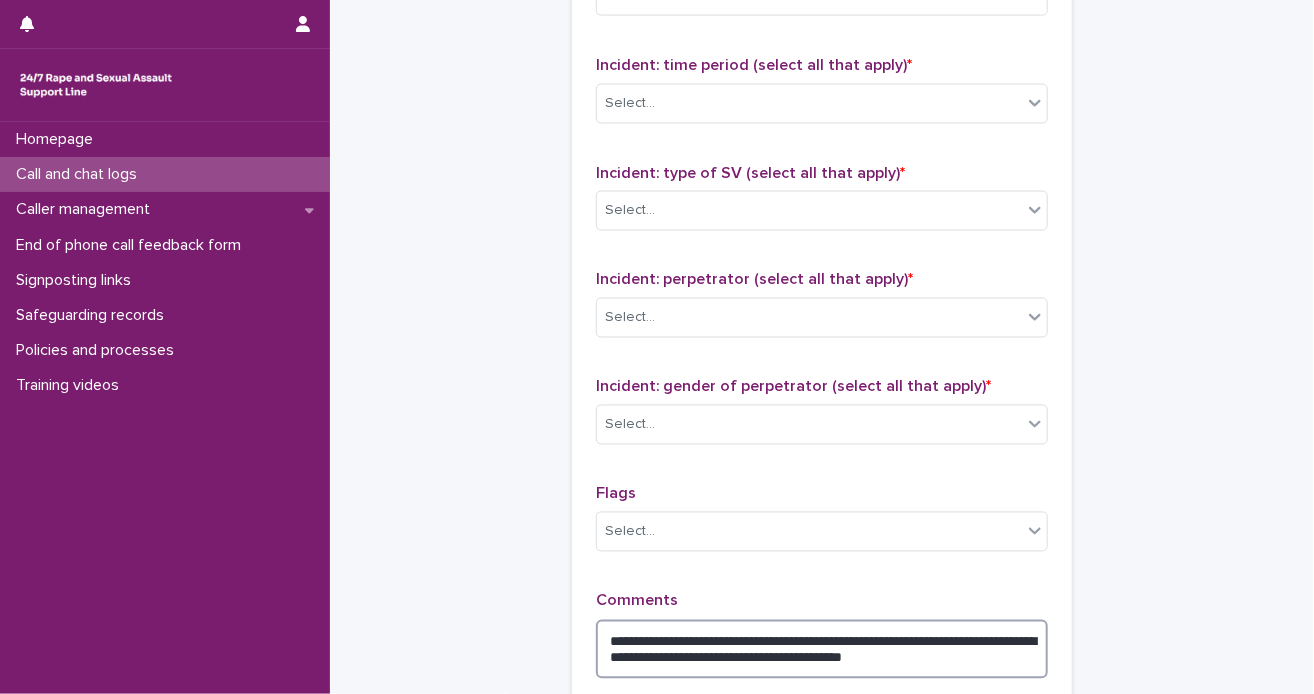 click on "**********" at bounding box center (822, 650) 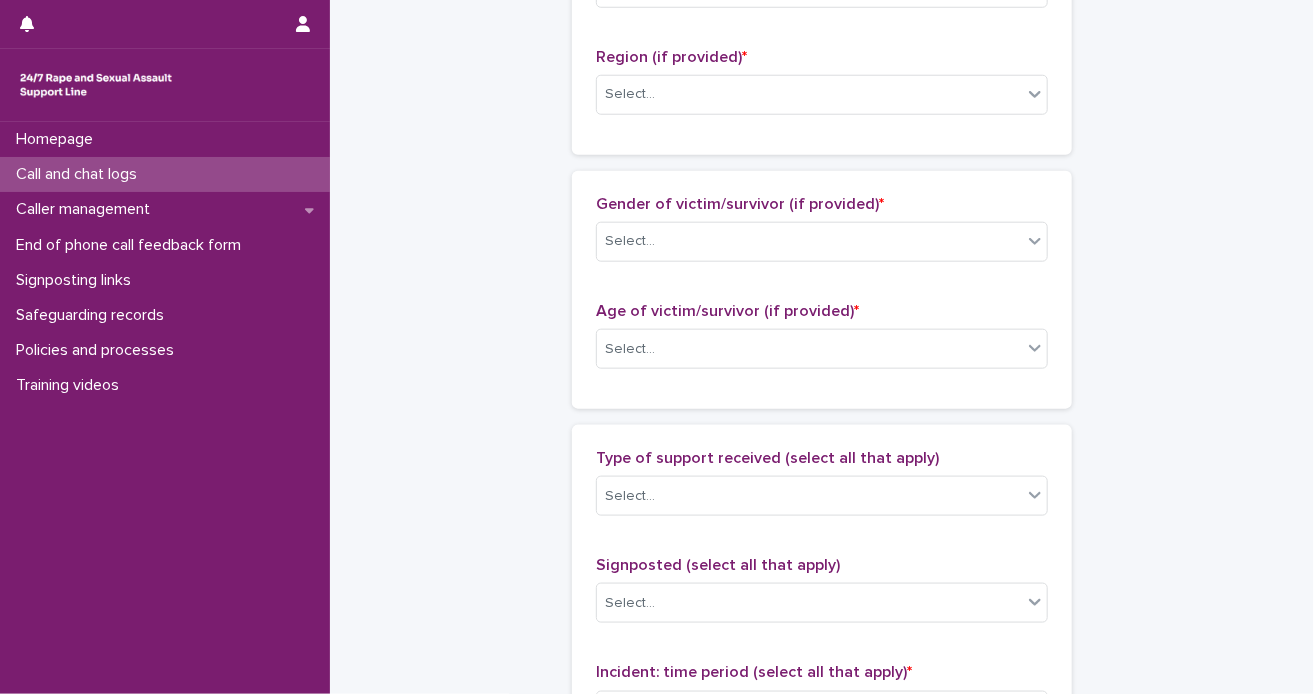 scroll, scrollTop: 207, scrollLeft: 0, axis: vertical 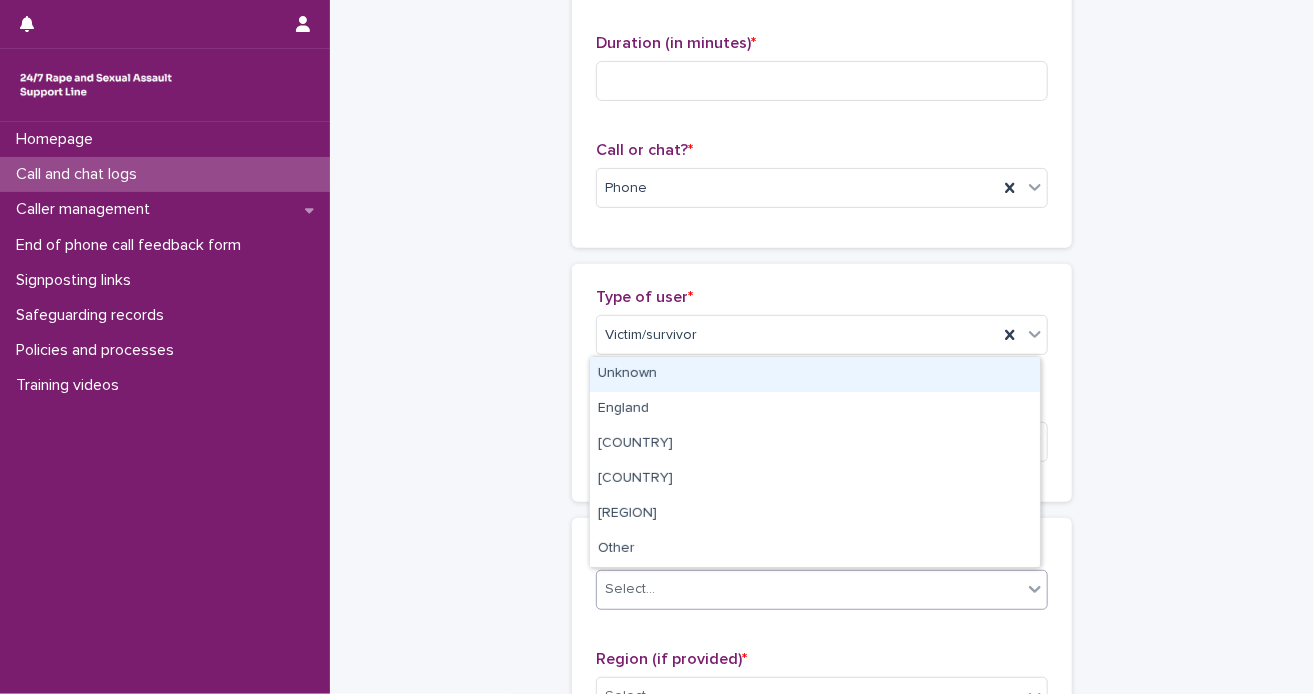 click 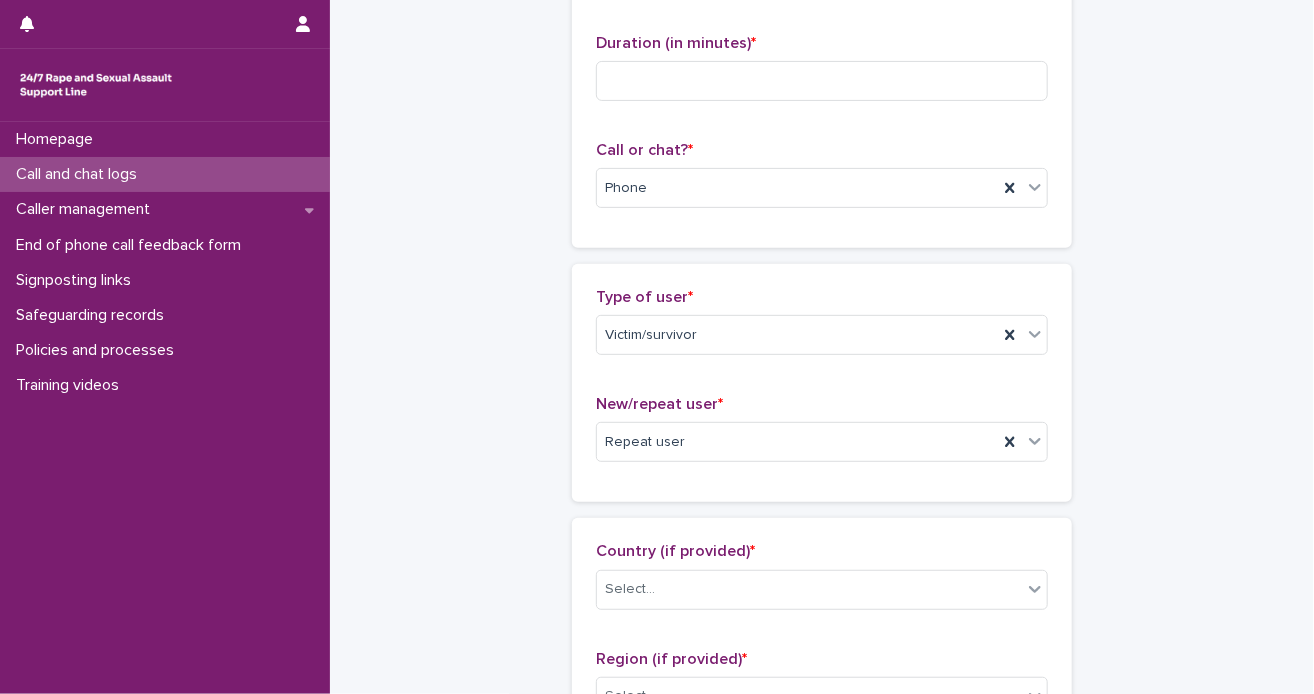 click on "**********" at bounding box center (822, 893) 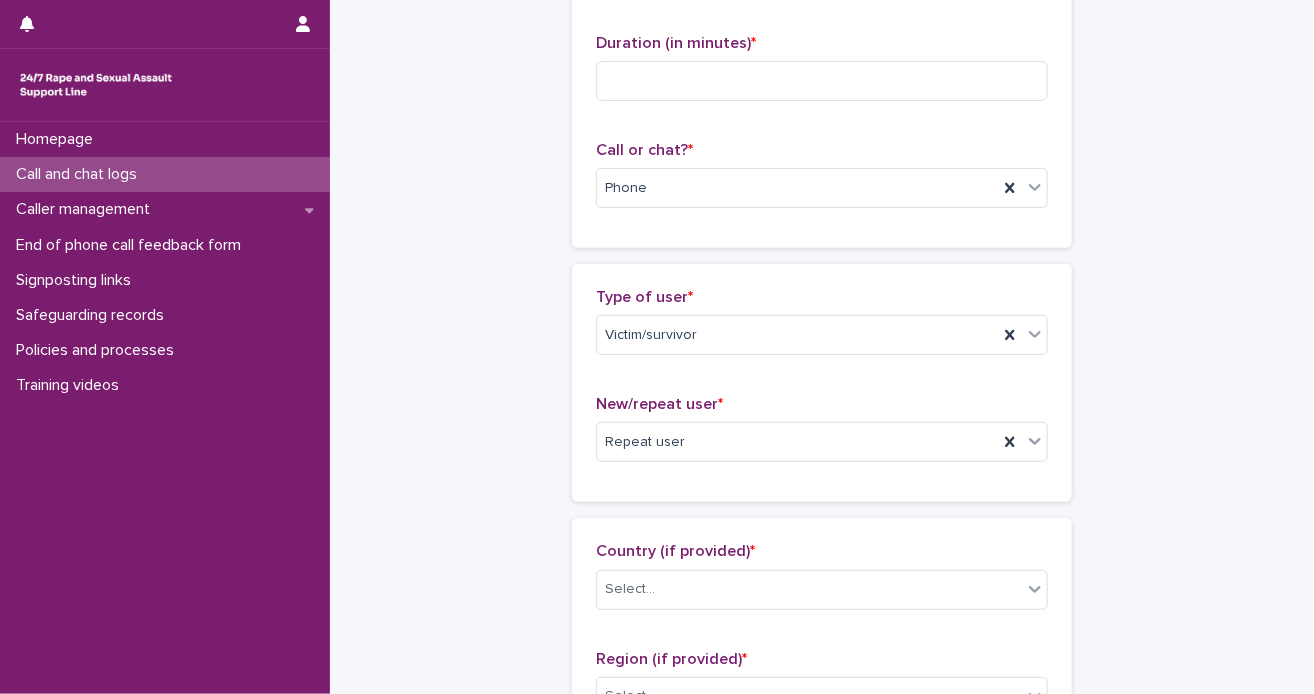 scroll, scrollTop: 814, scrollLeft: 0, axis: vertical 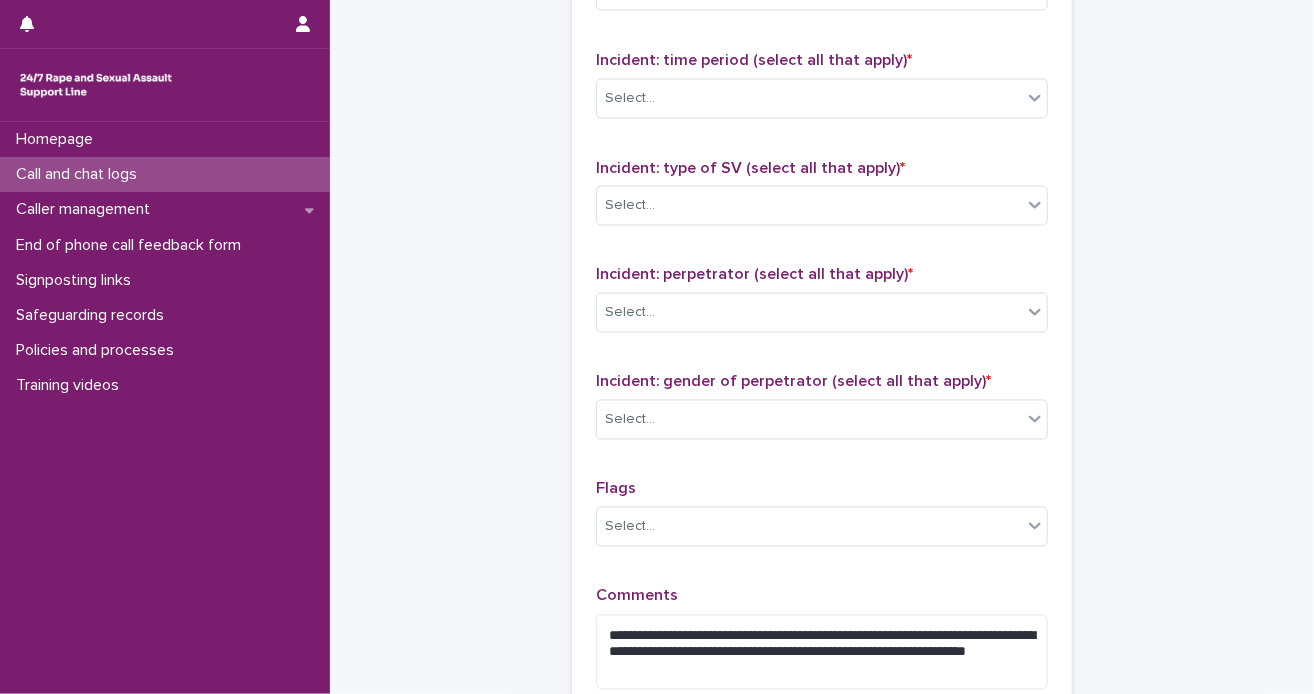 click on "**********" at bounding box center (822, -271) 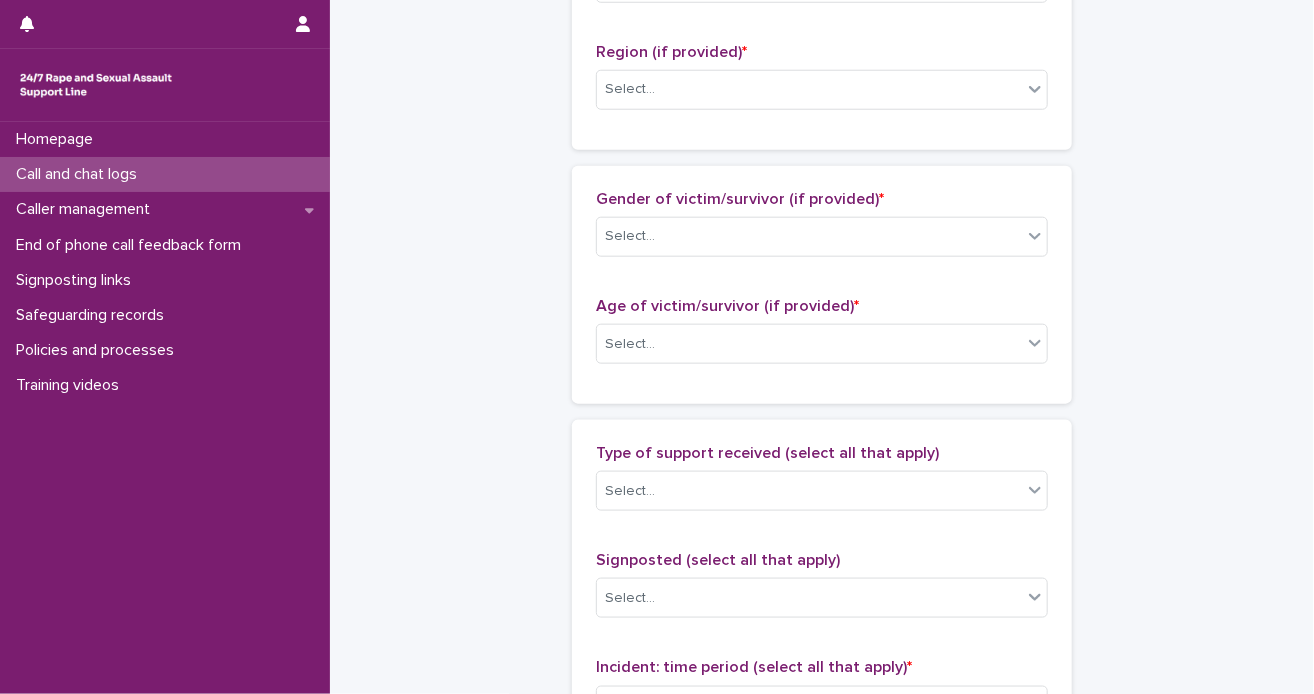scroll, scrollTop: 413, scrollLeft: 0, axis: vertical 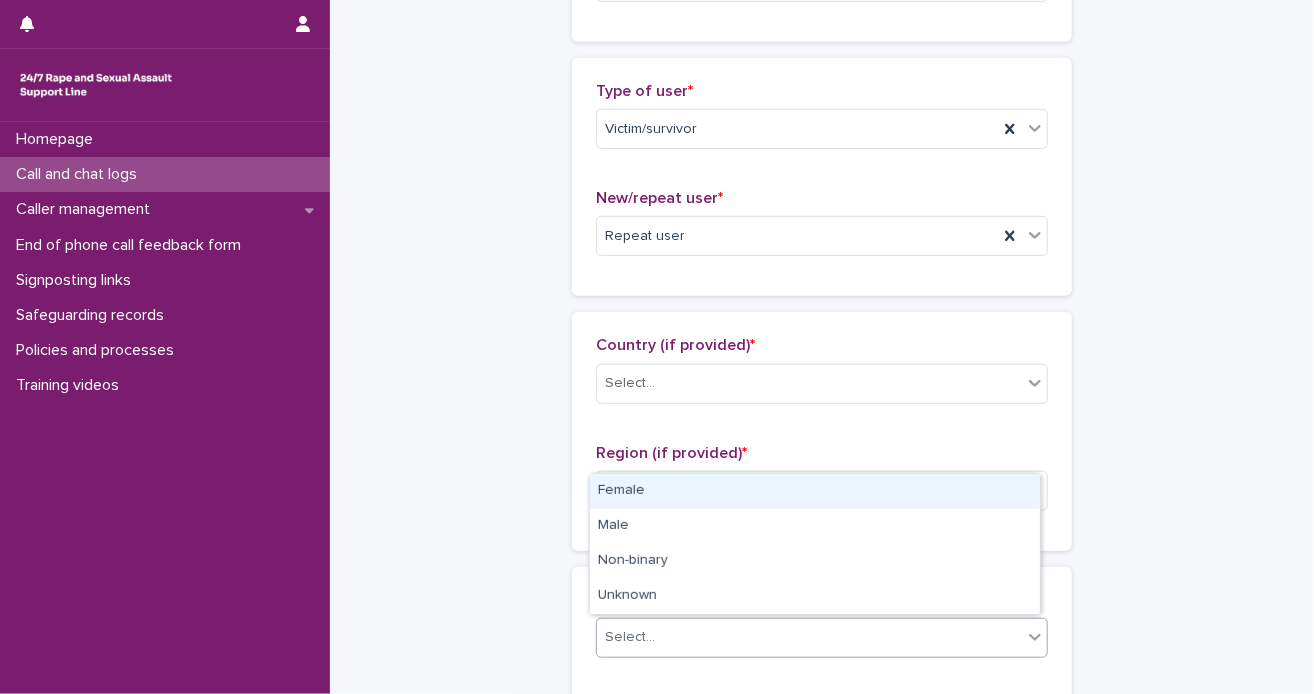 click 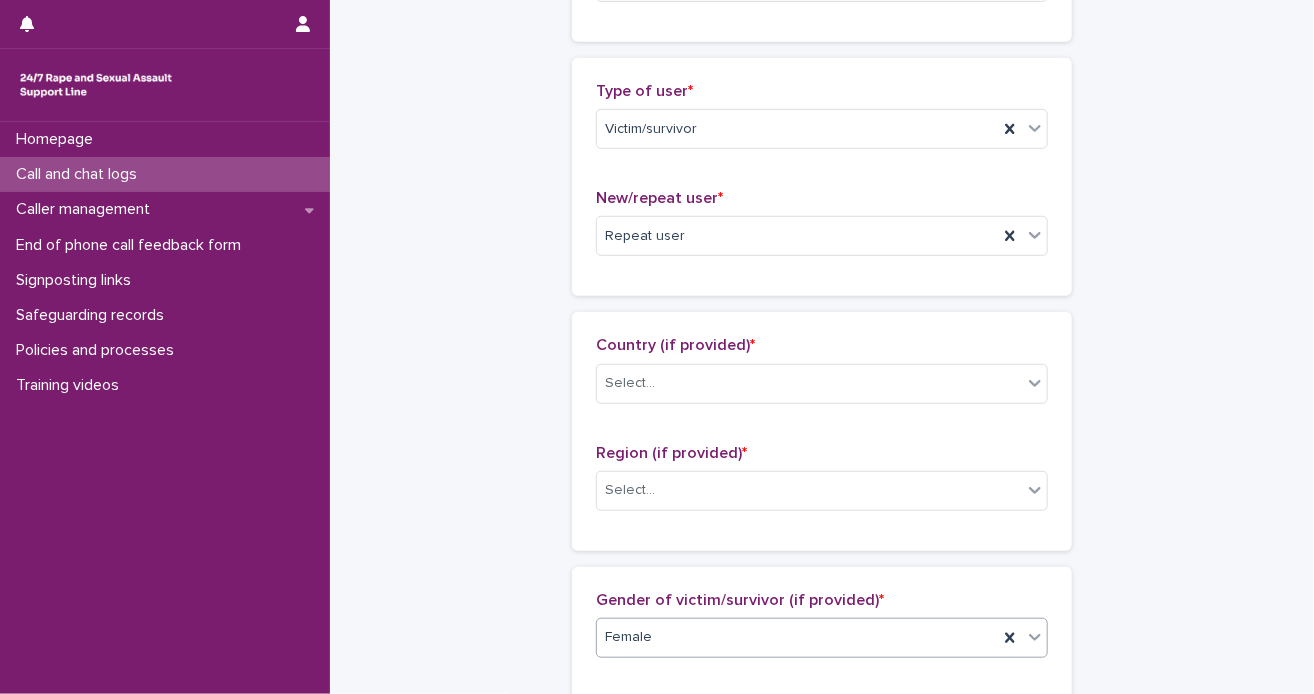 scroll, scrollTop: 1020, scrollLeft: 0, axis: vertical 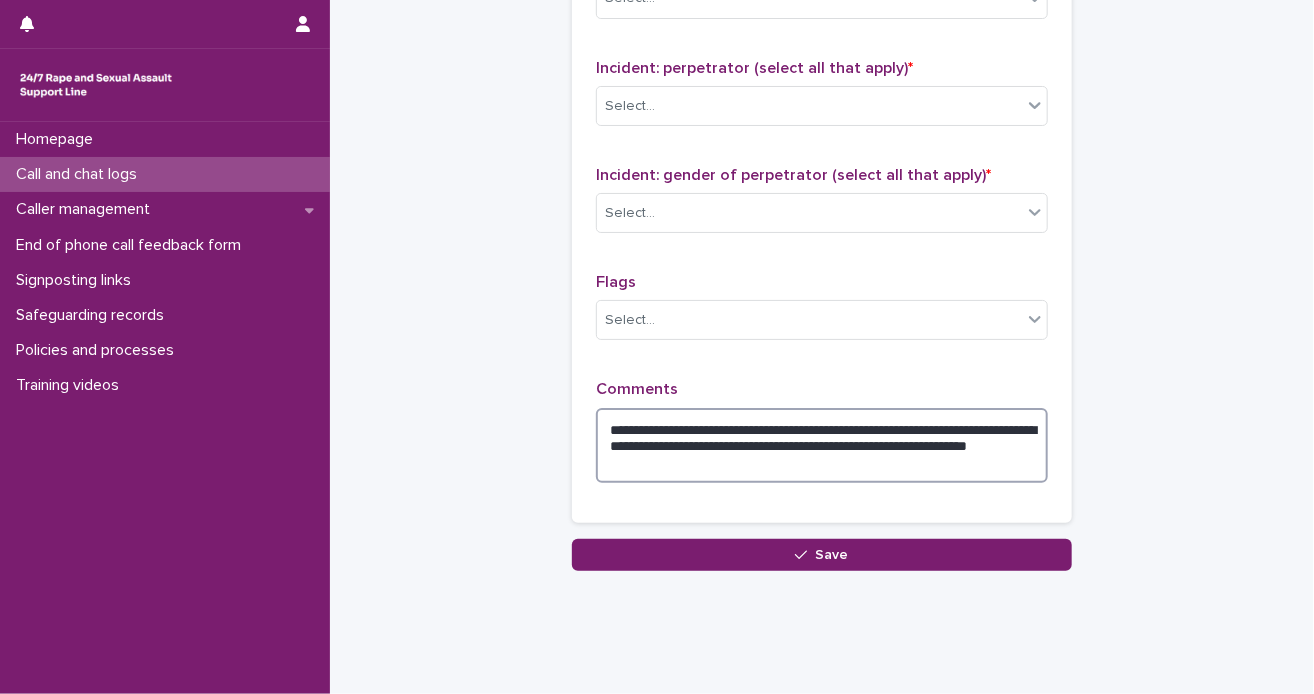 click on "**********" at bounding box center [822, 446] 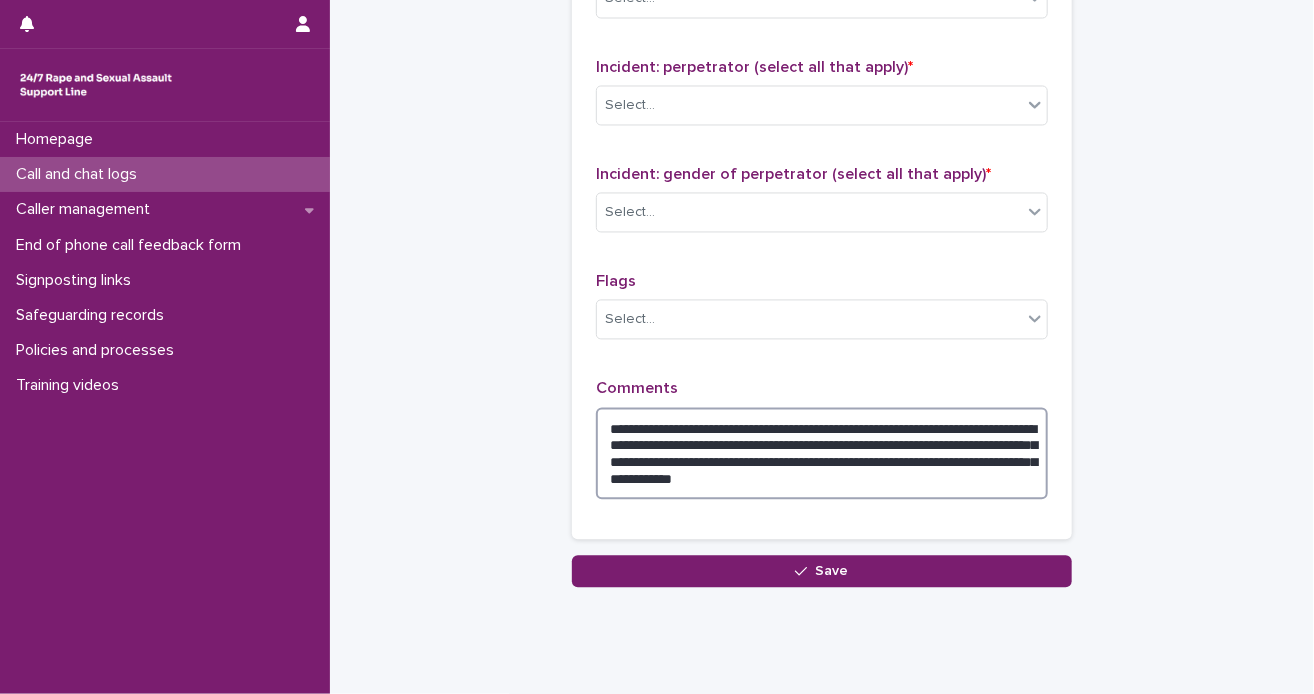 click on "**********" at bounding box center [822, 454] 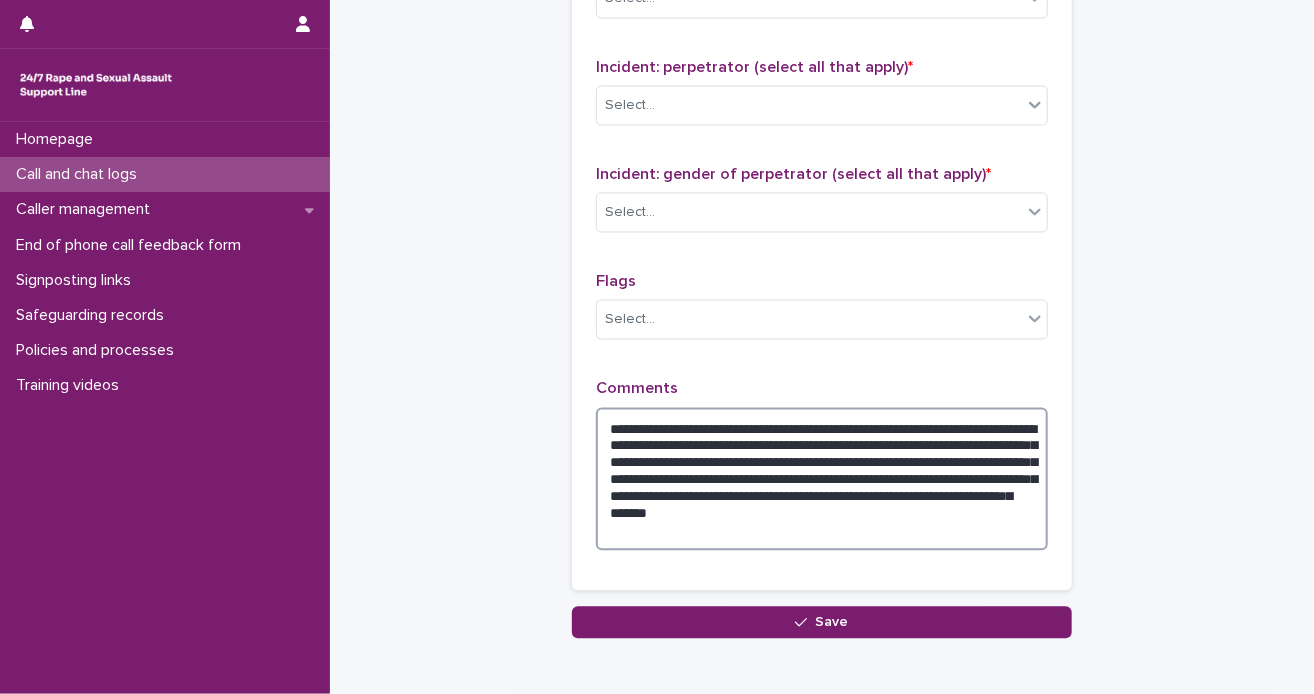 click on "**********" at bounding box center (822, 480) 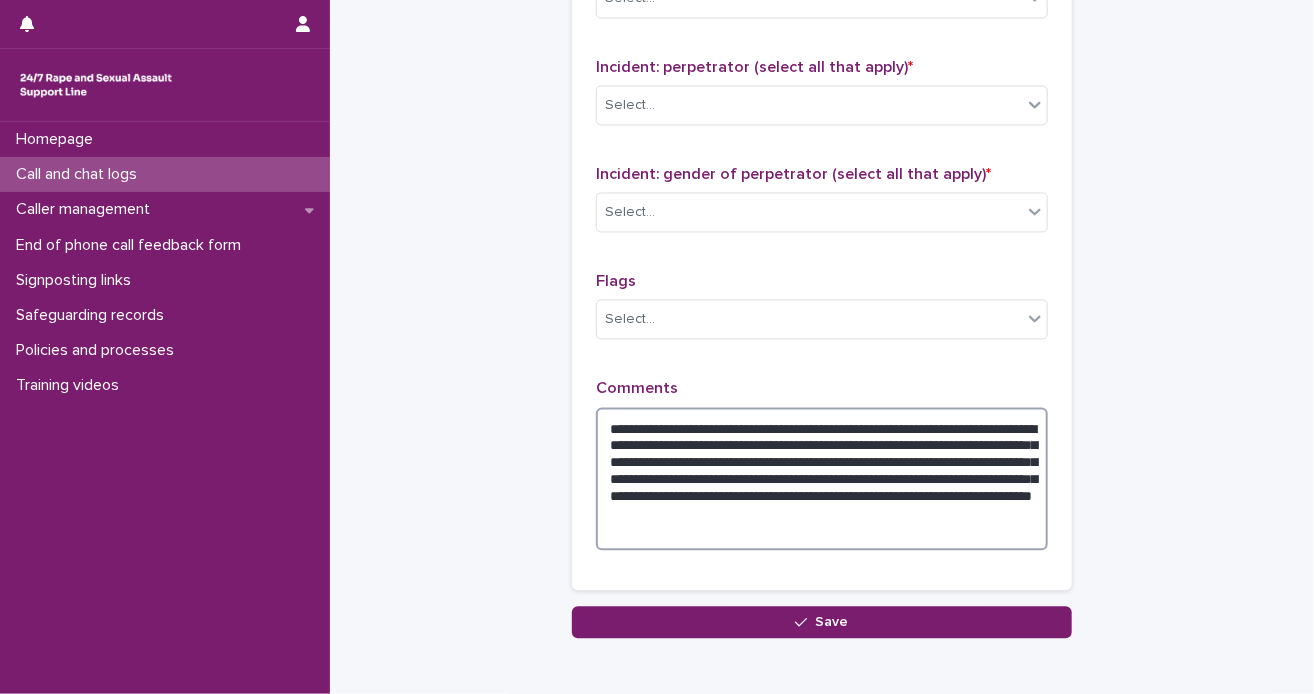 click on "**********" at bounding box center (822, 480) 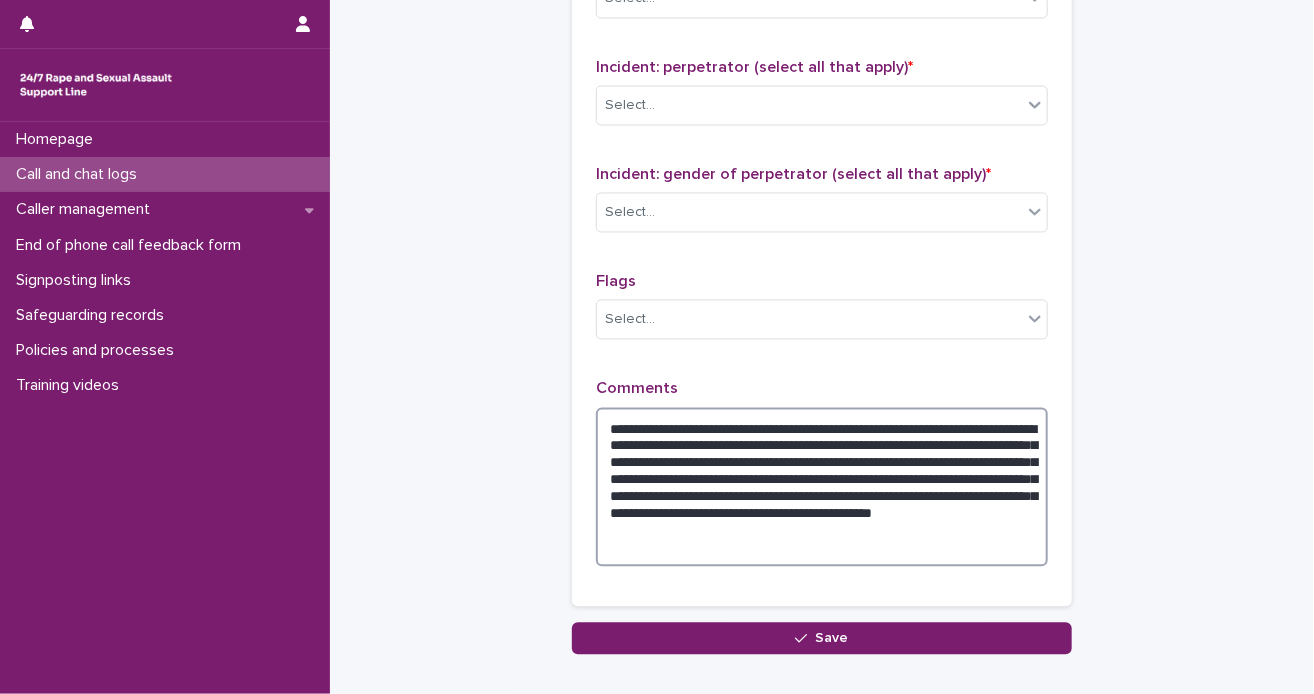 click on "**********" at bounding box center [822, 488] 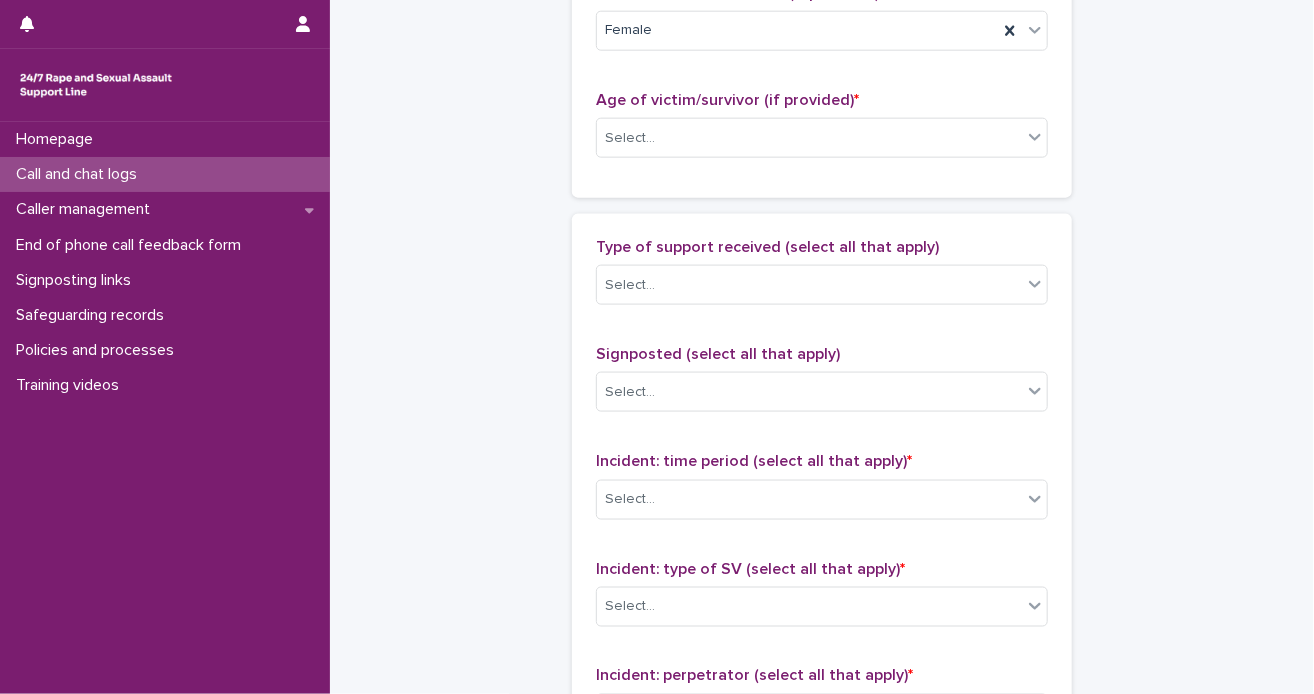scroll, scrollTop: 11, scrollLeft: 0, axis: vertical 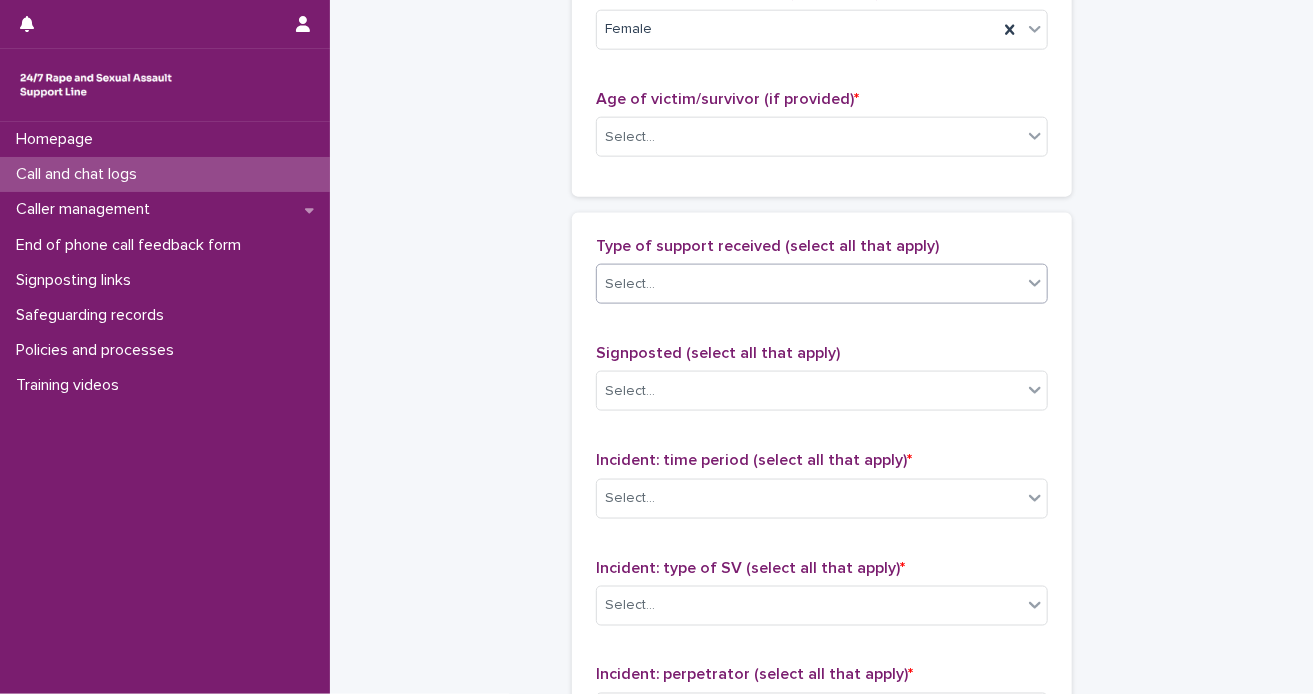 click 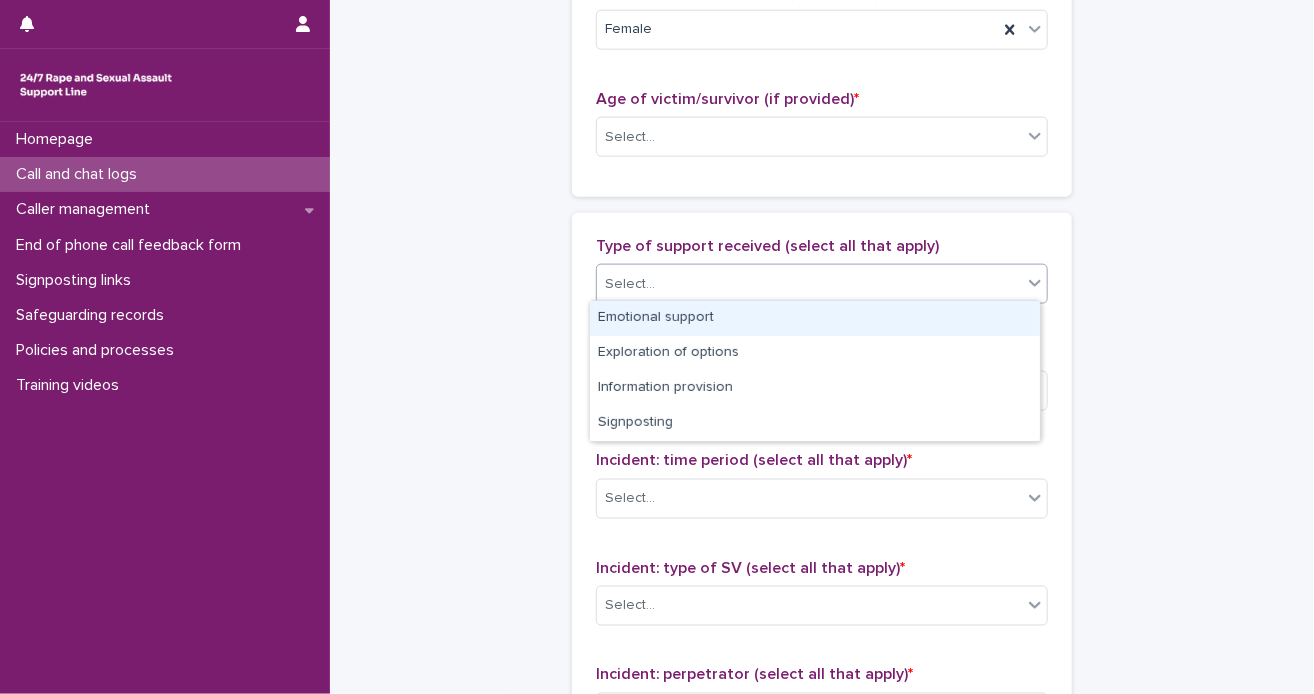 click on "Emotional support" at bounding box center (815, 318) 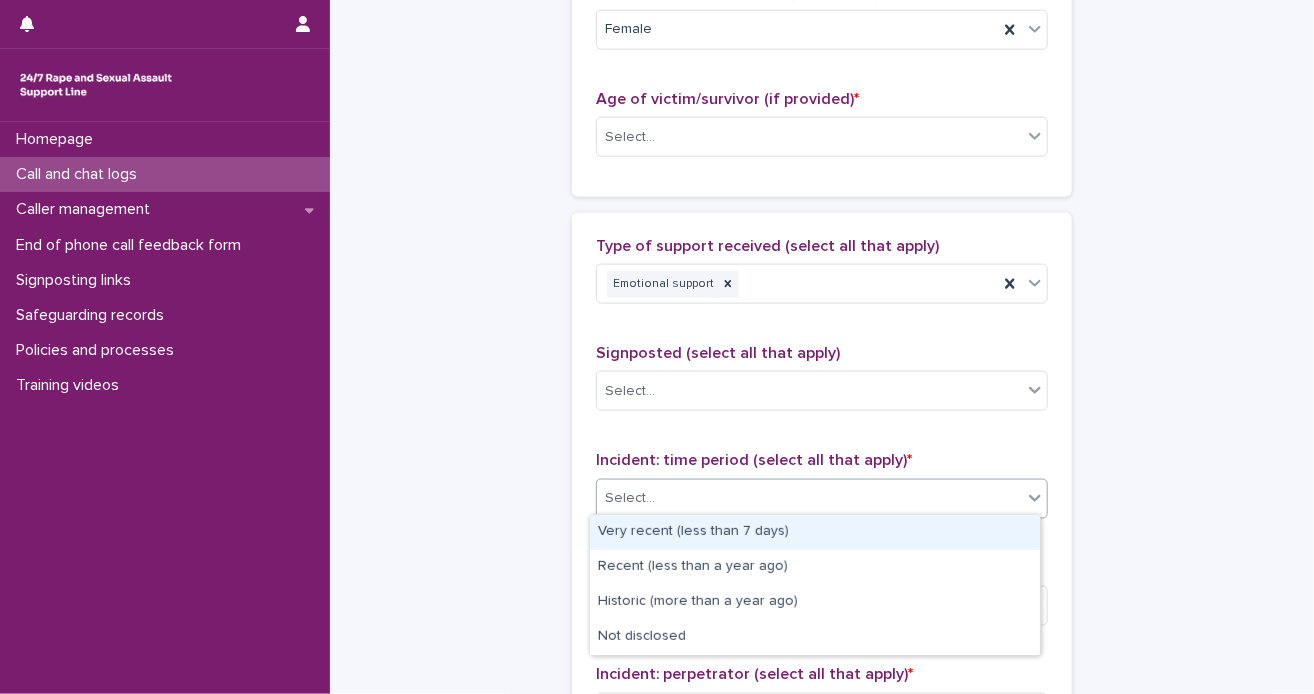 click 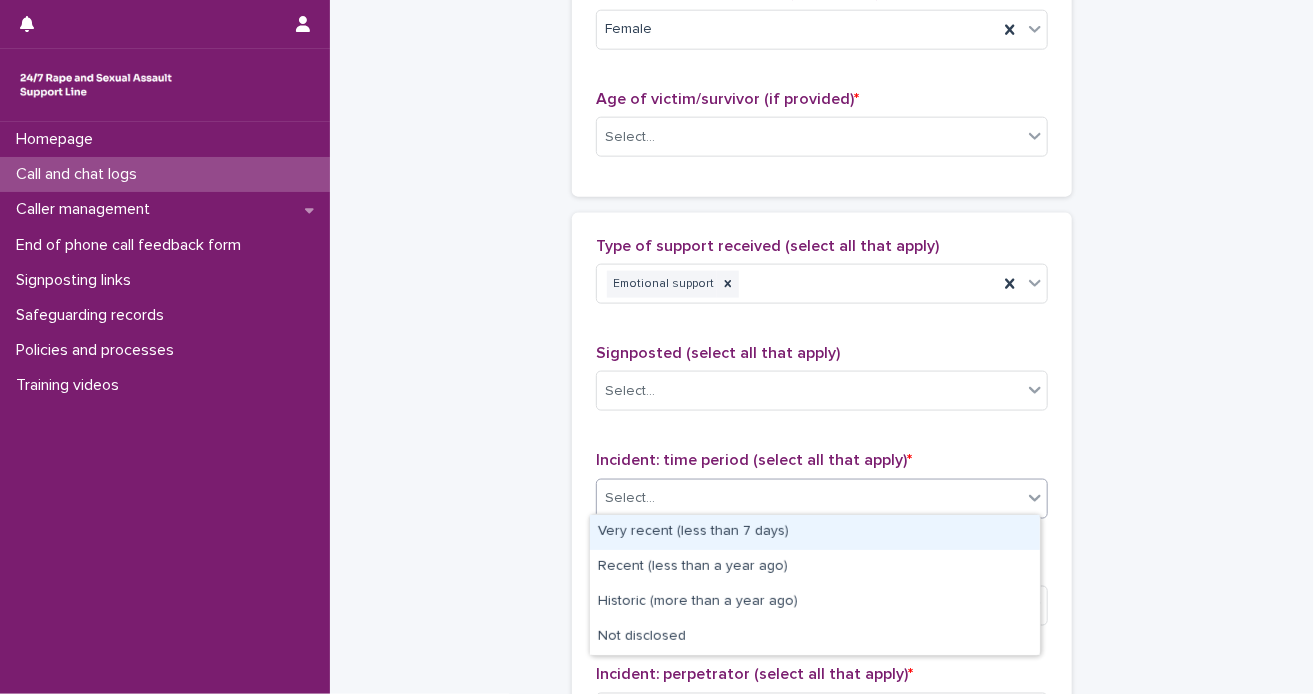 scroll, scrollTop: 1628, scrollLeft: 0, axis: vertical 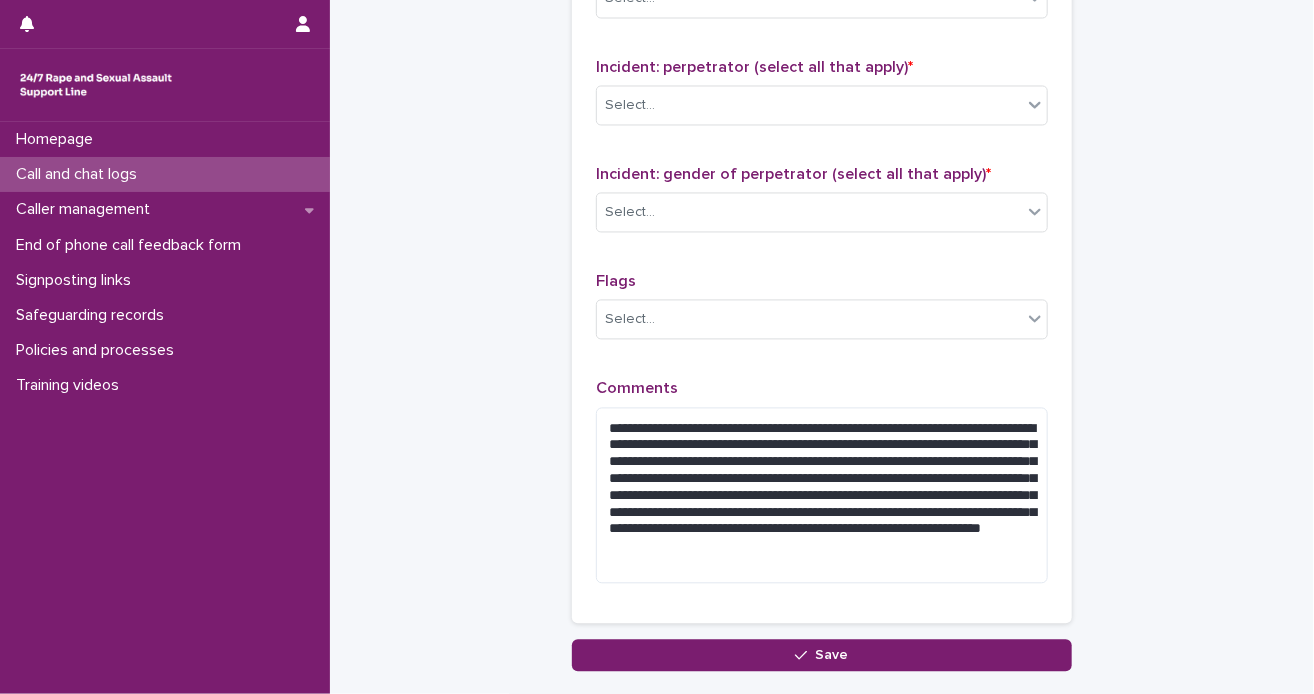 click on "**********" at bounding box center (822, -477) 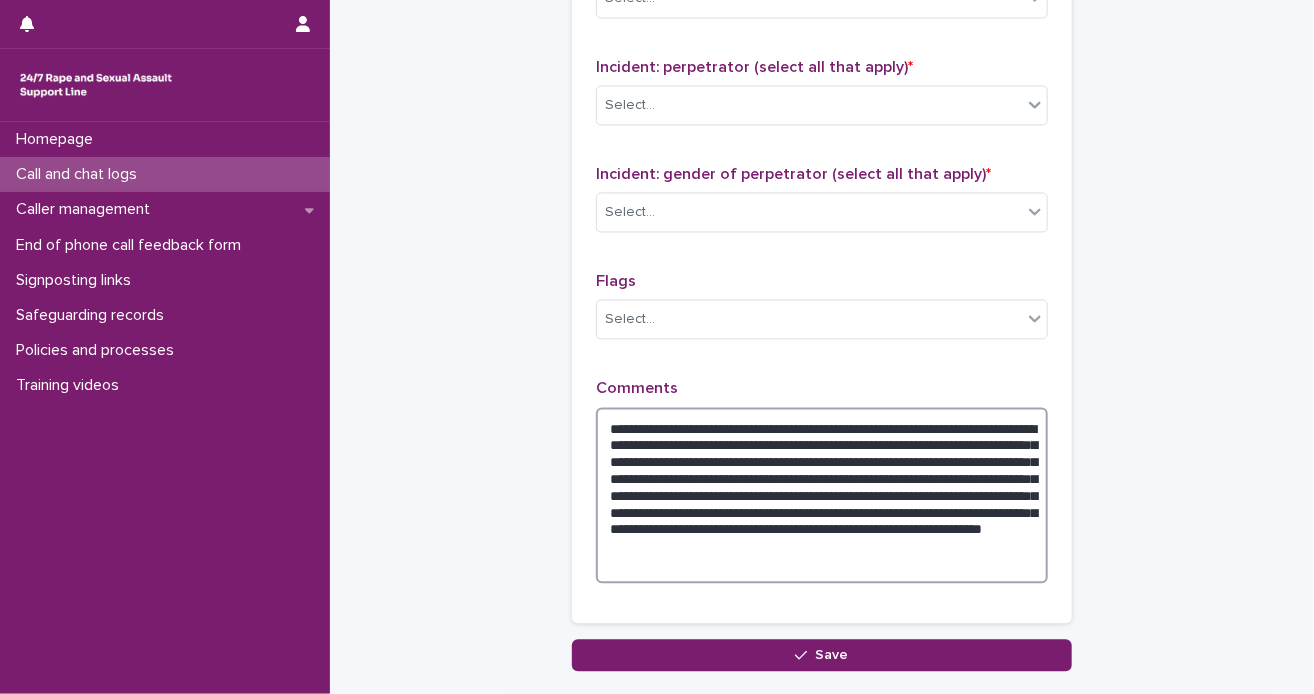 click on "**********" at bounding box center (822, 496) 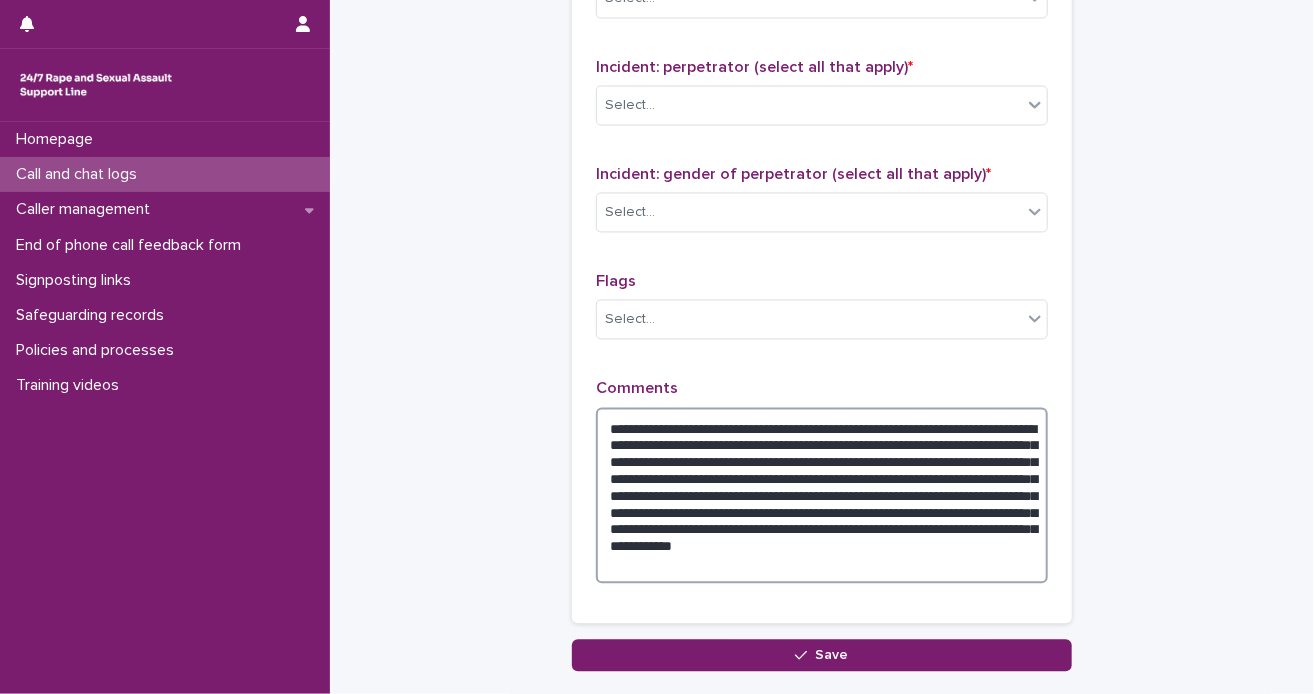 click on "**********" at bounding box center [822, 496] 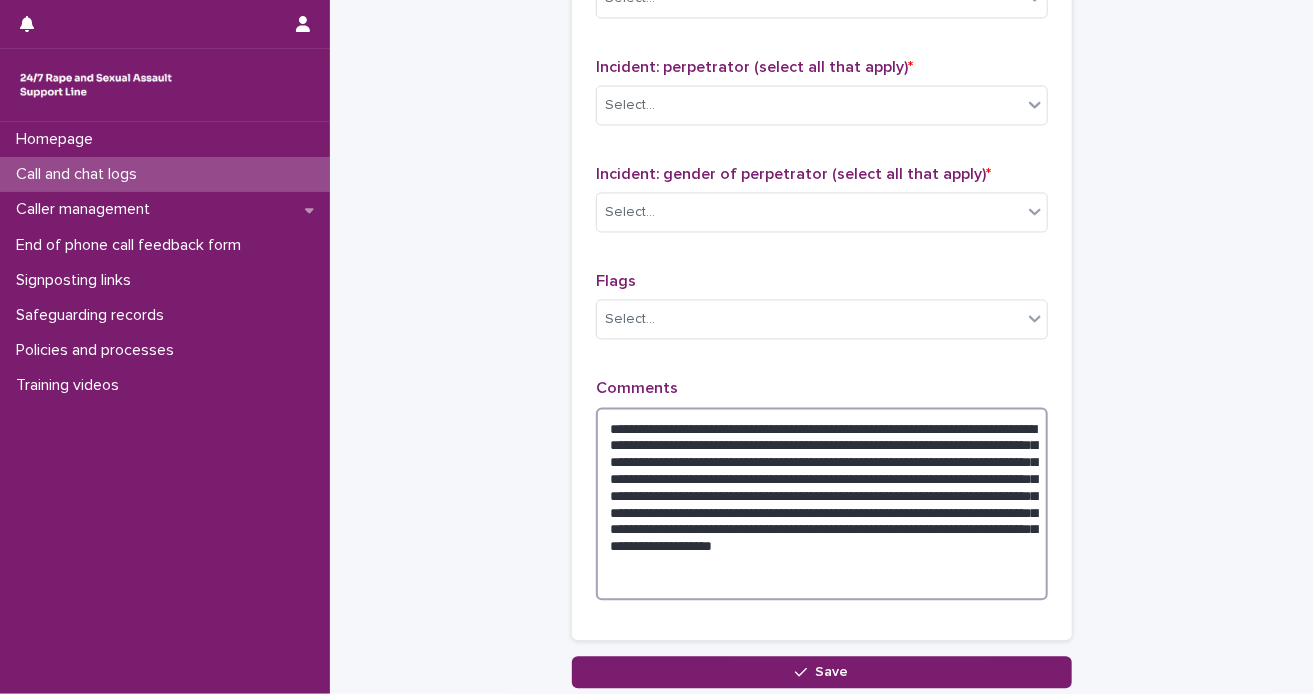 click on "**********" at bounding box center [822, 505] 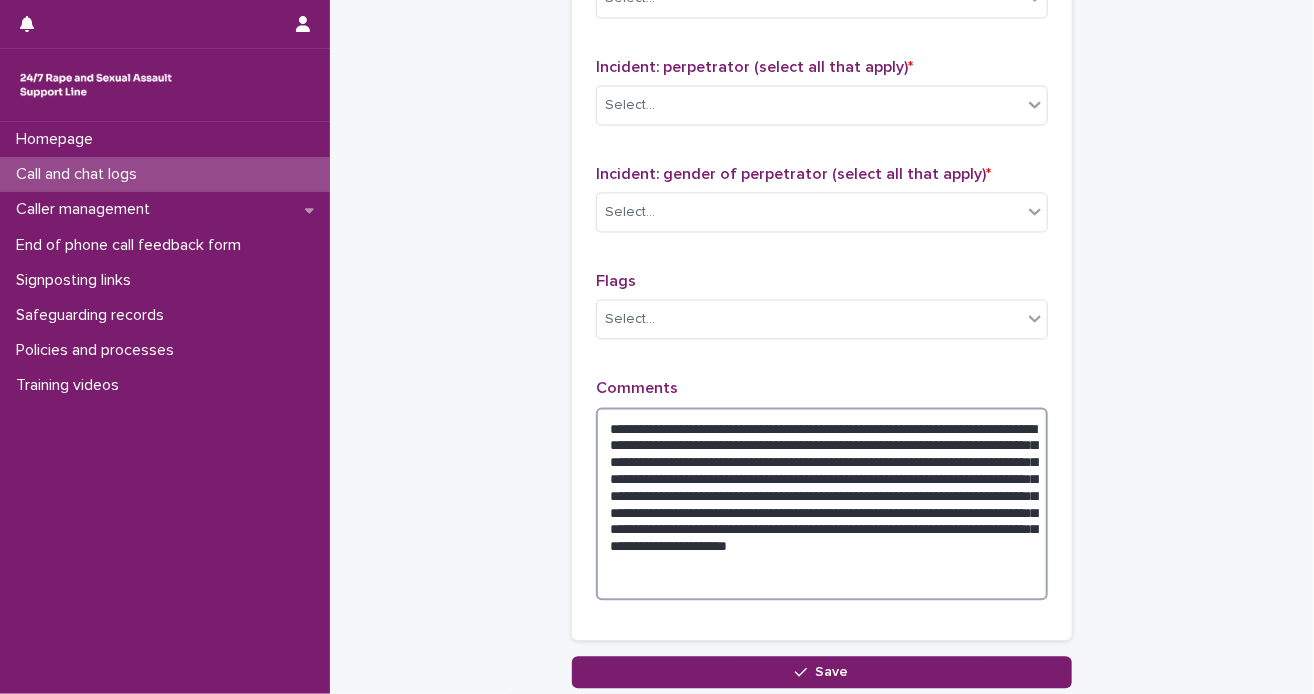click on "**********" at bounding box center [822, 505] 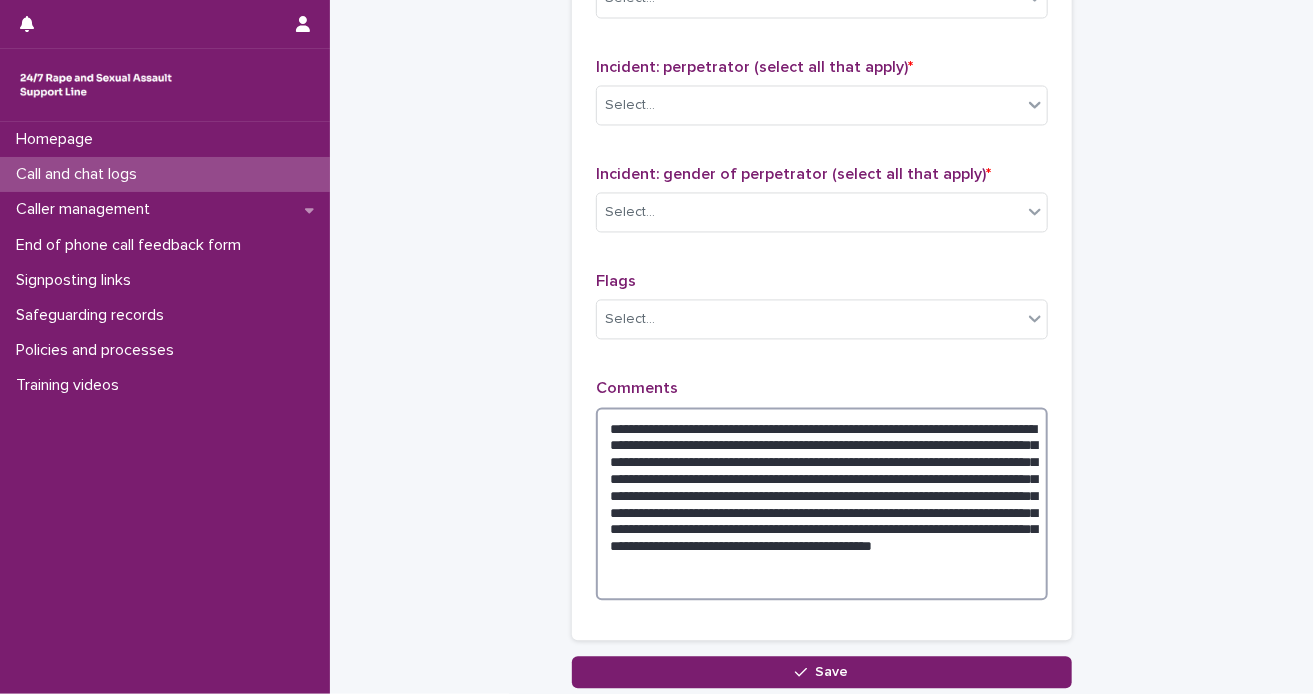 click on "**********" at bounding box center [822, 505] 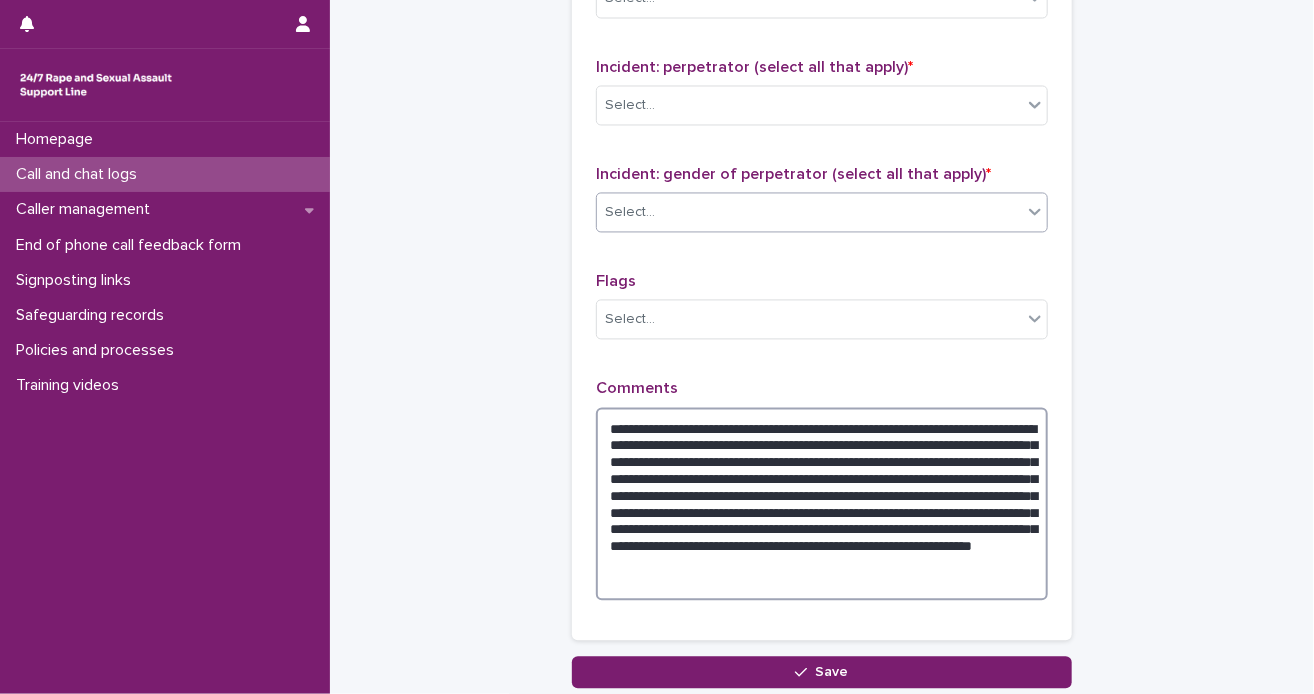 type on "**********" 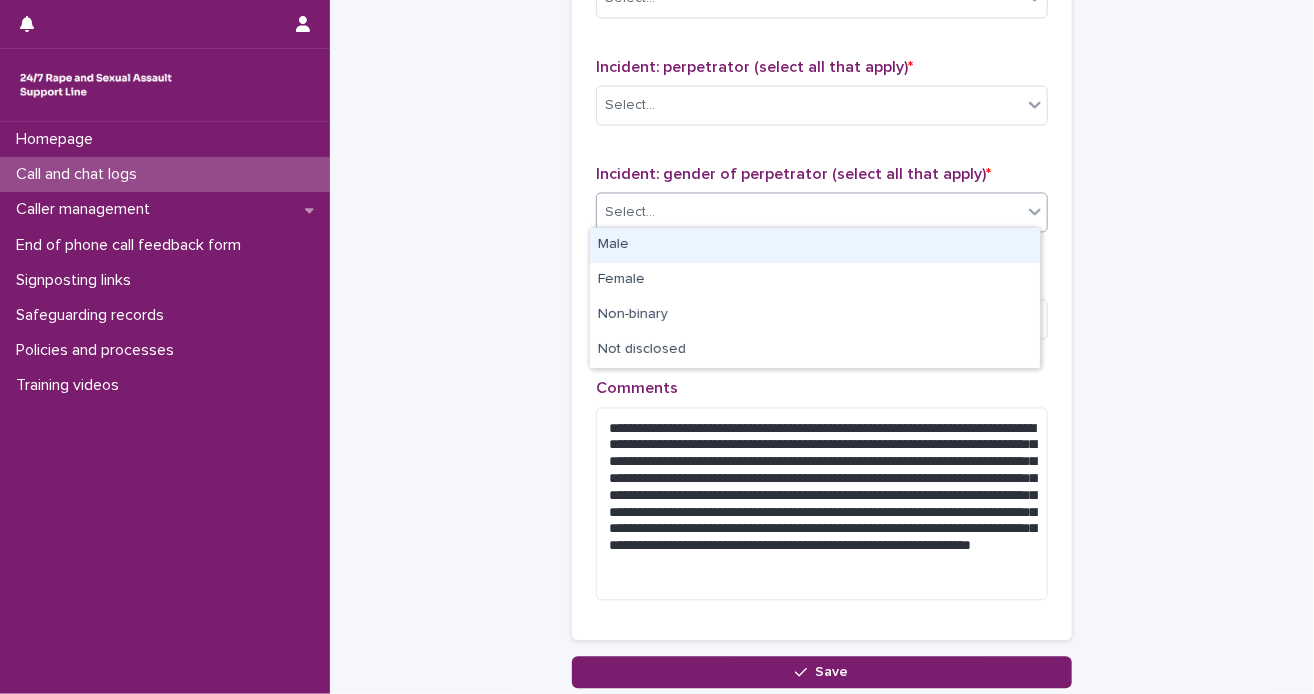 click 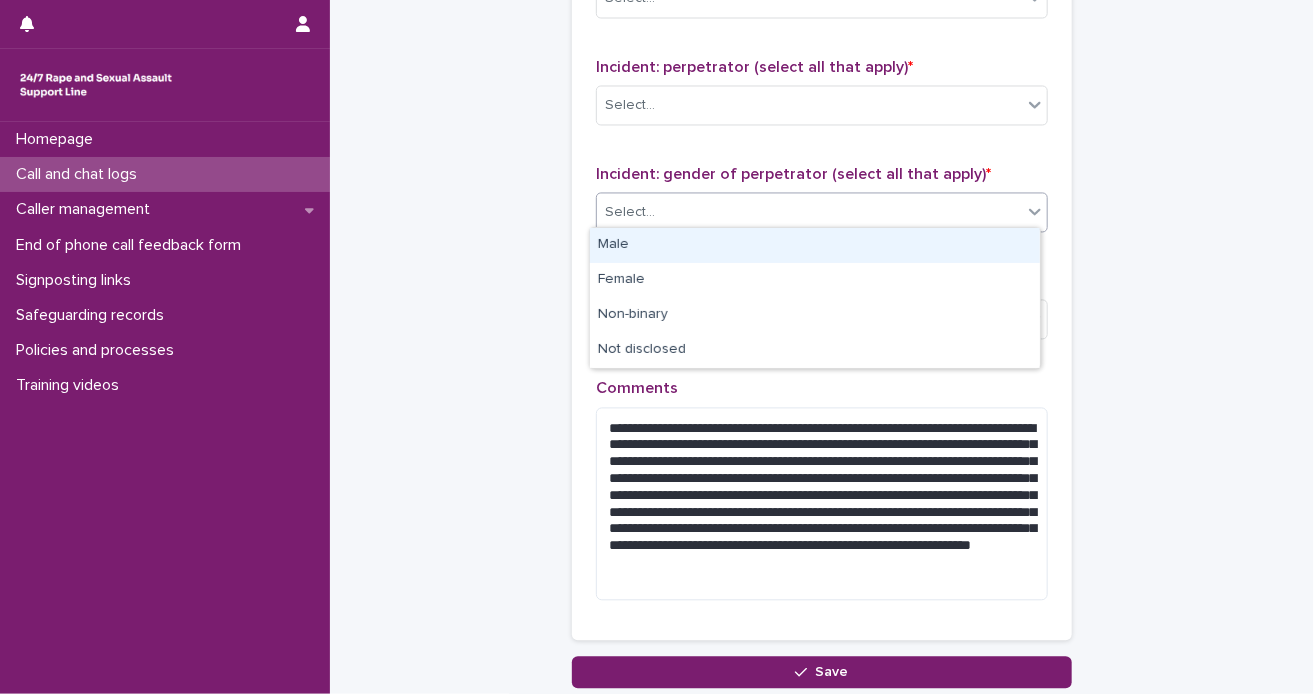 click on "**********" at bounding box center (822, -469) 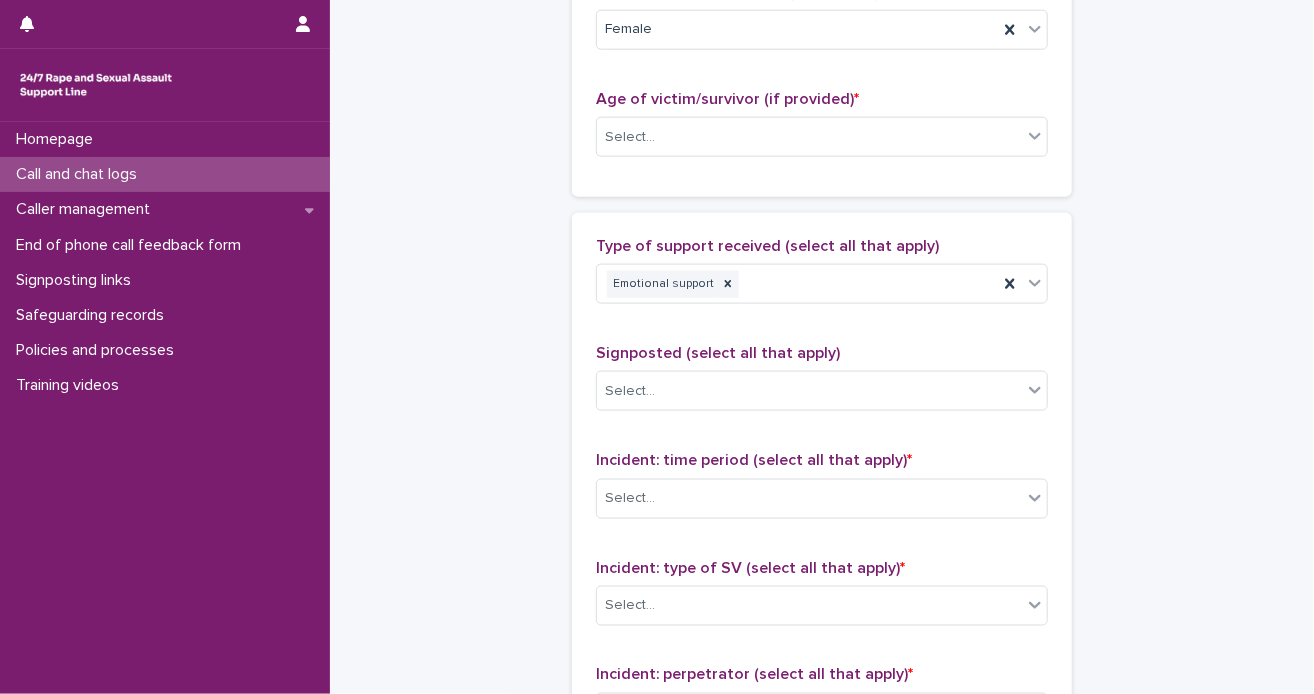 scroll, scrollTop: 616, scrollLeft: 0, axis: vertical 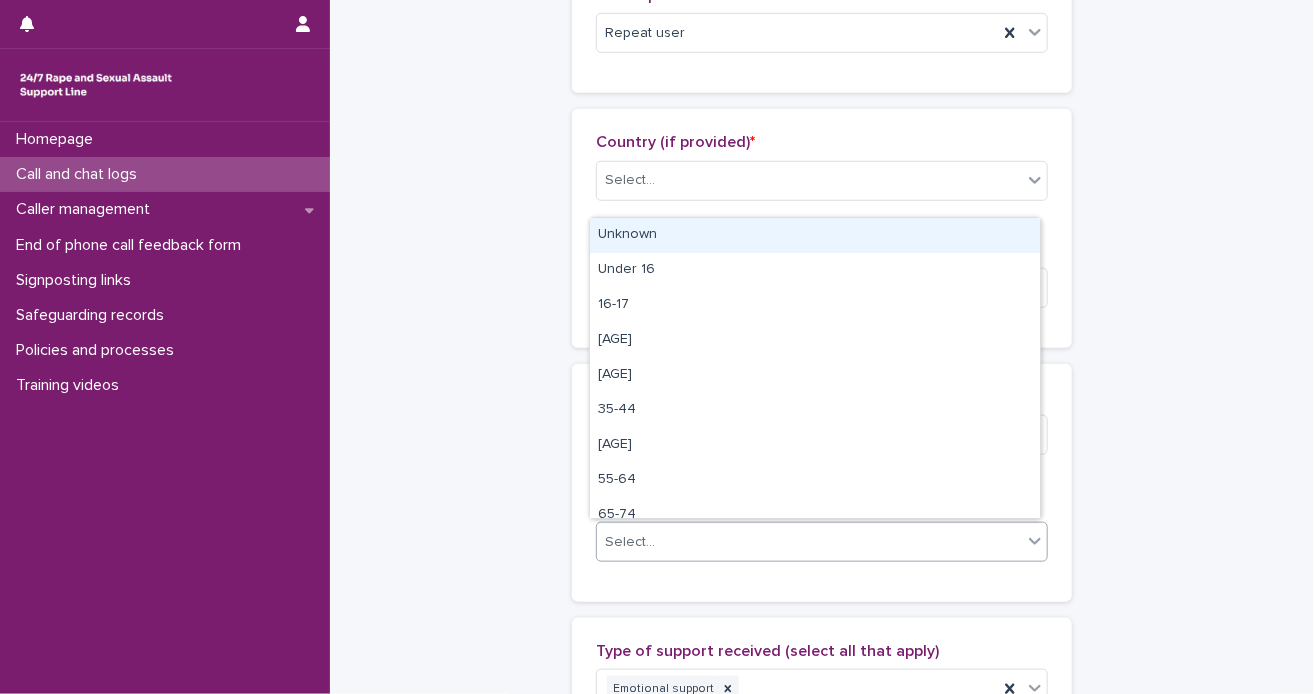 click 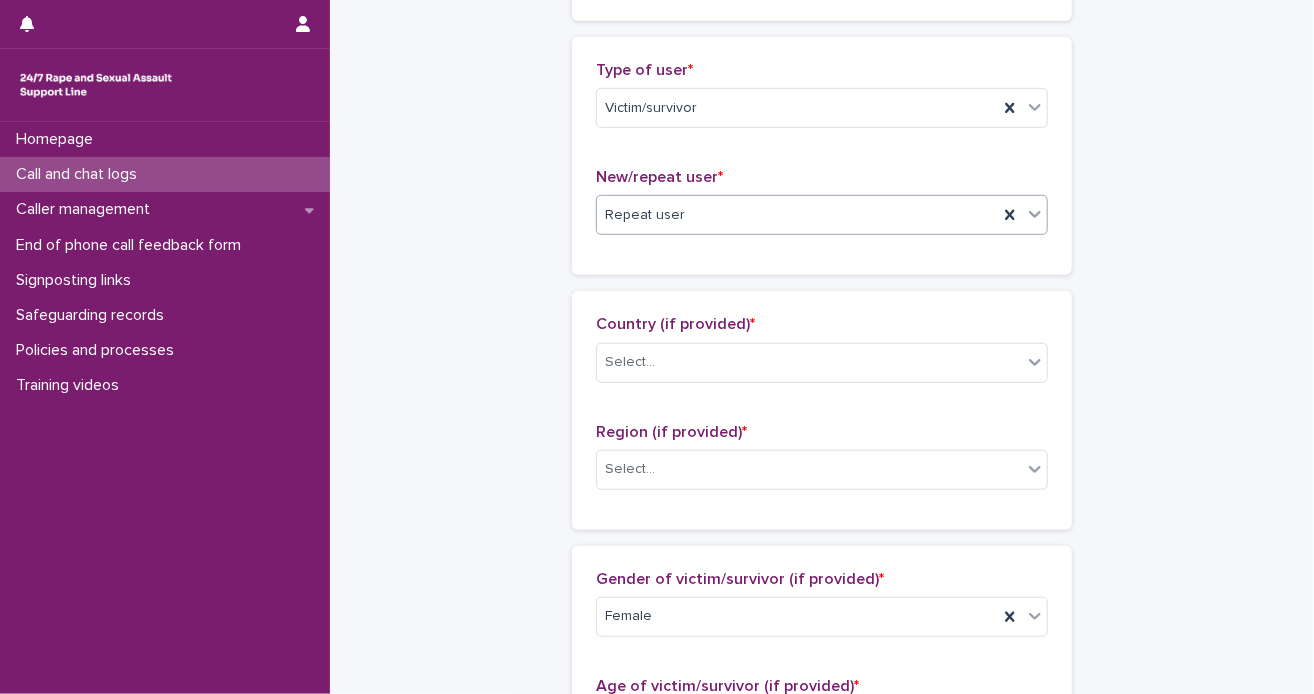 scroll, scrollTop: 372, scrollLeft: 0, axis: vertical 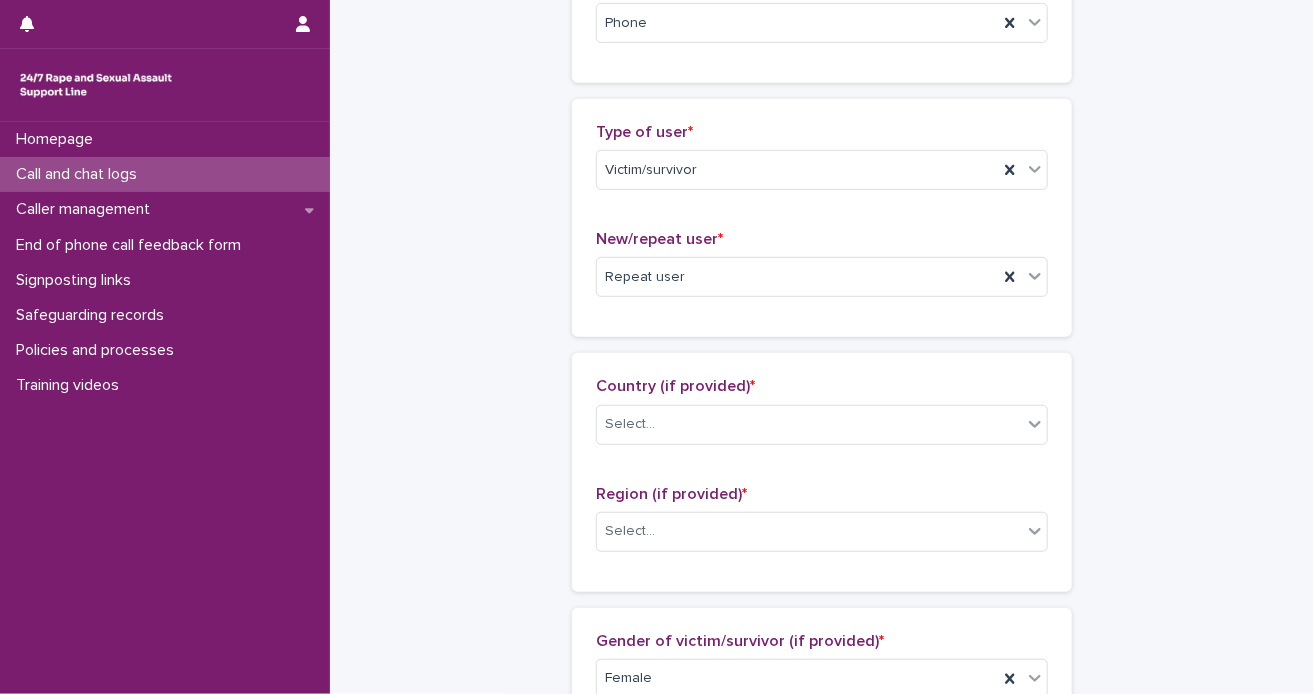 click on "**********" at bounding box center [822, 837] 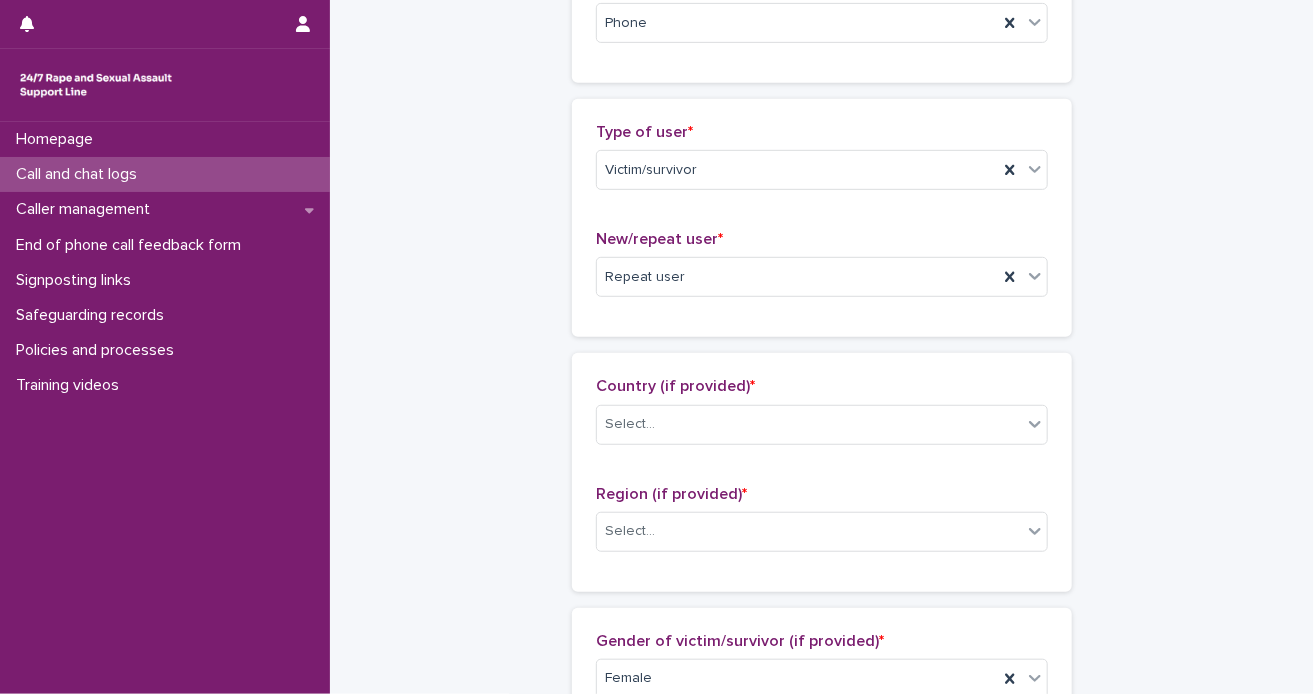 click on "**********" at bounding box center (822, 837) 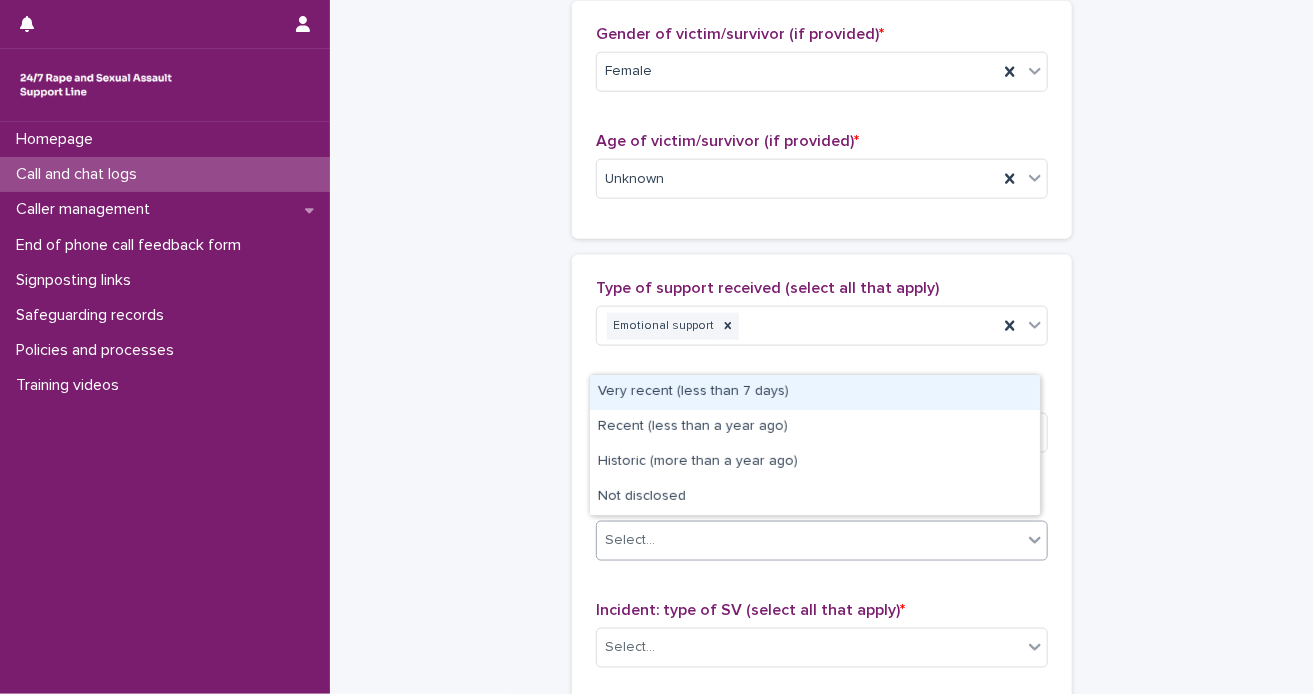 click 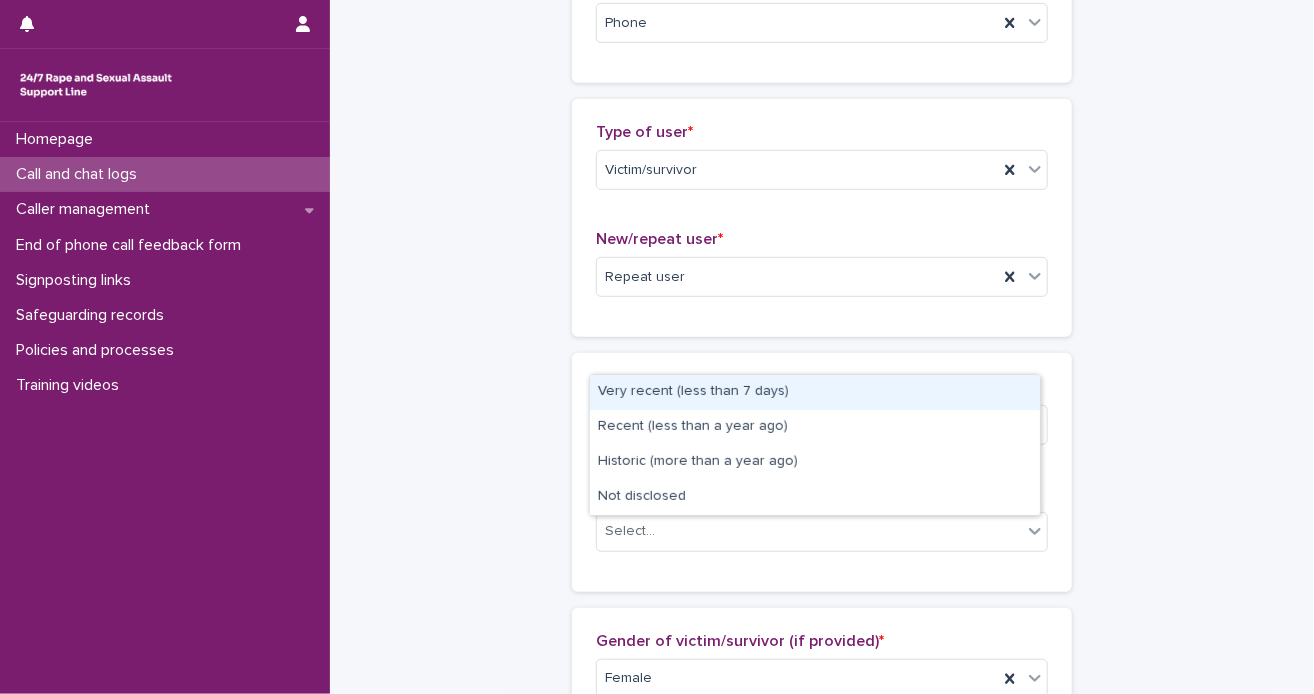 scroll, scrollTop: 0, scrollLeft: 0, axis: both 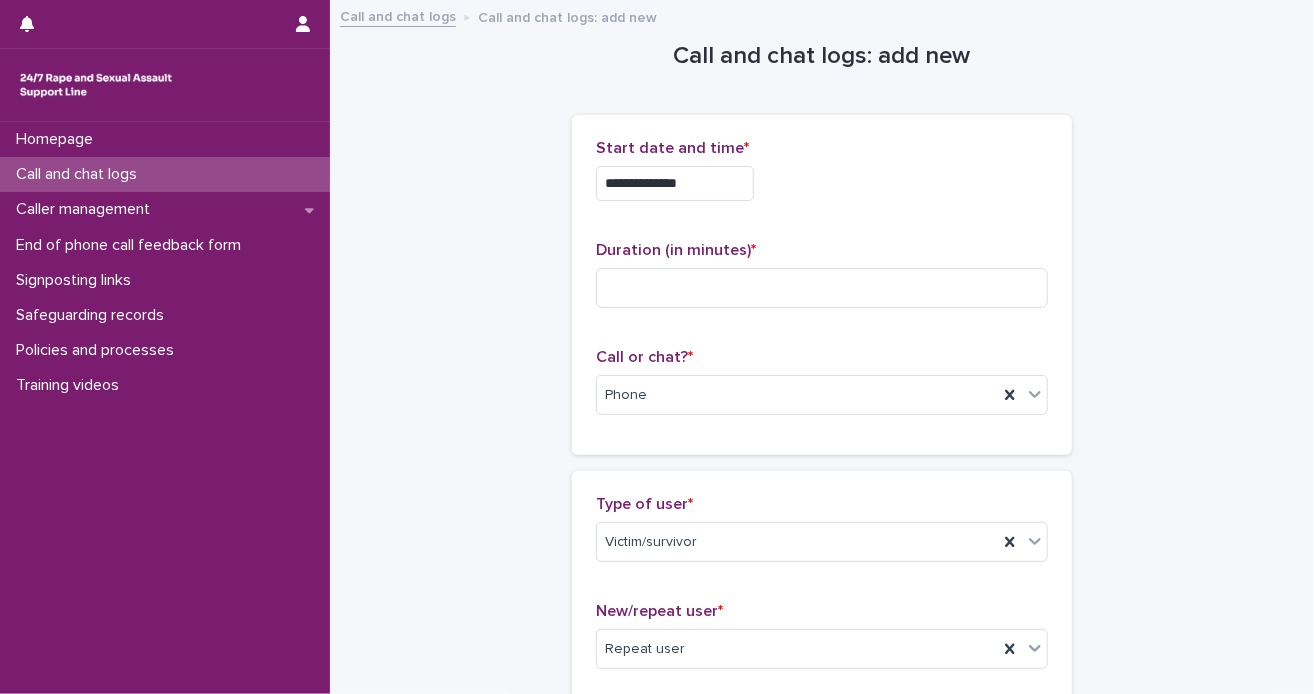 click on "**********" at bounding box center (822, 1209) 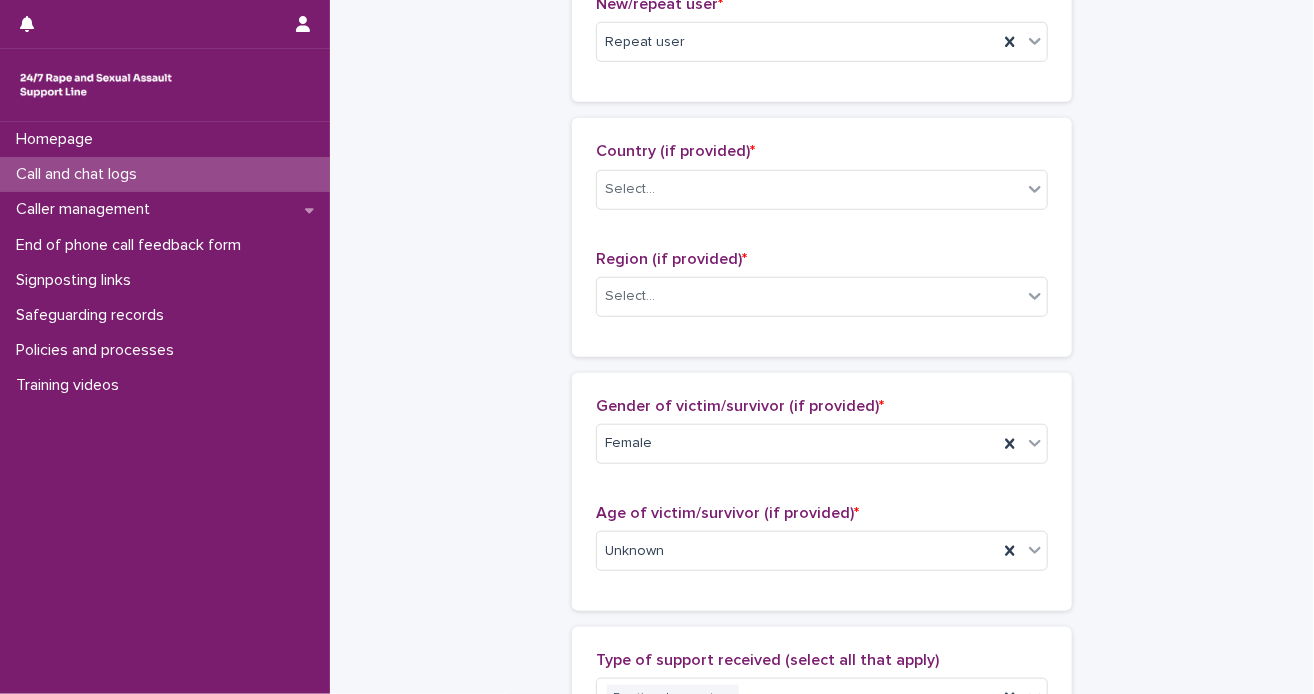 scroll, scrollTop: 1214, scrollLeft: 0, axis: vertical 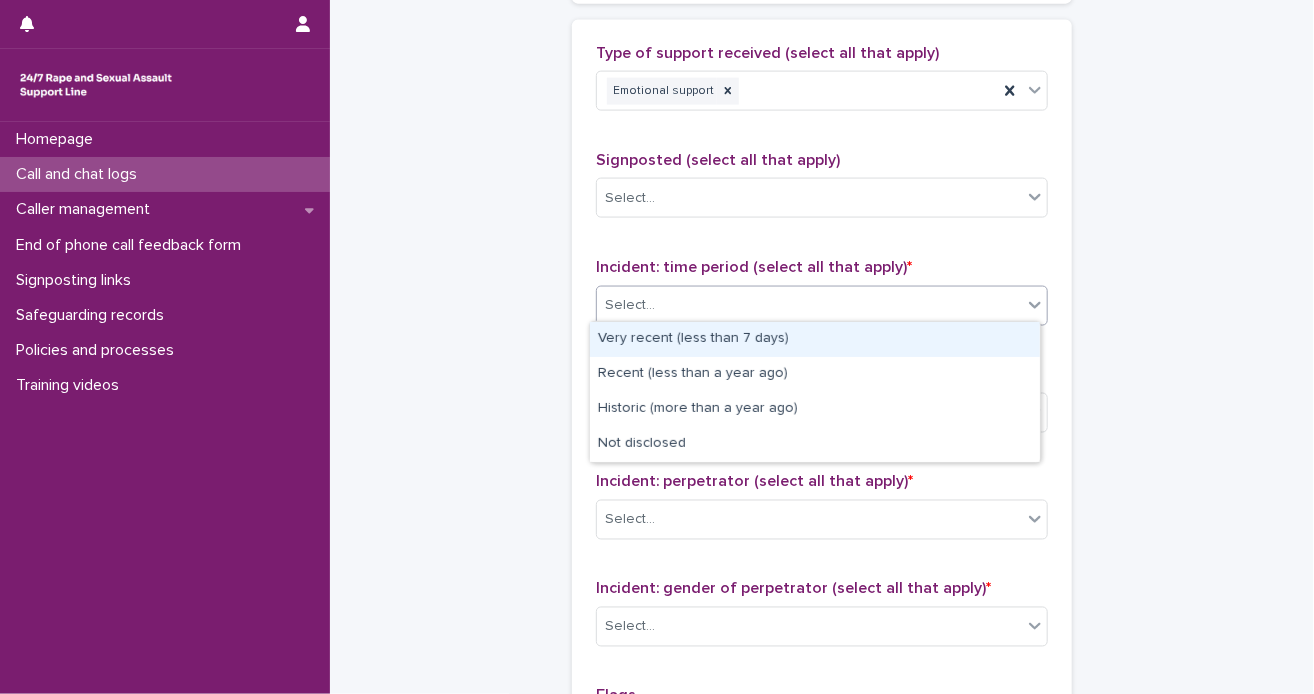 click 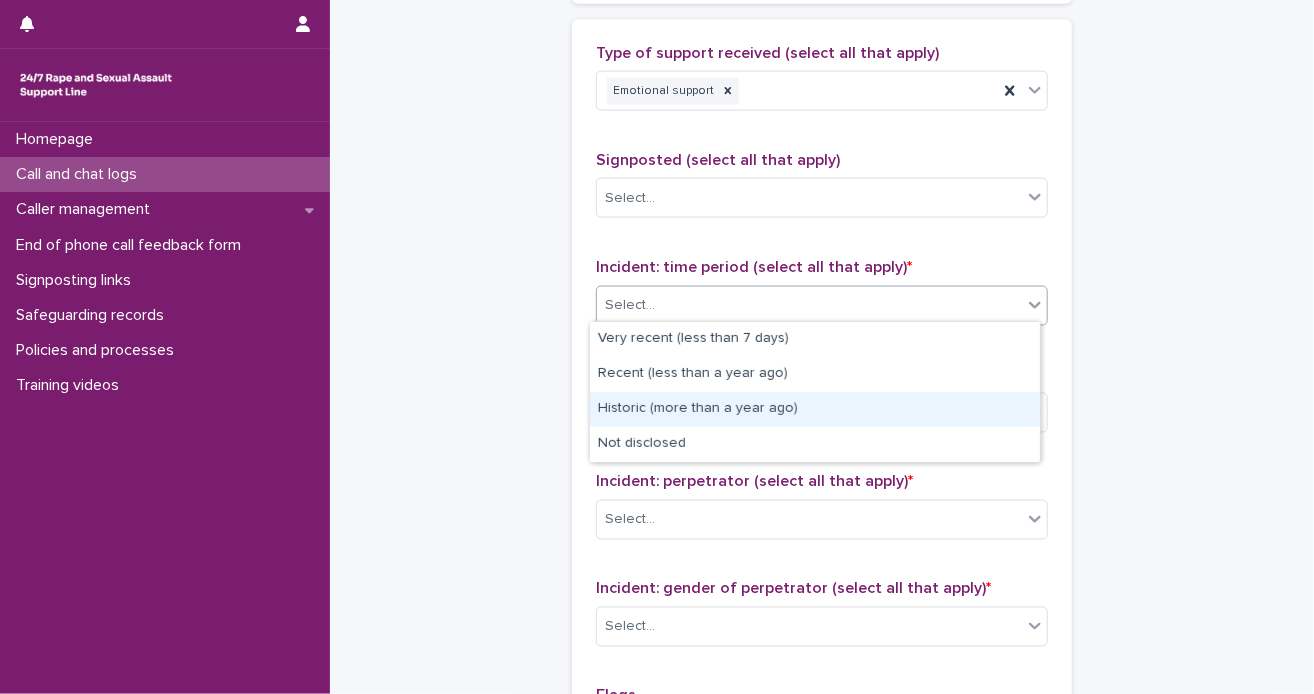 click on "Historic (more than a year ago)" at bounding box center (815, 409) 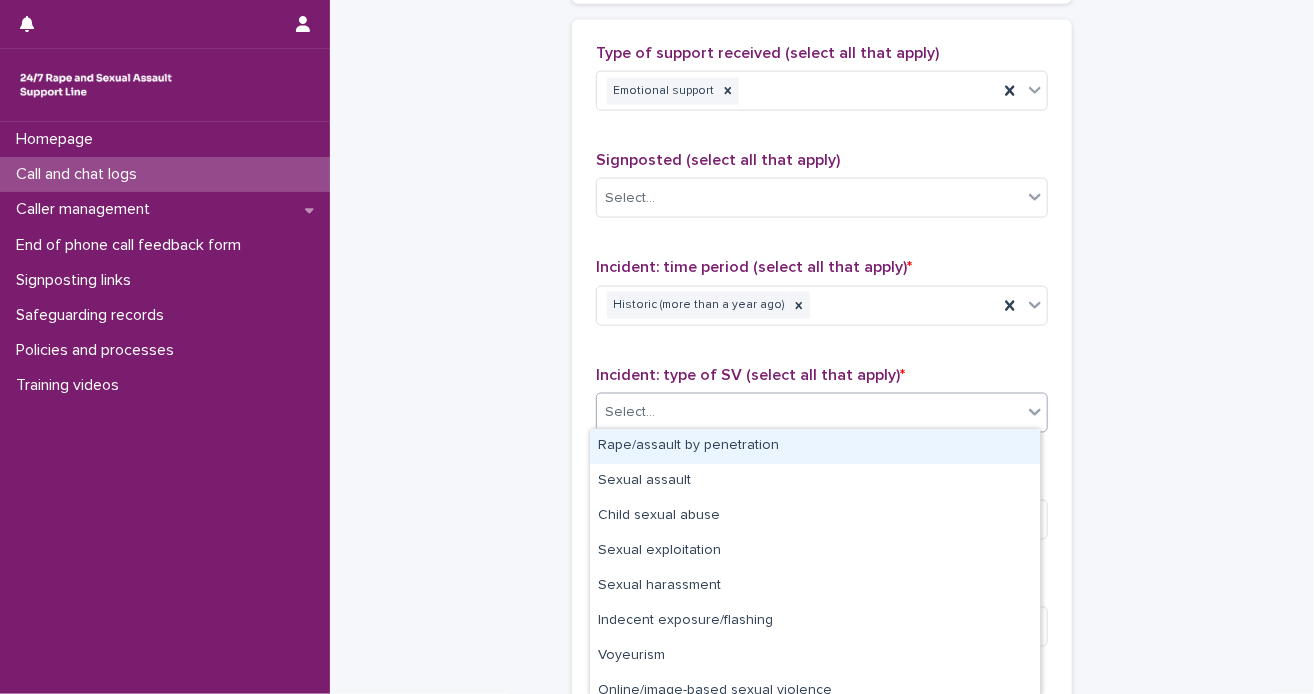 click 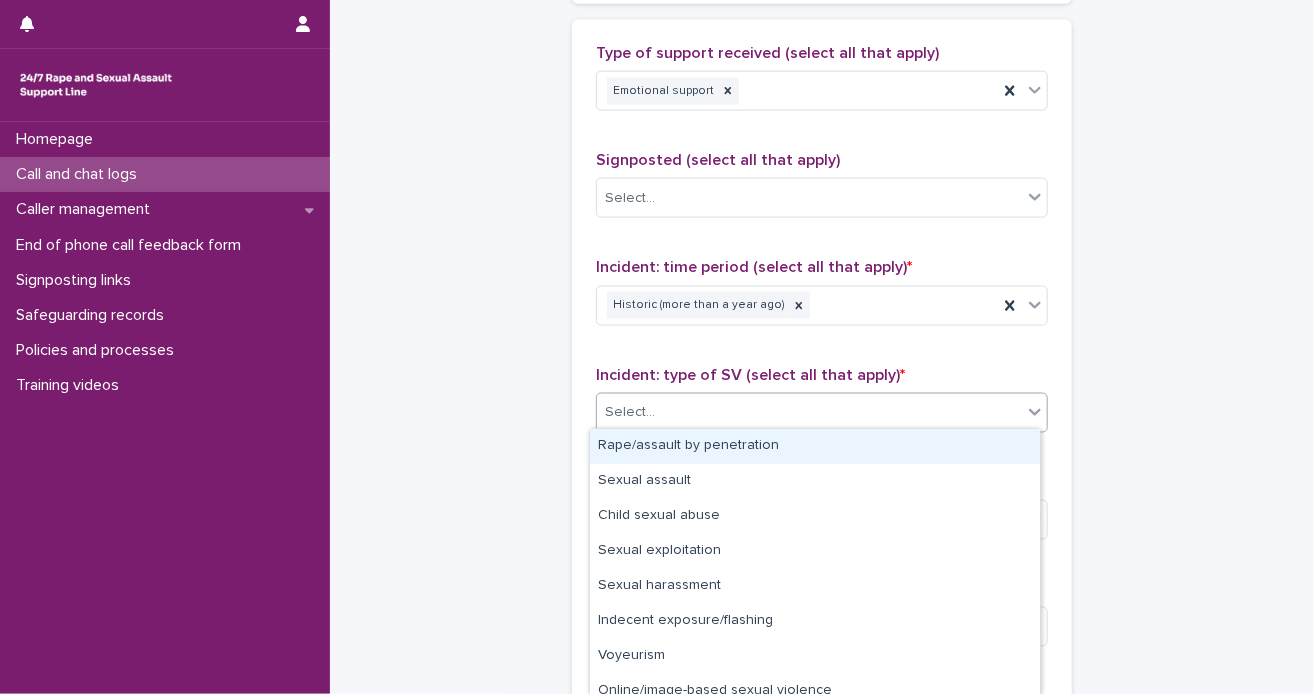 click on "**********" at bounding box center [822, -55] 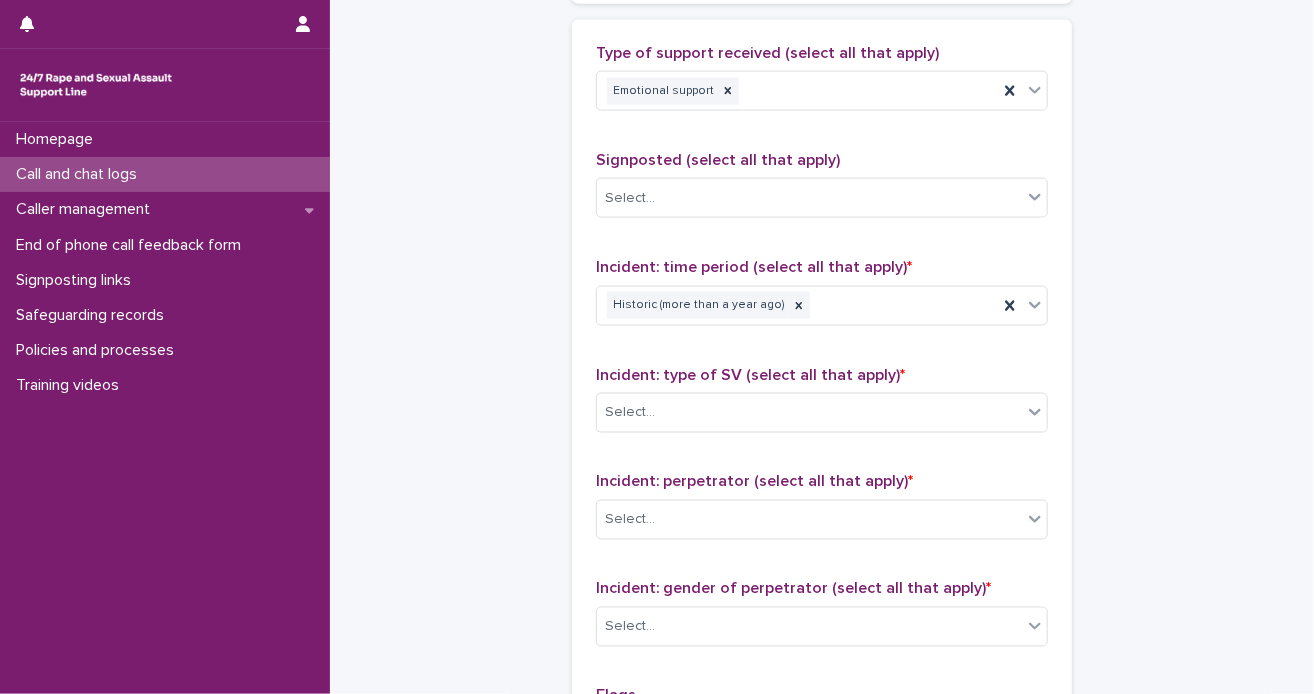 scroll, scrollTop: 1773, scrollLeft: 0, axis: vertical 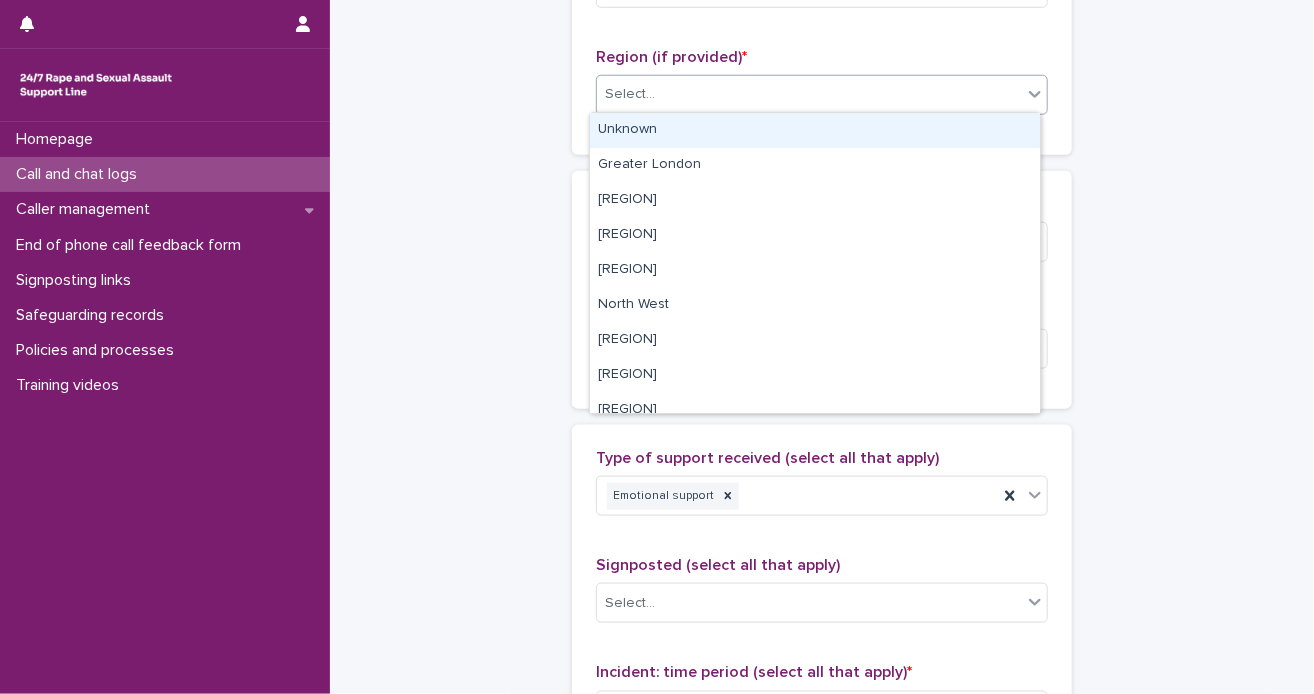 click 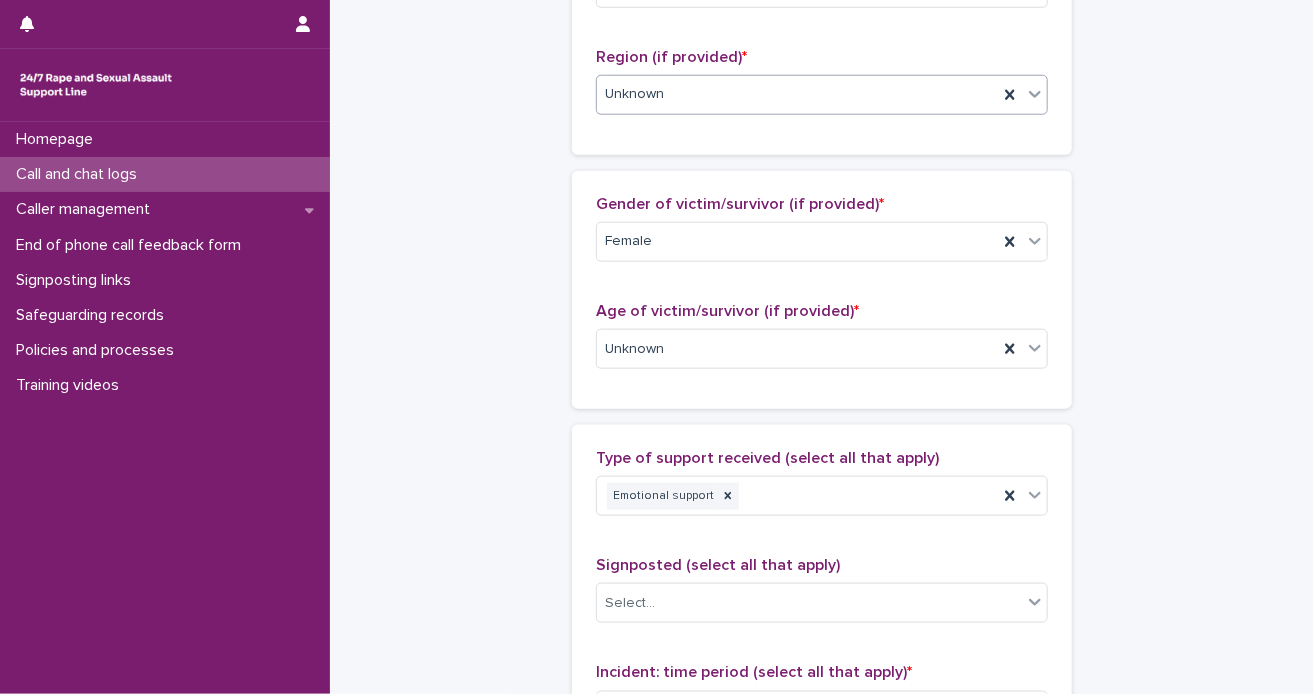 scroll, scrollTop: 1416, scrollLeft: 0, axis: vertical 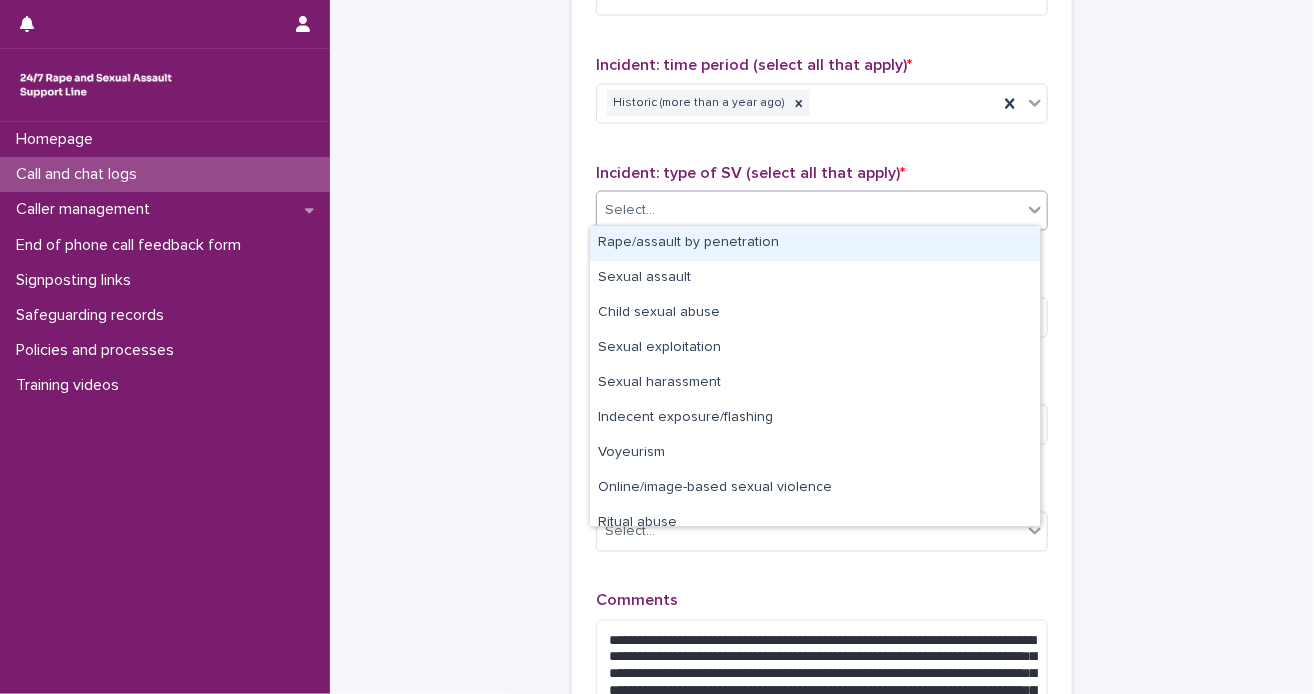 click 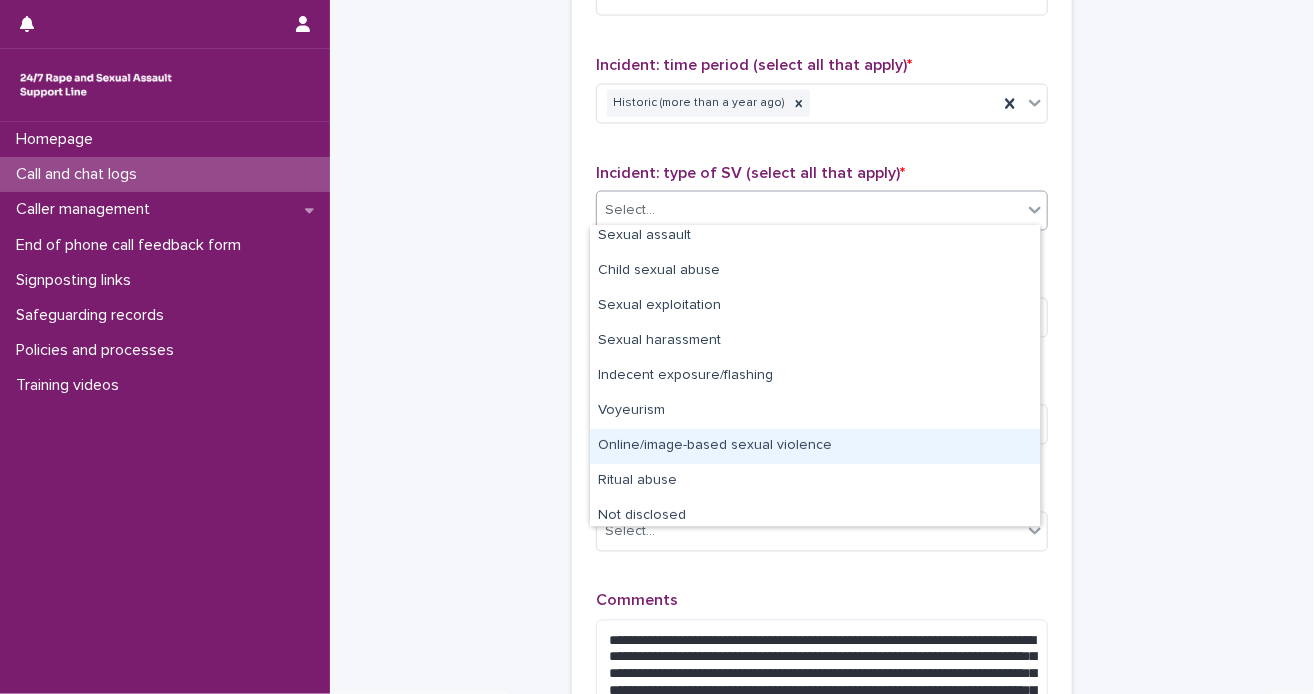 scroll, scrollTop: 50, scrollLeft: 0, axis: vertical 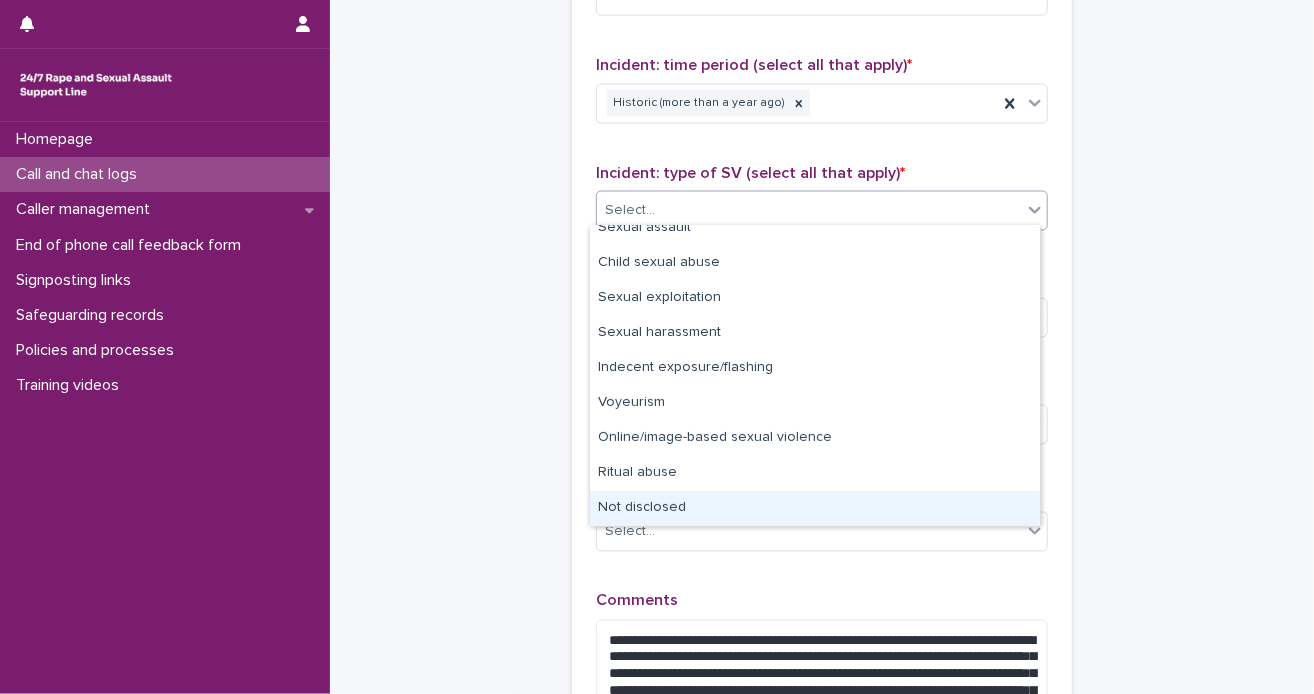 click on "Not disclosed" at bounding box center (815, 508) 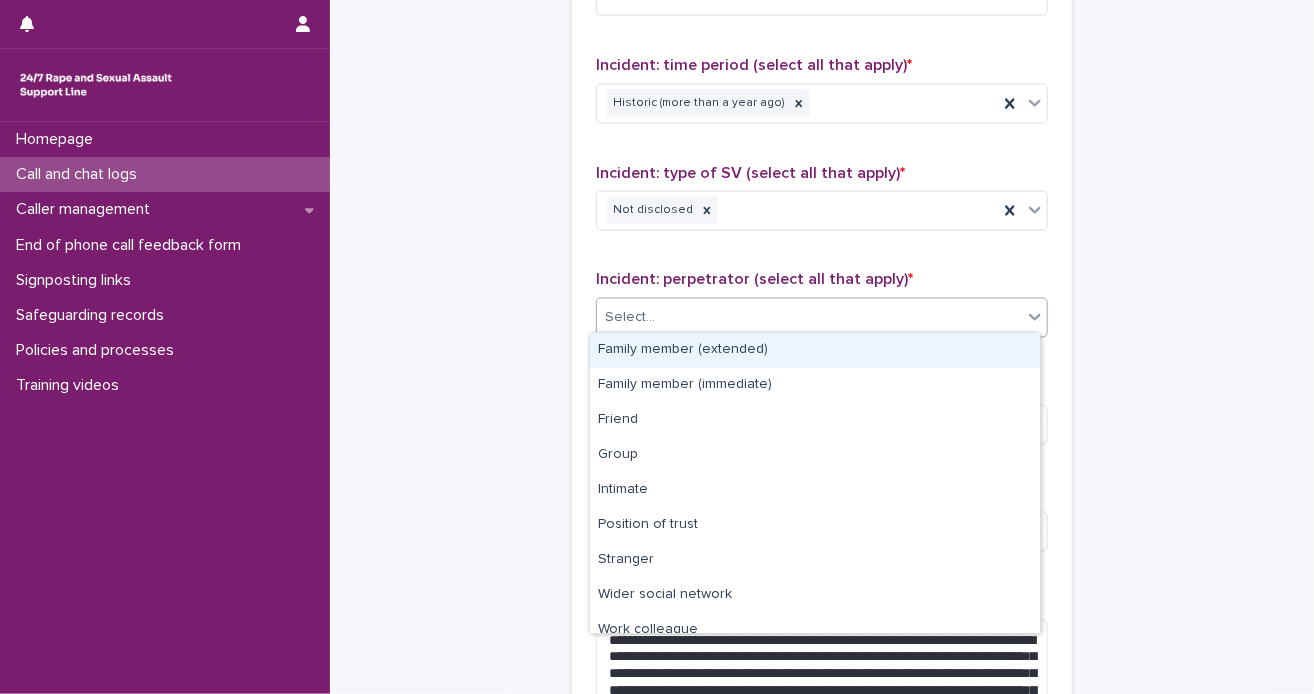 click 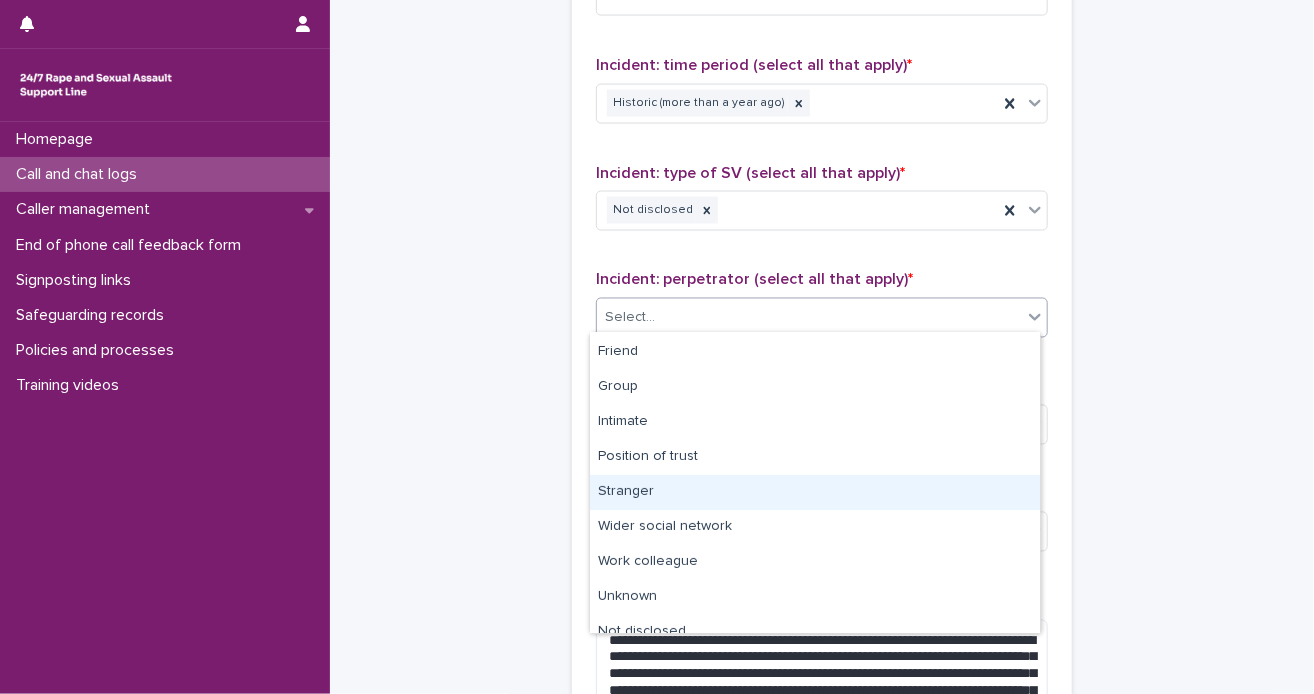 scroll, scrollTop: 84, scrollLeft: 0, axis: vertical 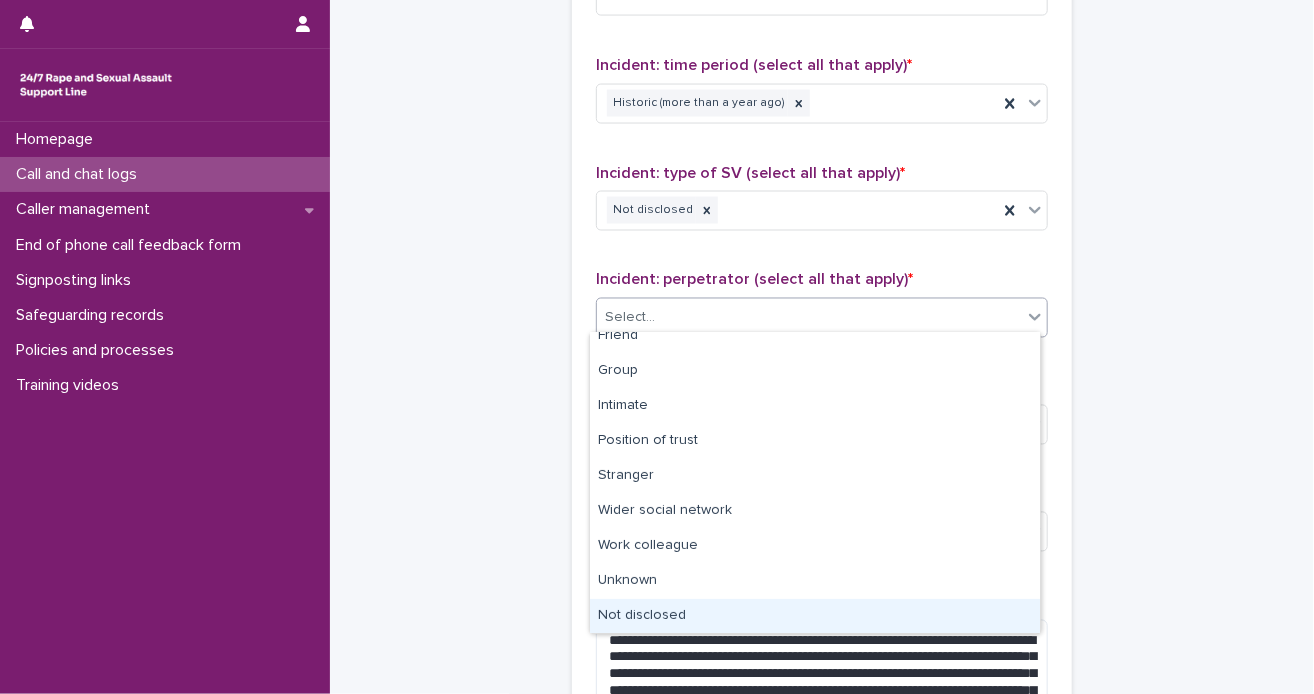 click on "Not disclosed" at bounding box center (815, 616) 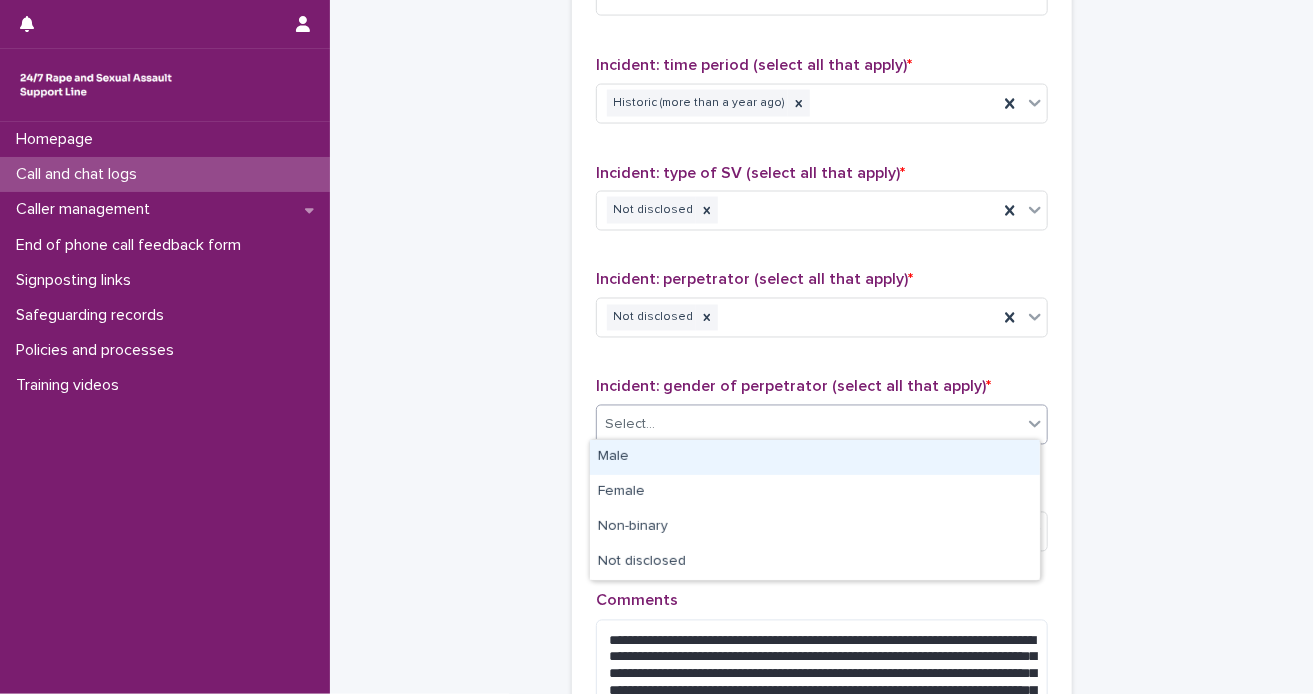 click 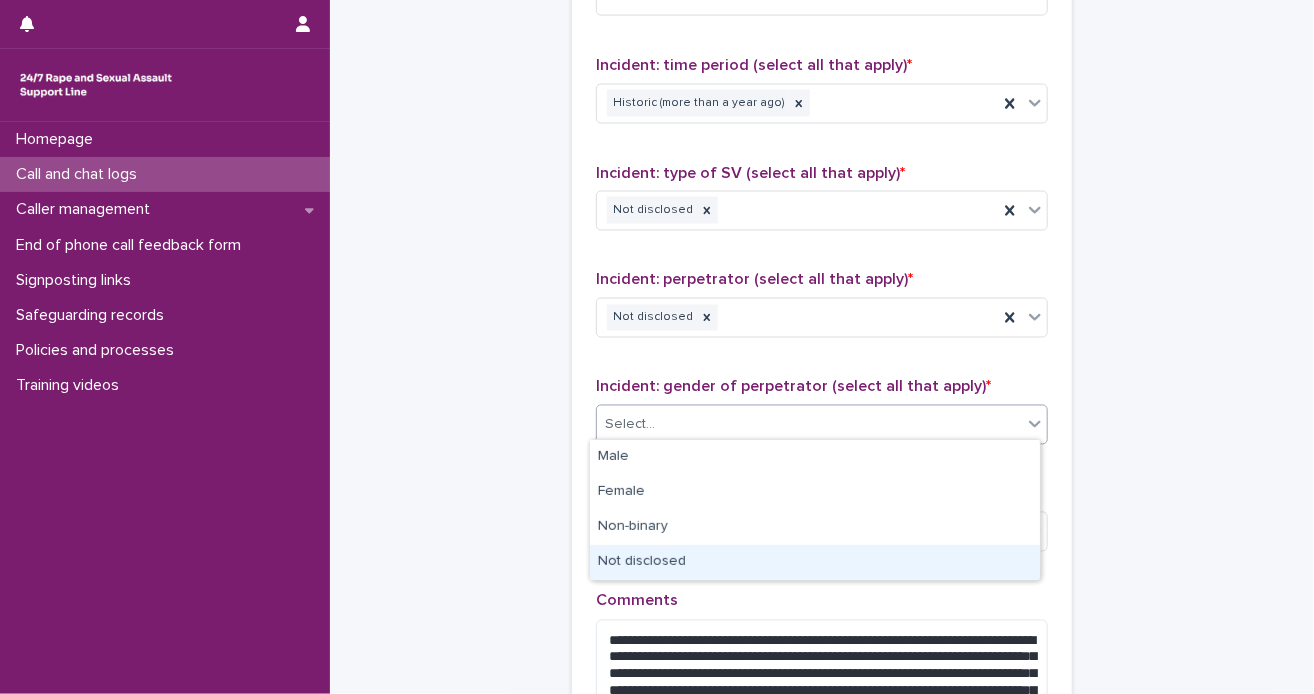click on "Not disclosed" at bounding box center (815, 562) 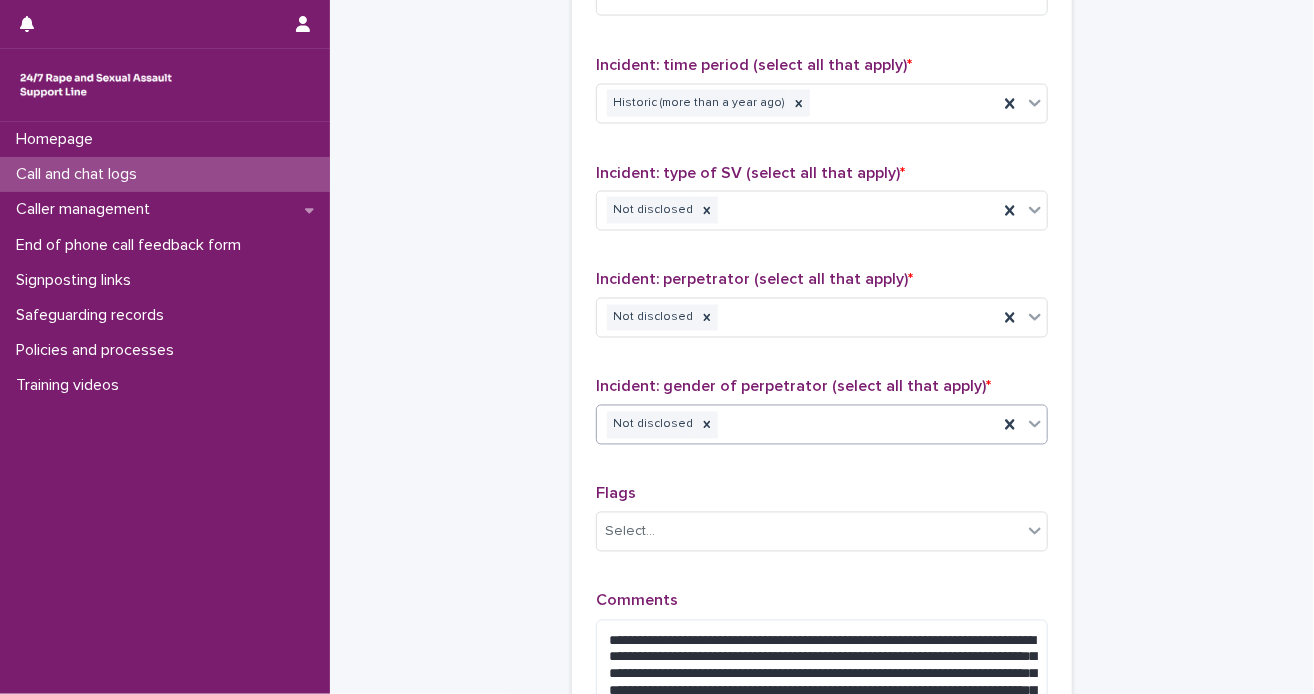 scroll, scrollTop: 1773, scrollLeft: 0, axis: vertical 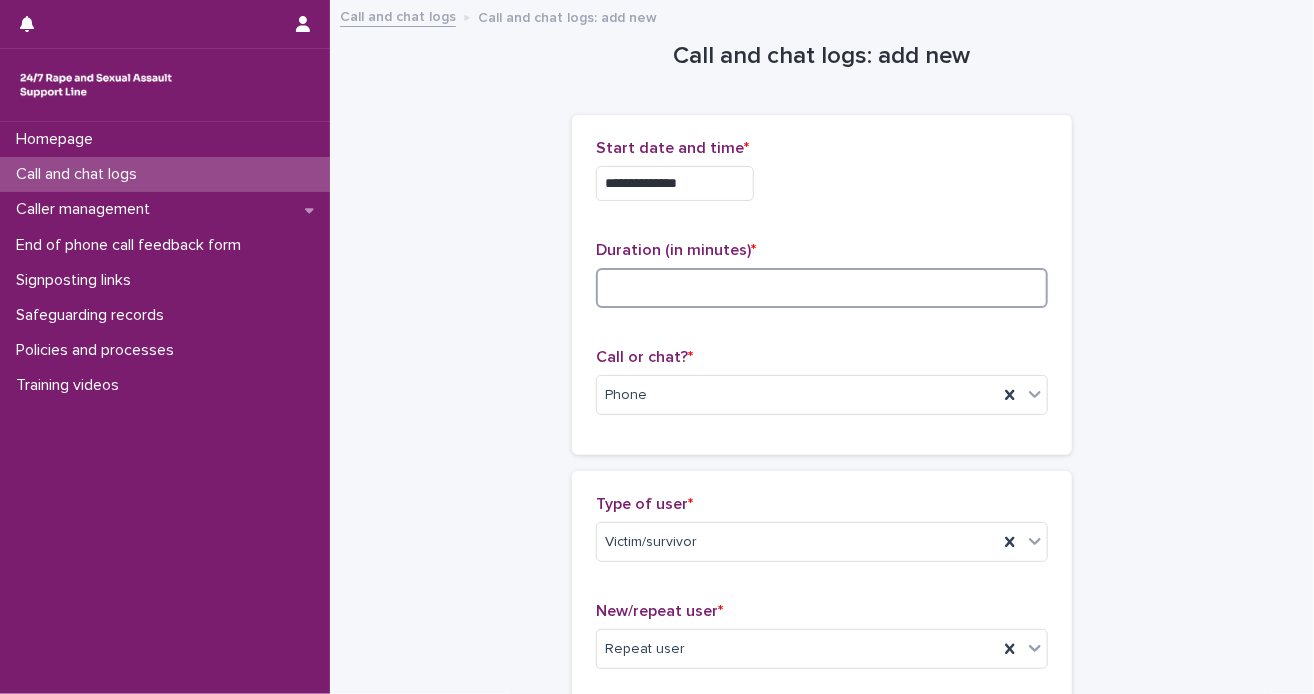 click at bounding box center [822, 288] 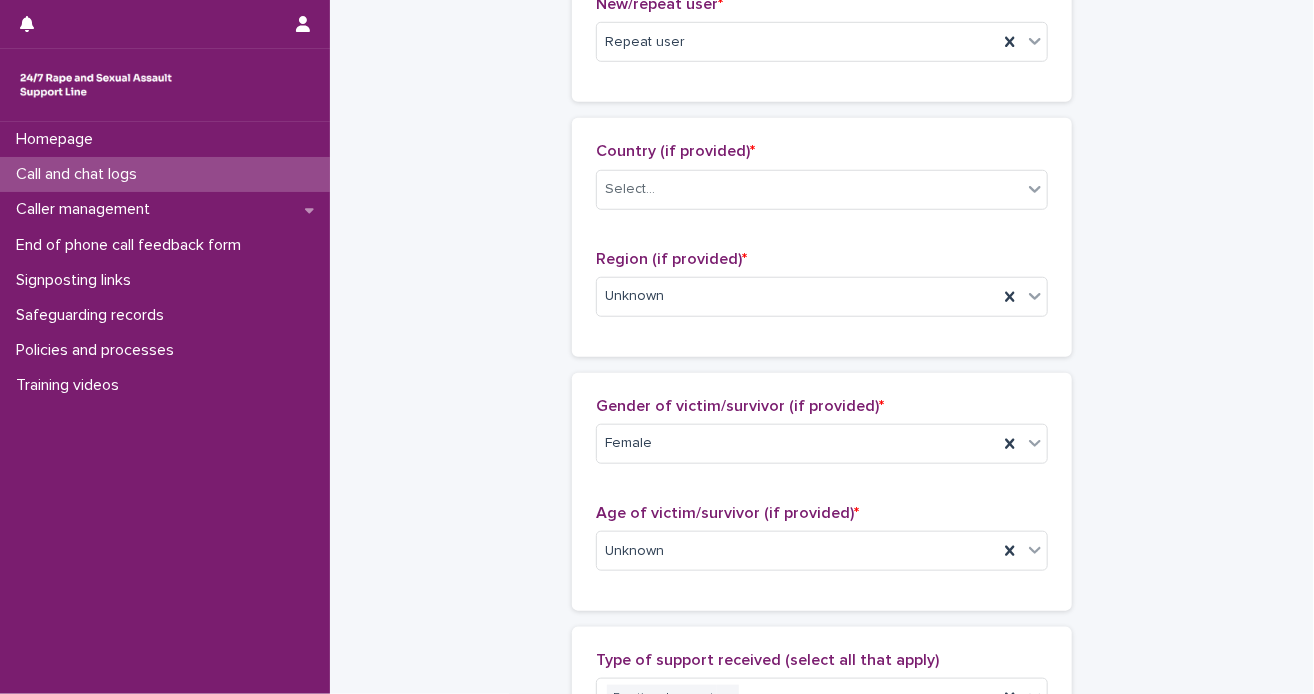 scroll, scrollTop: 1214, scrollLeft: 0, axis: vertical 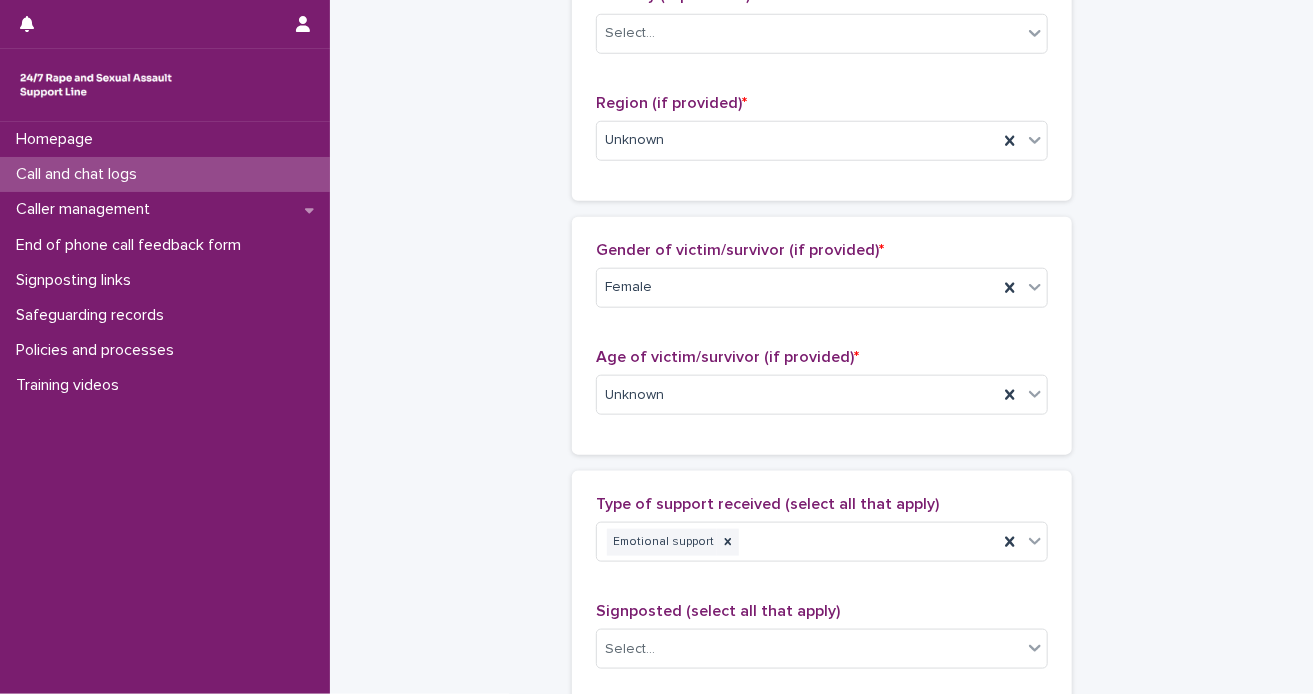 click on "**********" at bounding box center [822, 446] 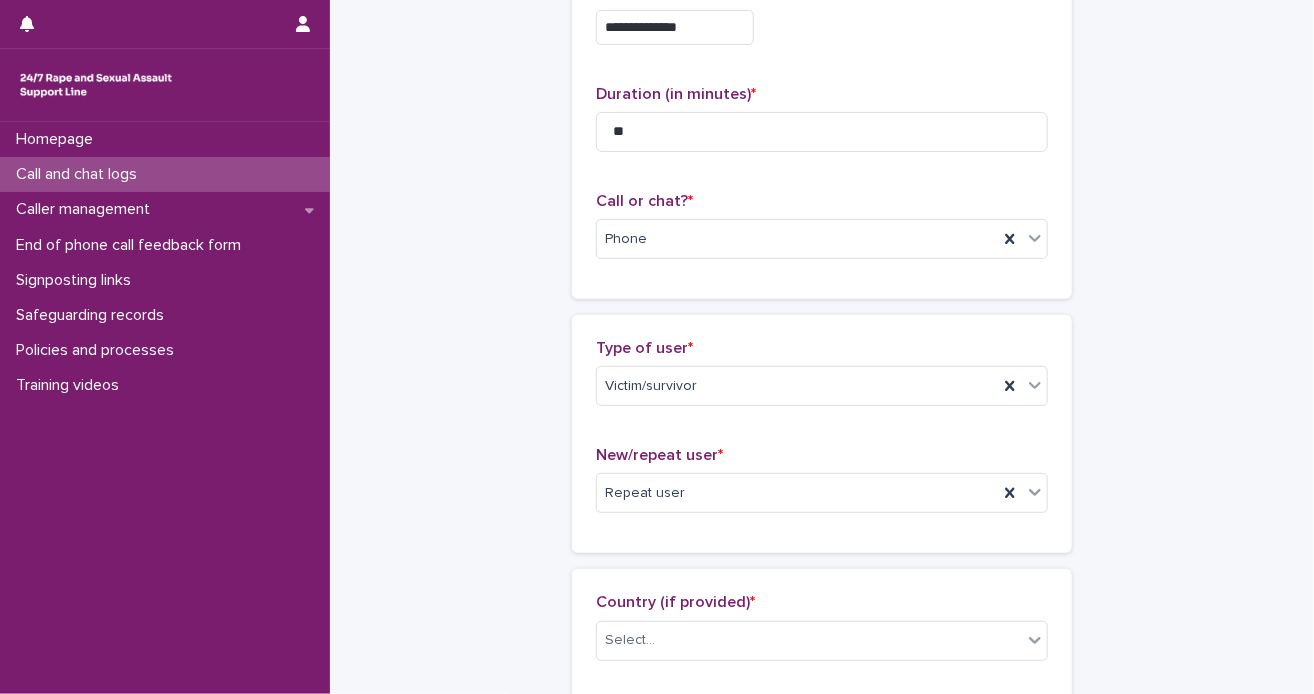 scroll, scrollTop: 0, scrollLeft: 0, axis: both 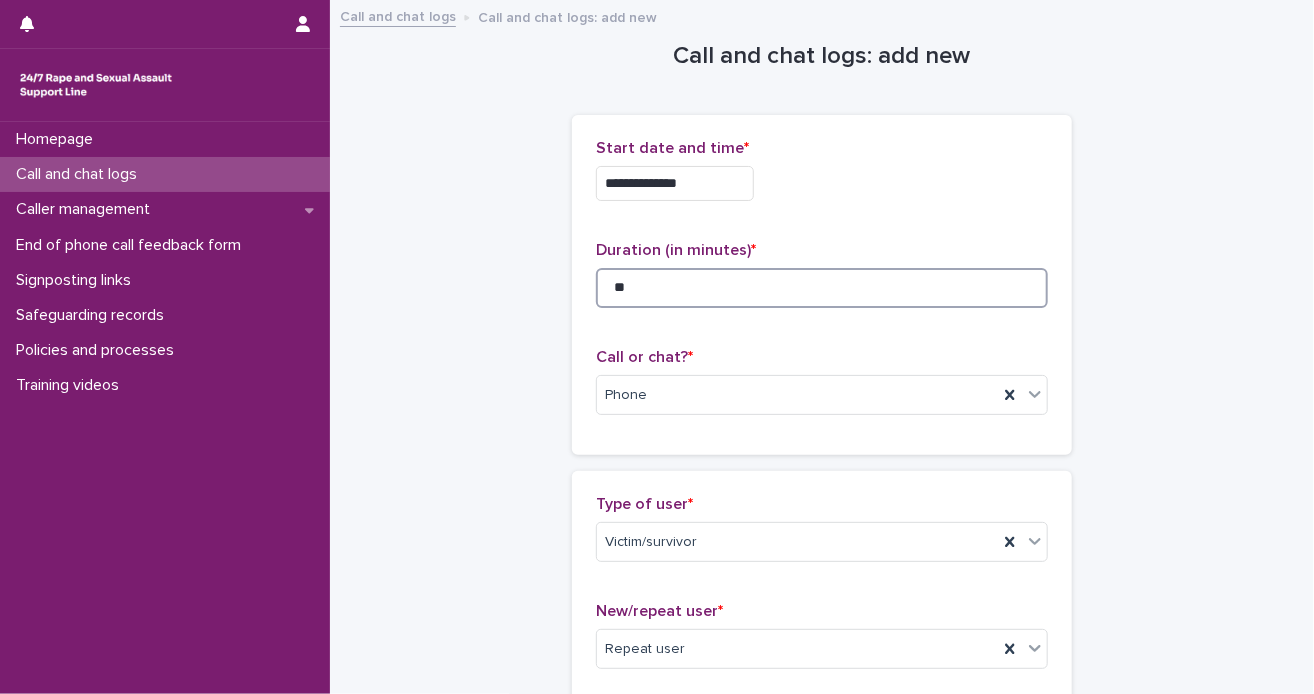 click on "**" at bounding box center (822, 288) 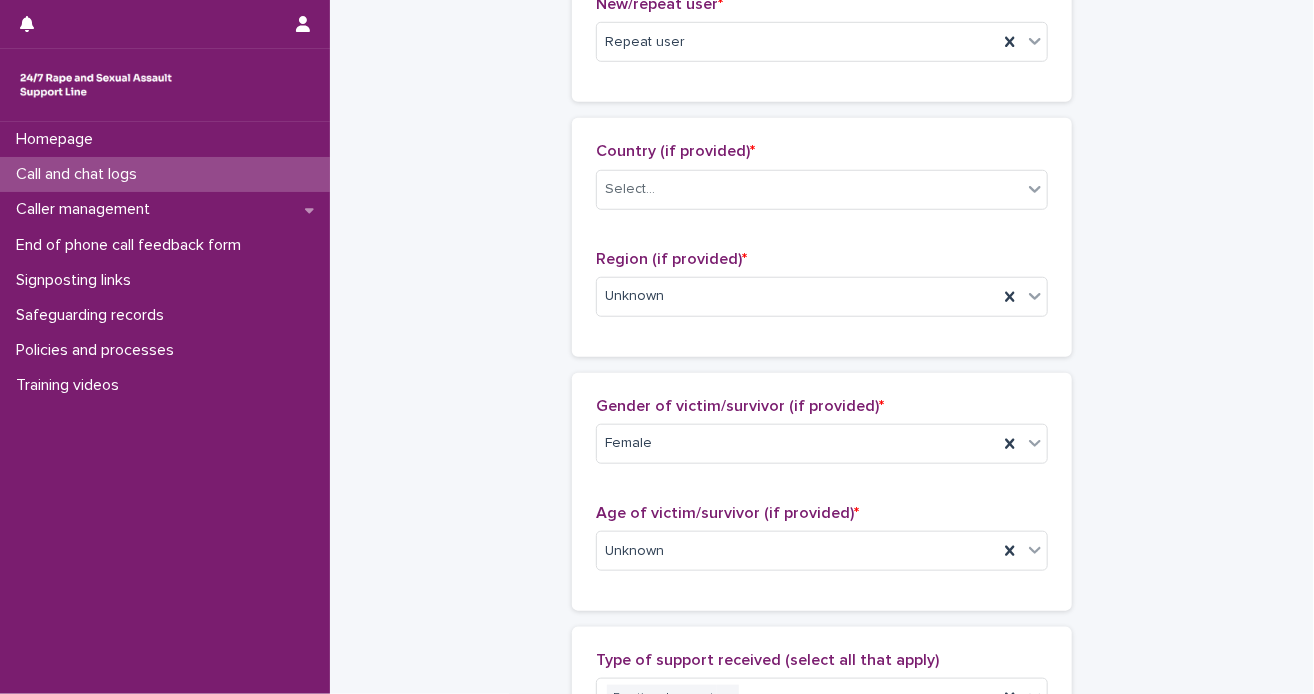 scroll, scrollTop: 1624, scrollLeft: 0, axis: vertical 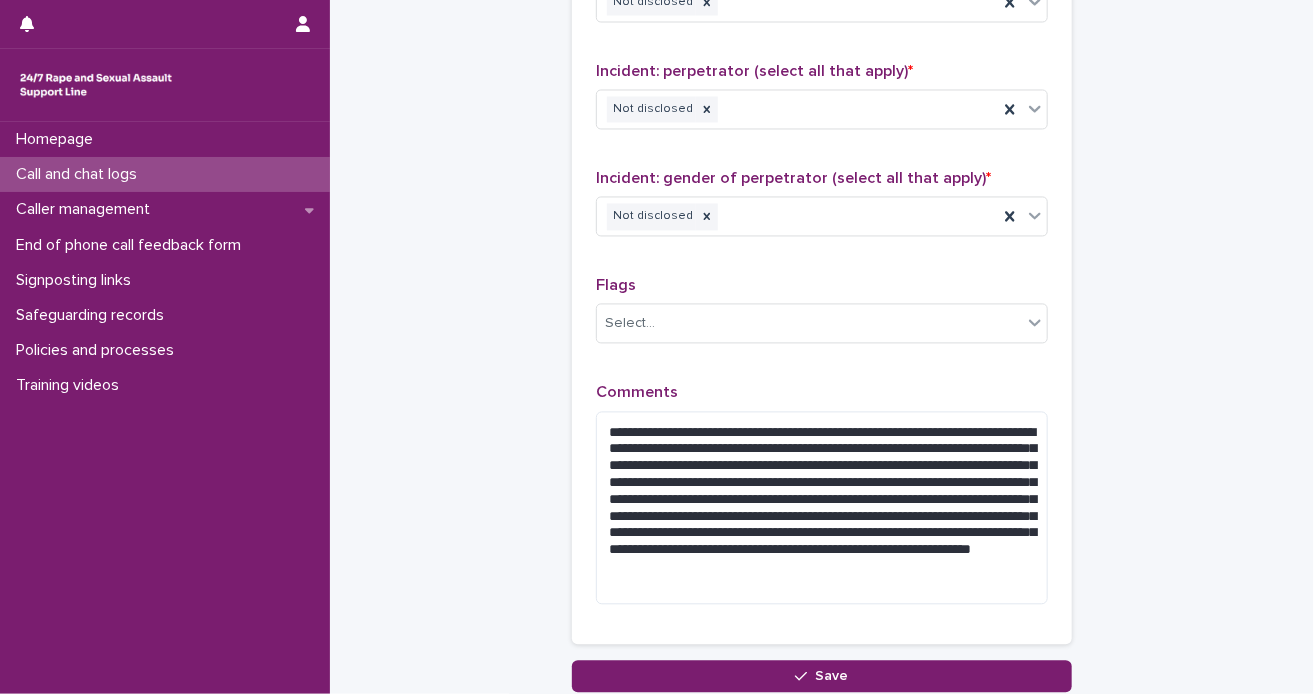type on "**" 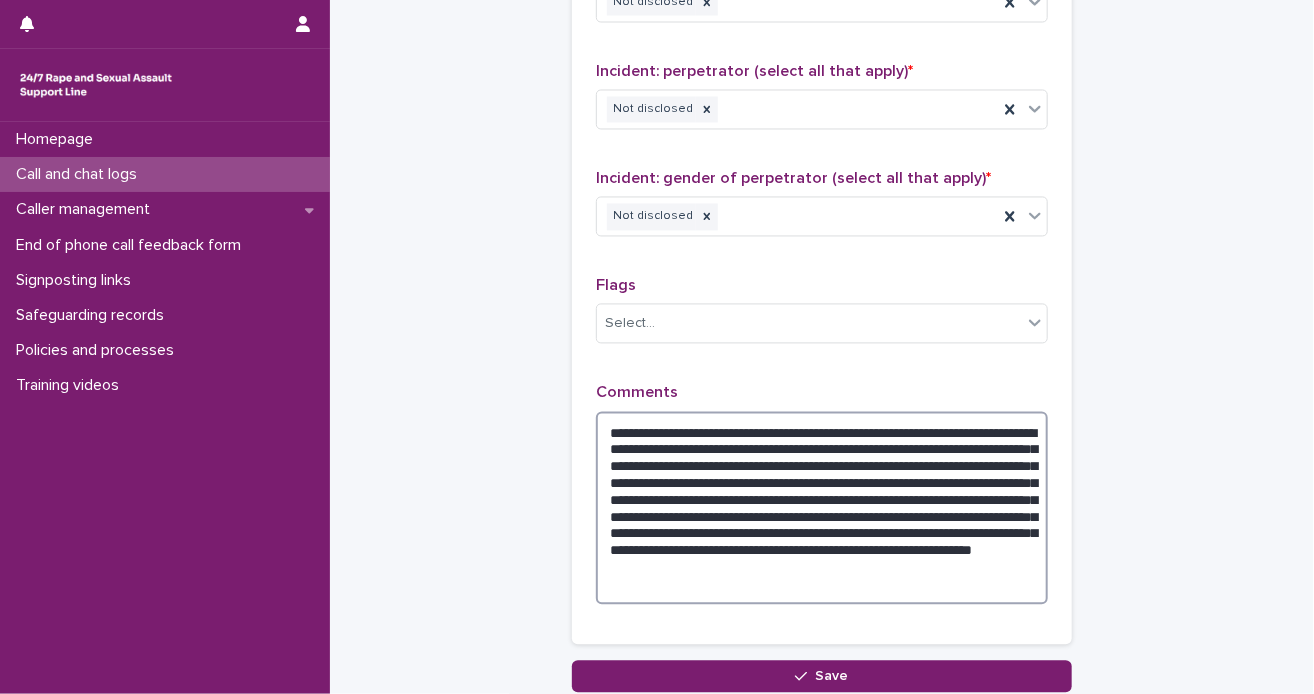 click on "**********" at bounding box center (822, 509) 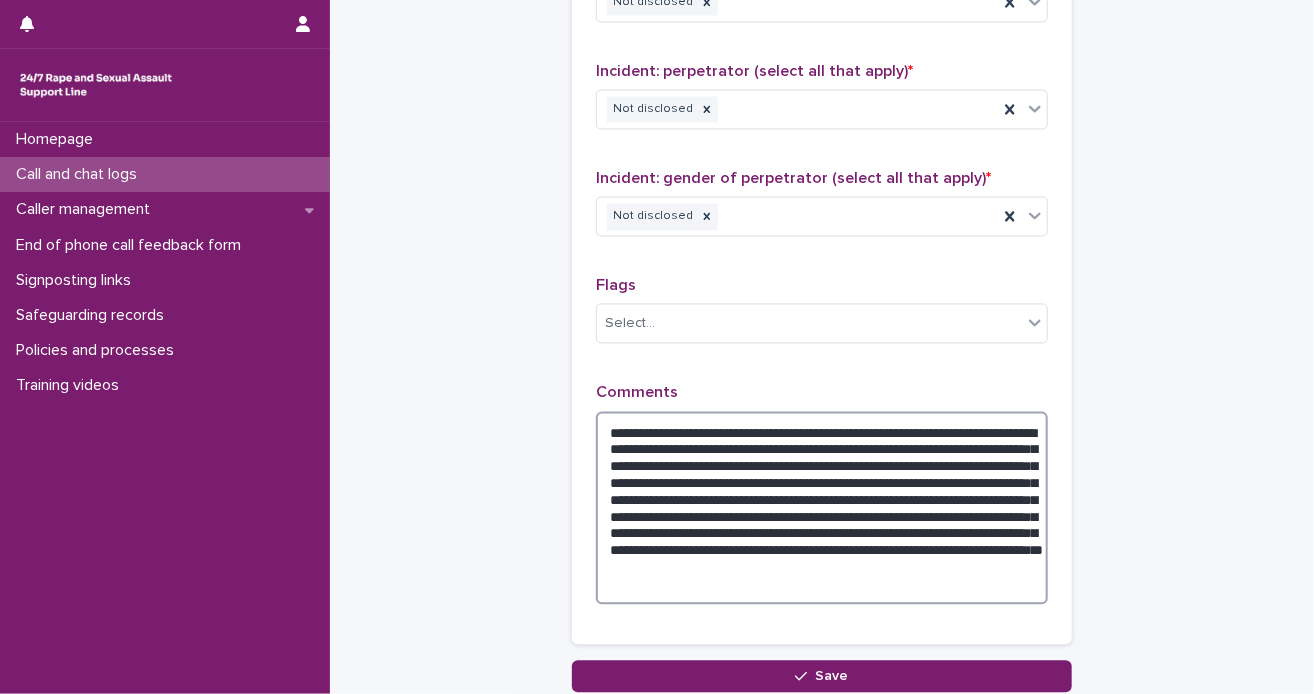 click on "**********" at bounding box center (822, 509) 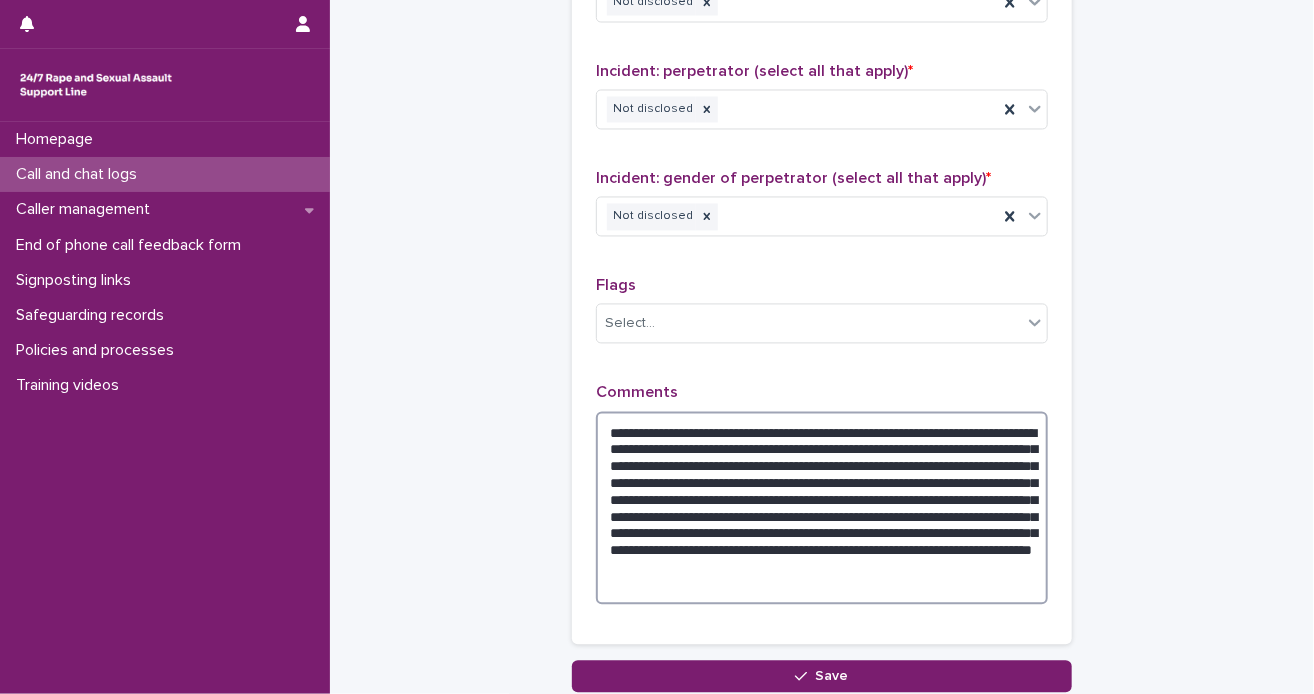 click on "**********" at bounding box center [822, 509] 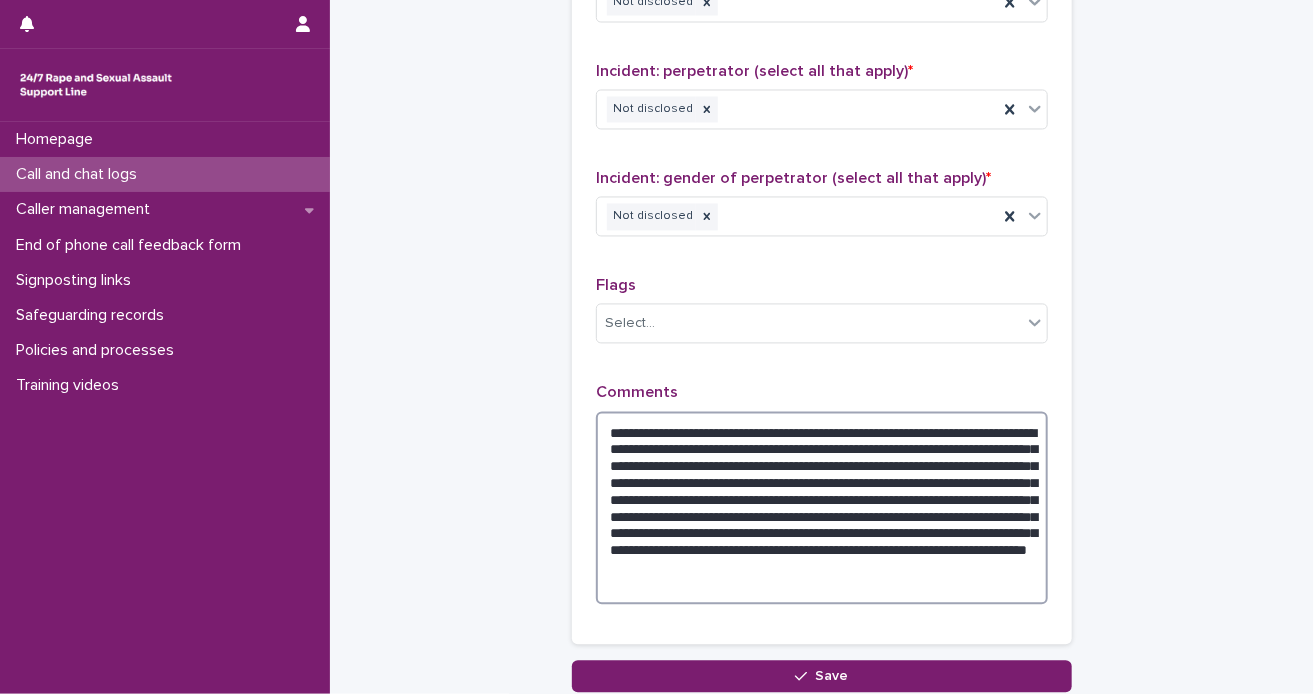 click on "**********" at bounding box center (822, 509) 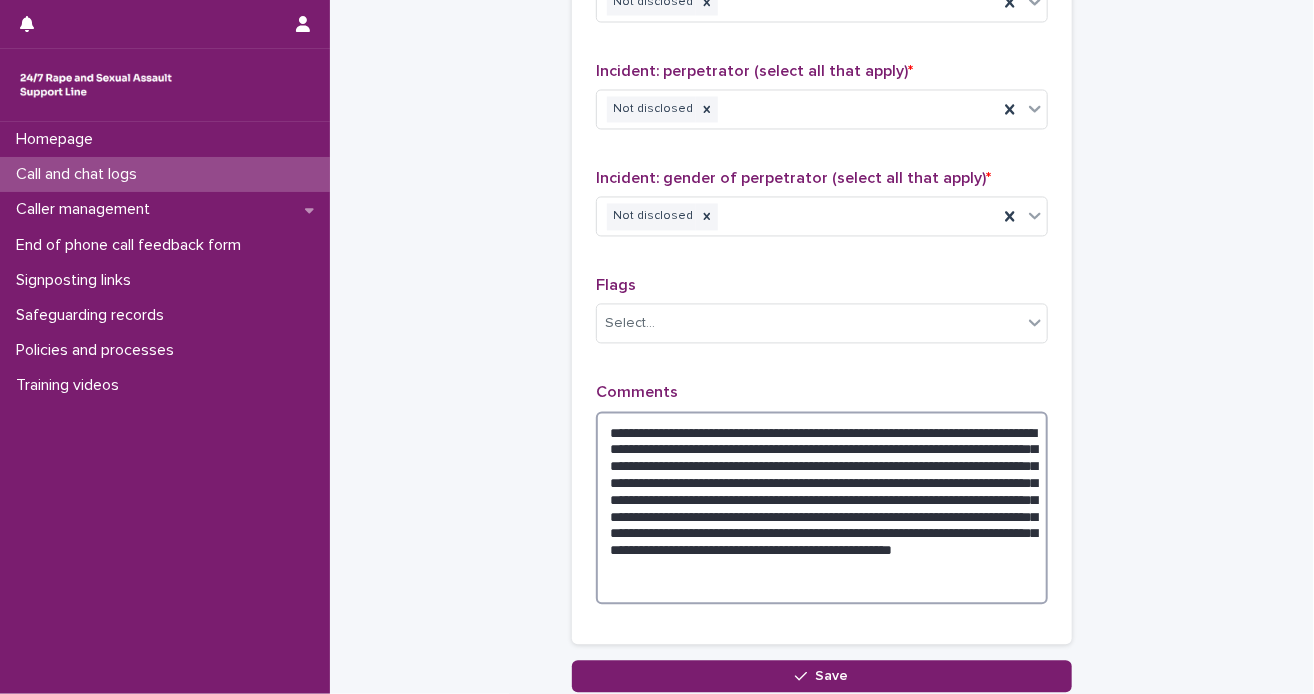 click on "**********" at bounding box center (822, 509) 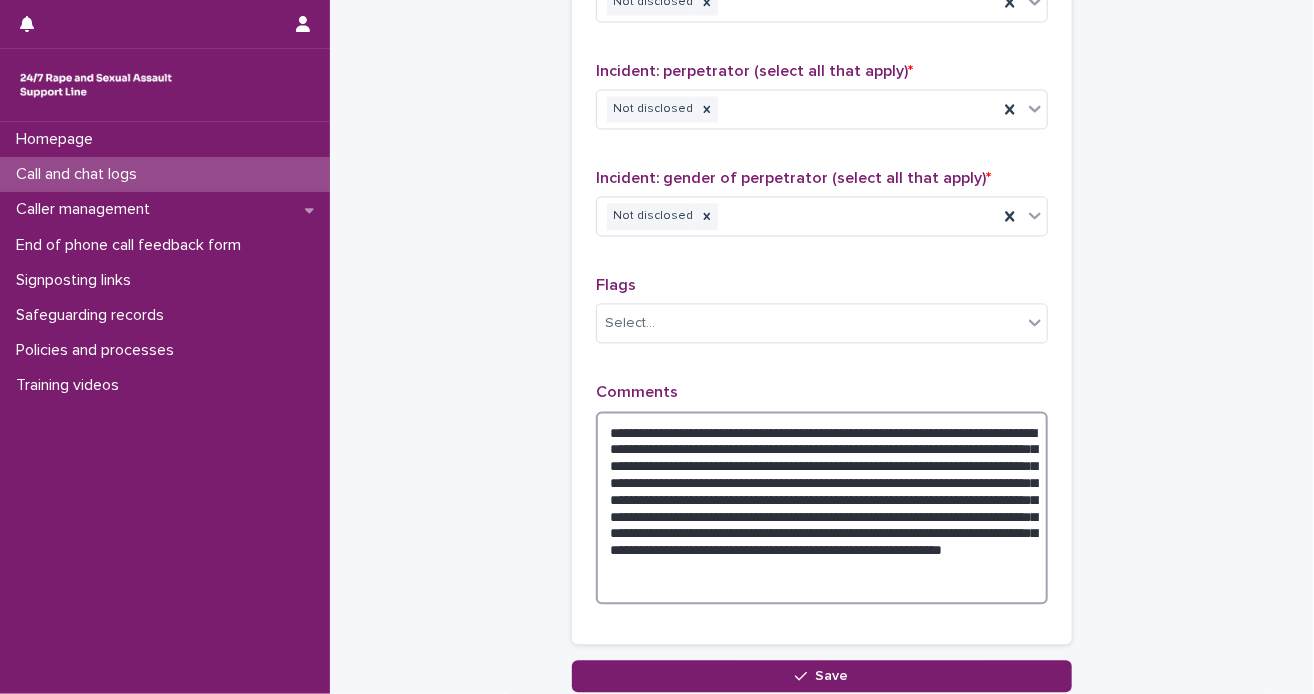 click on "**********" at bounding box center (822, 509) 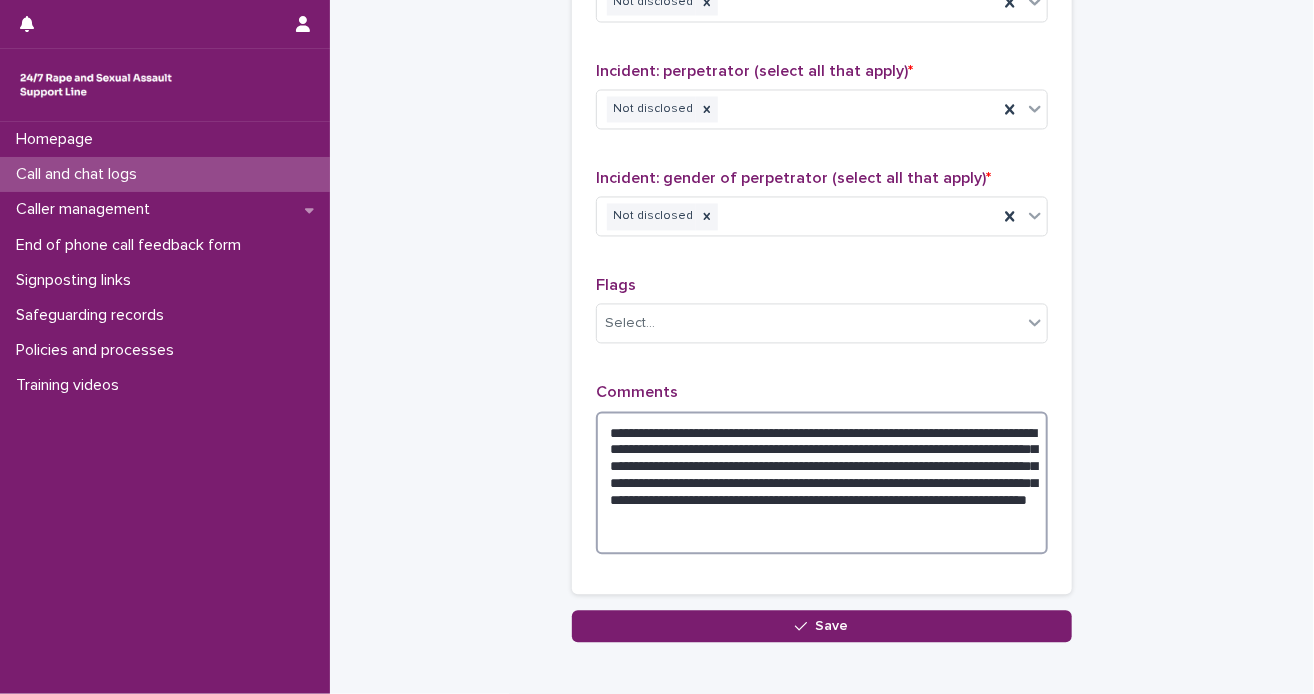 click on "**********" at bounding box center [822, 484] 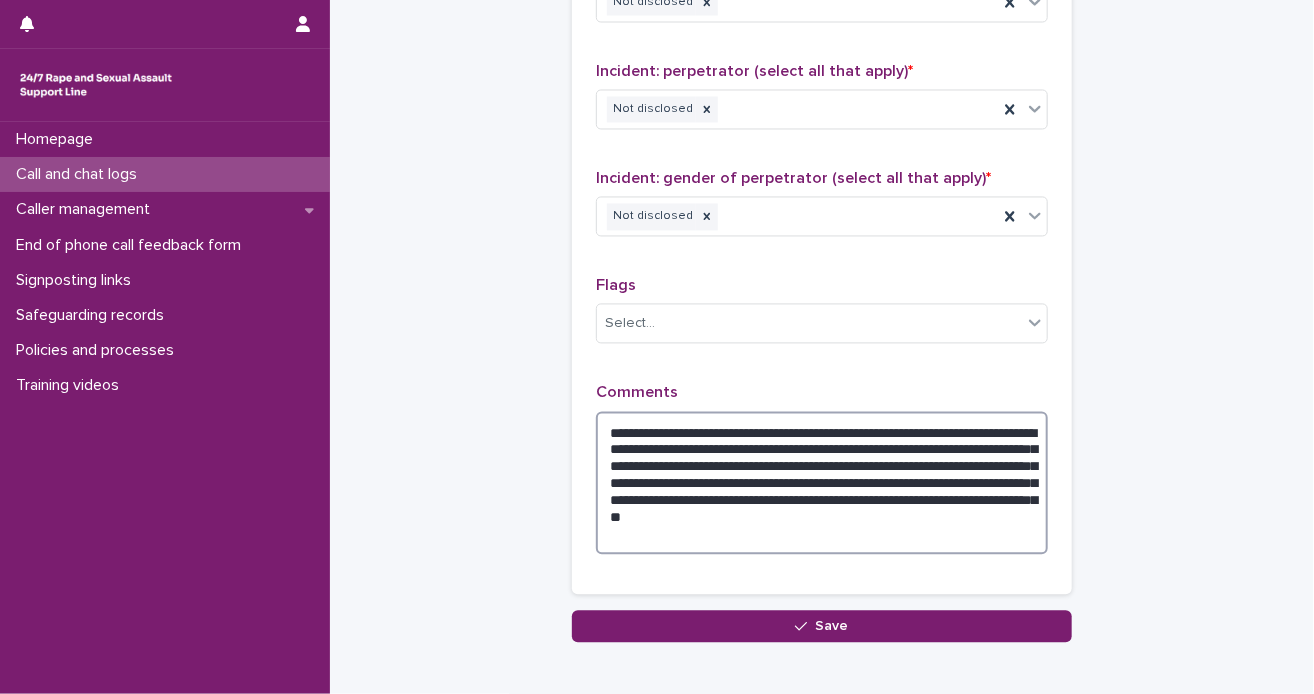 click on "**********" at bounding box center (822, 484) 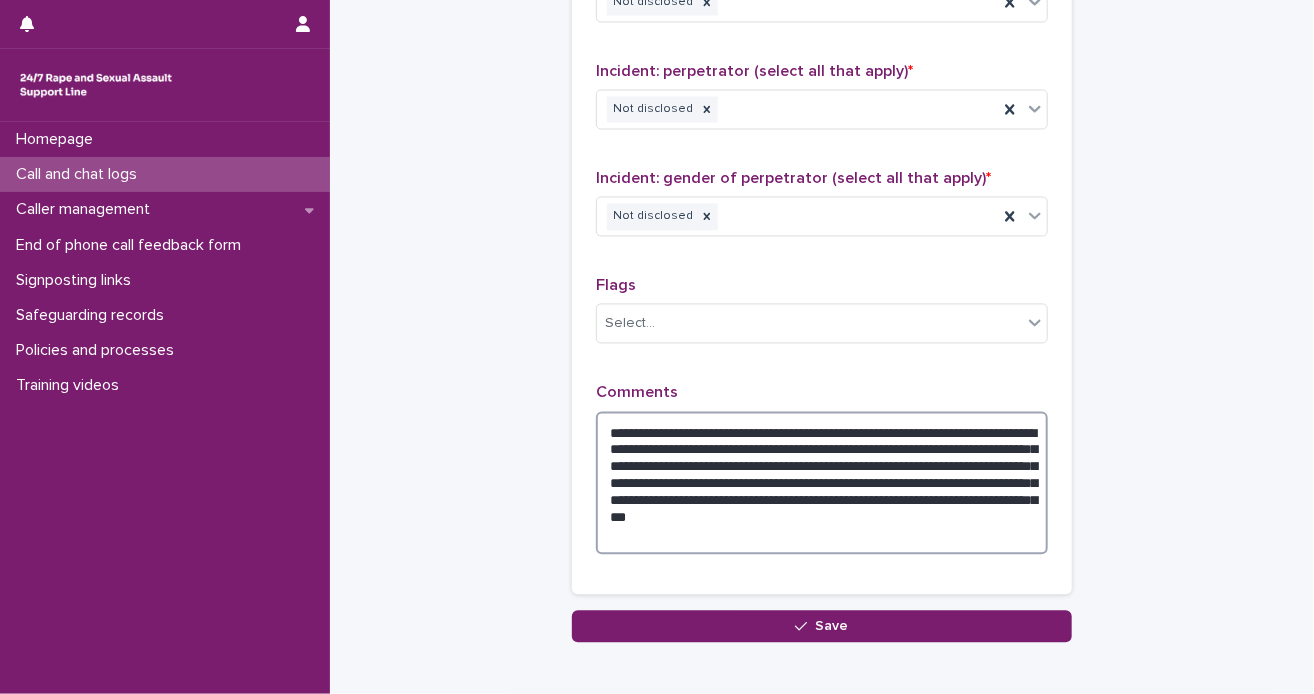click on "**********" at bounding box center [822, 484] 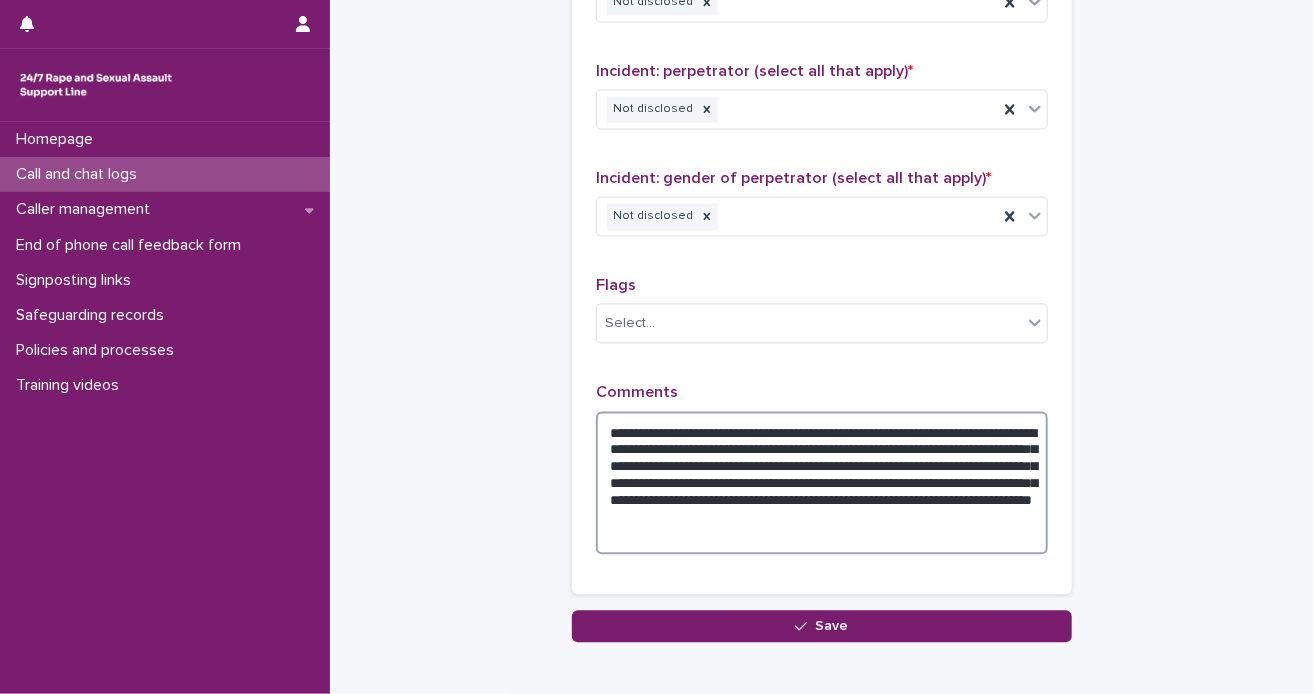 click on "**********" at bounding box center [822, 484] 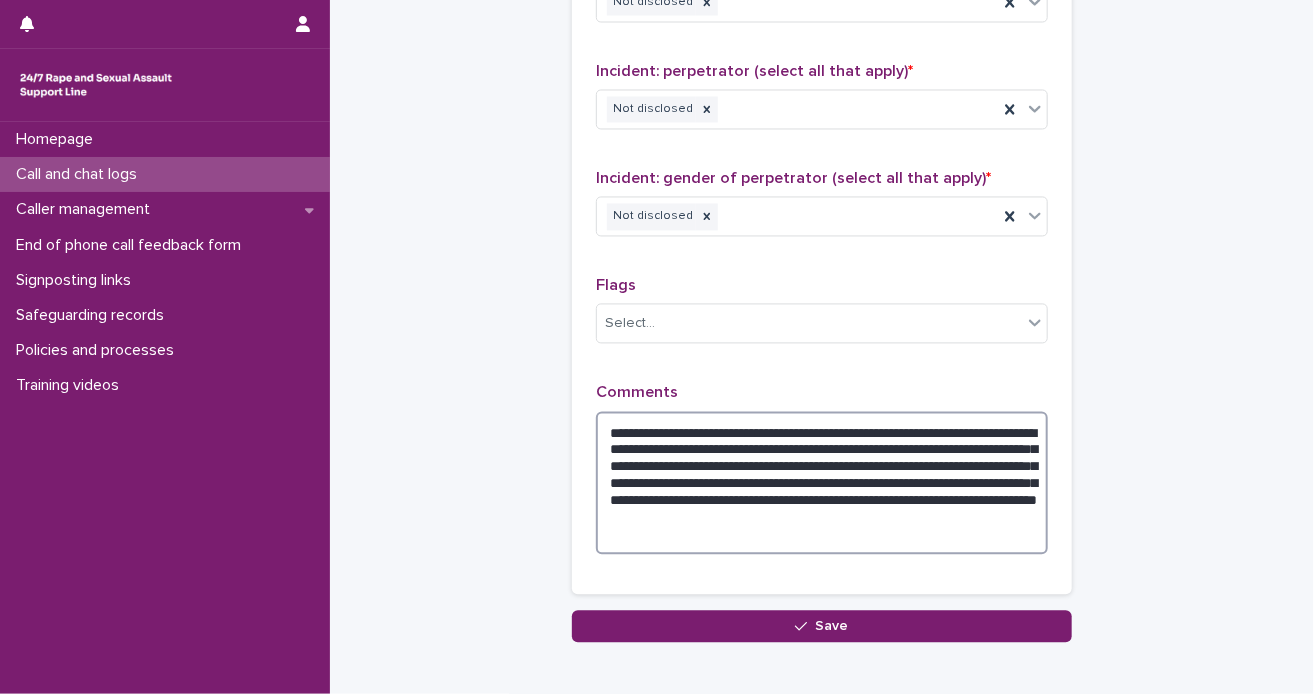 click on "**********" at bounding box center [822, 484] 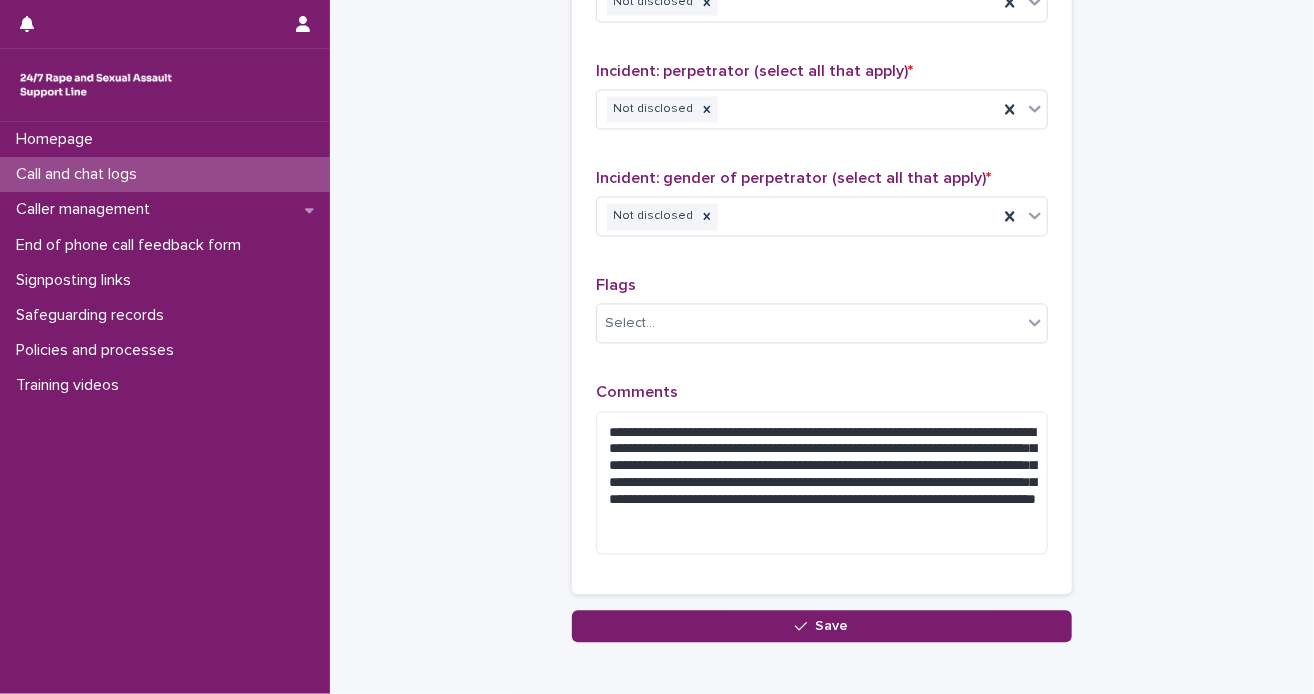 click on "**********" at bounding box center (822, -490) 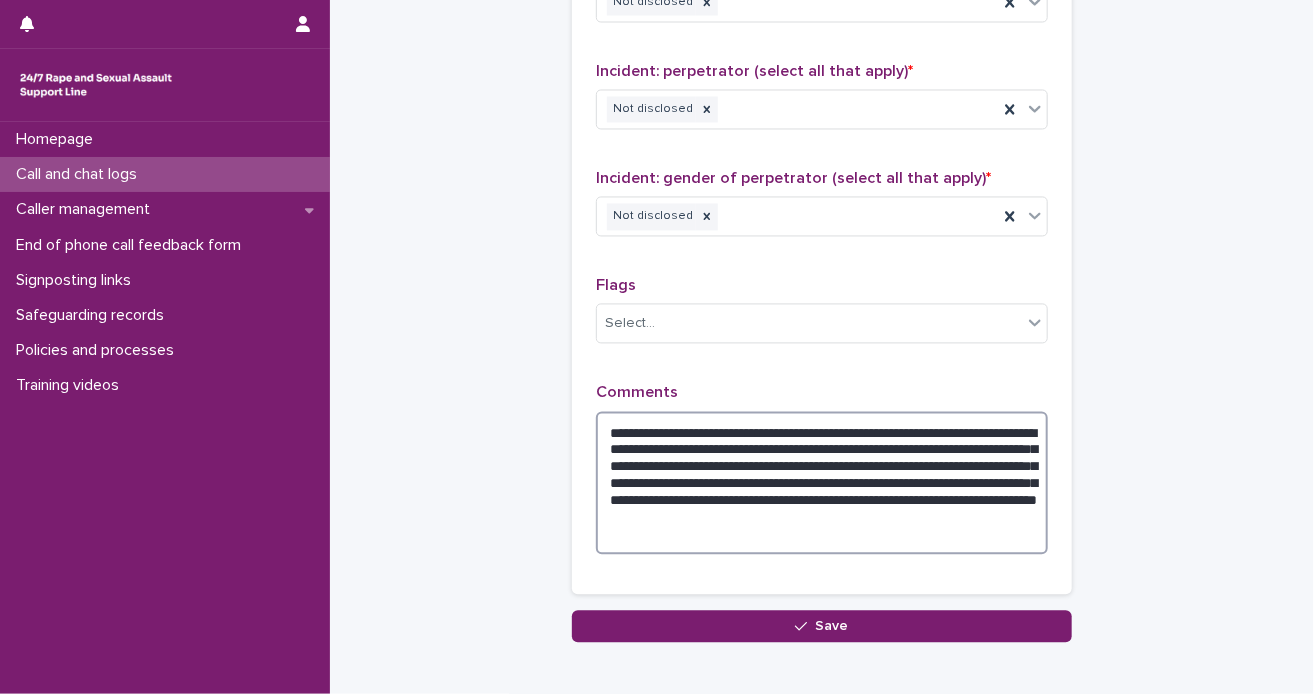 click on "**********" at bounding box center (822, 484) 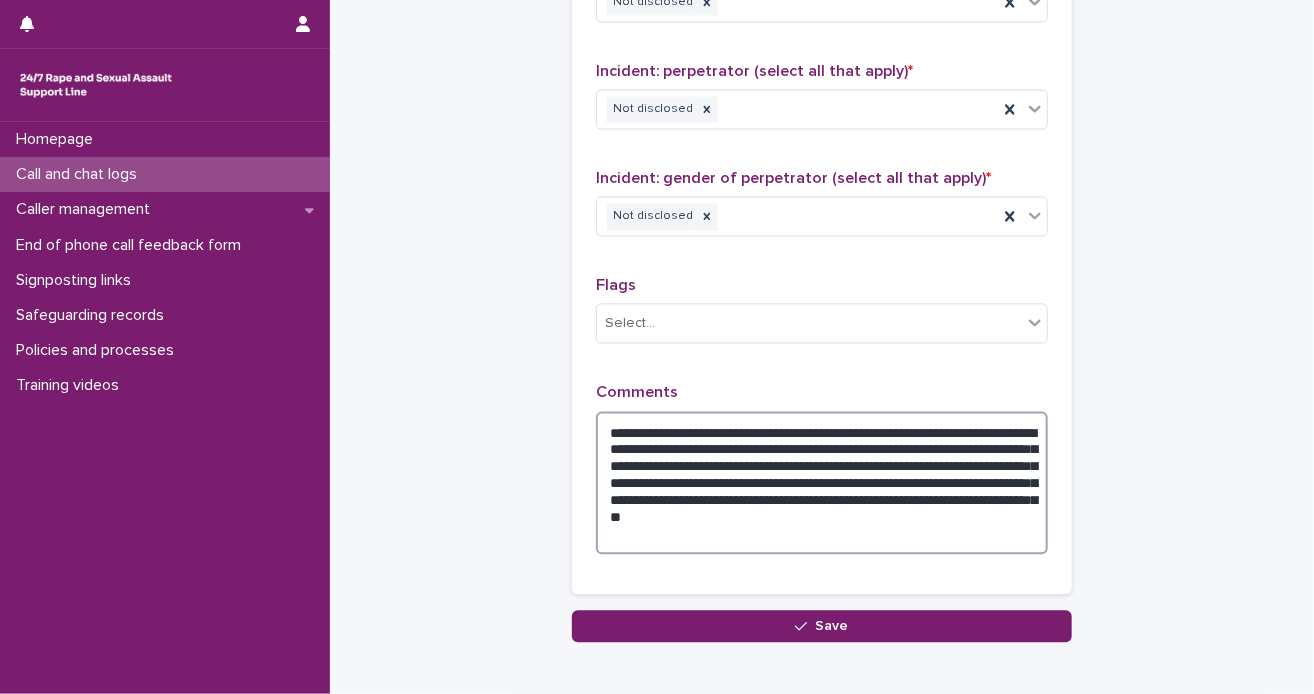 click on "**********" at bounding box center [822, 484] 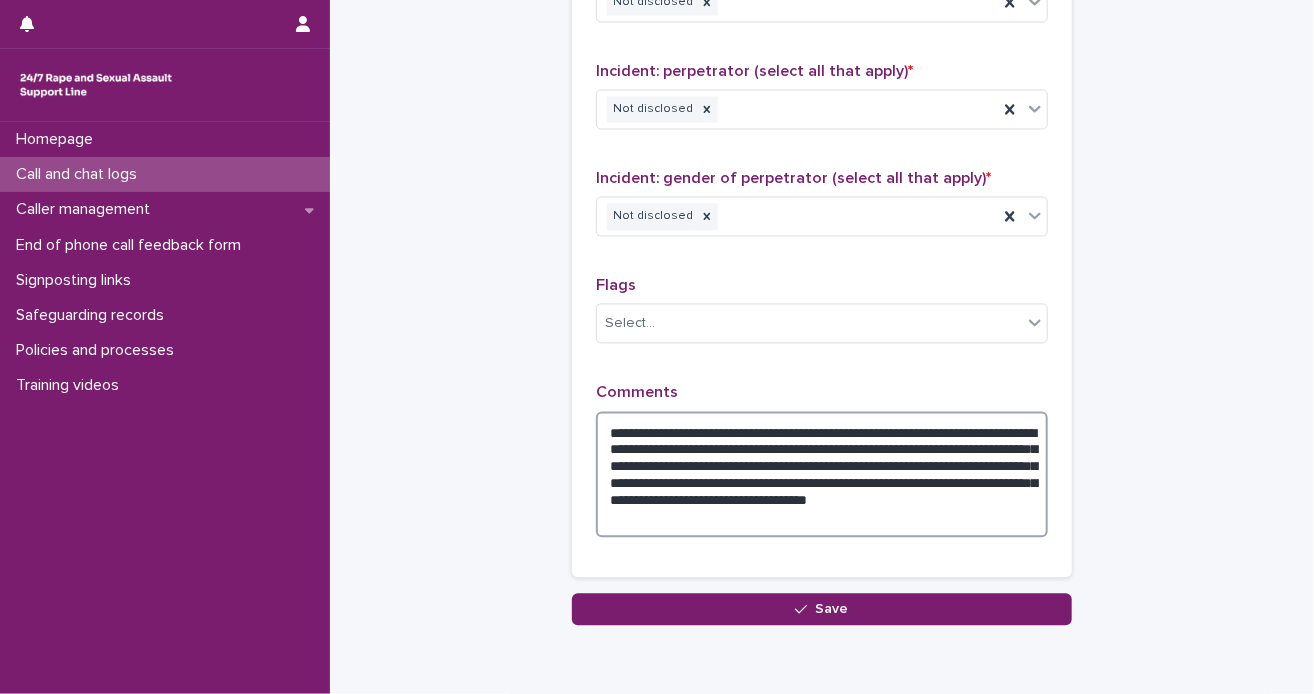 click on "**********" at bounding box center (822, 475) 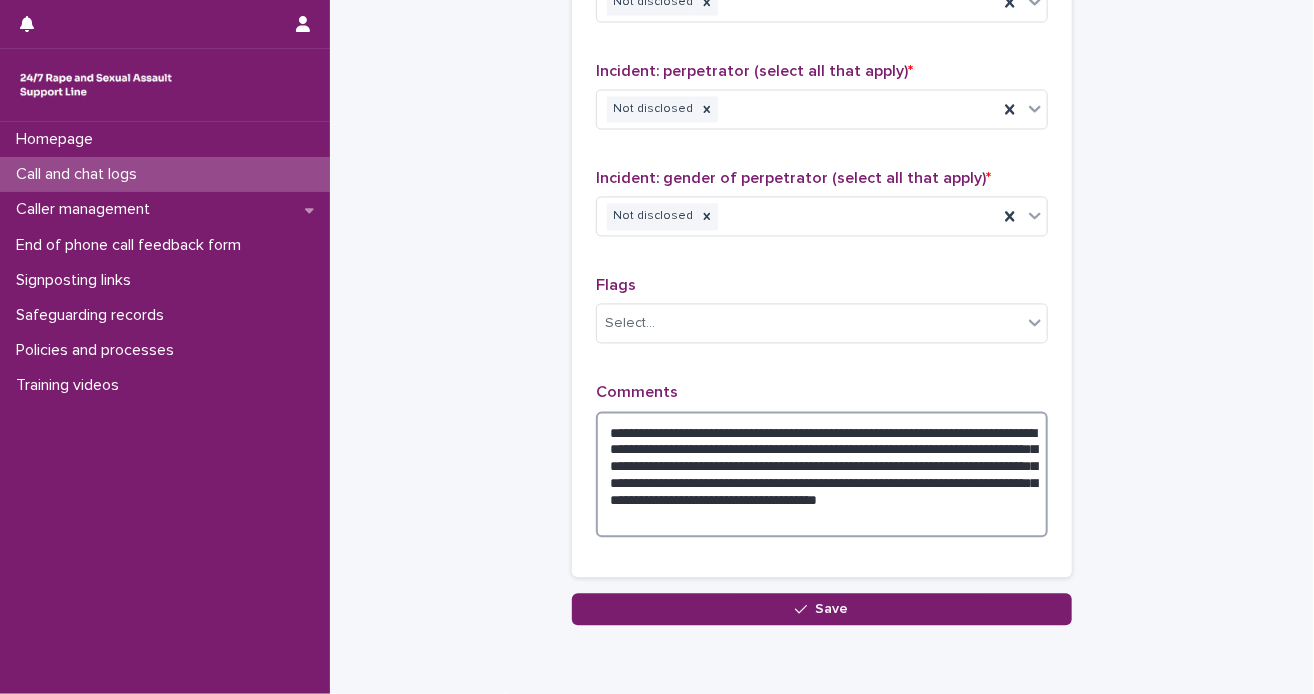 click on "**********" at bounding box center [822, 475] 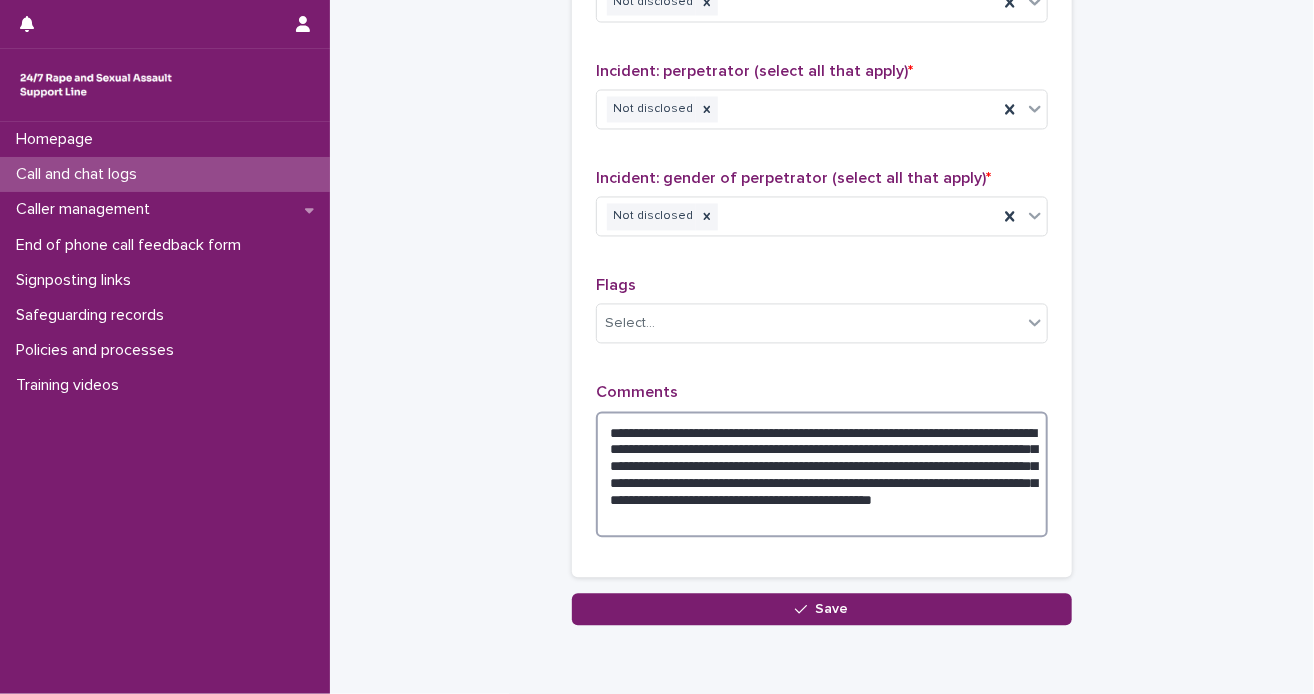 click on "**********" at bounding box center [822, 475] 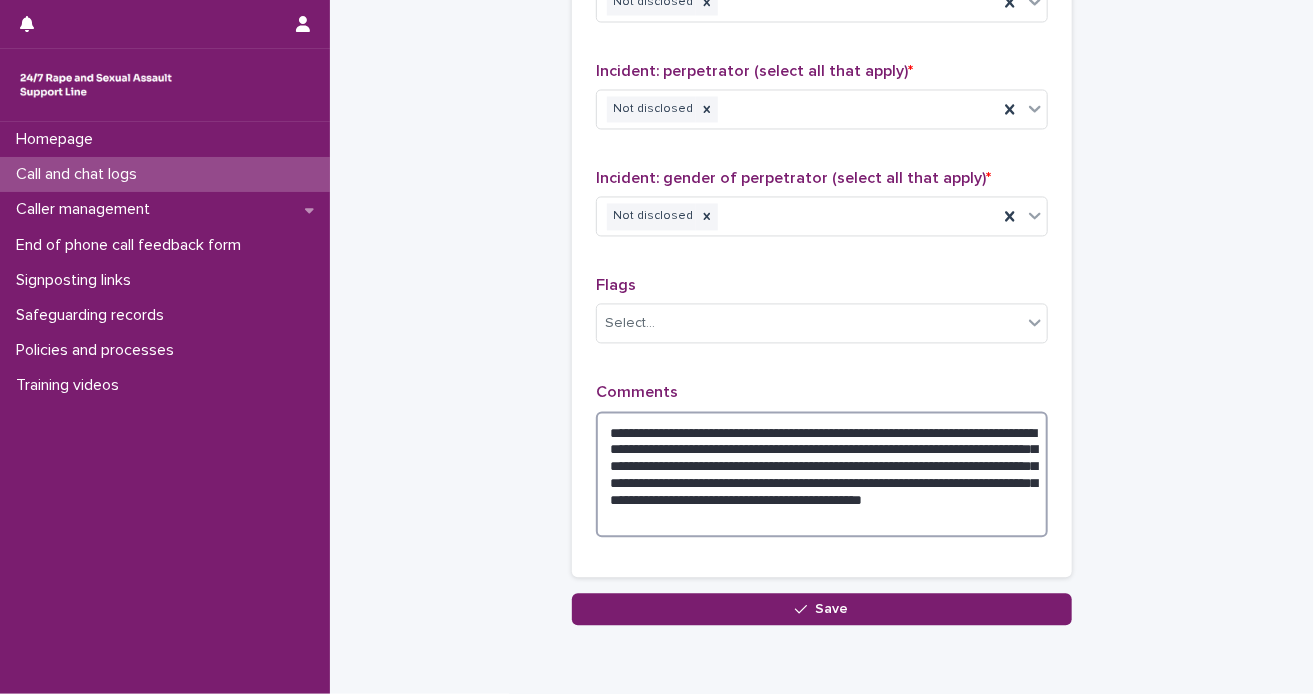 click on "**********" at bounding box center (822, 475) 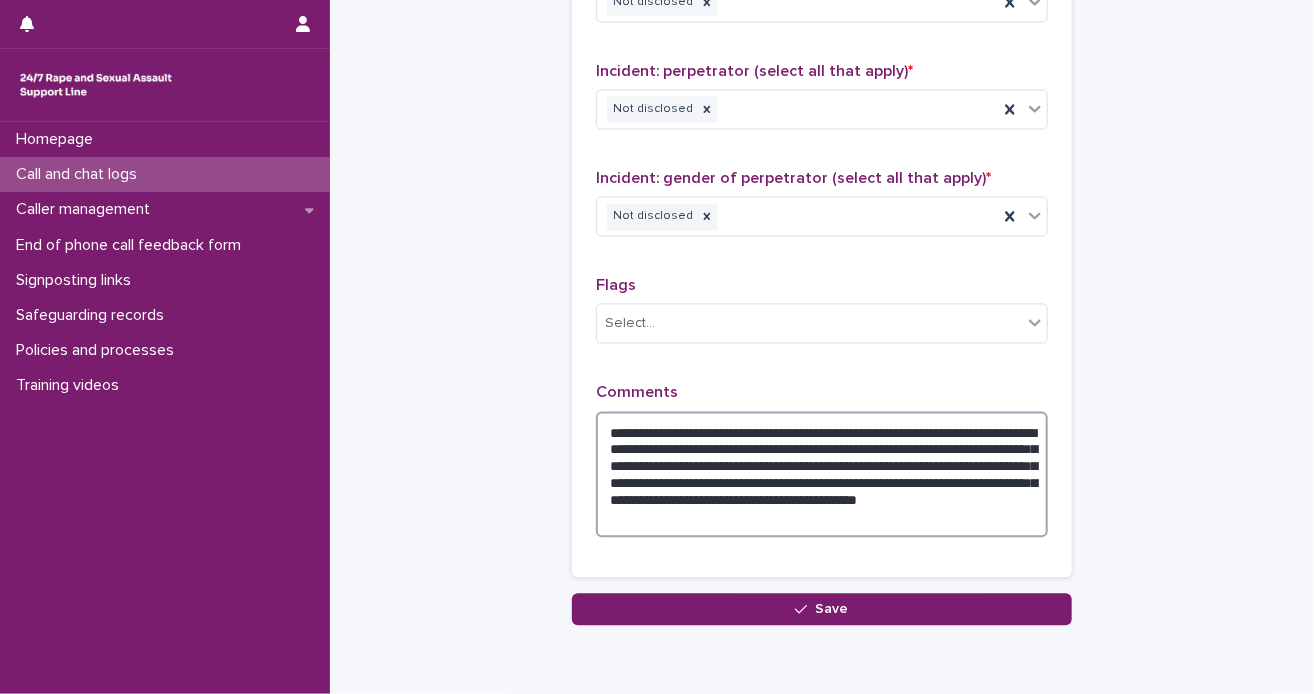 click on "**********" at bounding box center [822, 475] 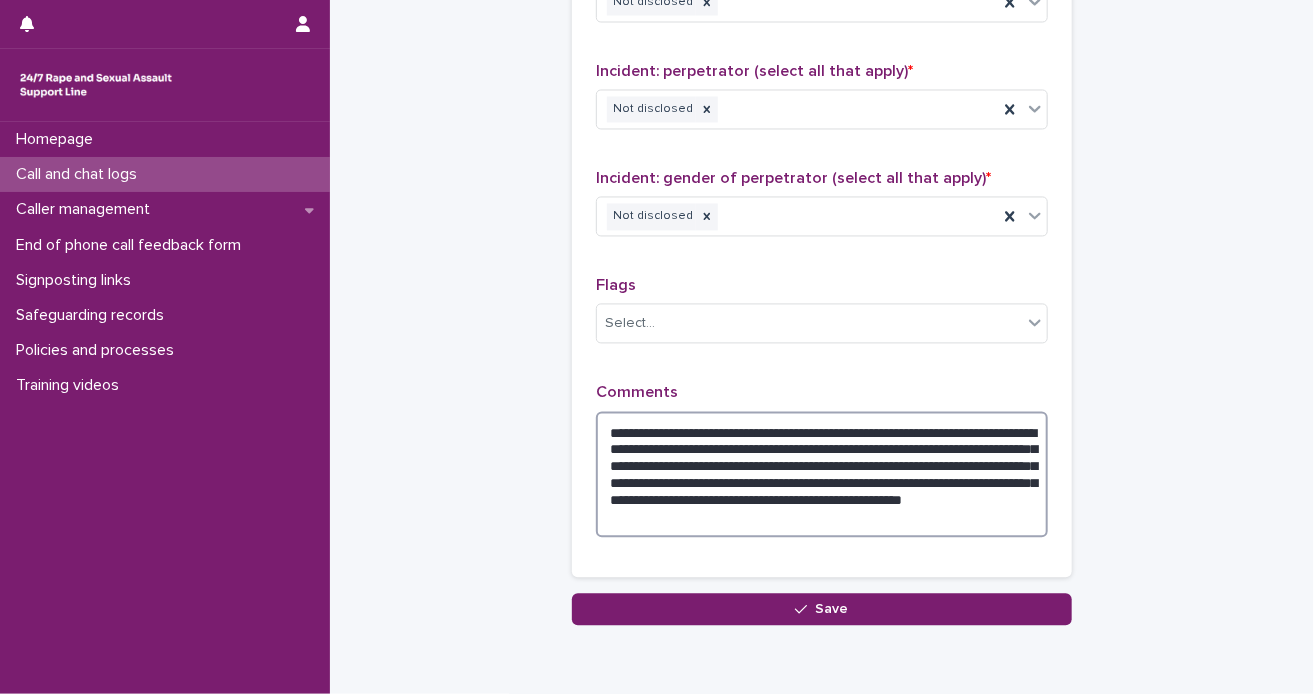 click on "**********" at bounding box center (822, 475) 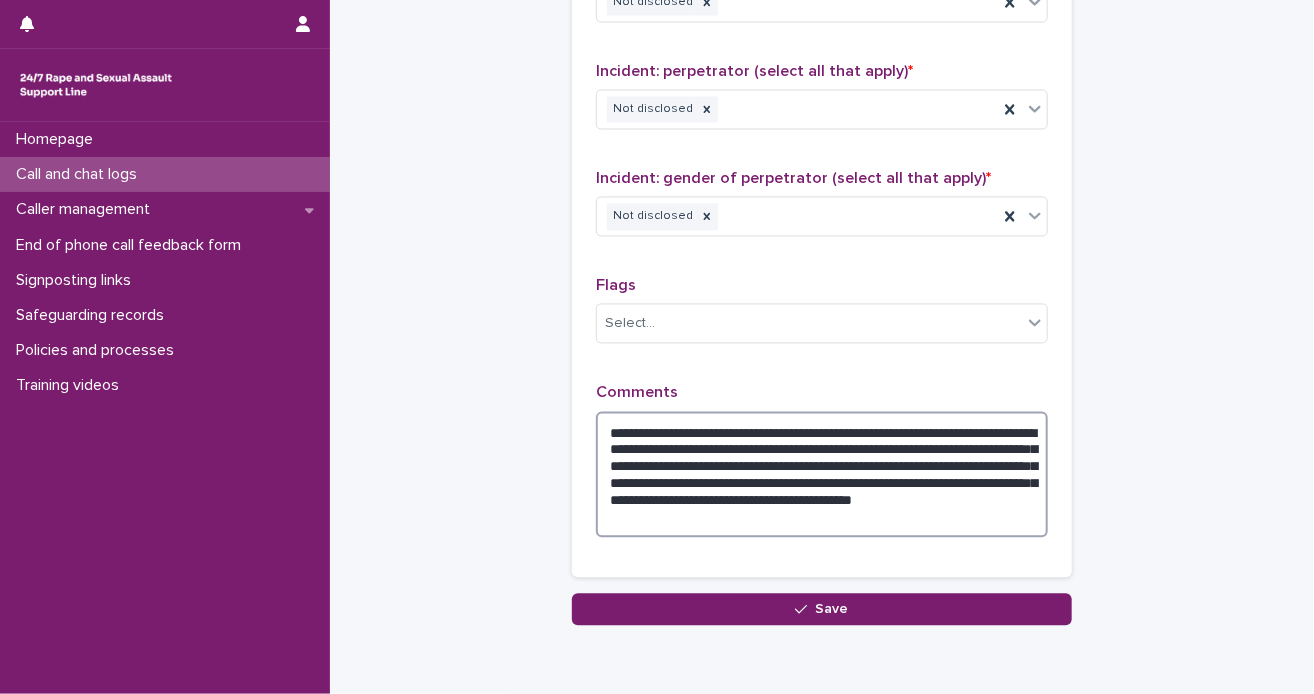 click on "**********" at bounding box center (822, 475) 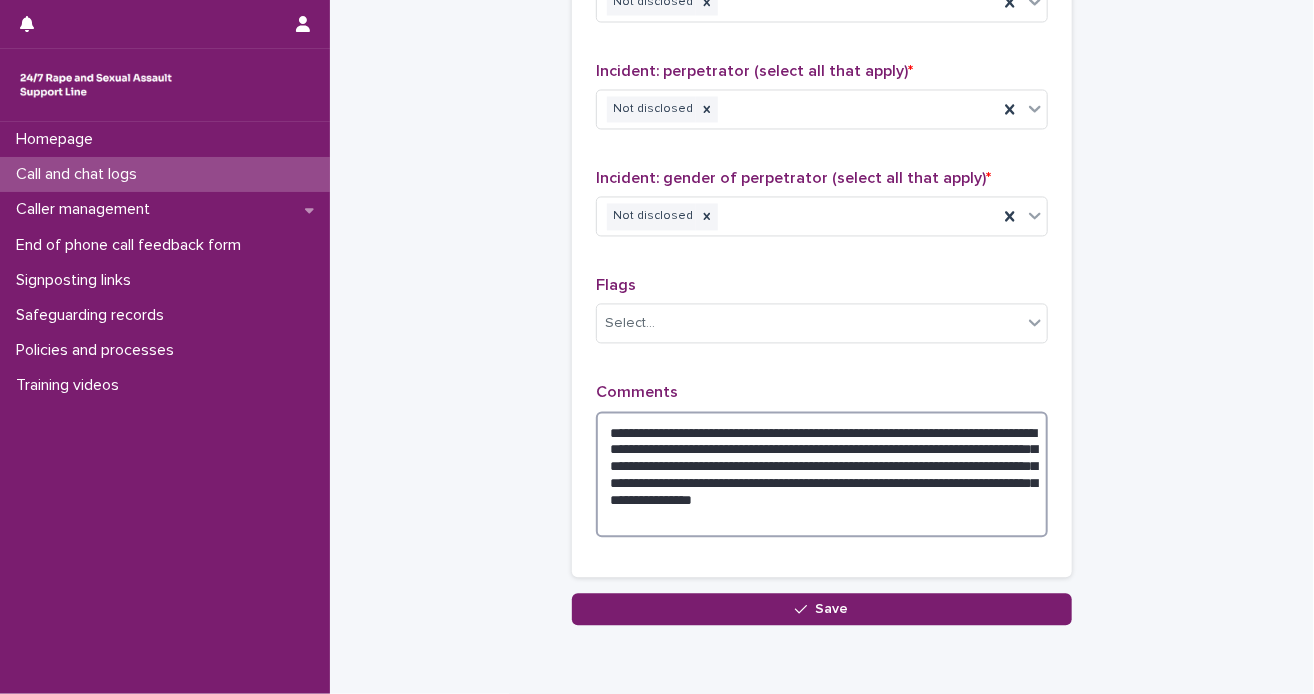 click on "**********" at bounding box center (822, 475) 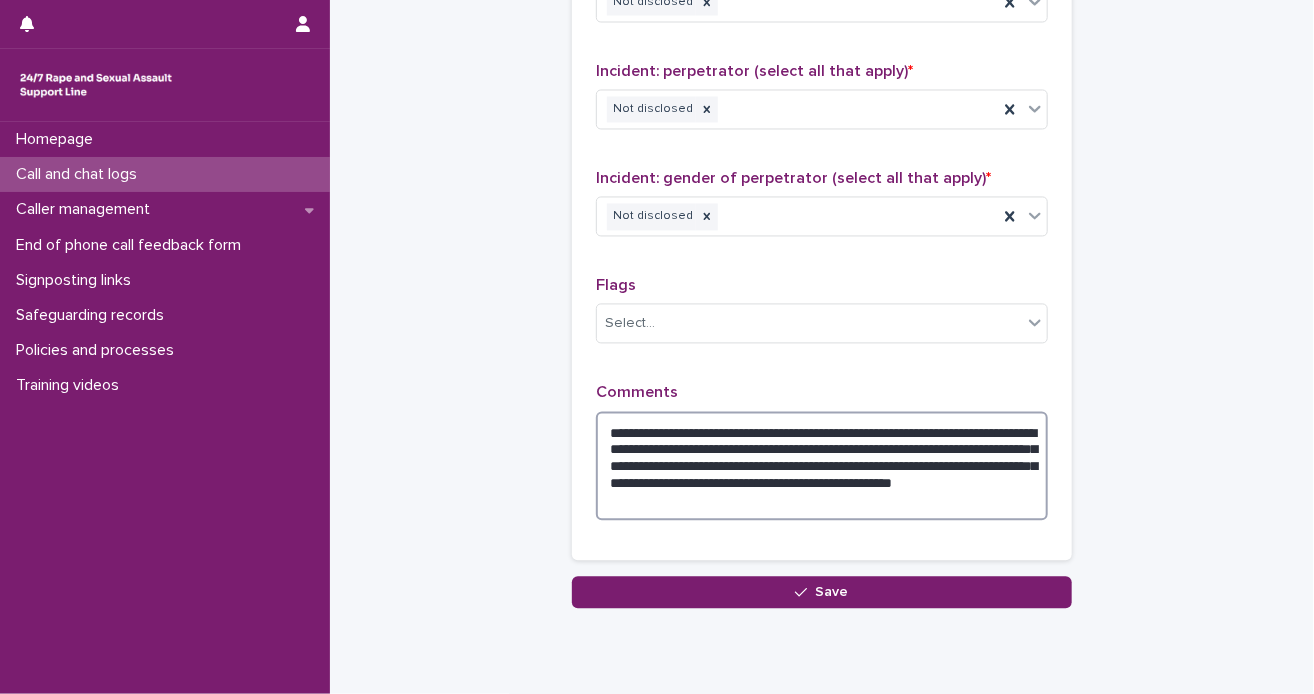 click on "**********" at bounding box center (822, 467) 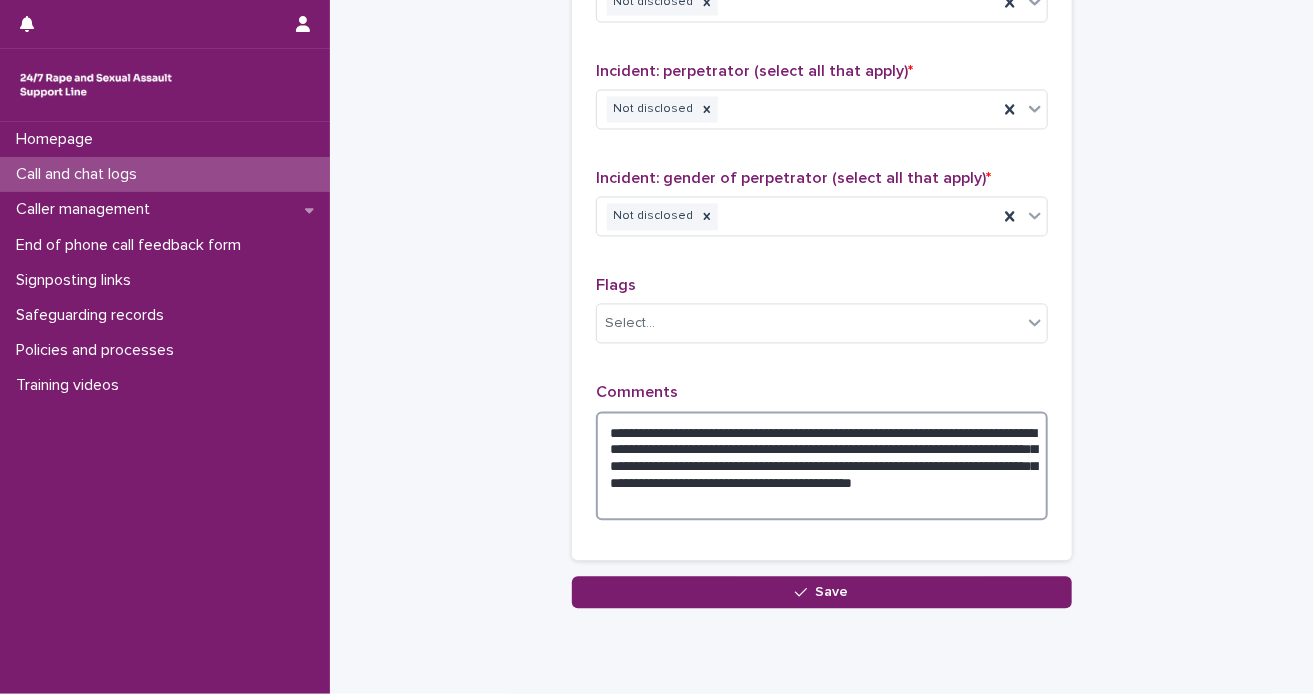 click on "**********" at bounding box center [822, 467] 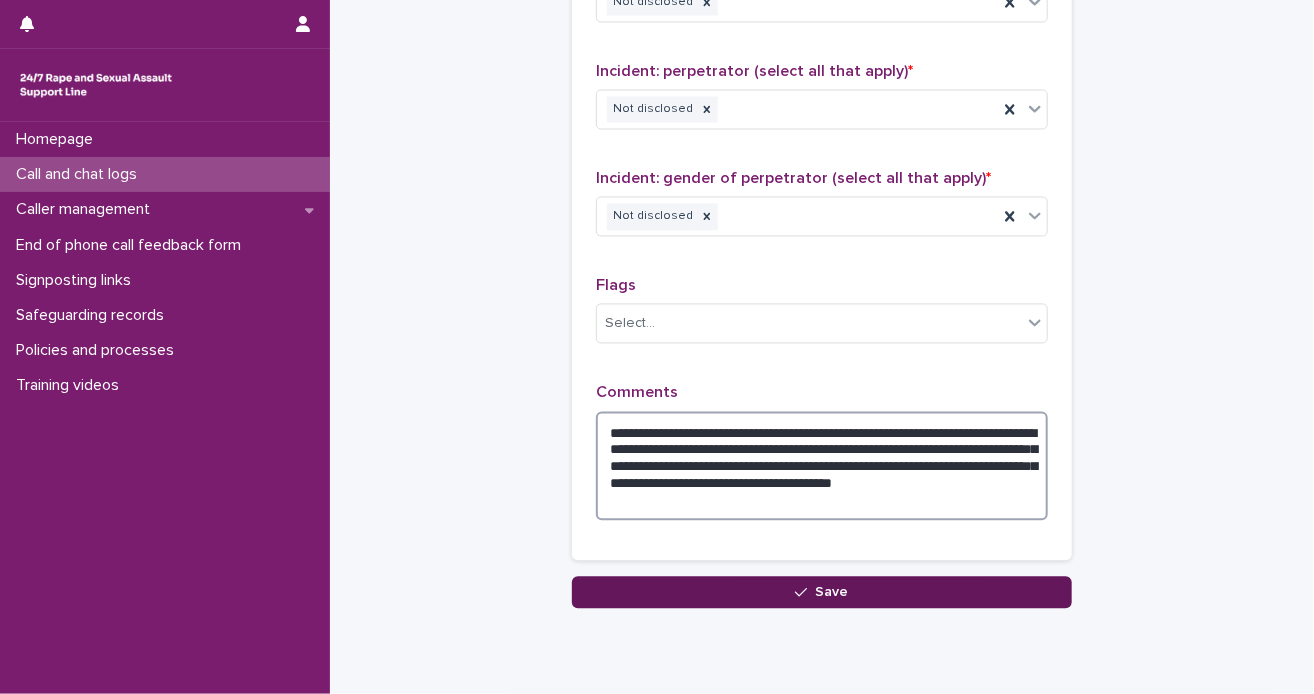 type on "**********" 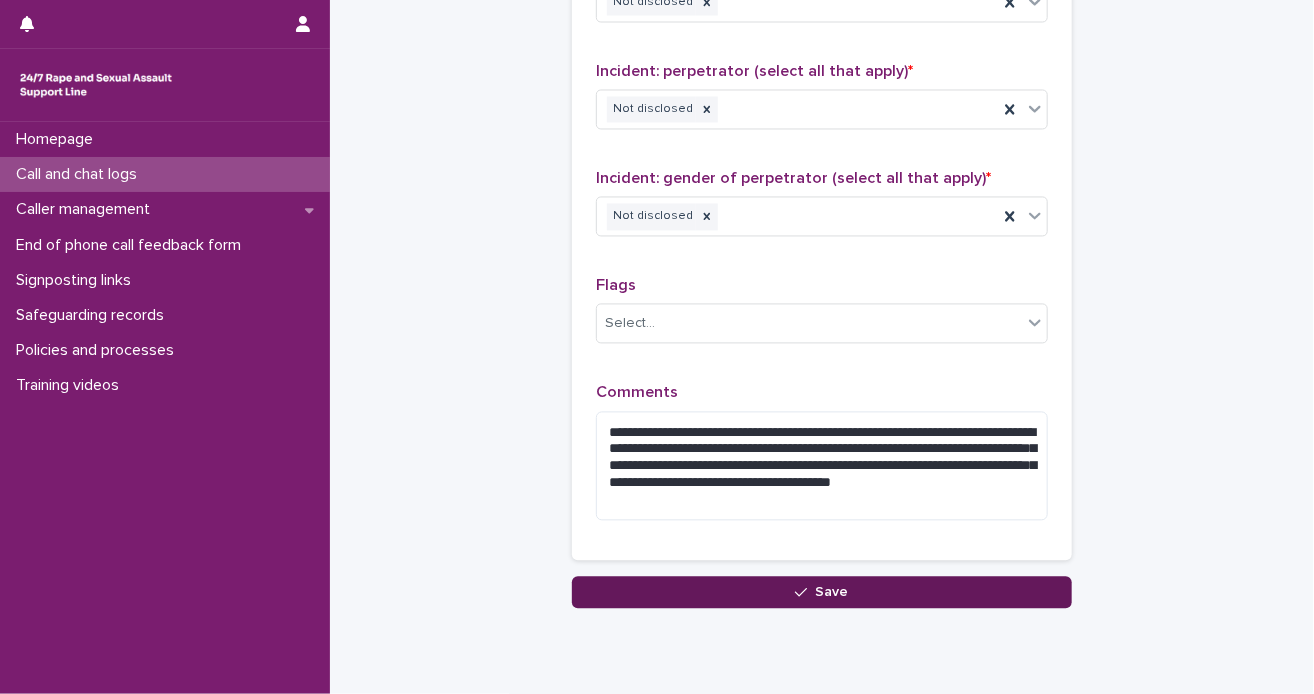 click on "Save" at bounding box center [832, 593] 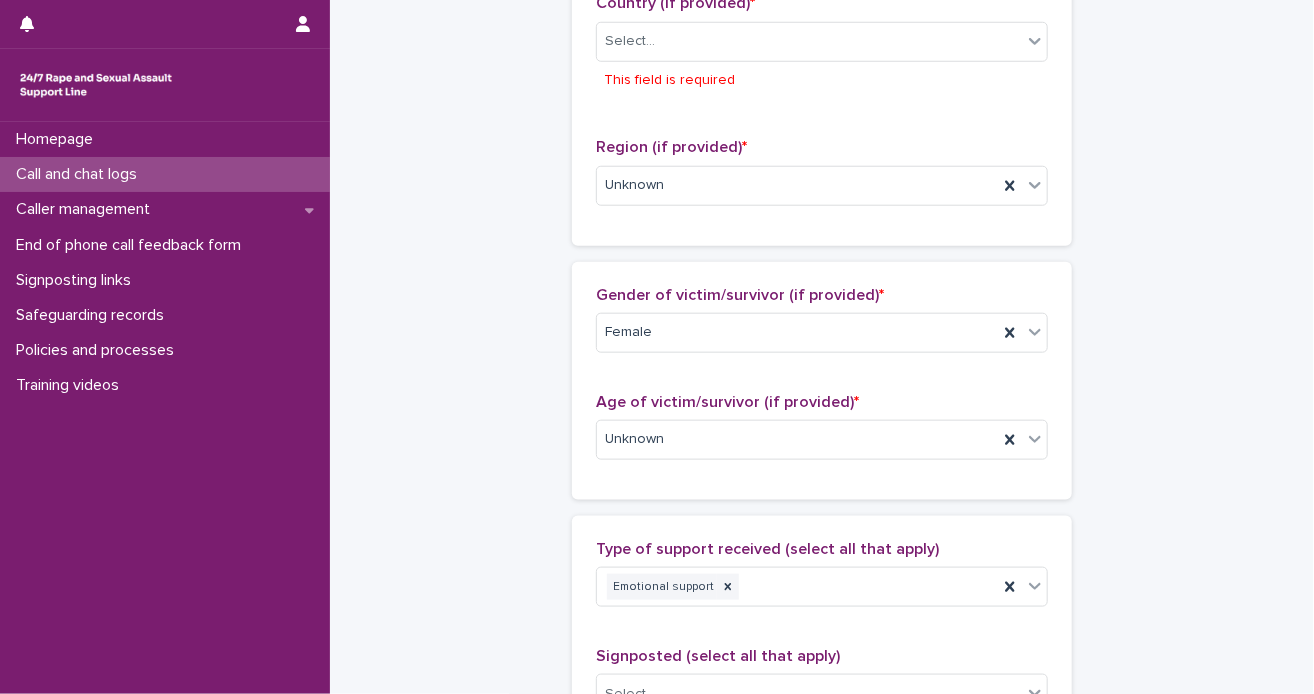 scroll, scrollTop: 762, scrollLeft: 0, axis: vertical 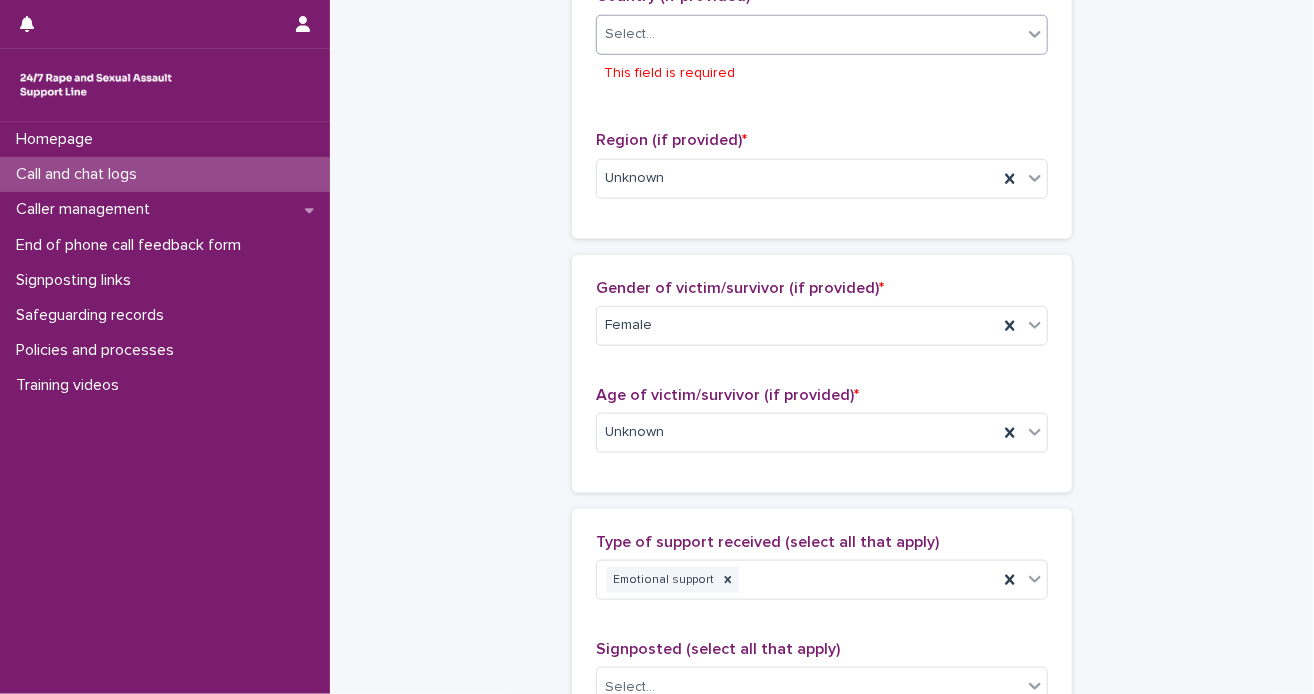 click 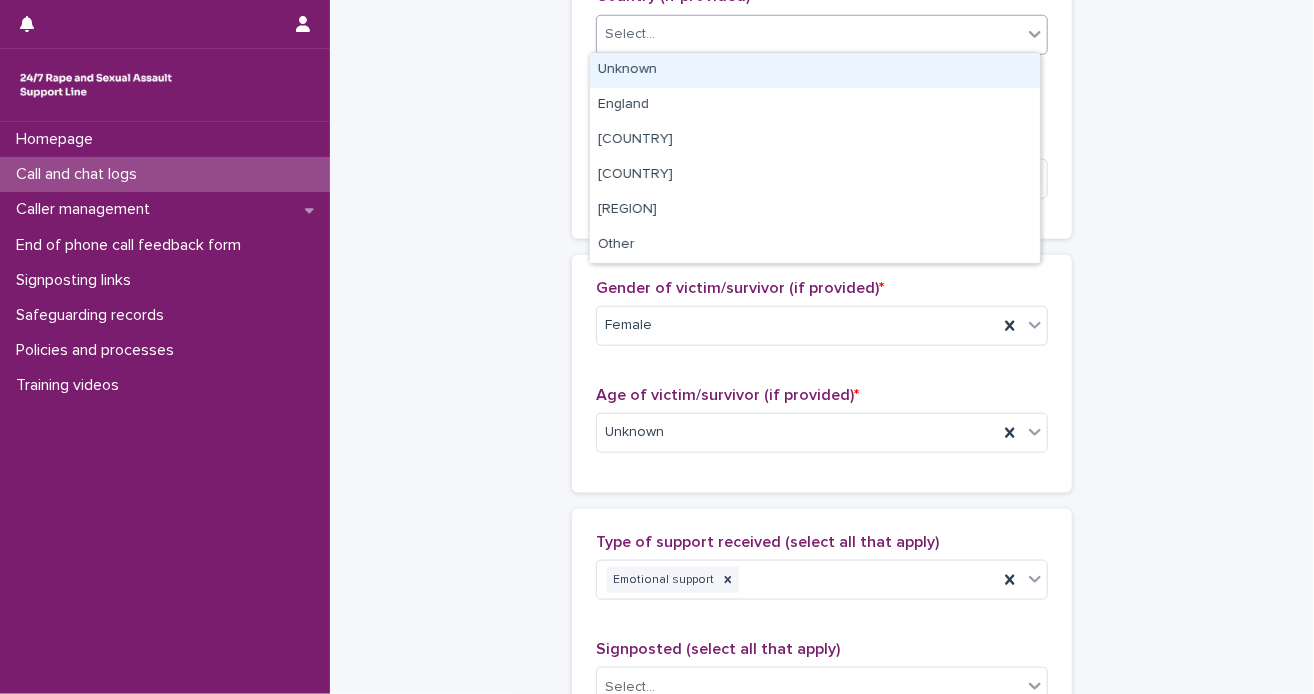 click on "Unknown" at bounding box center [815, 70] 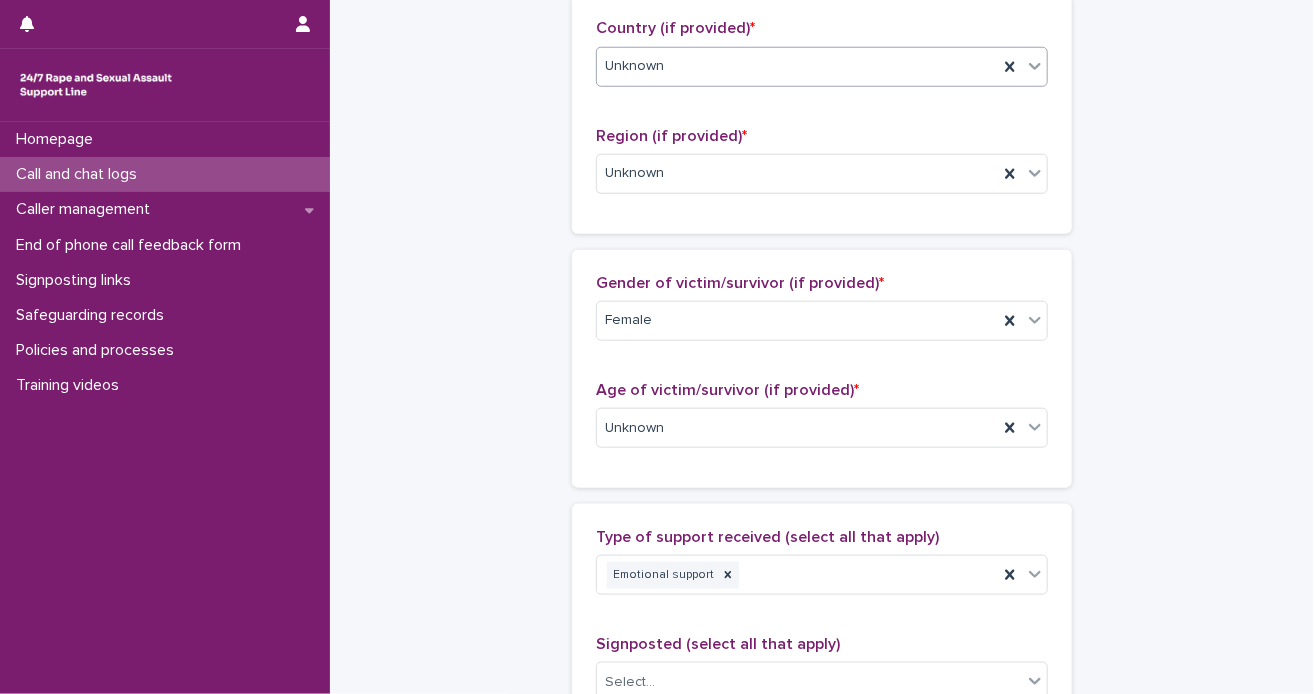 scroll, scrollTop: 729, scrollLeft: 0, axis: vertical 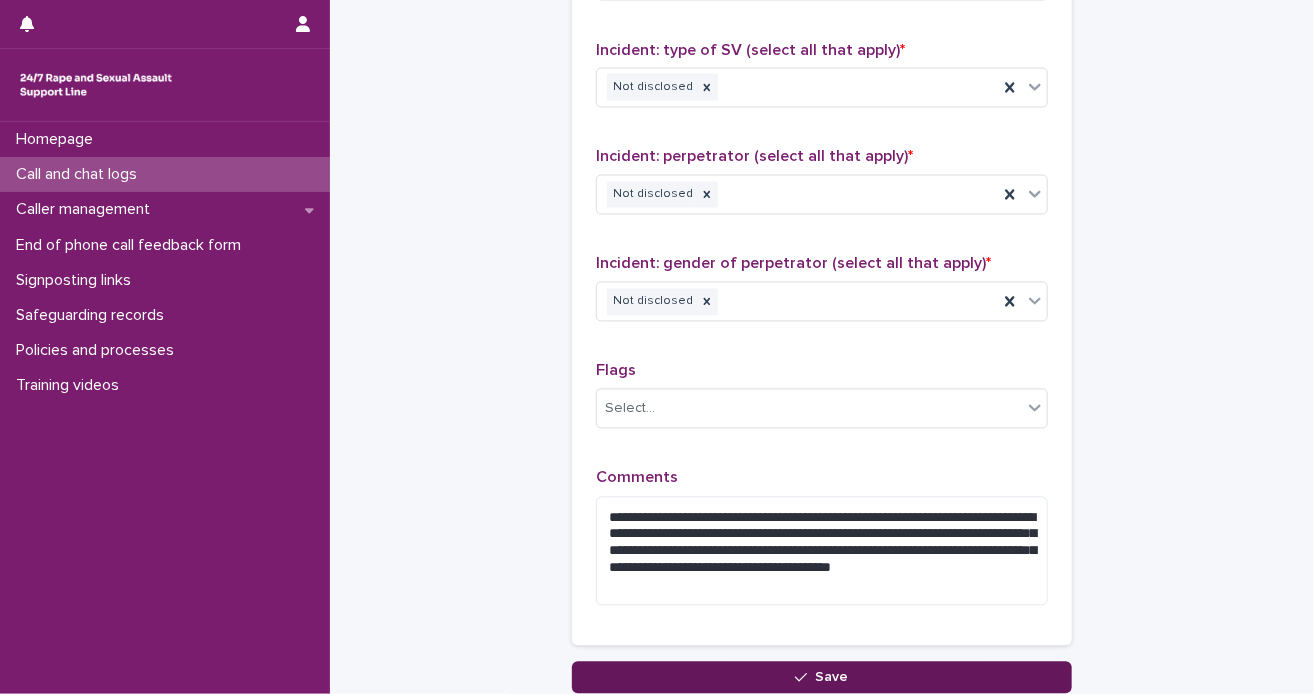 click on "Save" at bounding box center [822, 678] 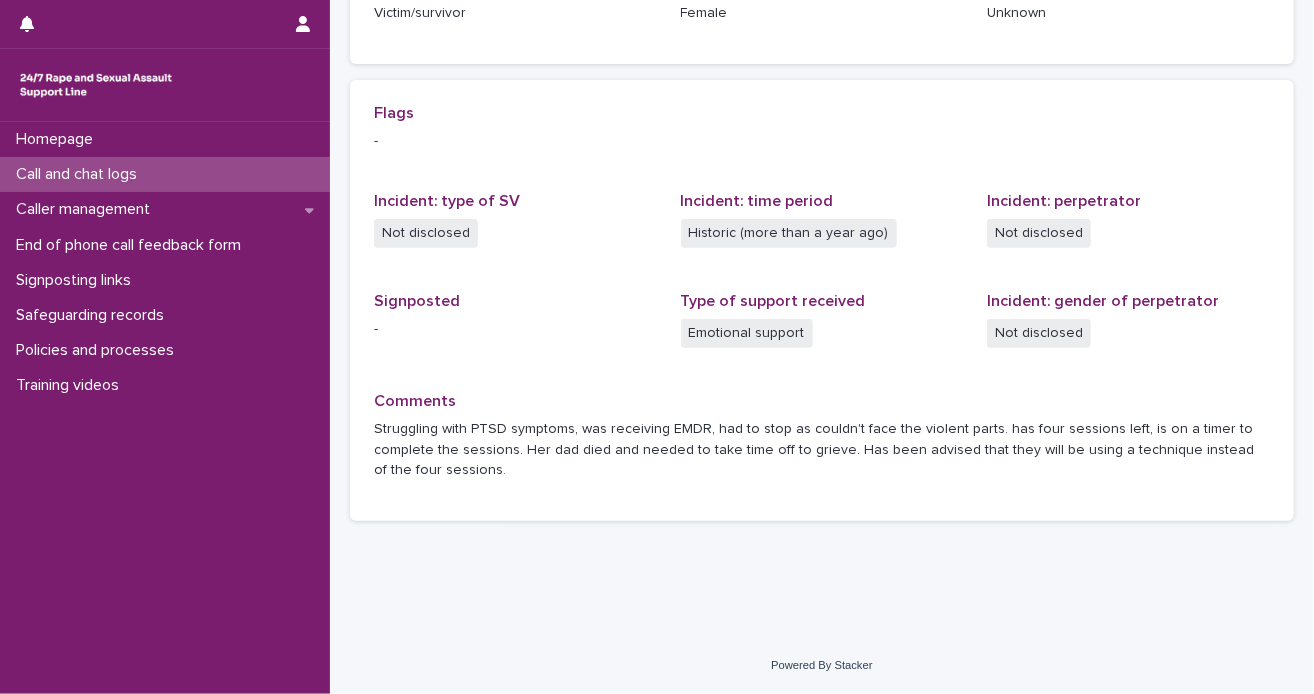 scroll, scrollTop: 0, scrollLeft: 0, axis: both 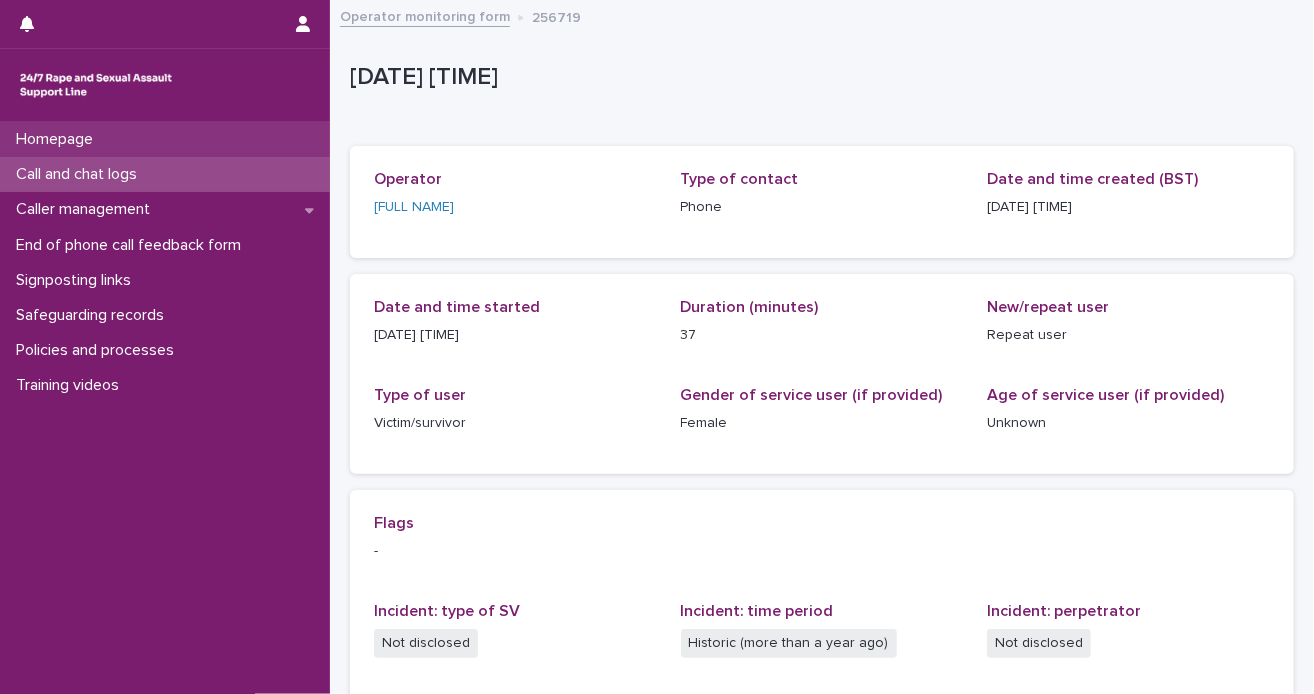 click on "Homepage" at bounding box center [165, 139] 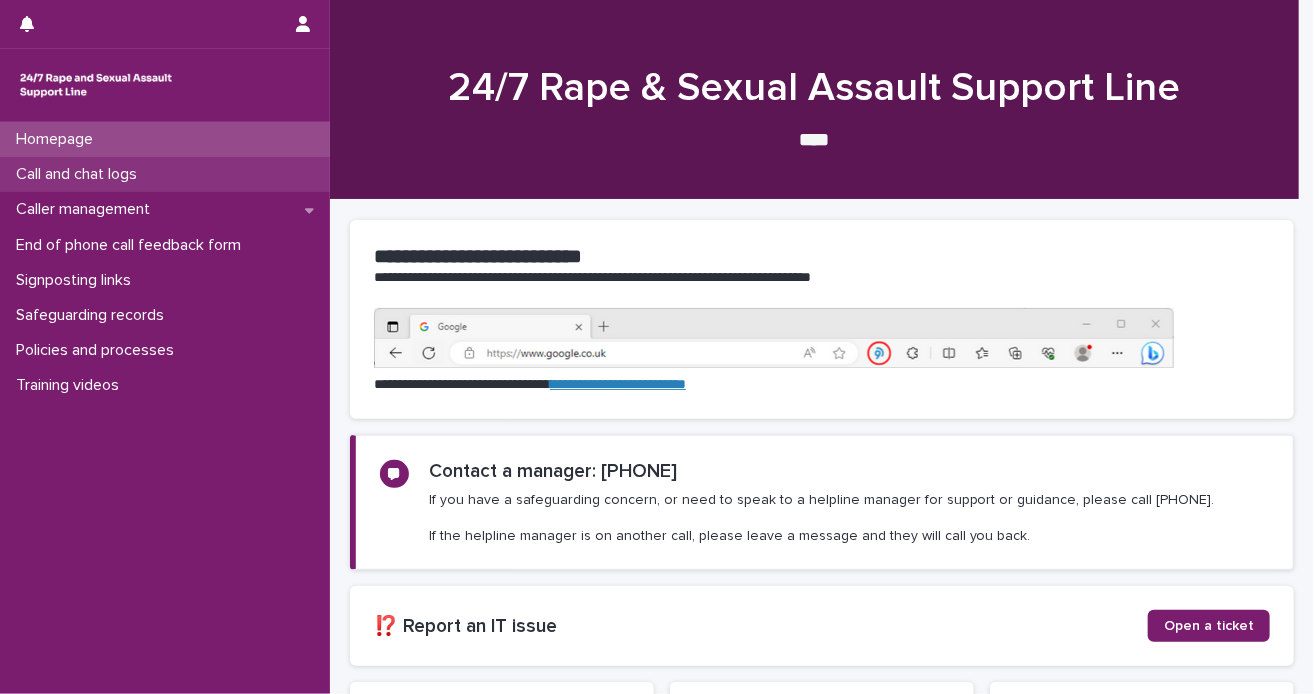 click on "Call and chat logs" at bounding box center (165, 174) 